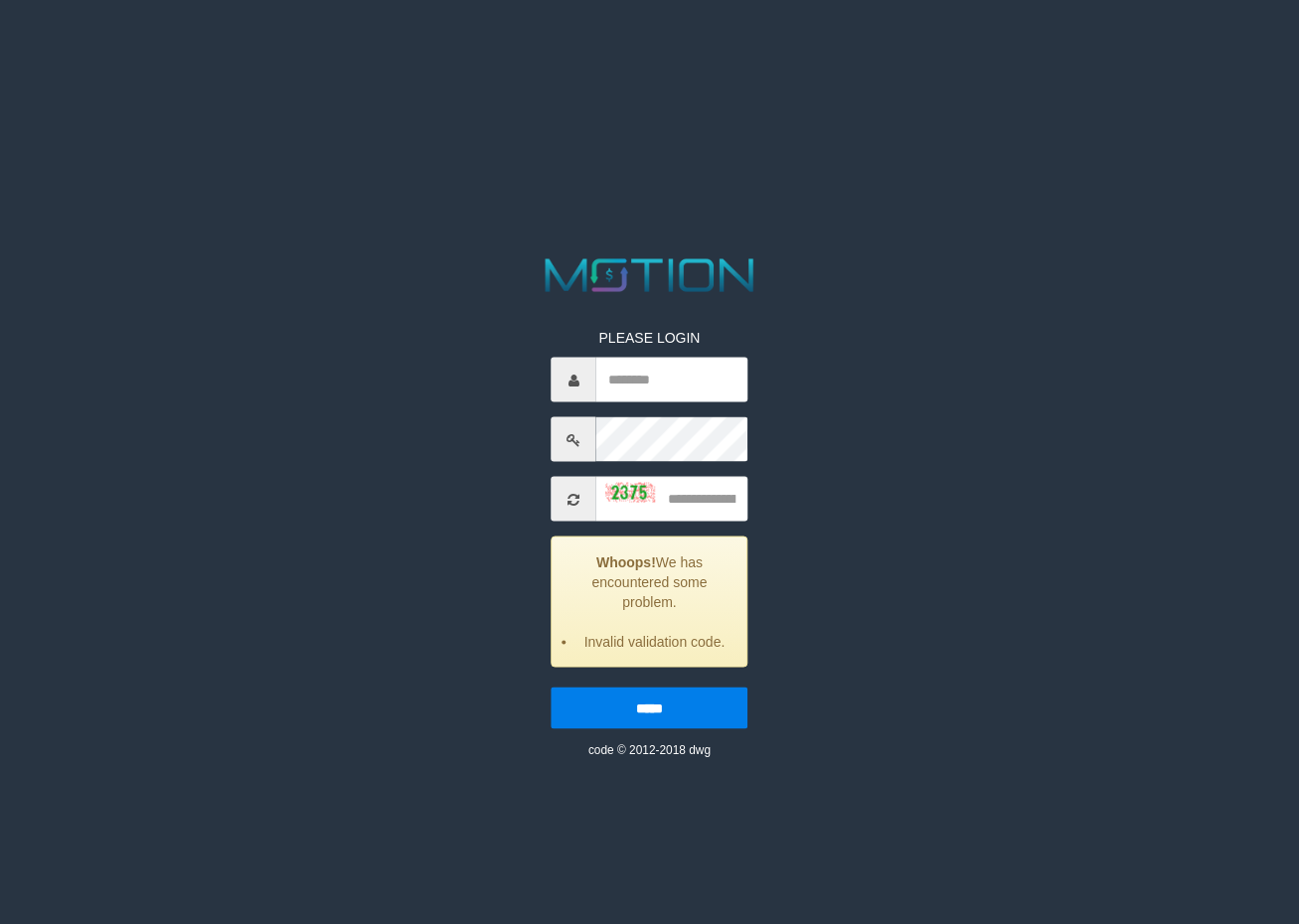 scroll, scrollTop: 0, scrollLeft: 0, axis: both 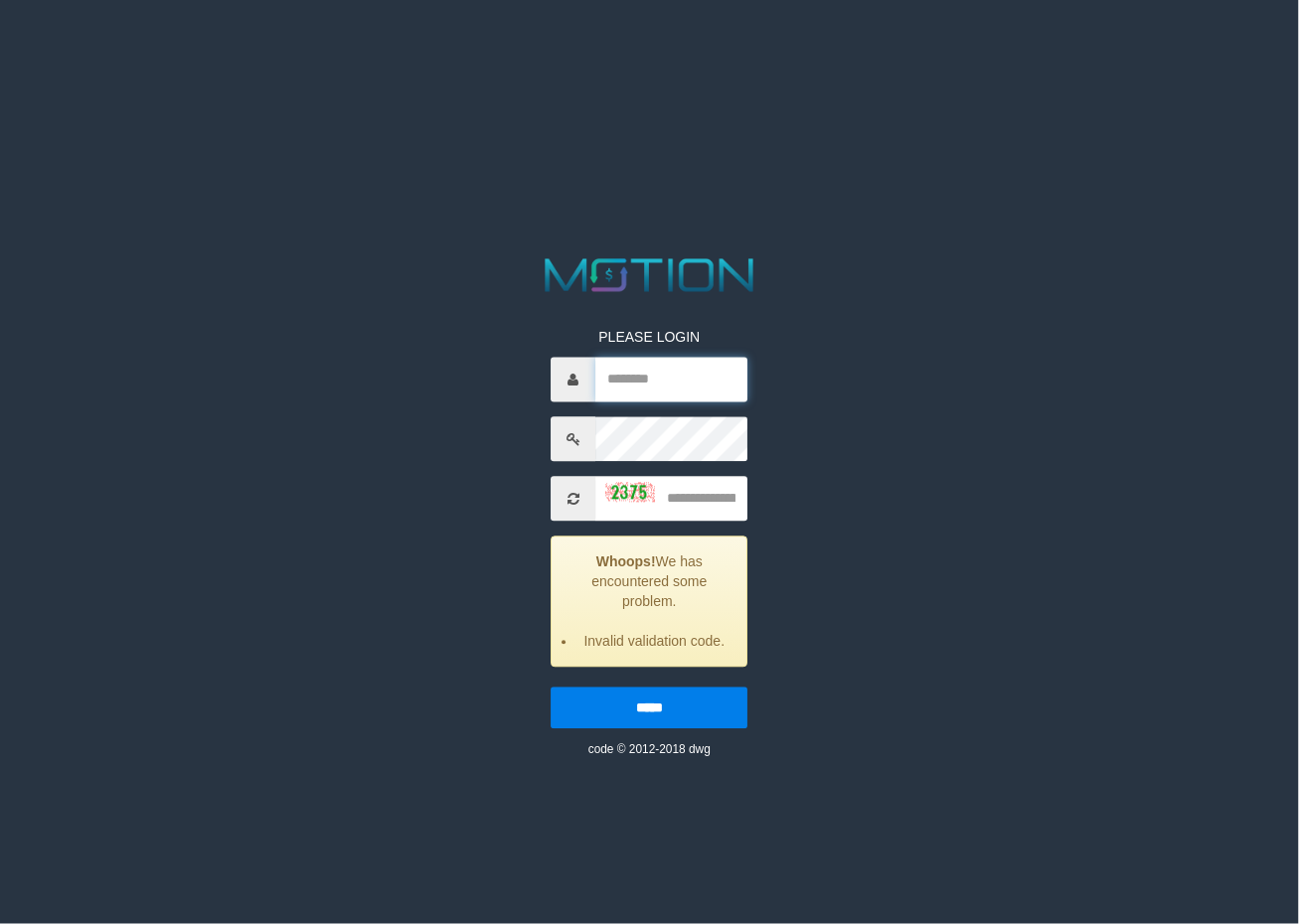 type on "**********" 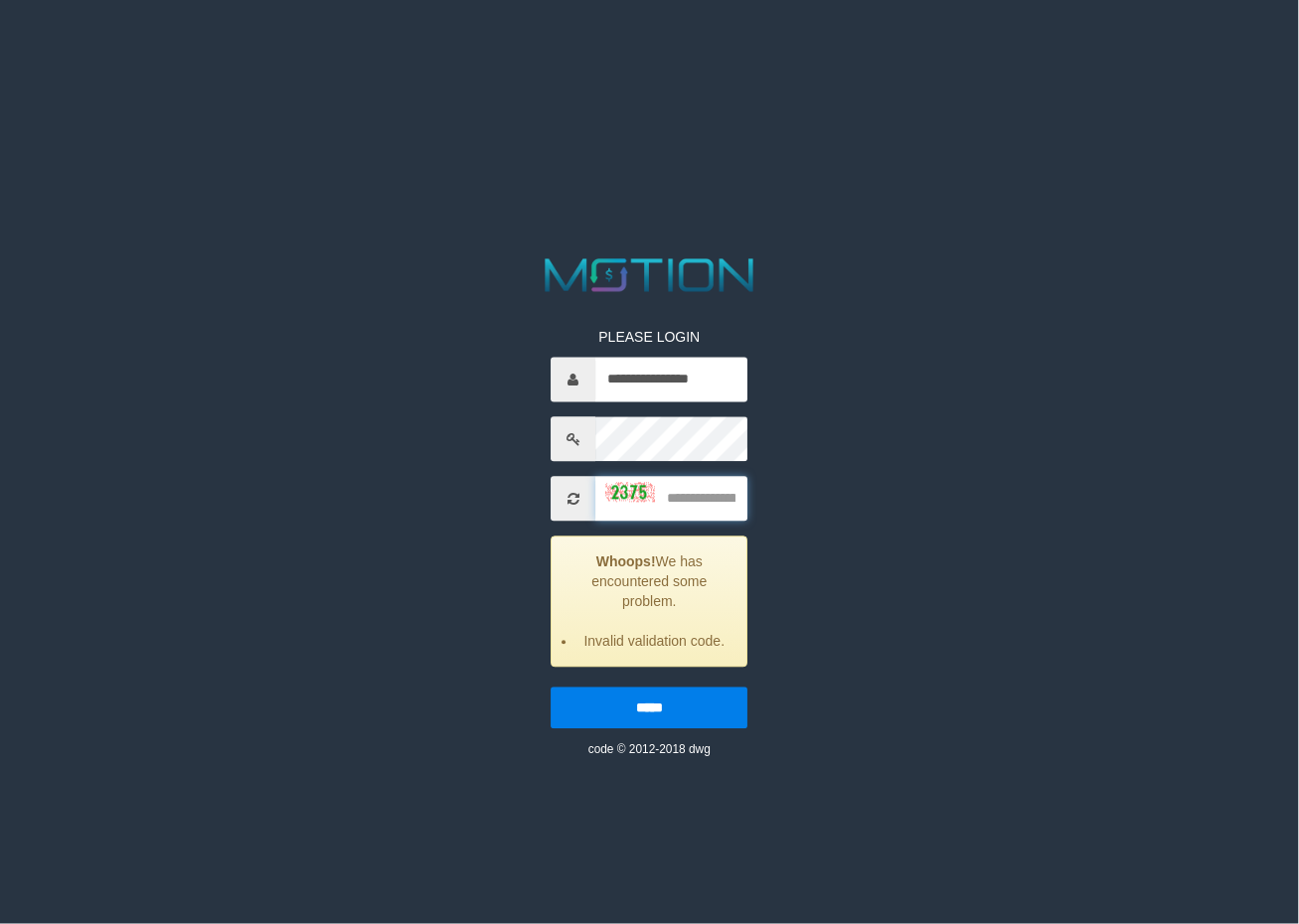 click at bounding box center [672, 499] 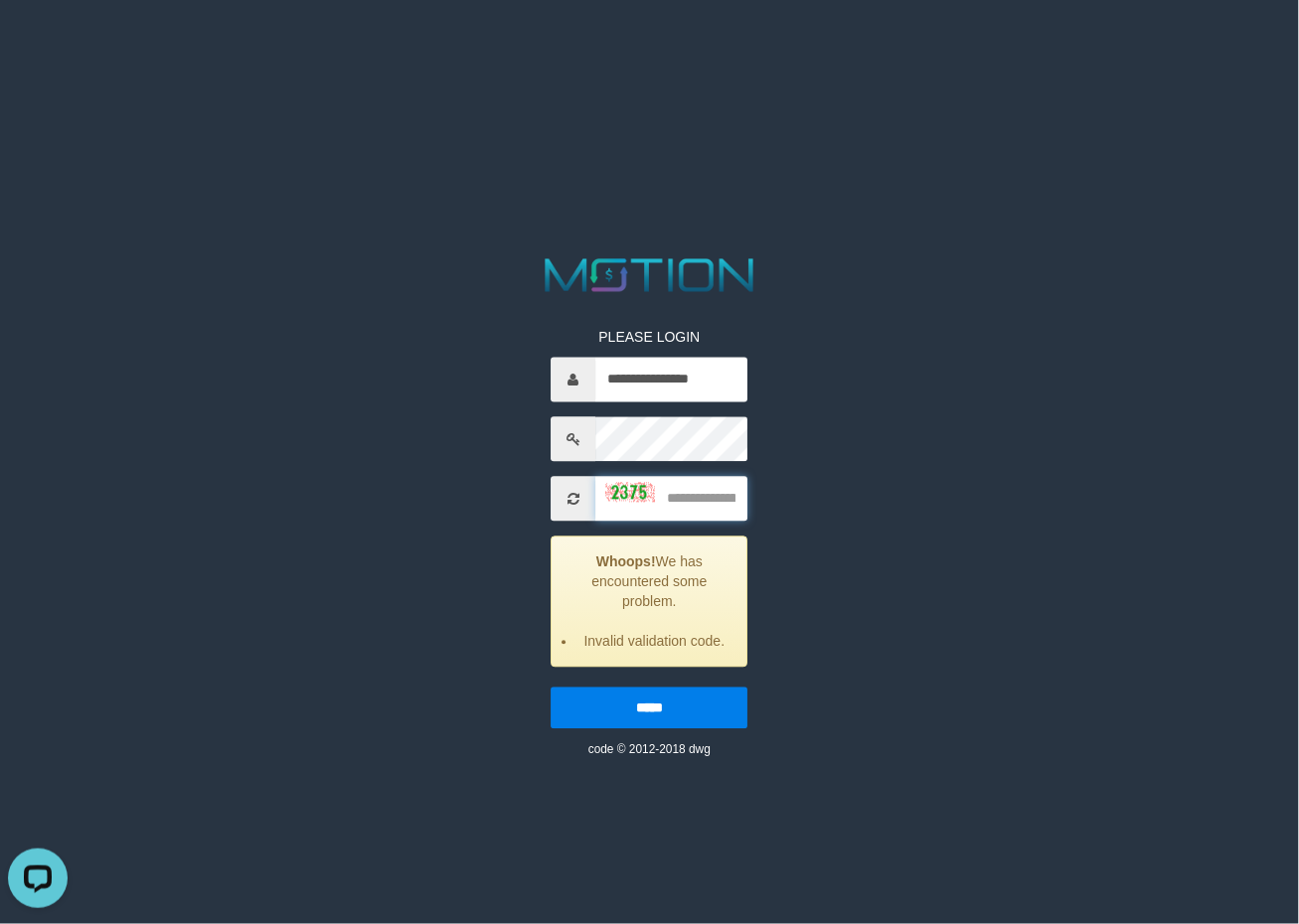scroll, scrollTop: 0, scrollLeft: 0, axis: both 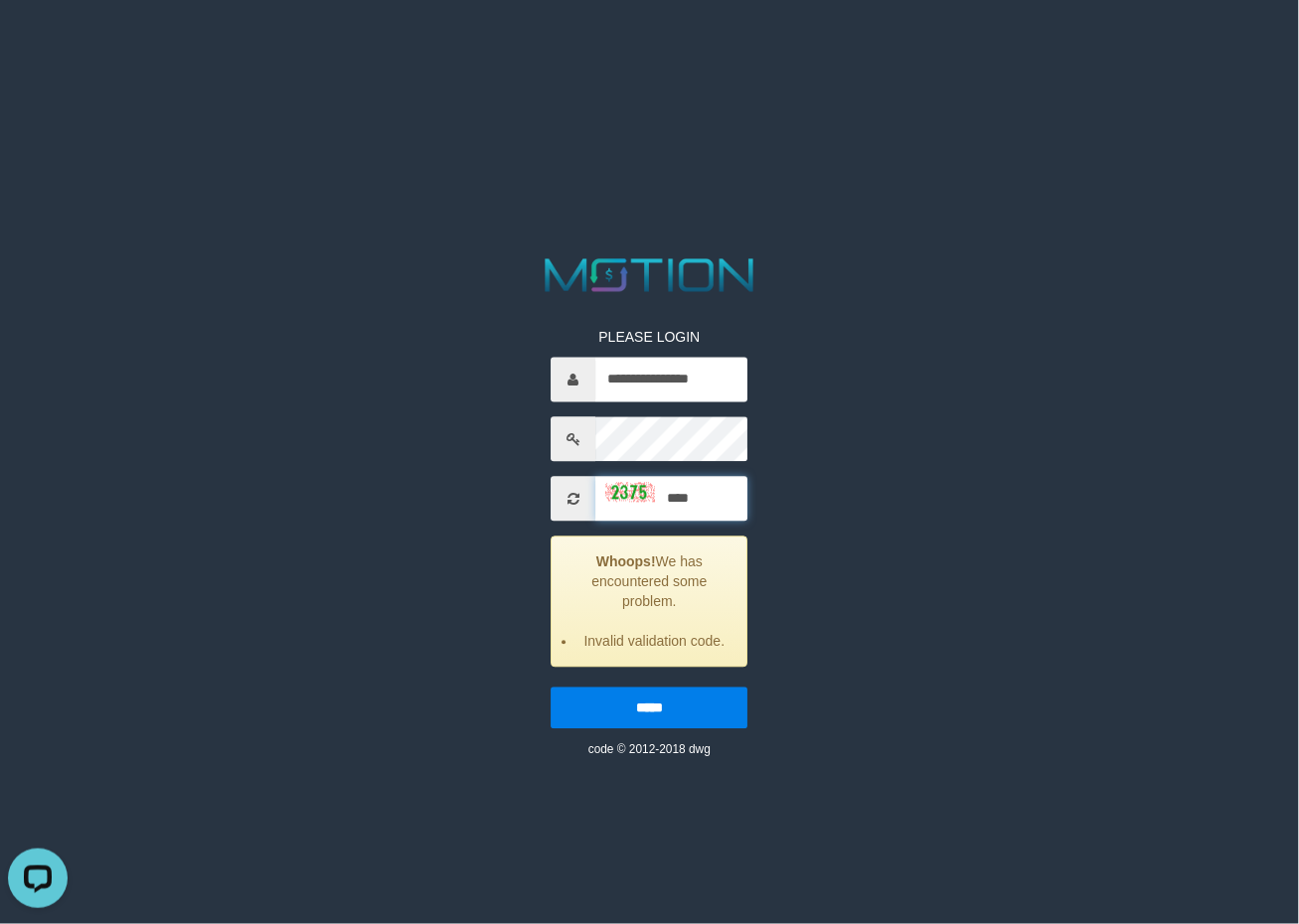 type on "****" 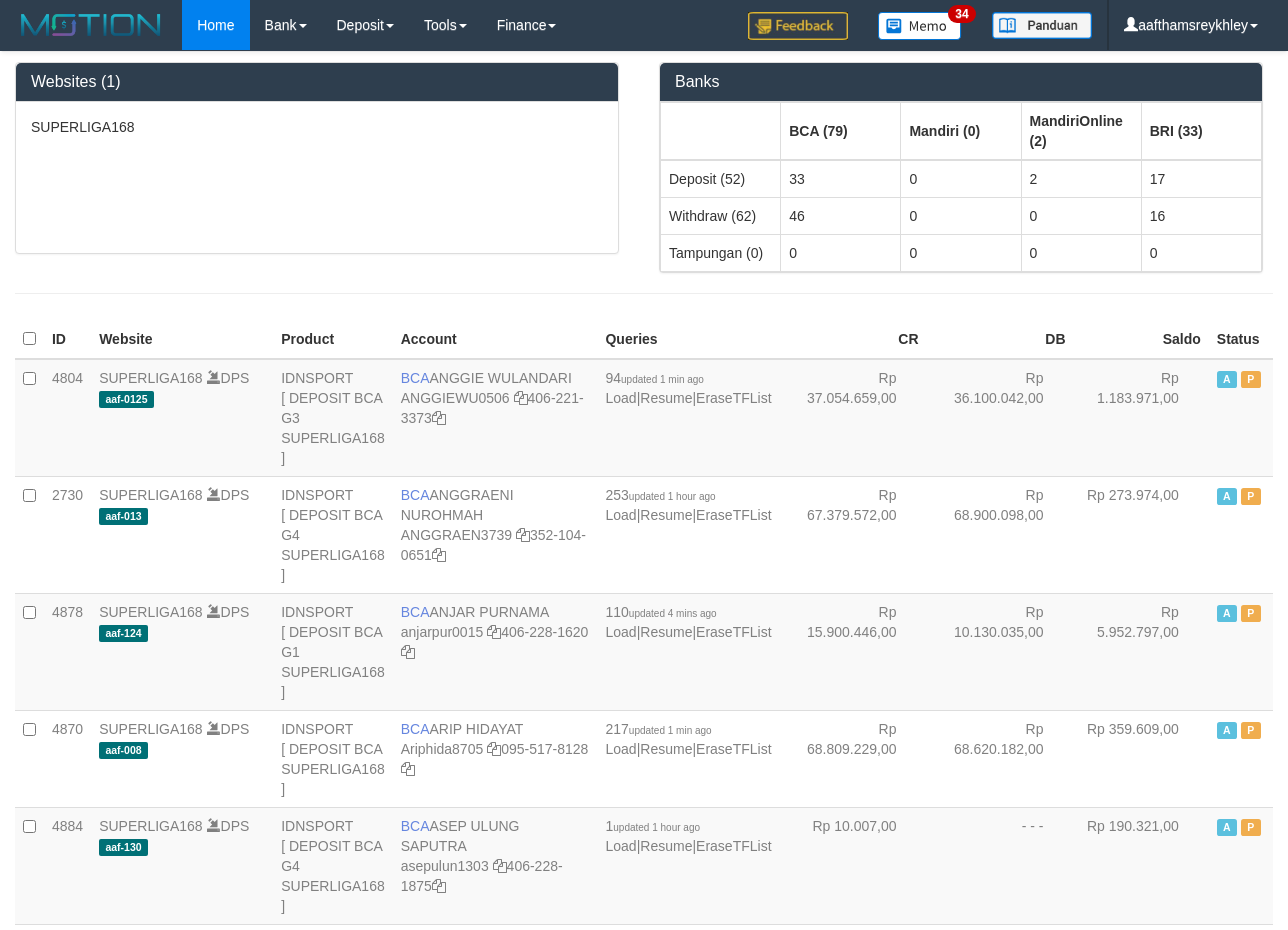 scroll, scrollTop: 0, scrollLeft: 0, axis: both 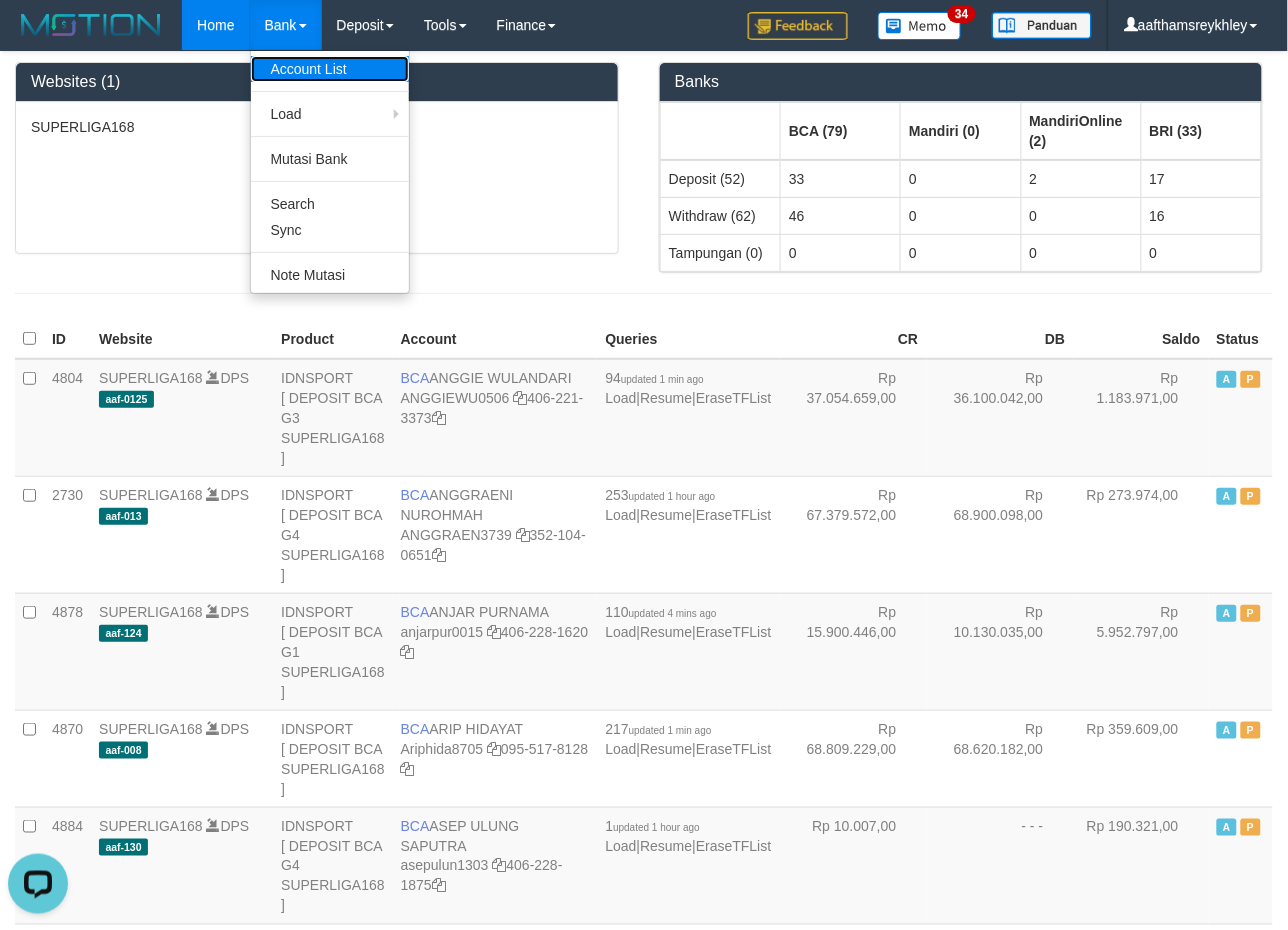 click on "Account List" at bounding box center [330, 69] 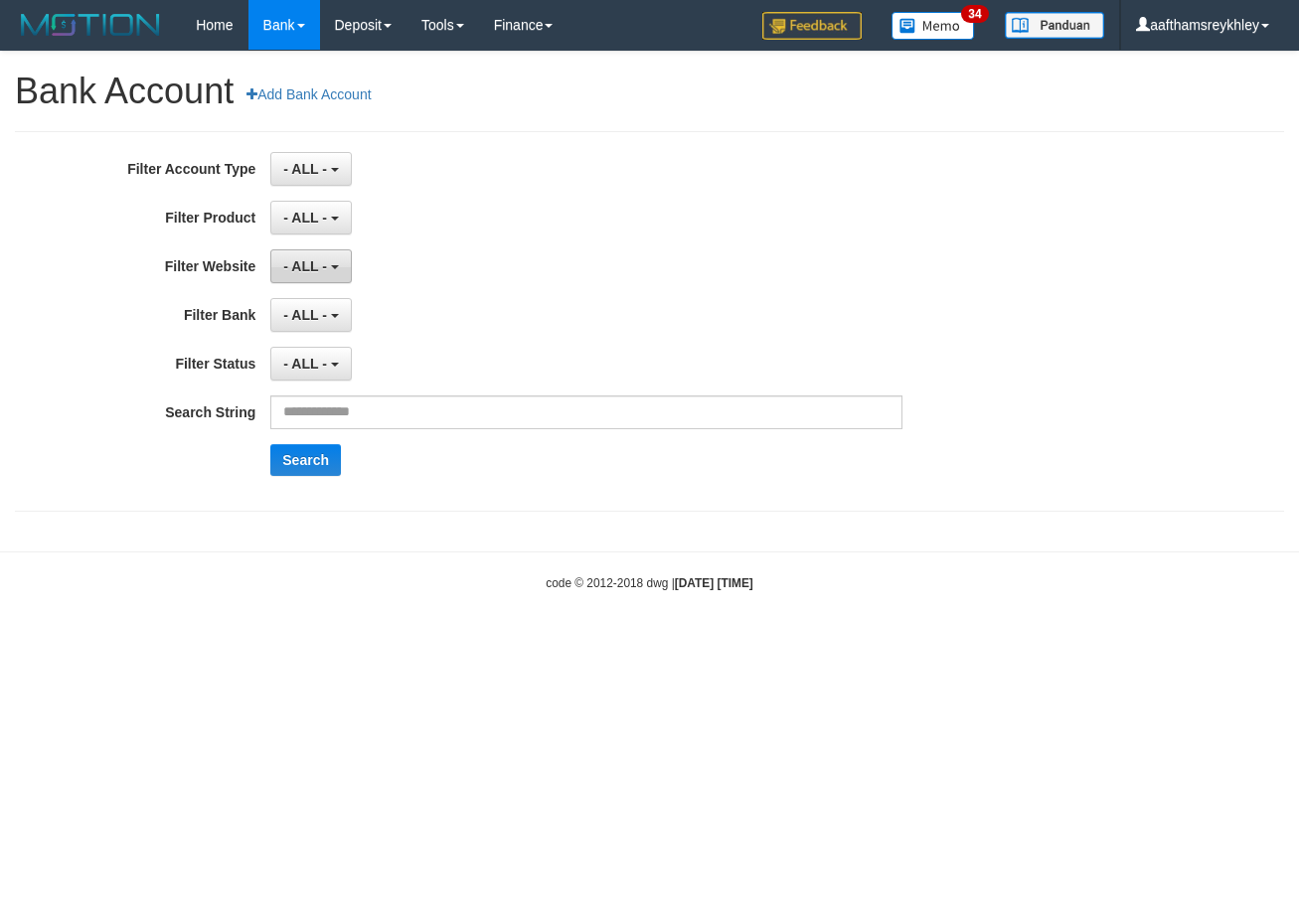 scroll, scrollTop: 0, scrollLeft: 0, axis: both 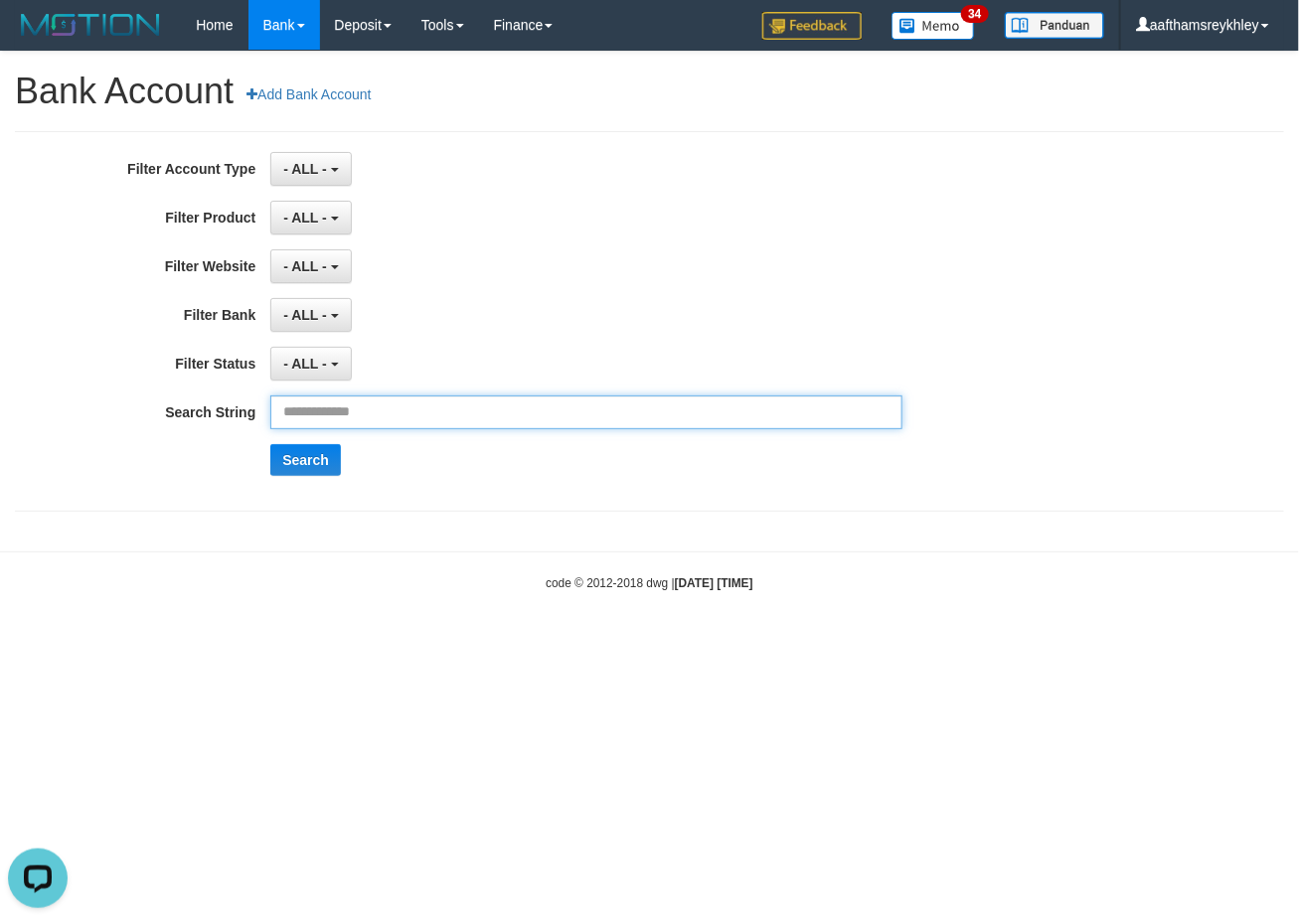 click at bounding box center (585, 412) 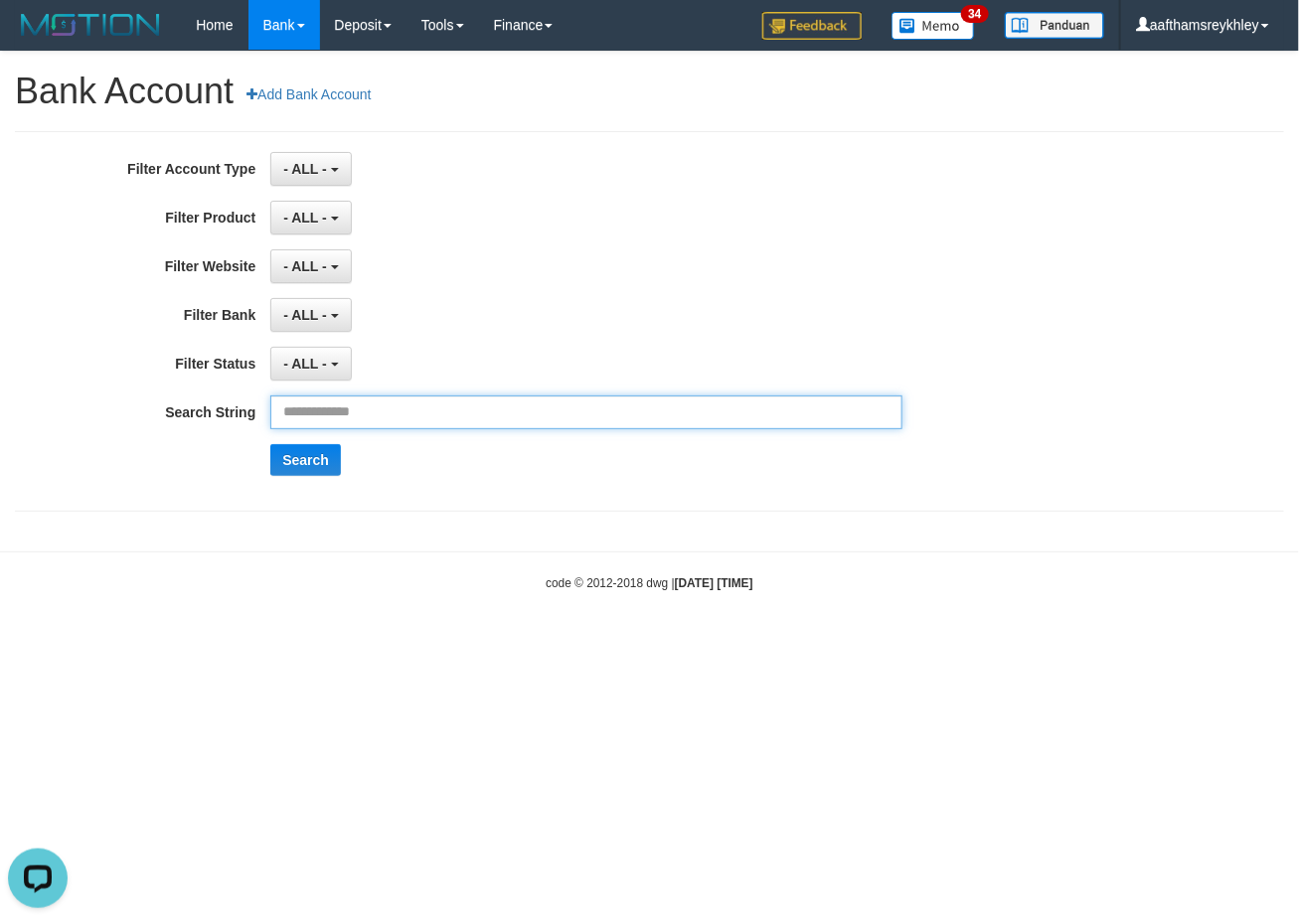 type on "**********" 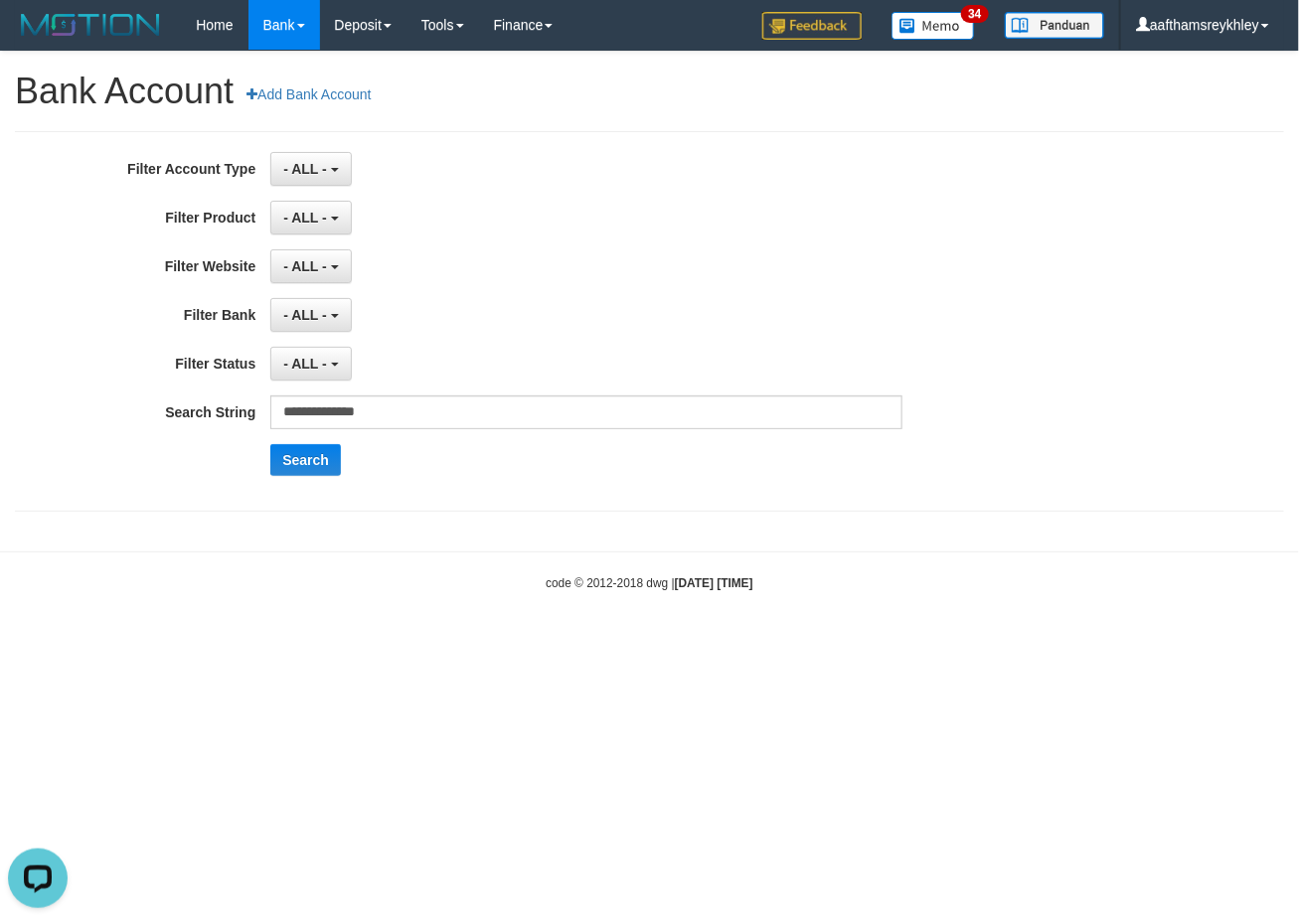 click on "**********" at bounding box center (541, 321) 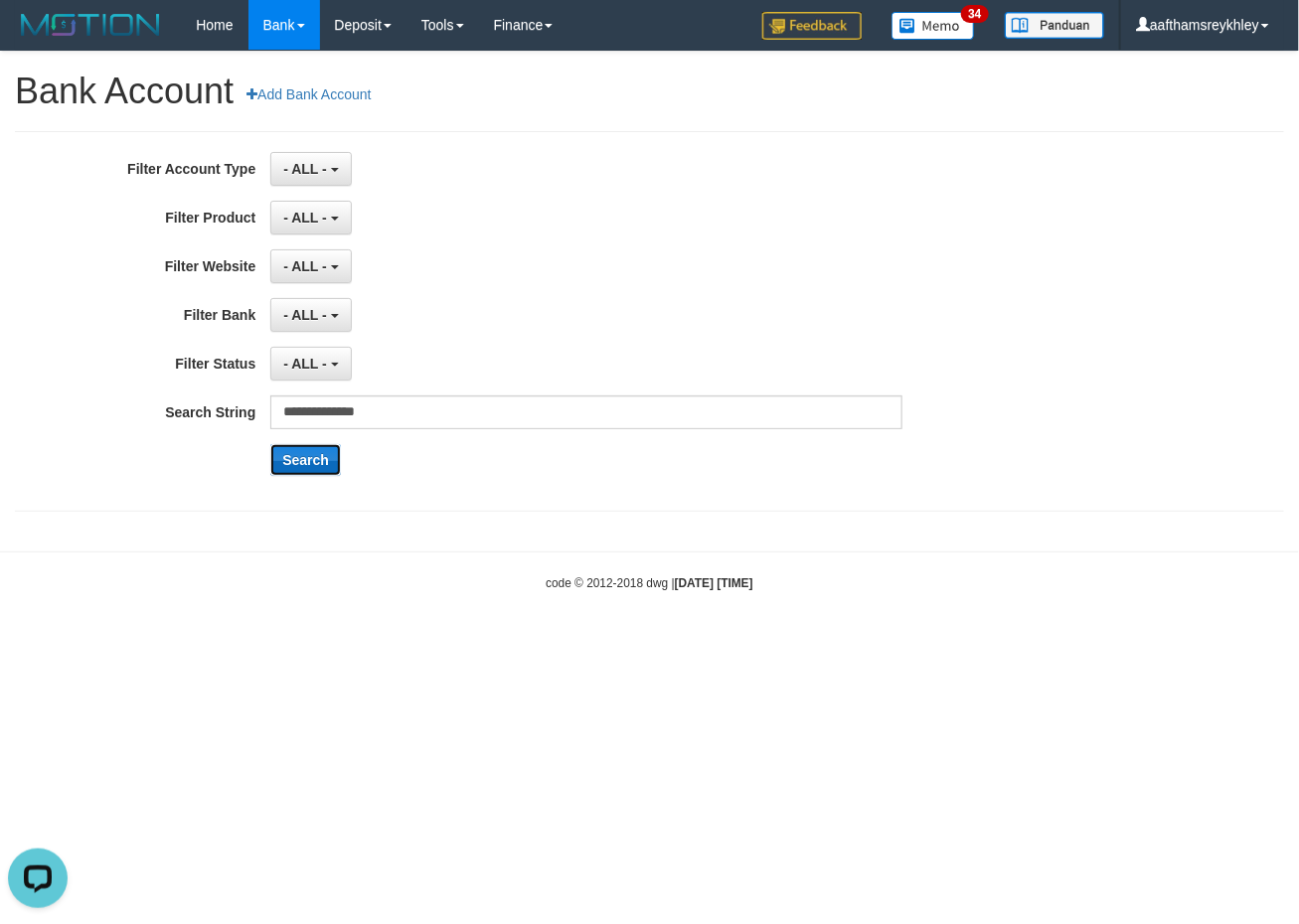 click on "Search" at bounding box center (305, 460) 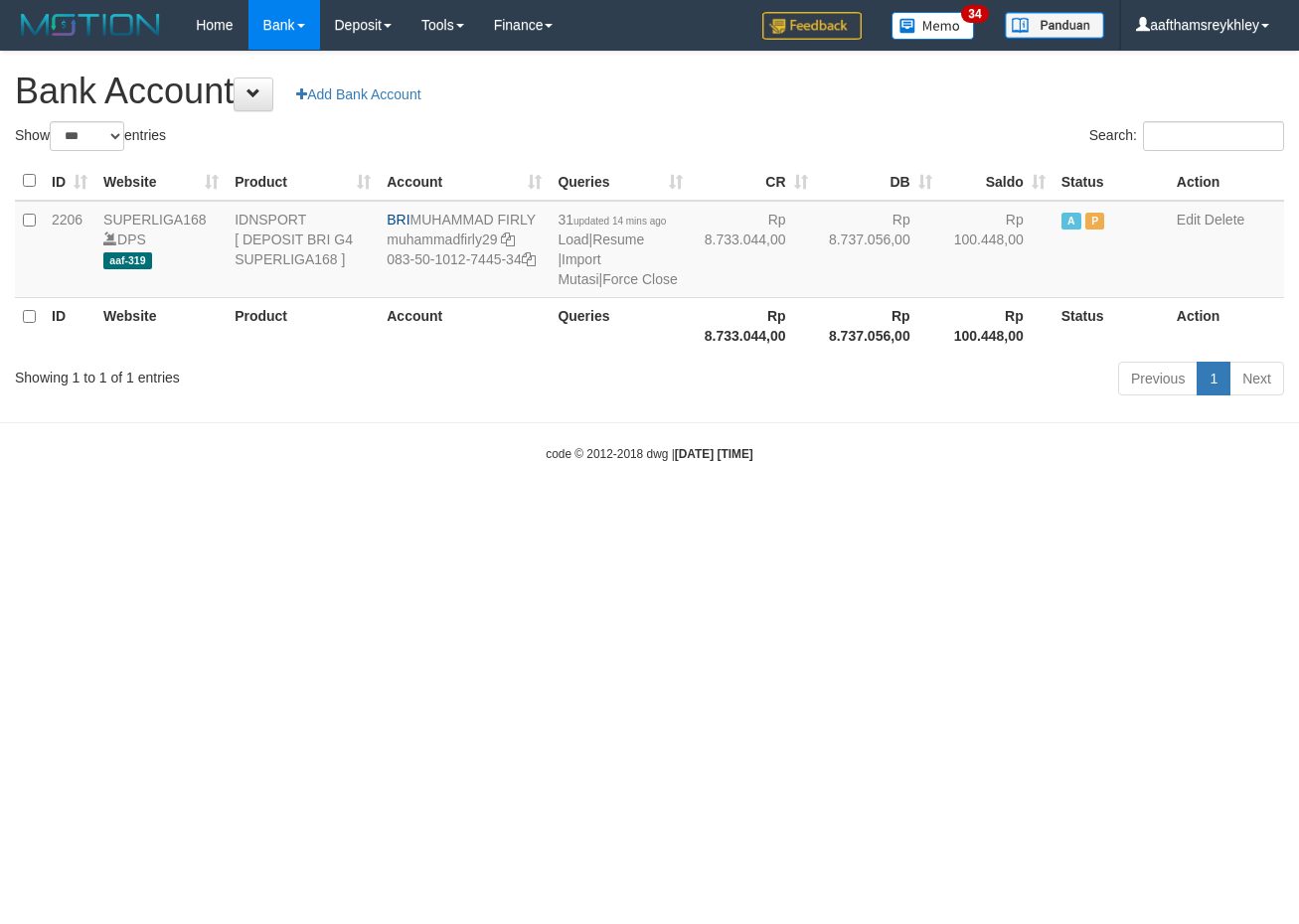 select on "***" 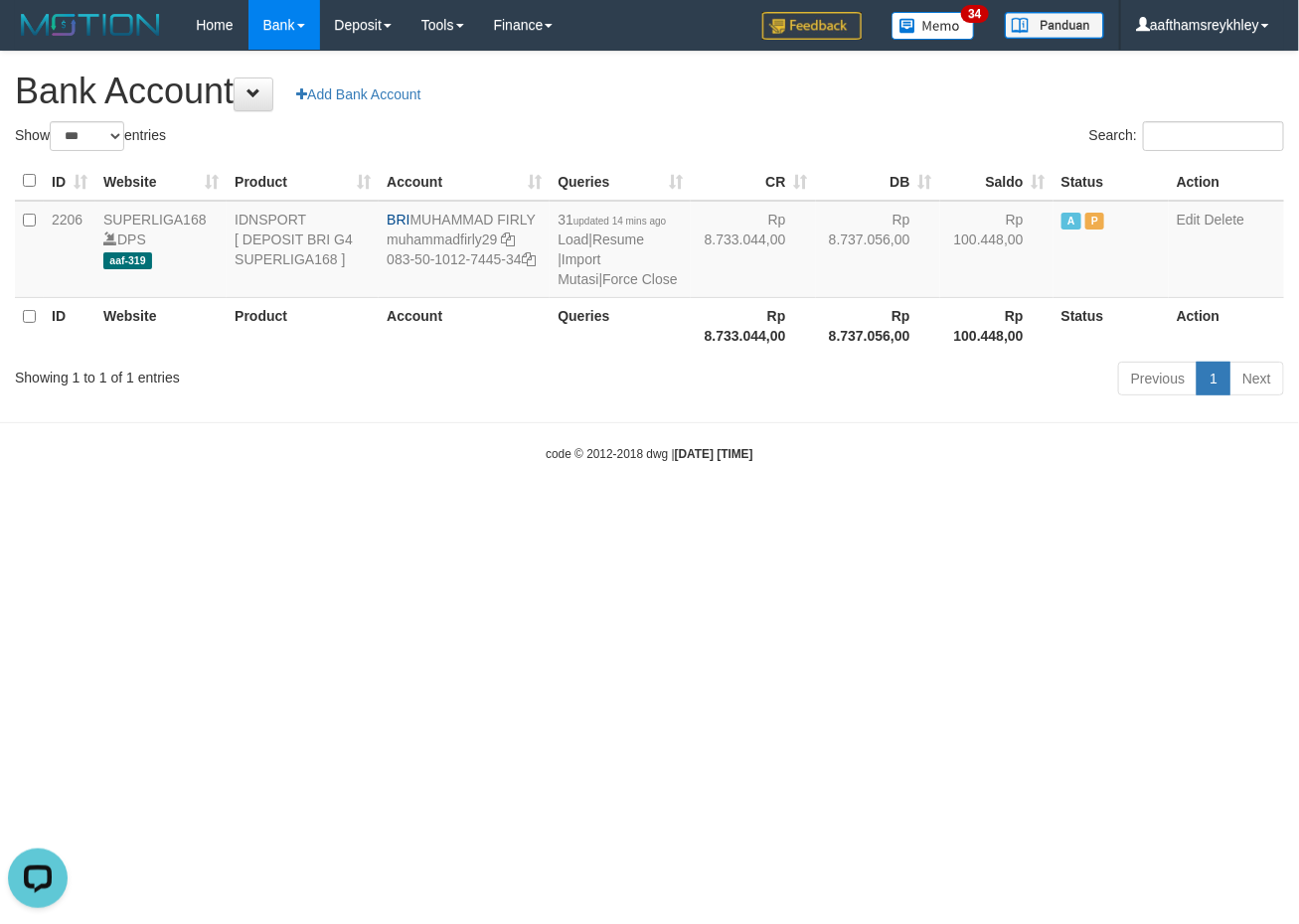 scroll, scrollTop: 0, scrollLeft: 0, axis: both 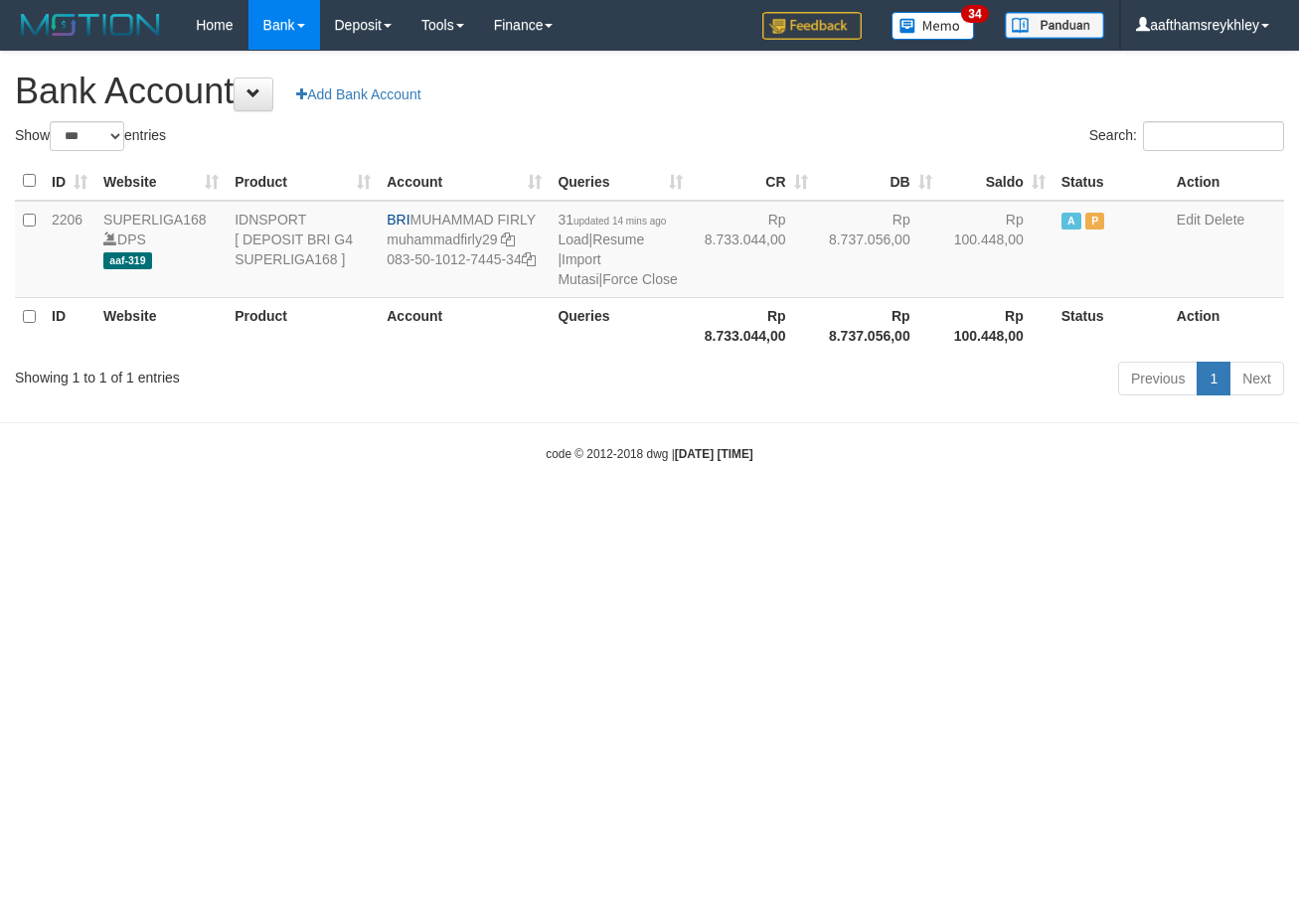 select on "***" 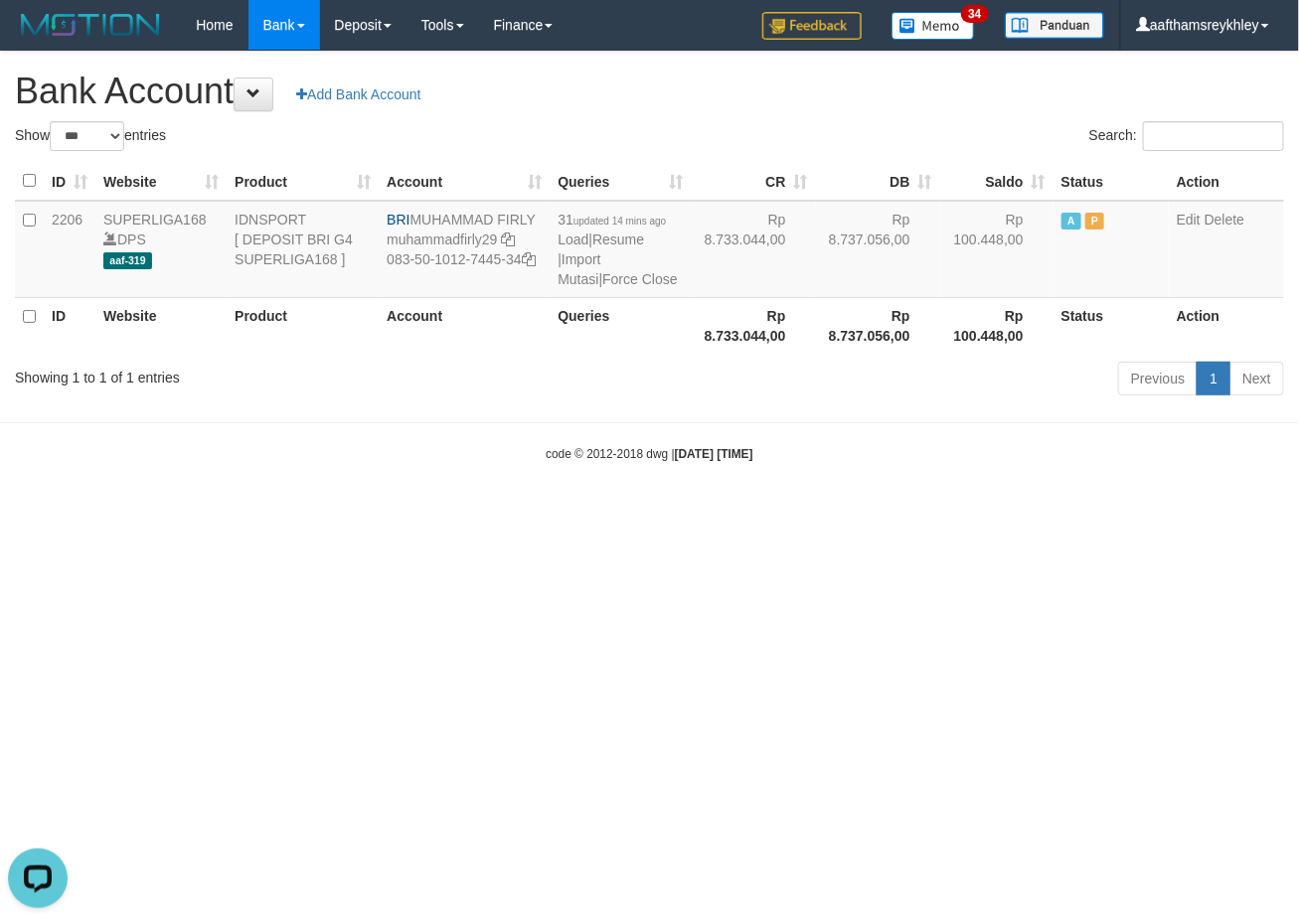scroll, scrollTop: 0, scrollLeft: 0, axis: both 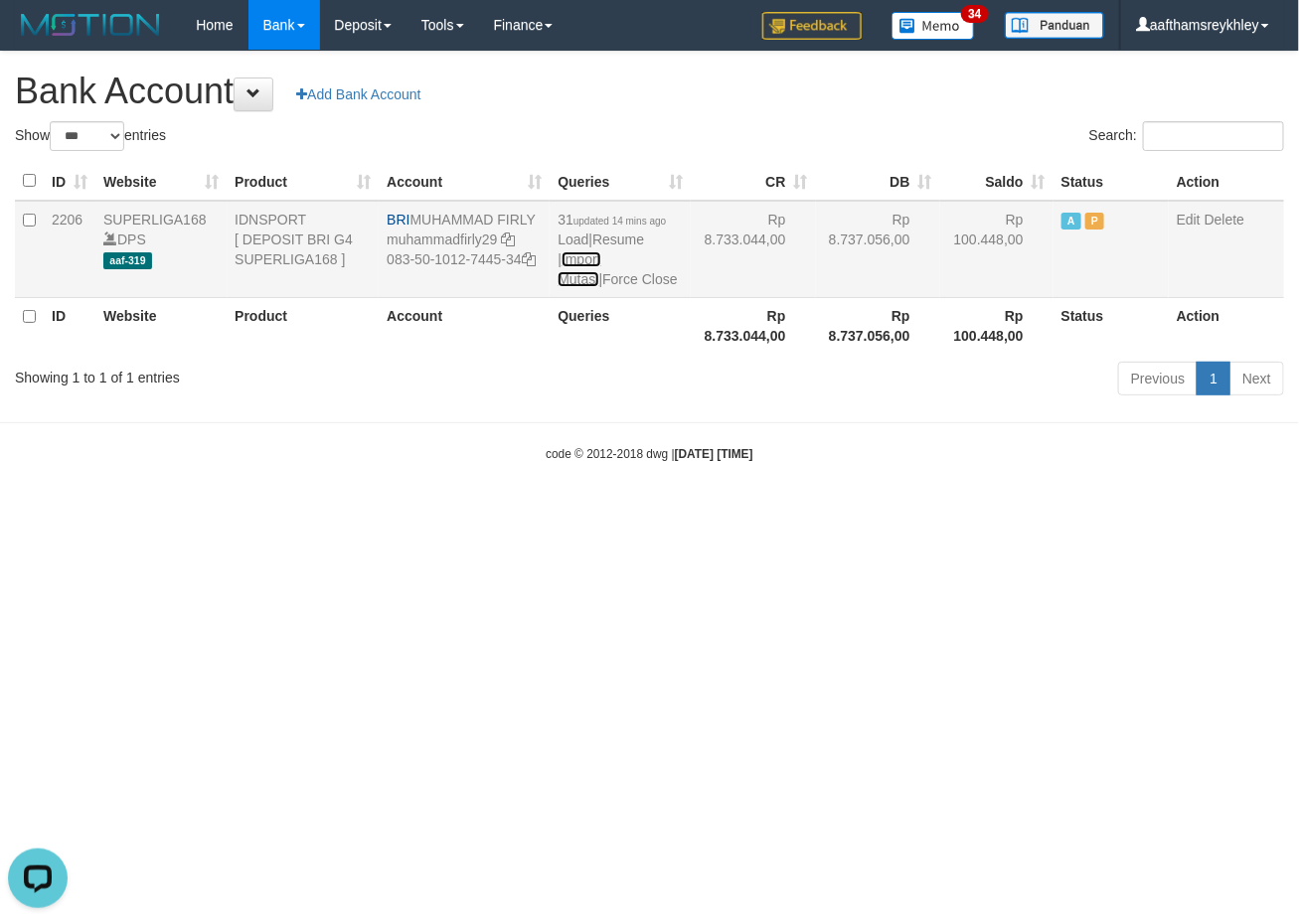click on "Import Mutasi" at bounding box center (578, 269) 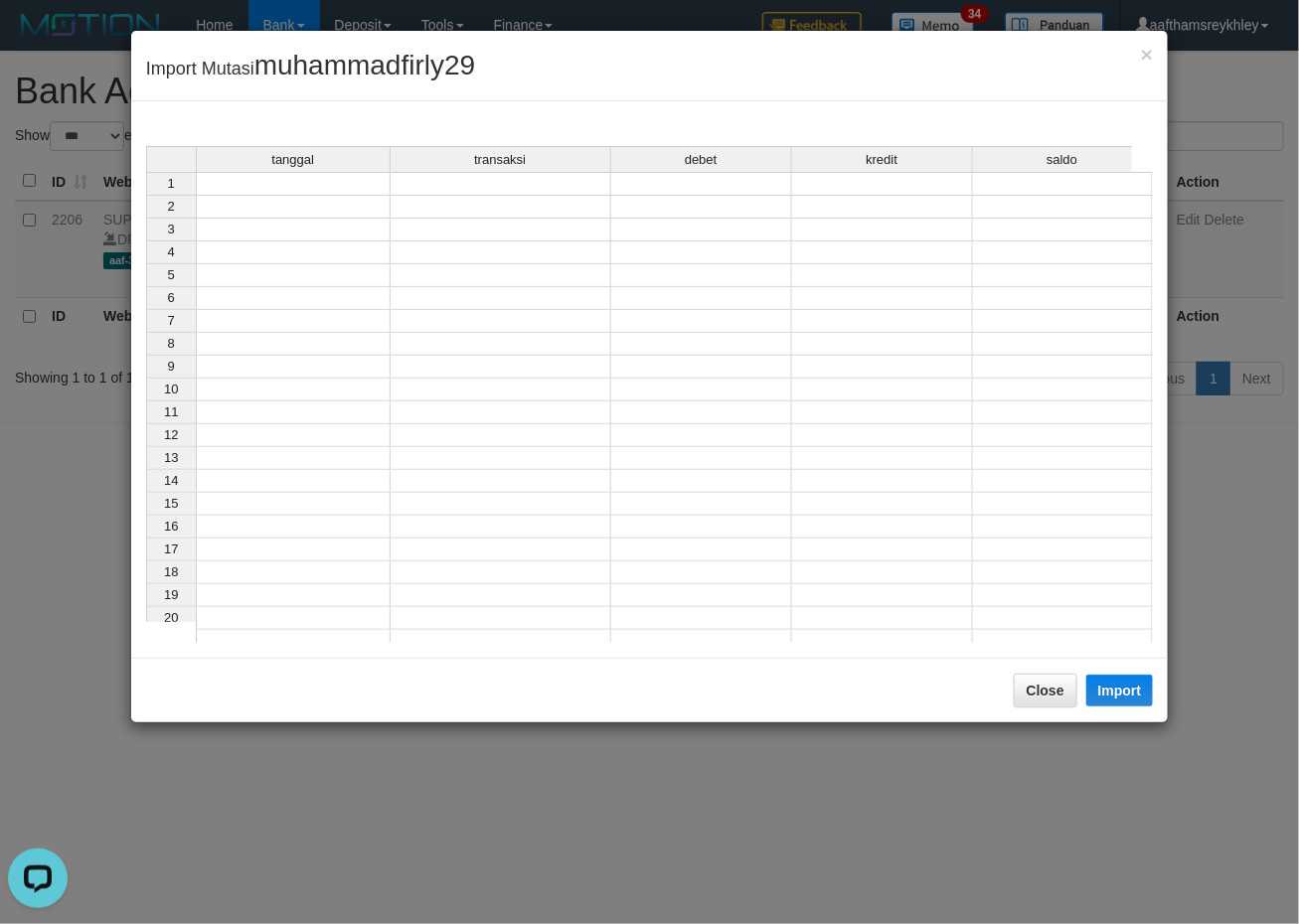 click on "tanggal transaksi debet kredit saldo 1 2 3 4 5 6 7 8 9 10 11 12 13 14 15 16 17 18 19 20 21" at bounding box center [146, 399] 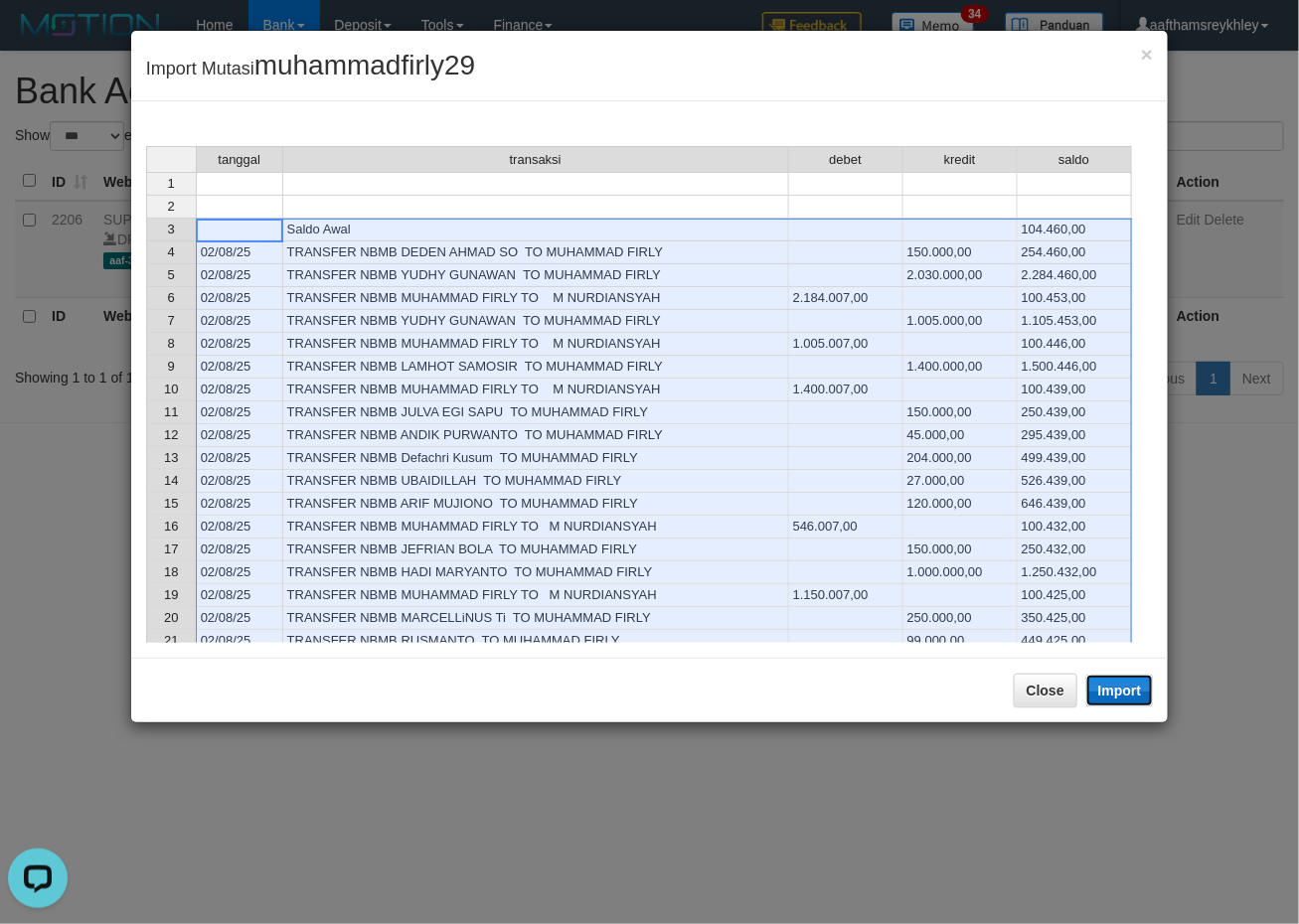 click on "Import" at bounding box center (1120, 691) 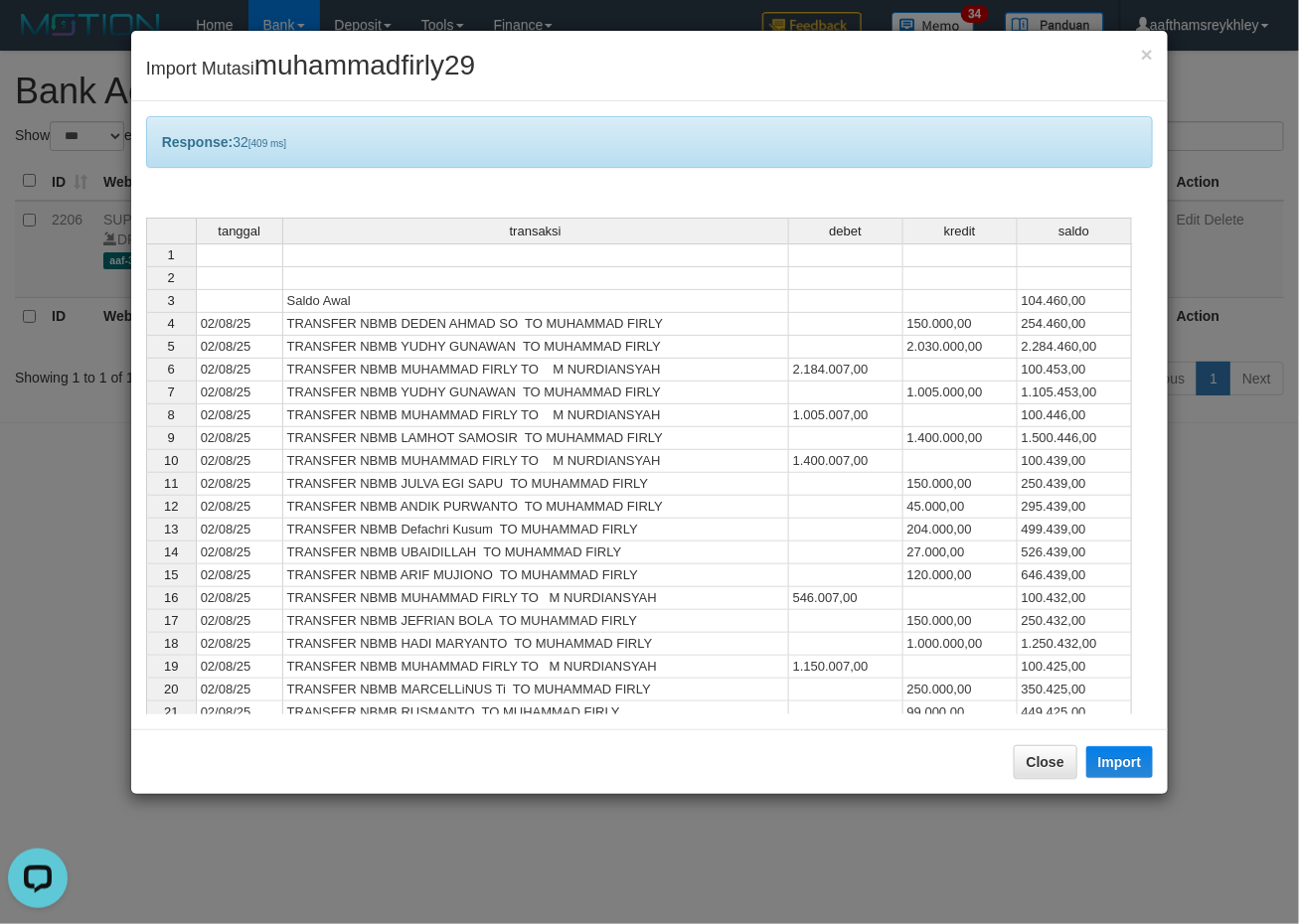 click on "120.000,00" at bounding box center (960, 575) 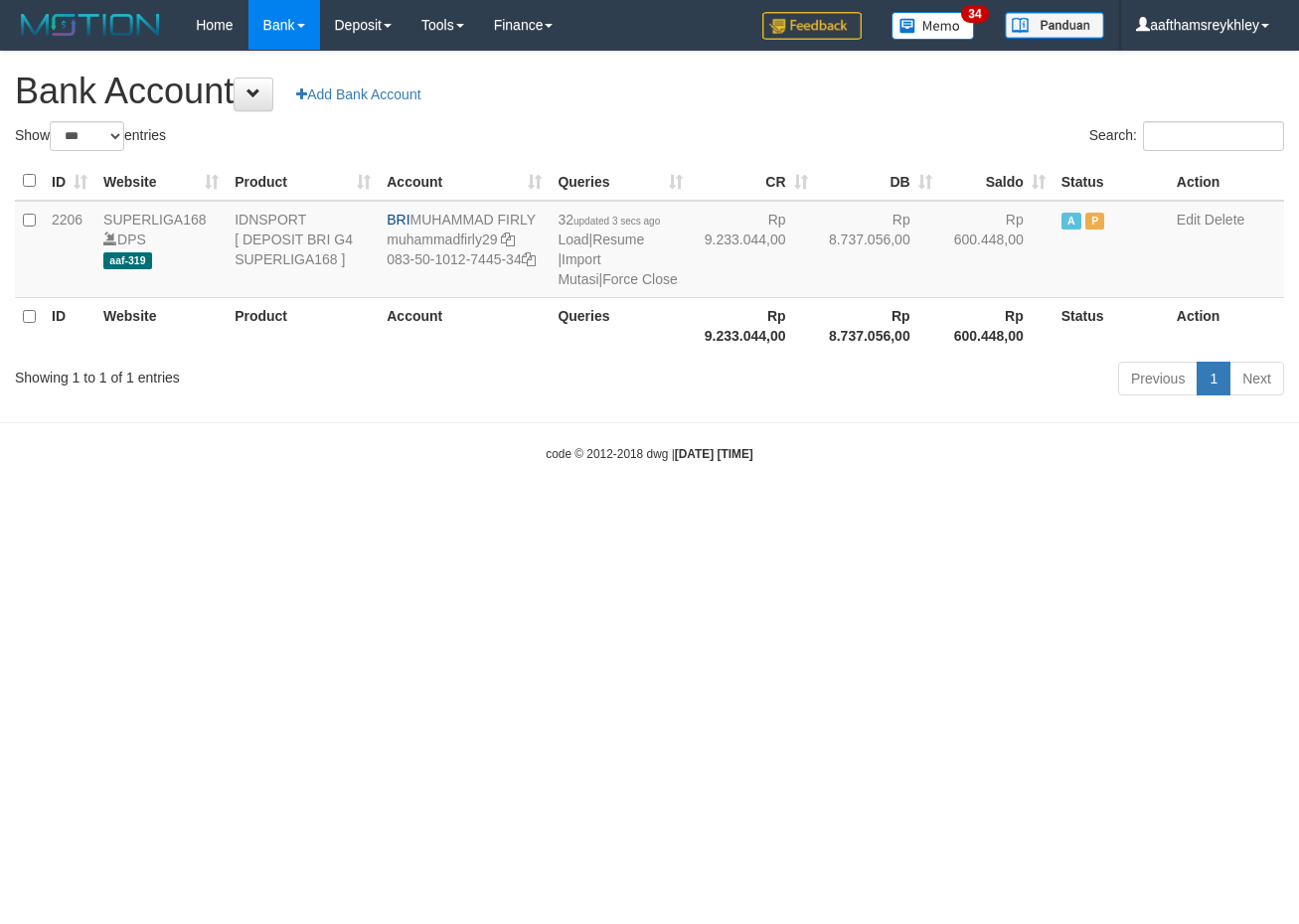 select on "***" 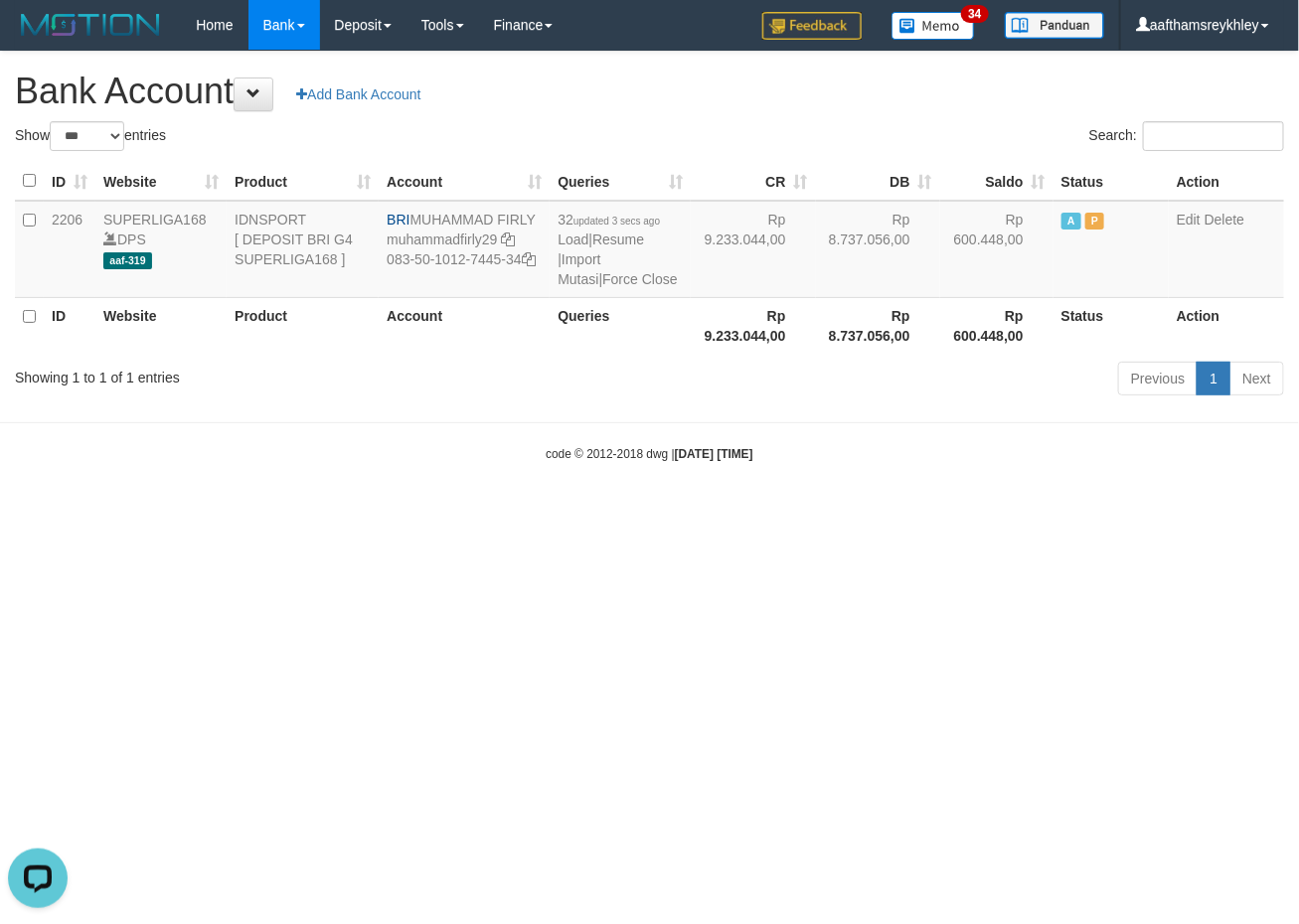 scroll, scrollTop: 0, scrollLeft: 0, axis: both 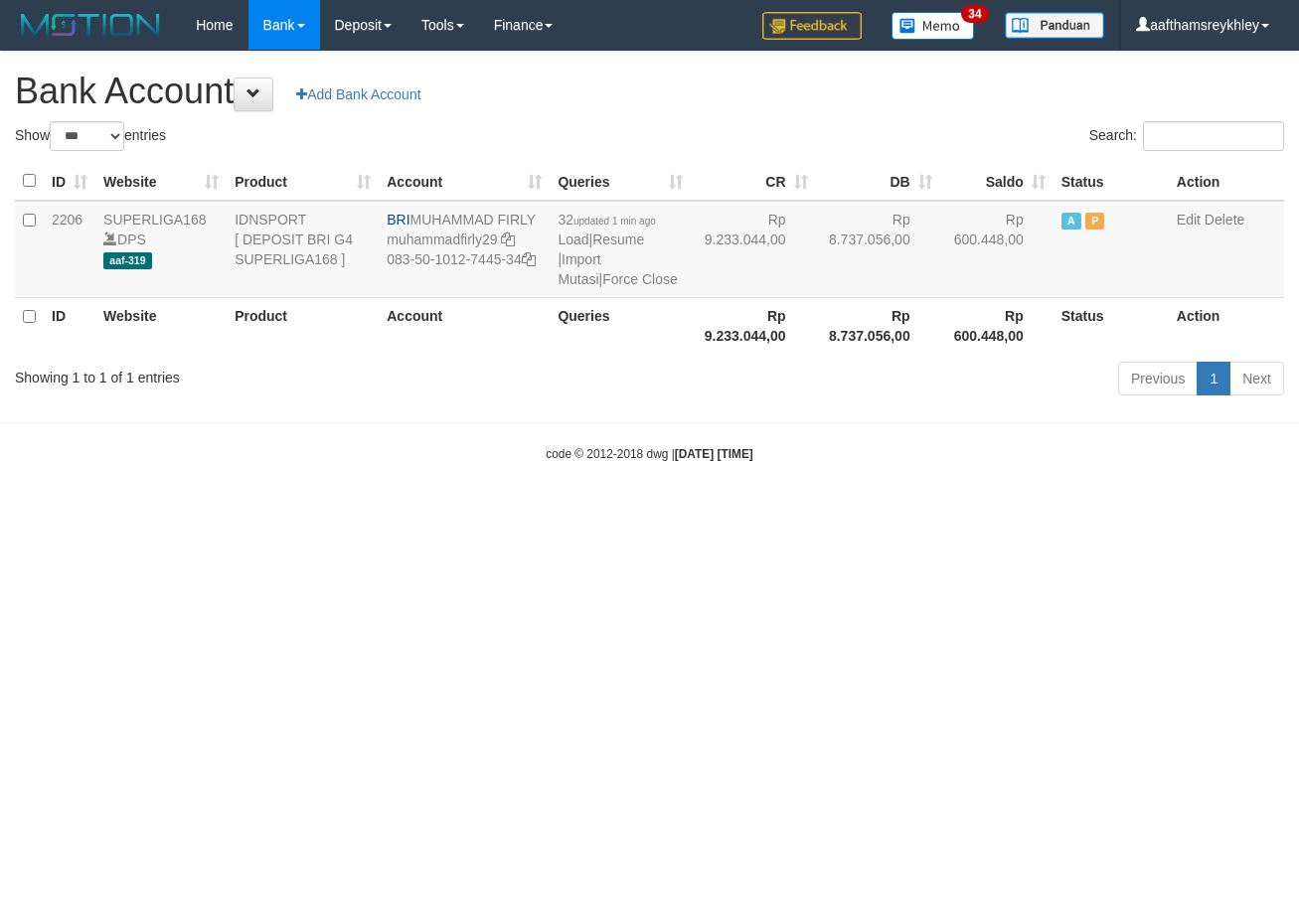 select on "***" 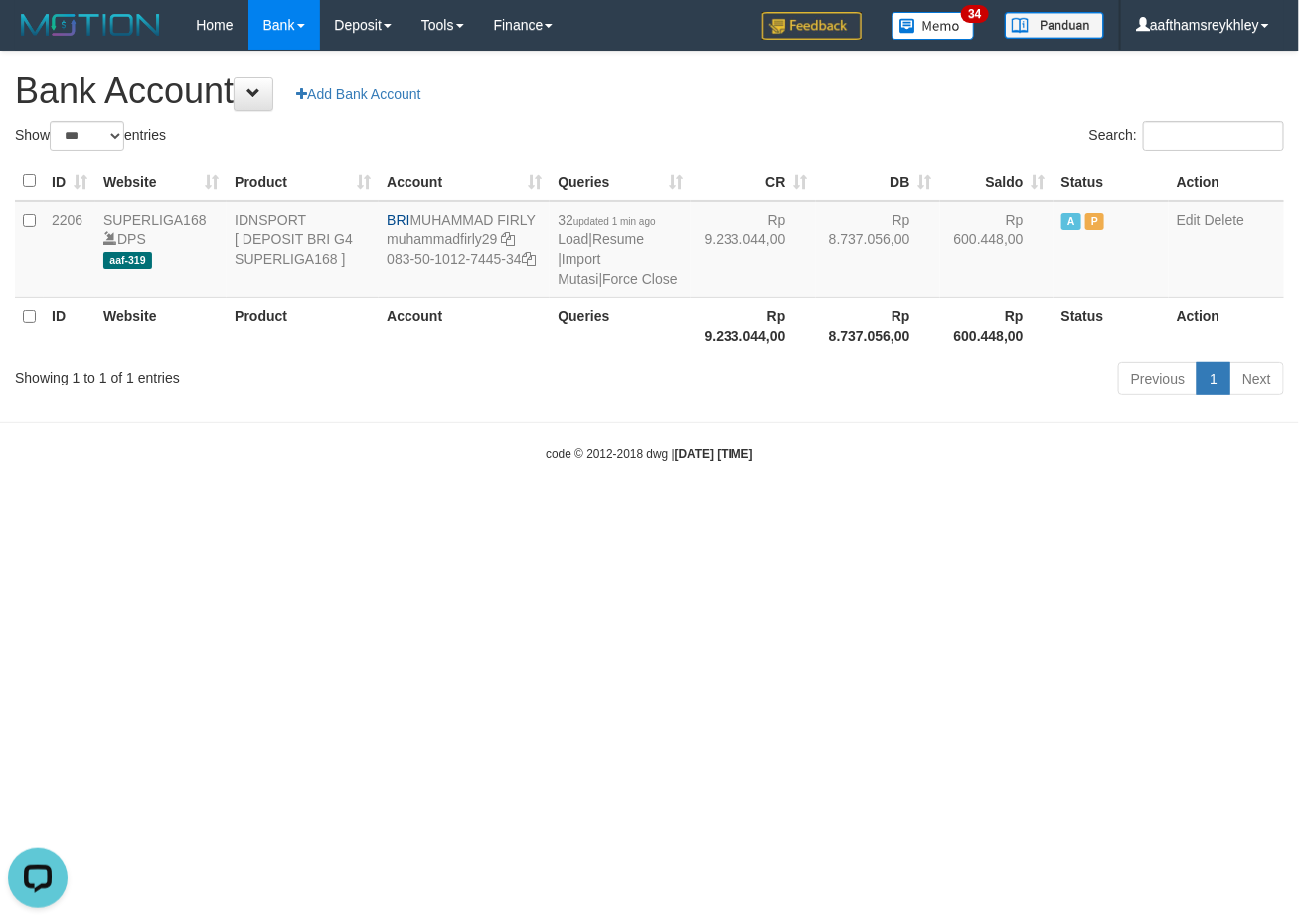 scroll, scrollTop: 0, scrollLeft: 0, axis: both 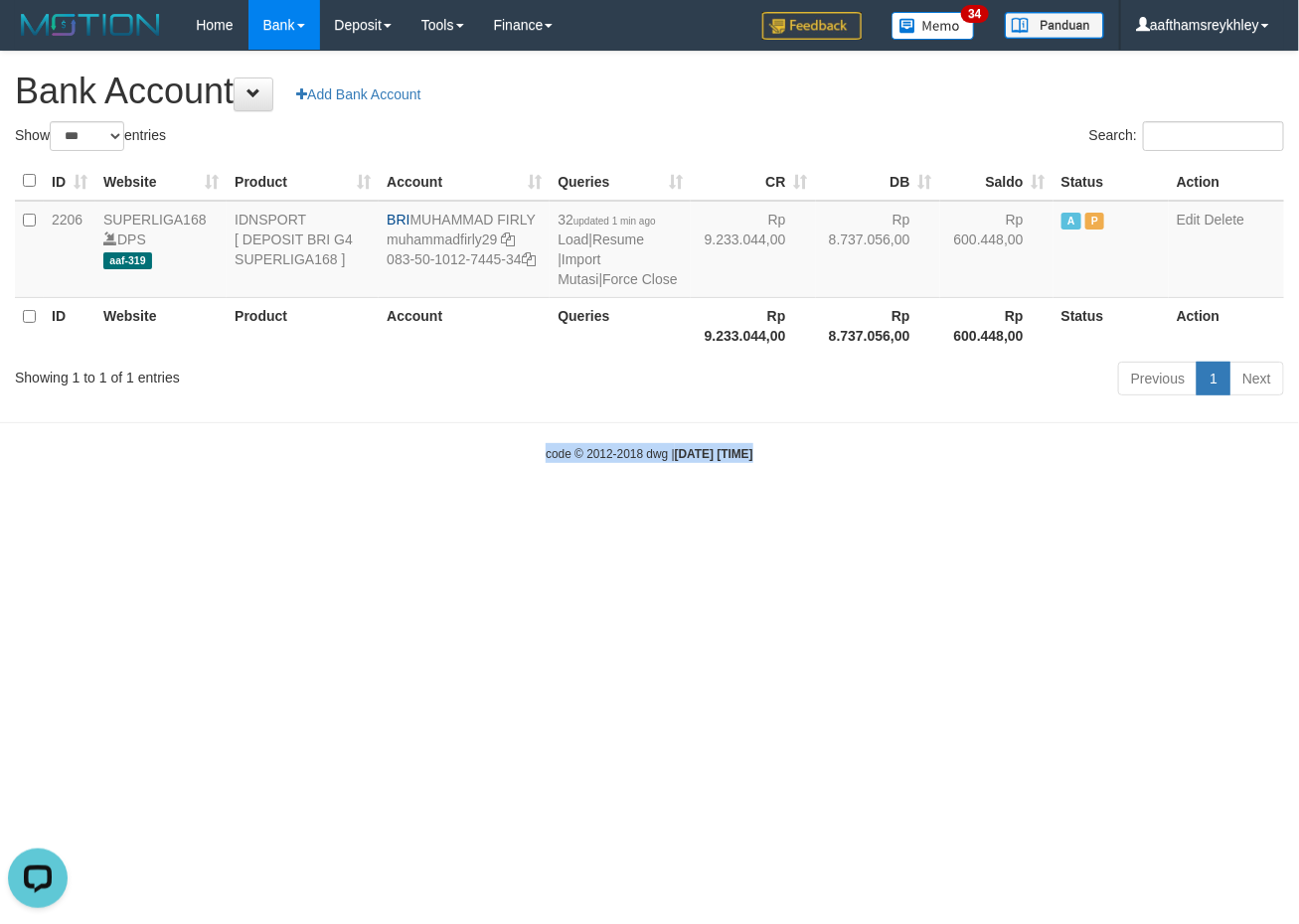 click on "Toggle navigation
Home
Bank
Account List
Load
By Website
Group
[ISPORT]													SUPERLIGA168
By Load Group (DPS)" at bounding box center [649, 256] 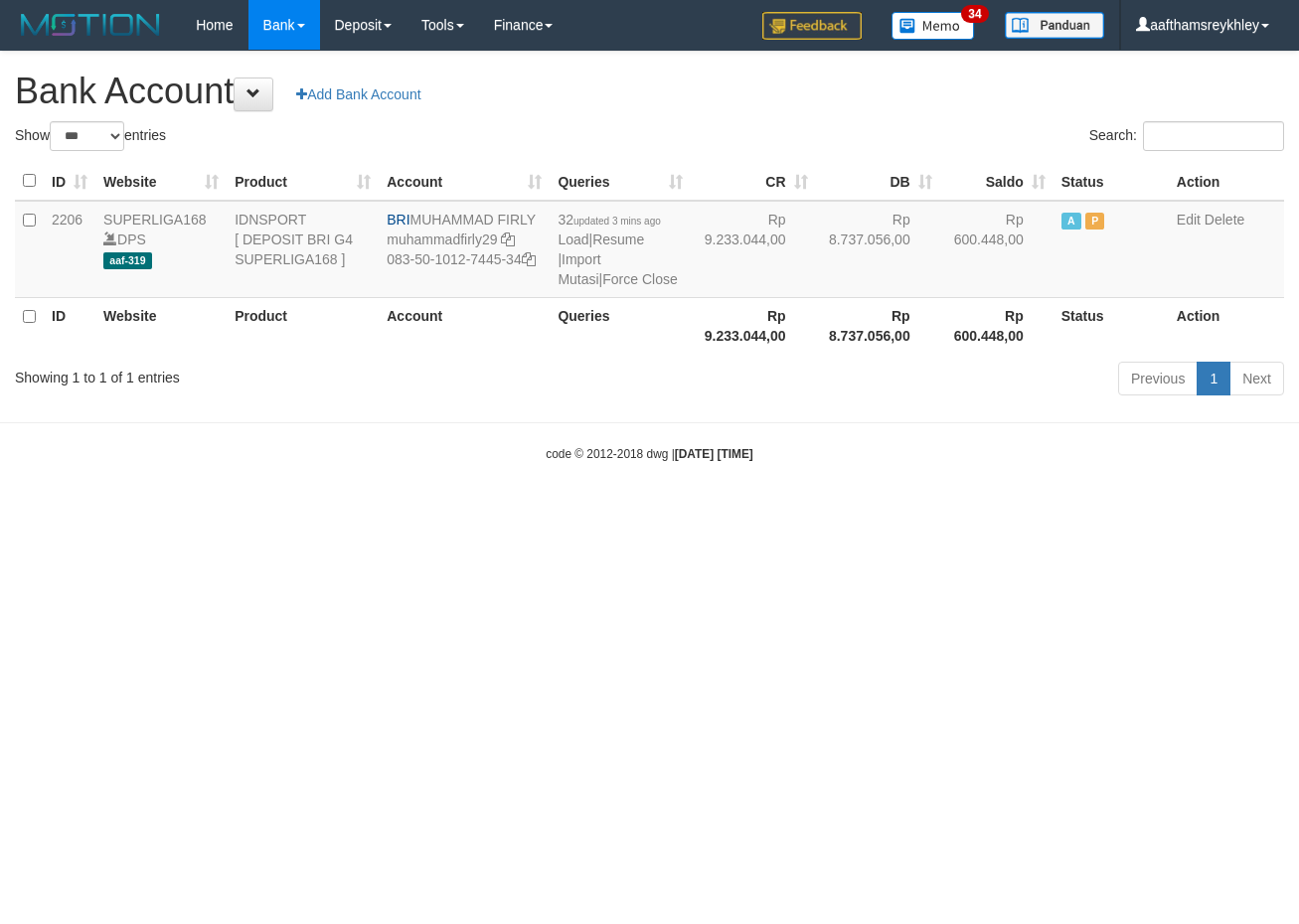 select on "***" 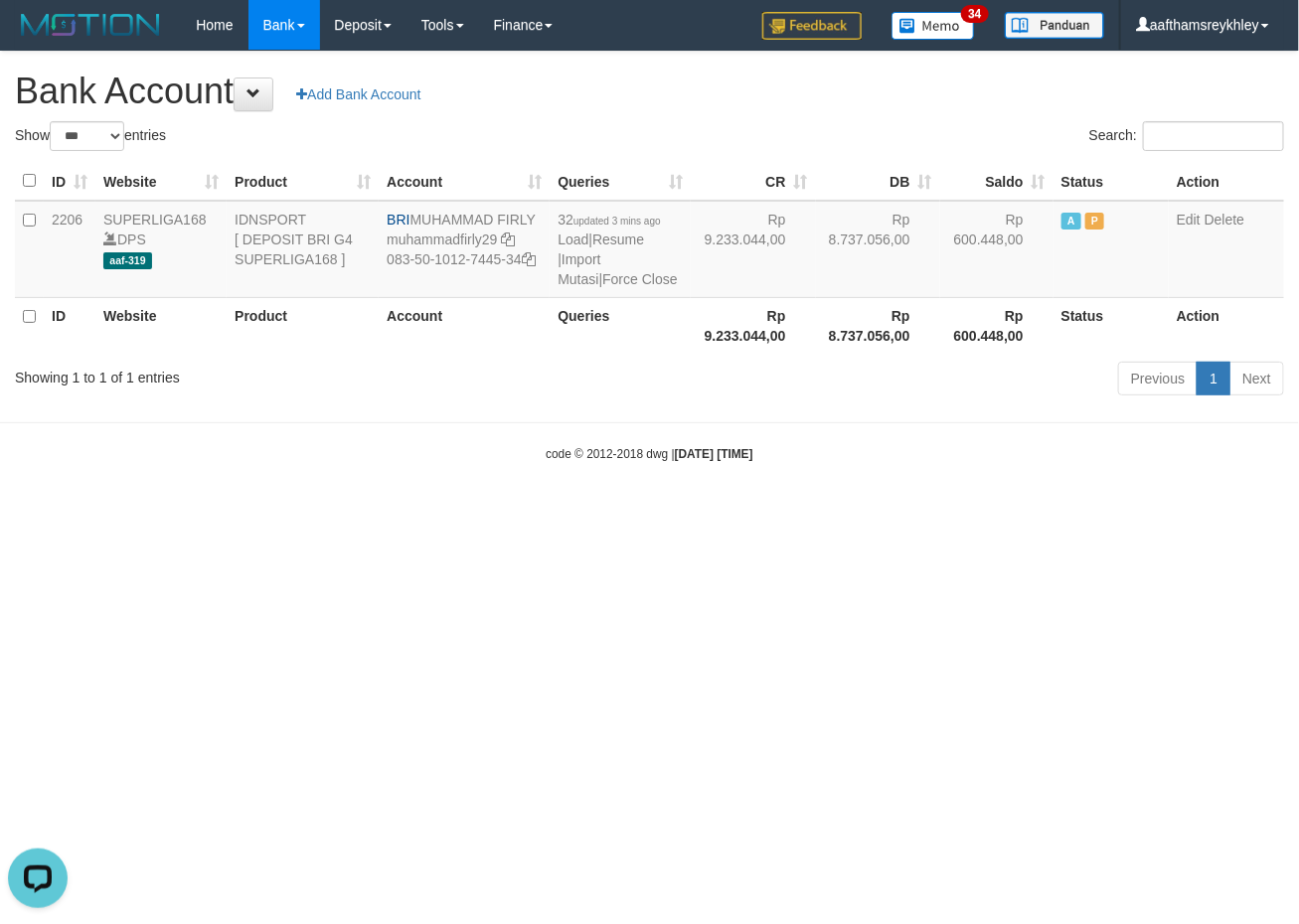 scroll, scrollTop: 0, scrollLeft: 0, axis: both 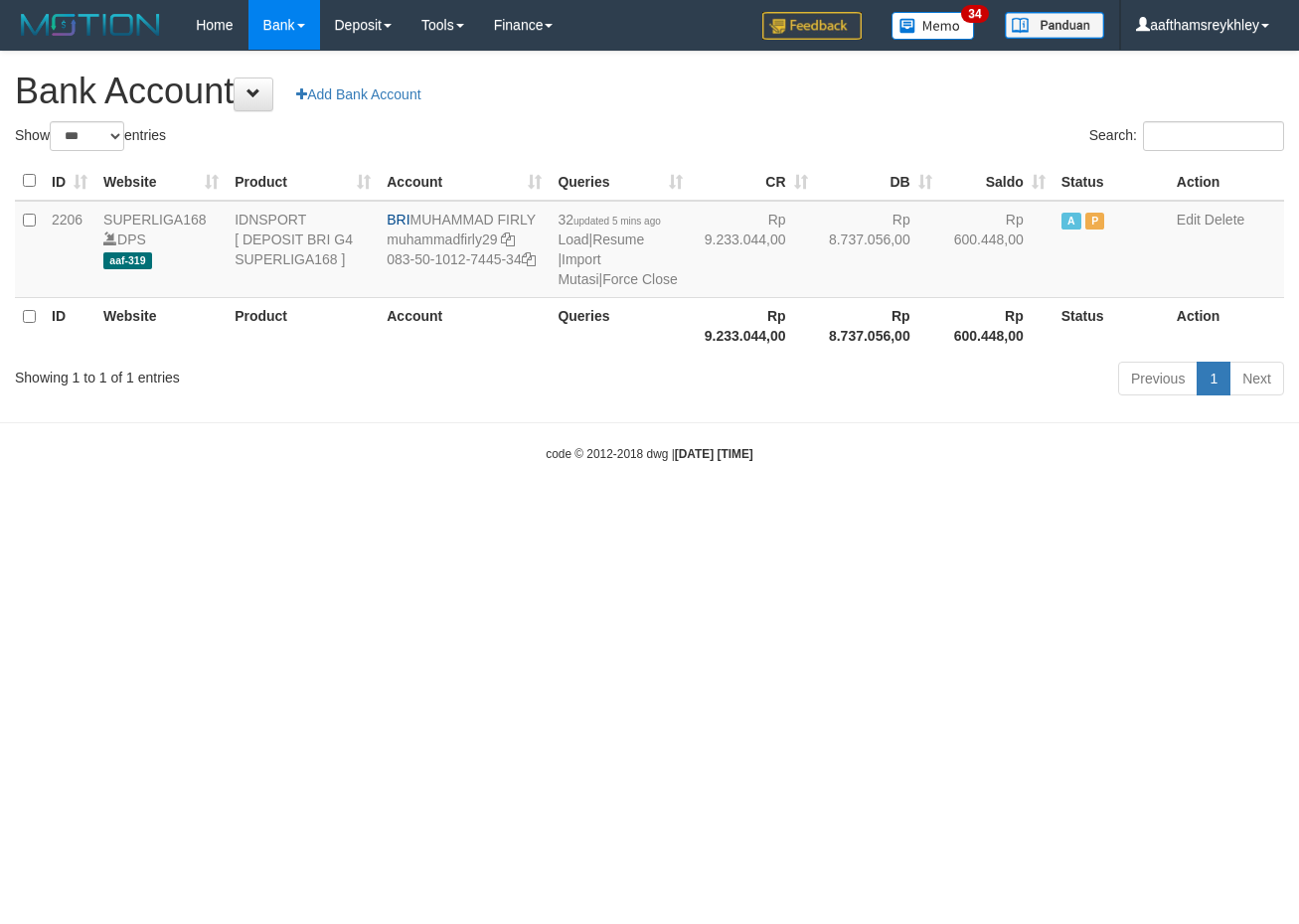 select on "***" 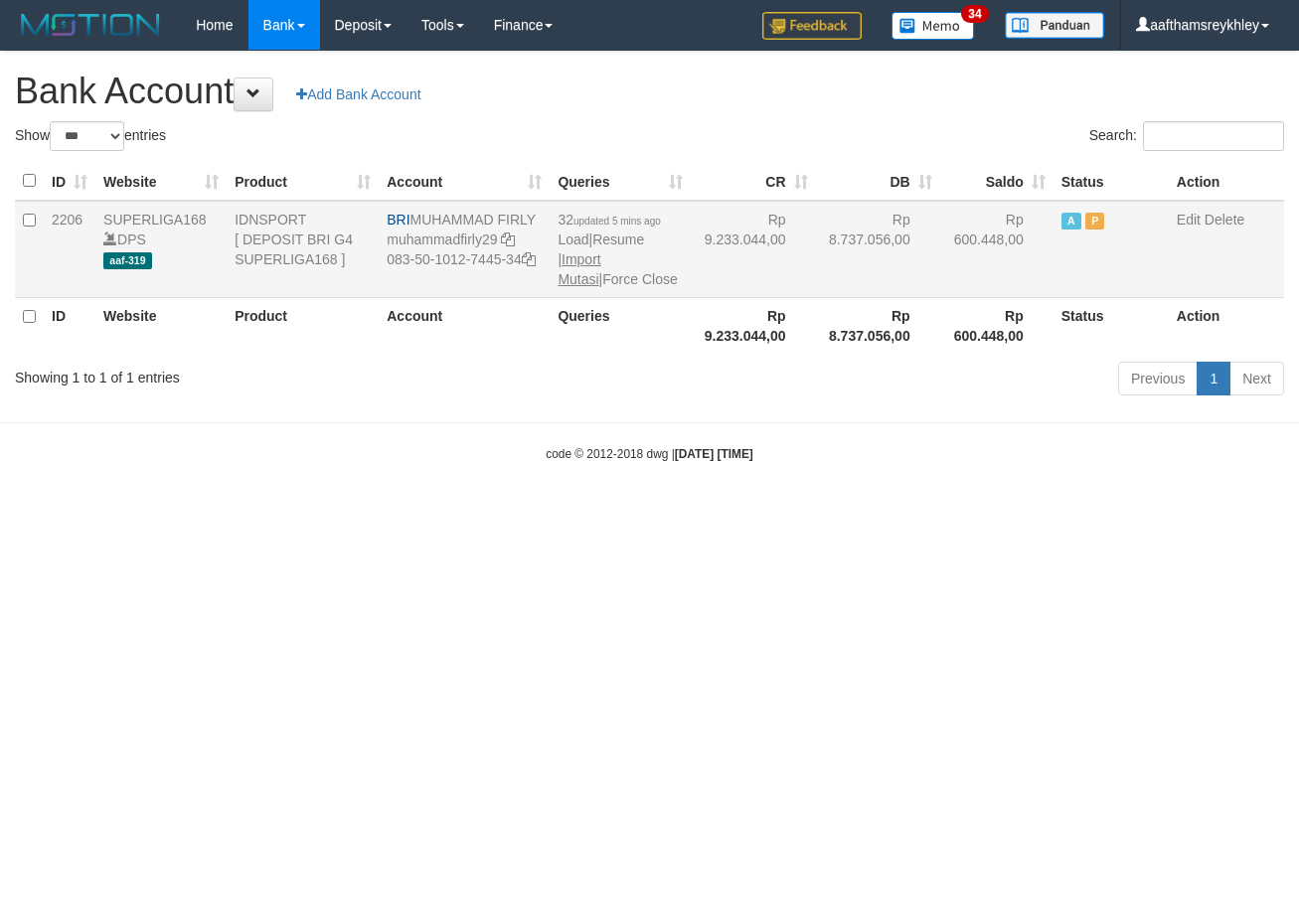 scroll, scrollTop: 0, scrollLeft: 0, axis: both 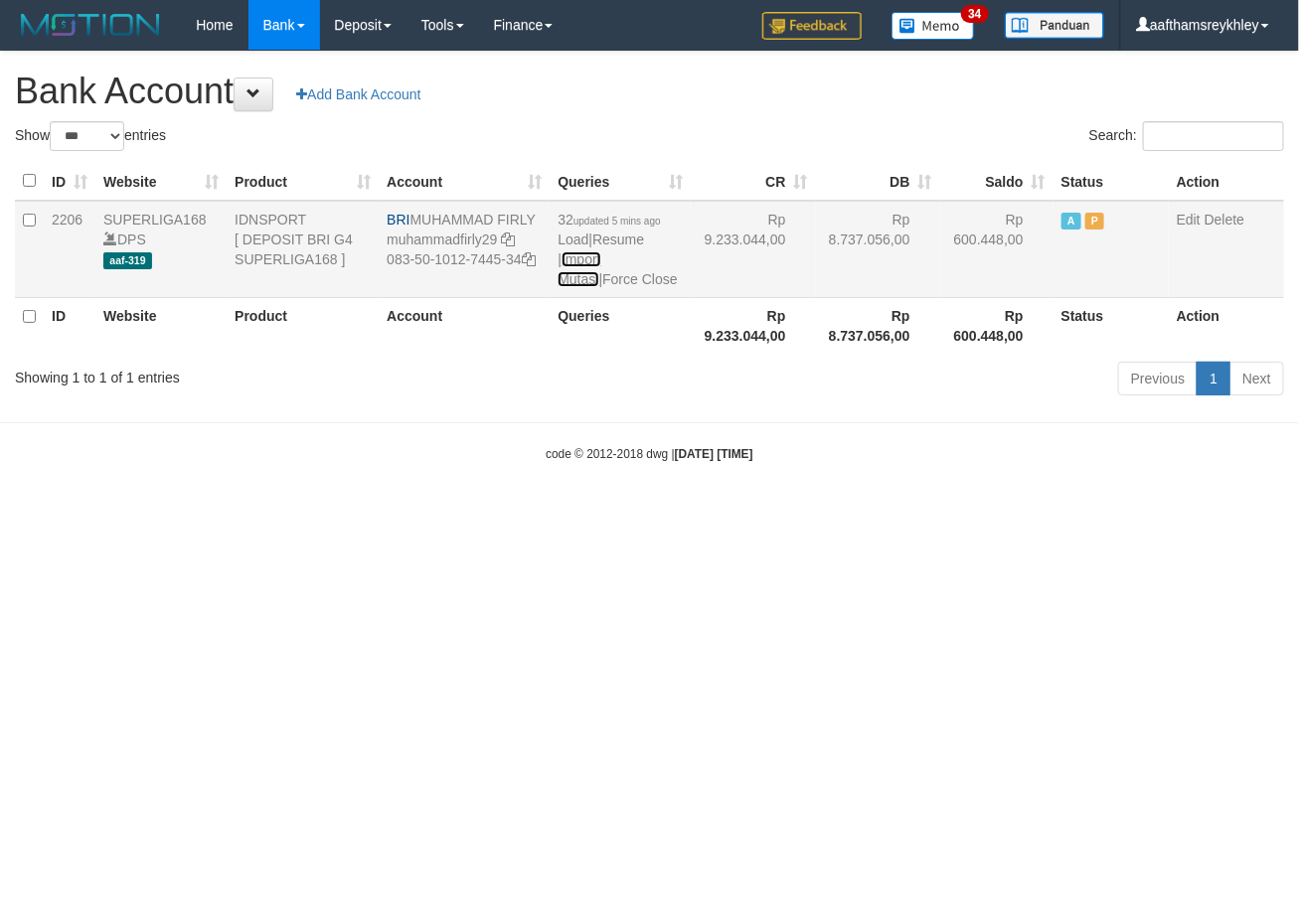 click on "Import Mutasi" at bounding box center [578, 269] 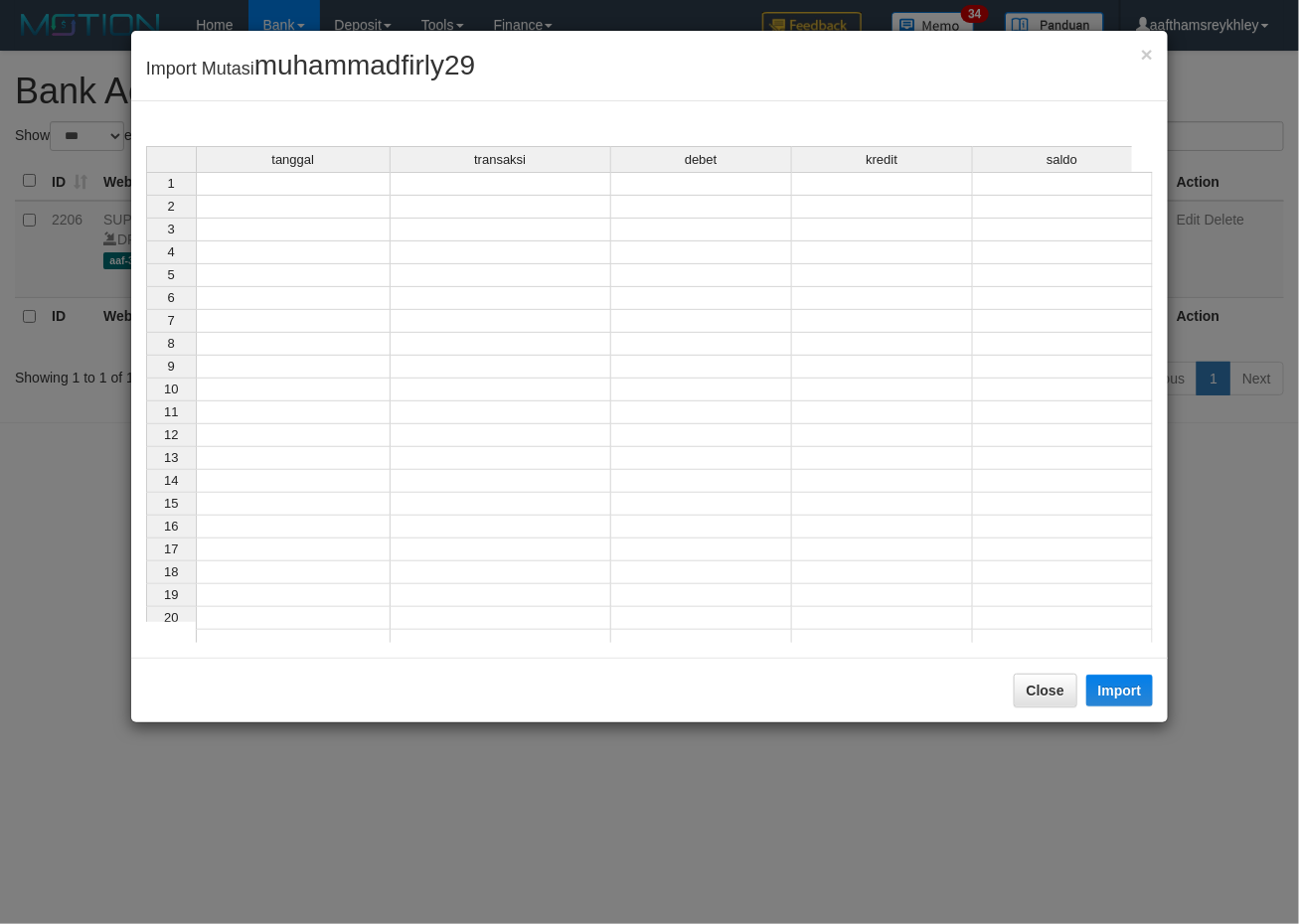 click at bounding box center [293, 207] 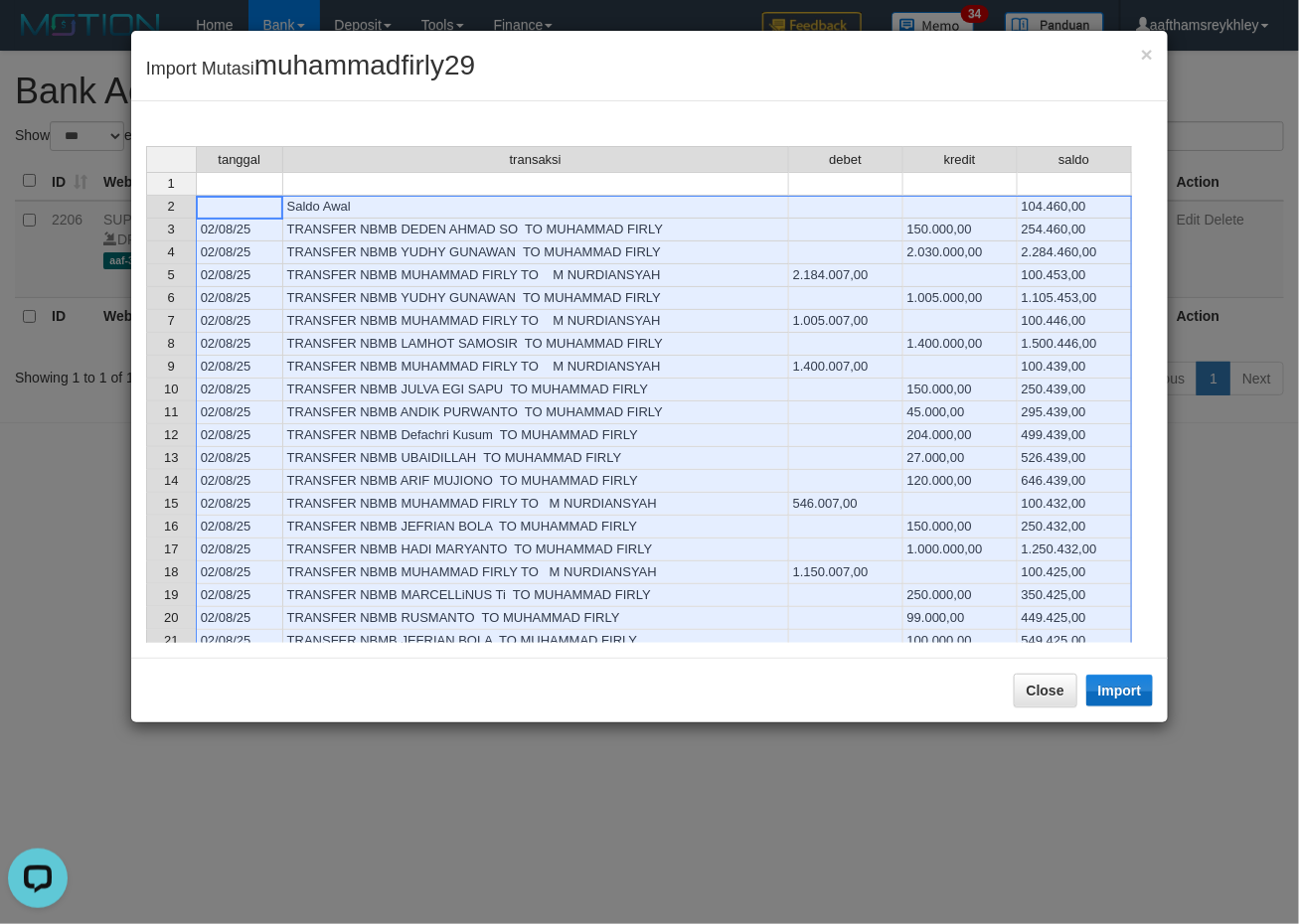 scroll, scrollTop: 0, scrollLeft: 0, axis: both 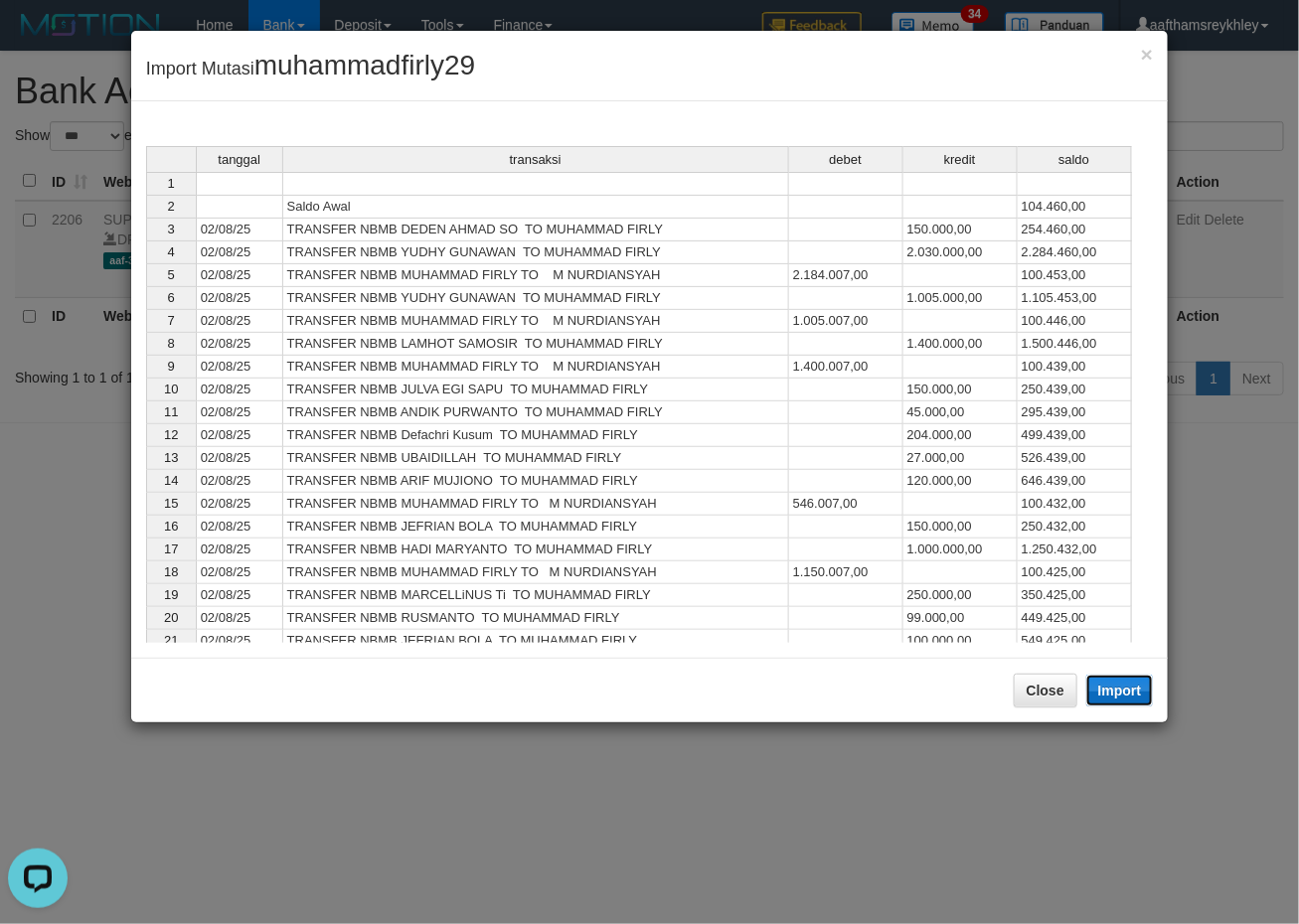 click on "Import" at bounding box center [1120, 691] 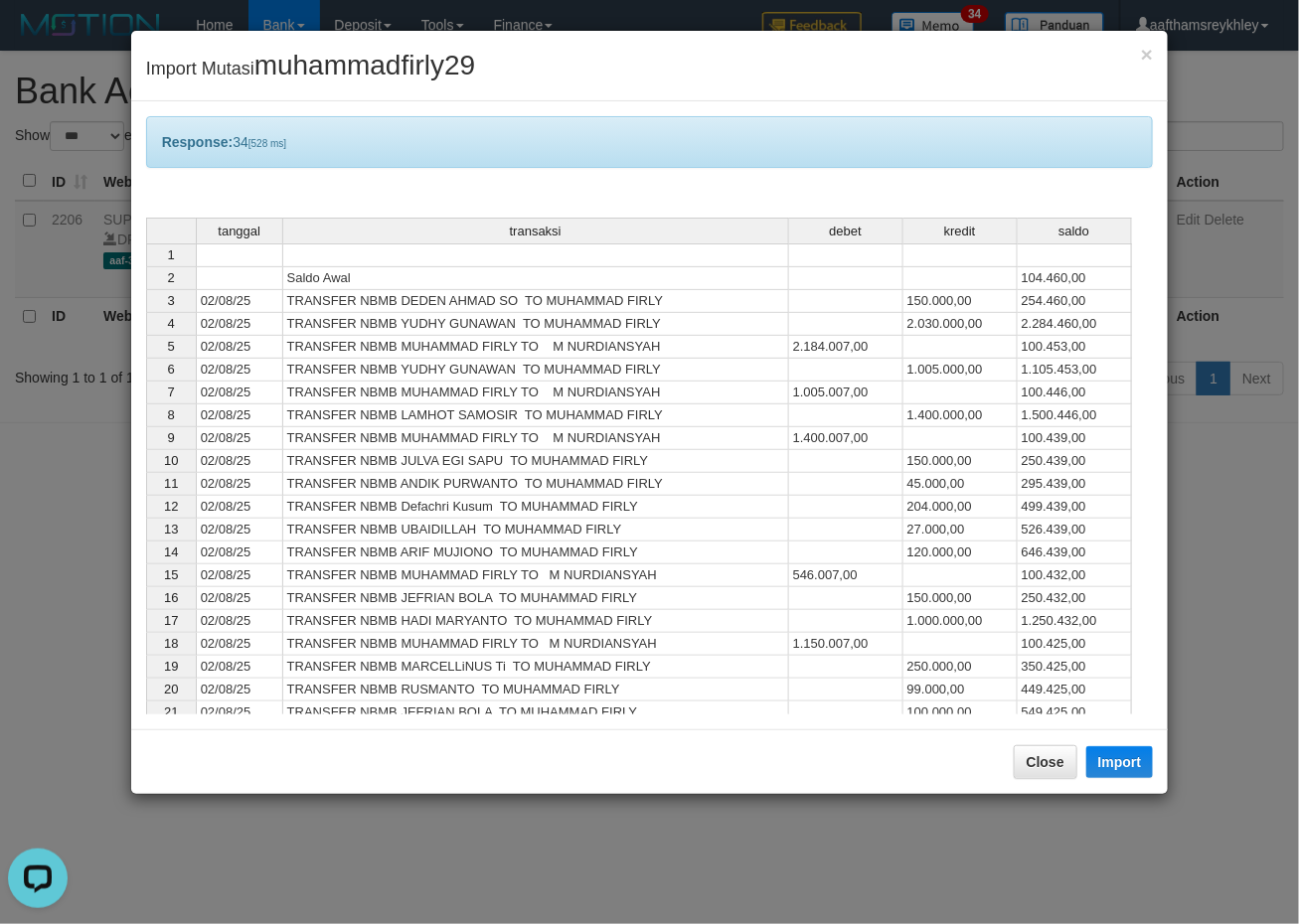 click on "×
Import Mutasi  muhammadfirly29
Response:  34  [528 ms]
tanggal transaksi debet kredit saldo 1 2 Saldo Awal 104.460,00 3 02/08/25 TRANSFER NBMB DEDEN AHMAD SO  TO MUHAMMAD FIRLY 150.000,00 254.460,00 4 02/08/25 TRANSFER NBMB YUDHY GUNAWAN  TO MUHAMMAD FIRLY 2.030.000,00 2.284.460,00 5 02/08/25 TRANSFER NBMB MUHAMMAD FIRLY TO    M NURDIANSYAH 2.184.007,00 100.453,00 6 02/08/25 TRANSFER NBMB YUDHY GUNAWAN  TO MUHAMMAD FIRLY 1.005.000,00 1.105.453,00 7 02/08/25 TRANSFER NBMB MUHAMMAD FIRLY TO    M NURDIANSYAH 1.005.007,00 100.446,00 8 02/08/25 TRANSFER NBMB LAMHOT SAMOSIR  TO MUHAMMAD FIRLY 1.400.000,00 1.500.446,00 9 02/08/25 TRANSFER NBMB MUHAMMAD FIRLY TO    M NURDIANSYAH 1.400.007,00 100.439,00 10 02/08/25 TRANSFER NBMB JULVA EGI SAPU  TO MUHAMMAD FIRLY 150.000,00 250.439,00 11 02/08/25 TRANSFER NBMB ANDIK PURWANTO  TO MUHAMMAD FIRLY 45.000,00 295.439,00 12 02/08/25 TRANSFER NBMB Defachri Kusum  TO MUHAMMAD FIRLY 204.000,00 13" at bounding box center [649, 462] 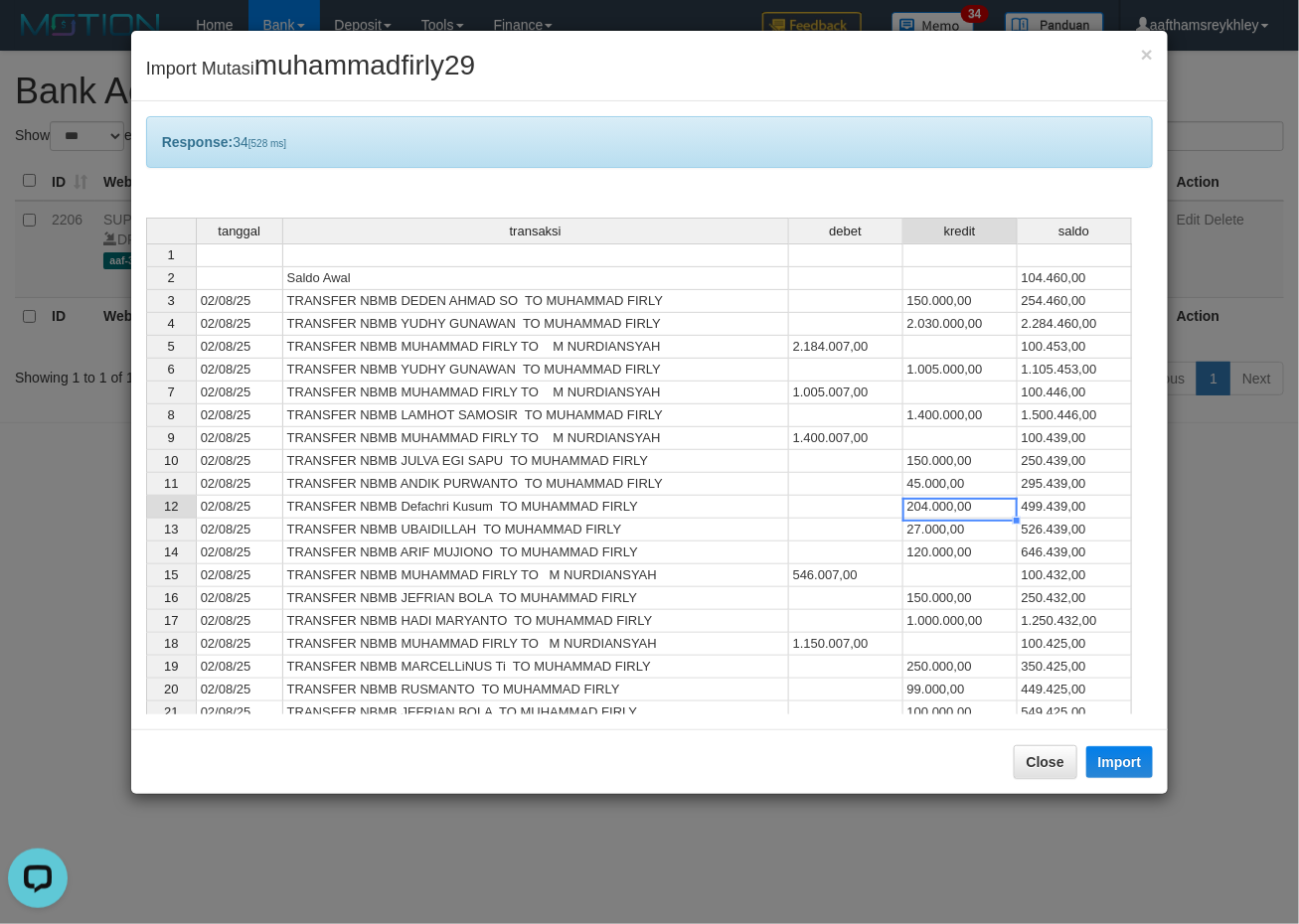 click on "204.000,00" at bounding box center [960, 507] 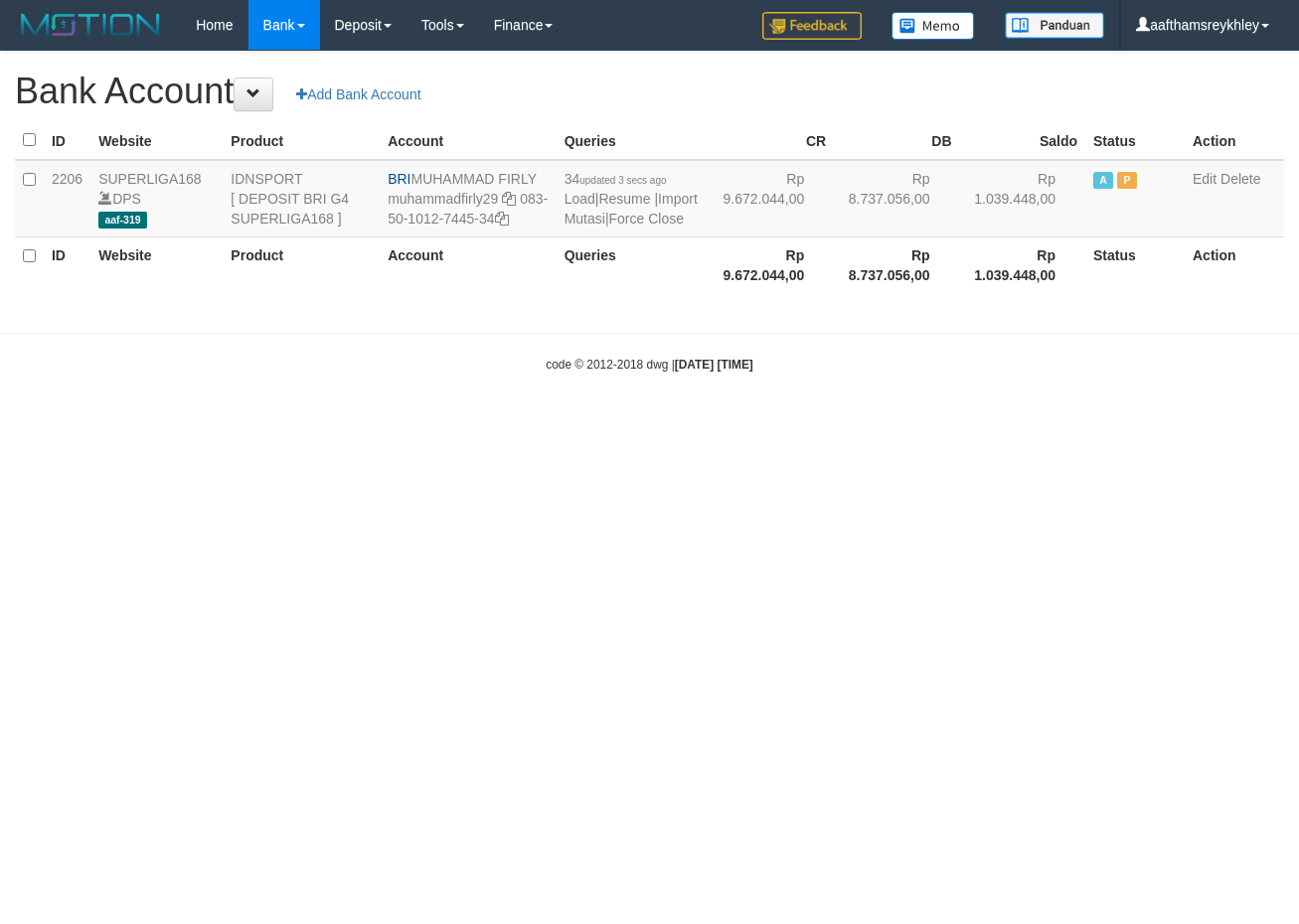scroll, scrollTop: 0, scrollLeft: 0, axis: both 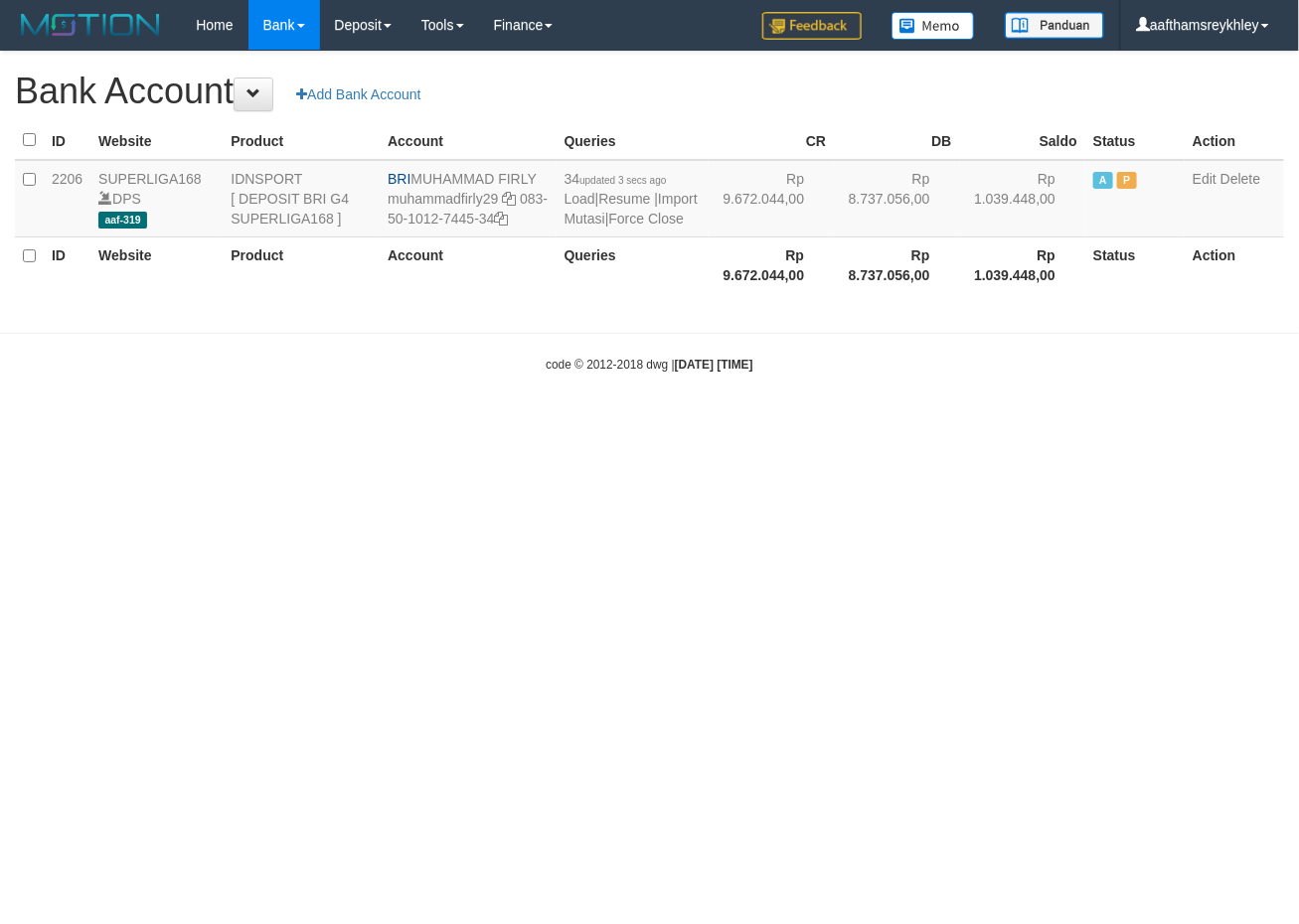 select on "***" 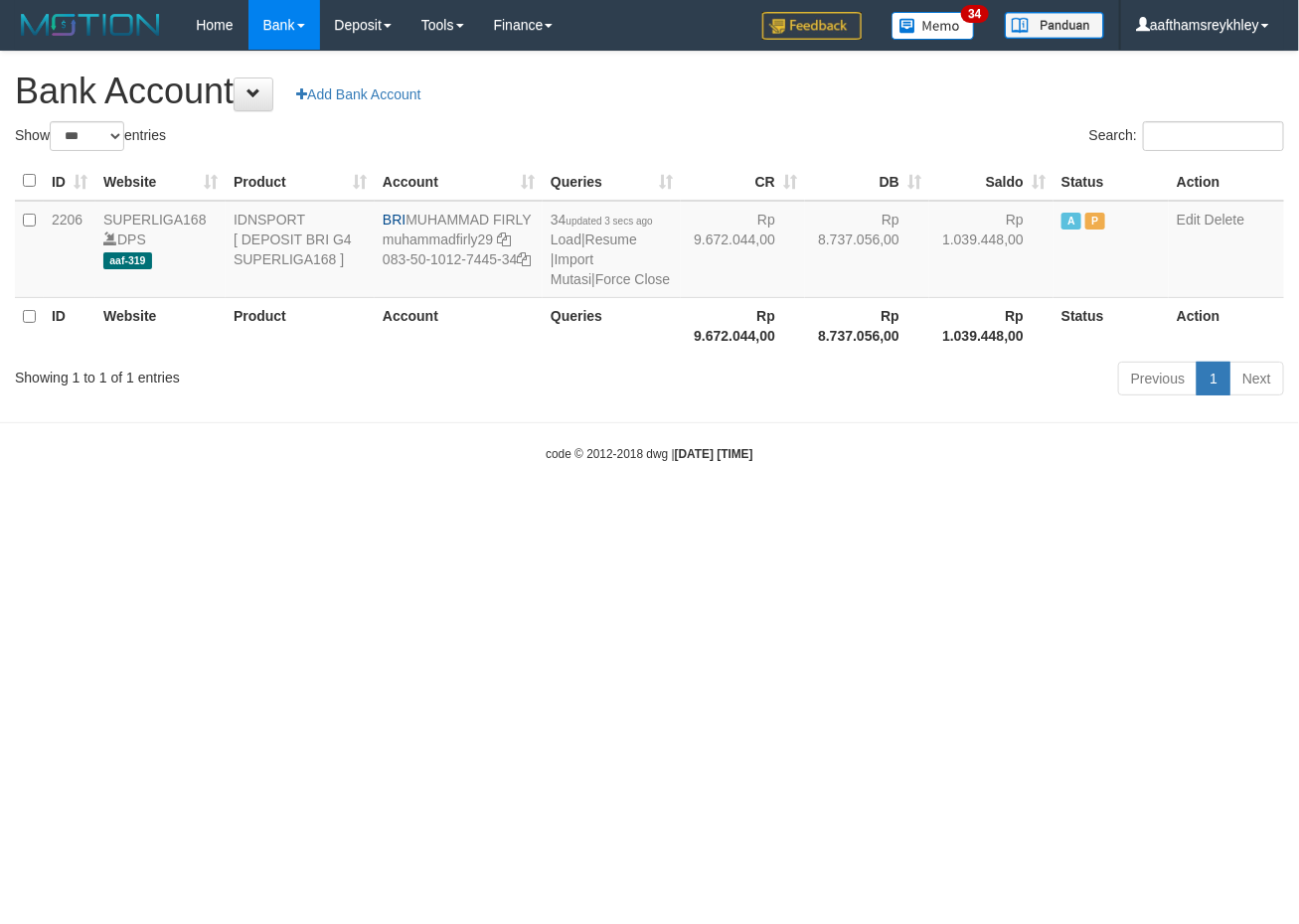 click on "Toggle navigation
Home
Bank
Account List
Load
By Website
Group
[ISPORT]													SUPERLIGA168
By Load Group (DPS)
34" at bounding box center (649, 256) 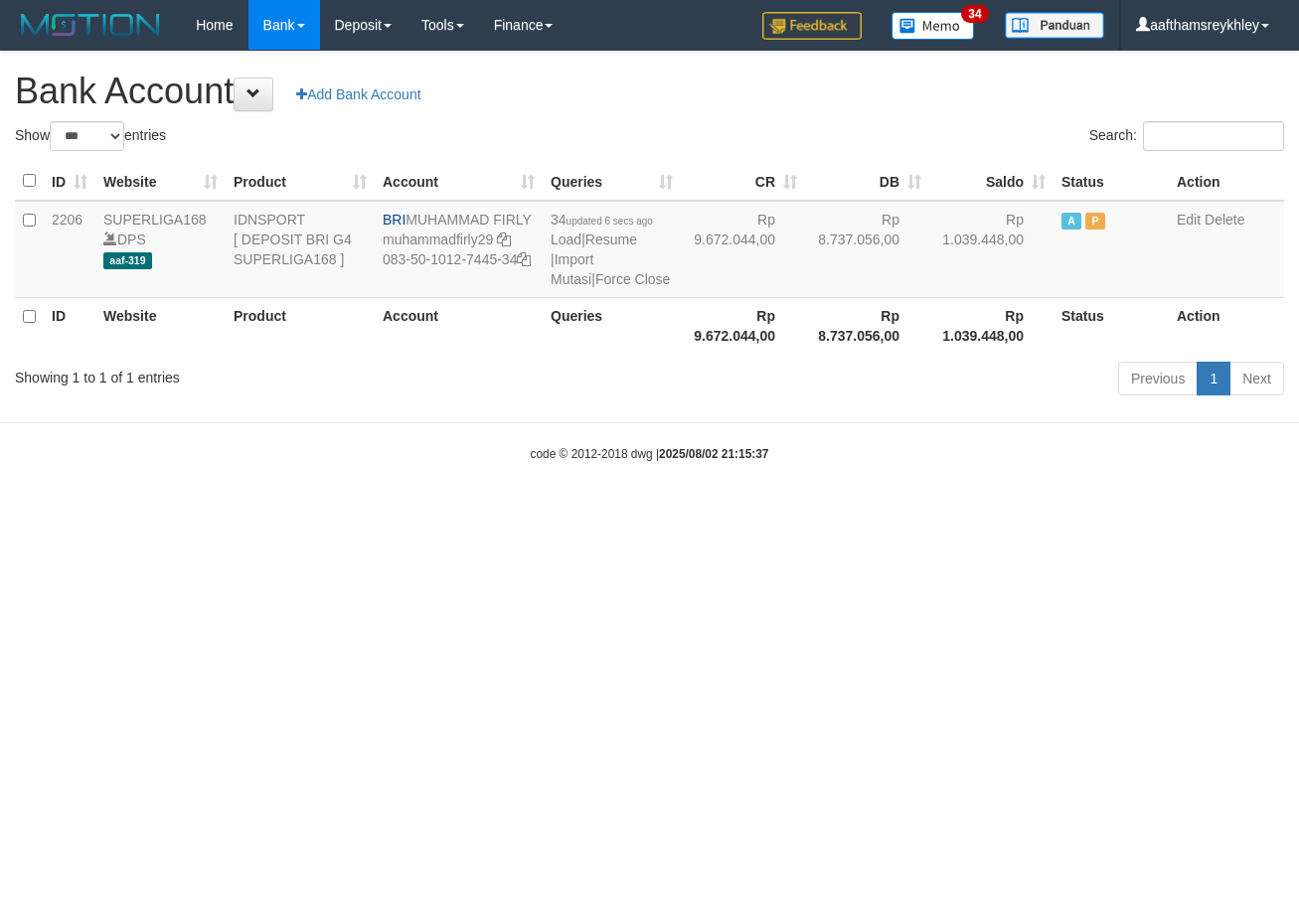 select on "***" 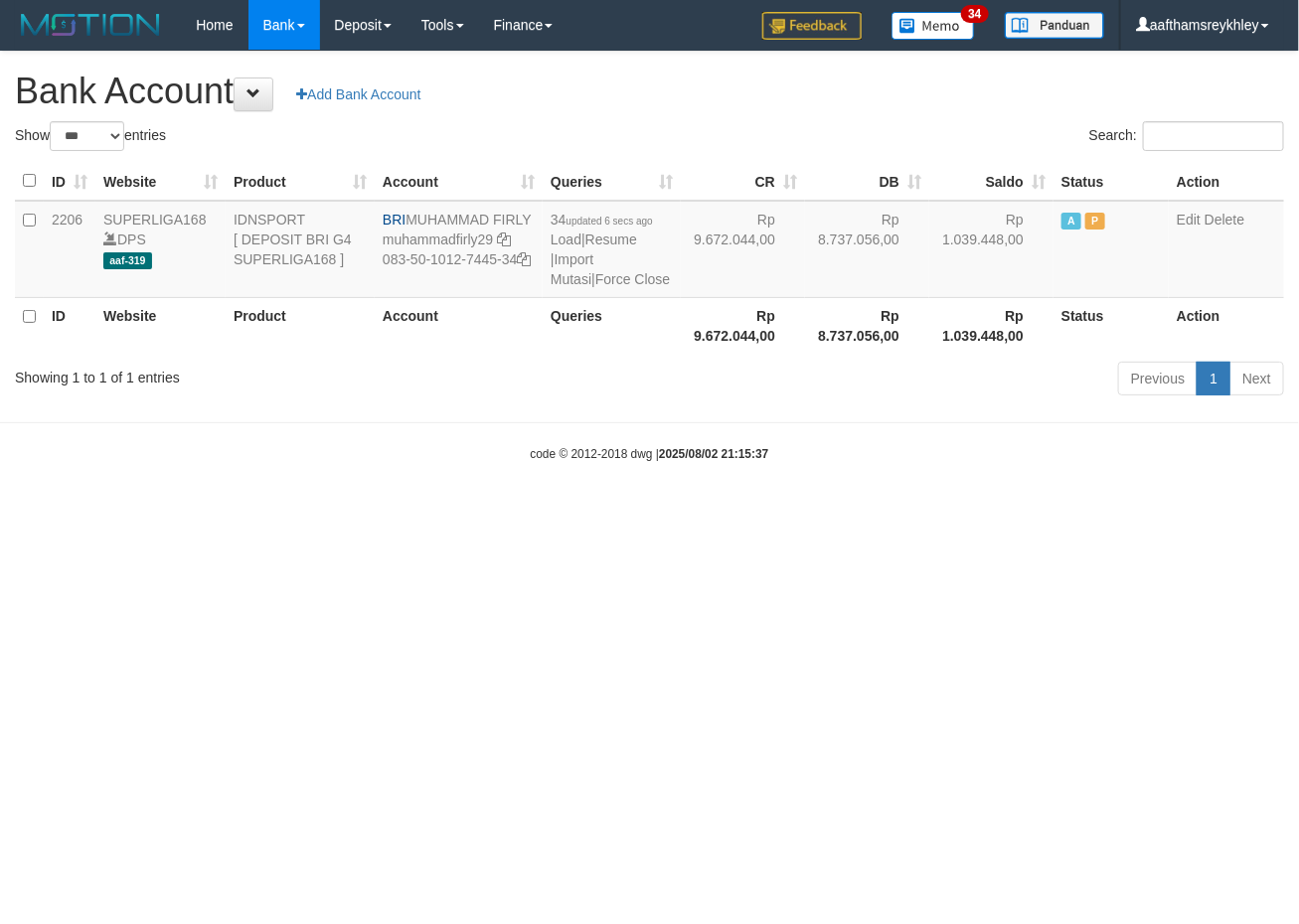 click on "Toggle navigation
Home
Bank
Account List
Load
By Website
Group
[ISPORT]													SUPERLIGA168
By Load Group (DPS)
34" at bounding box center [649, 256] 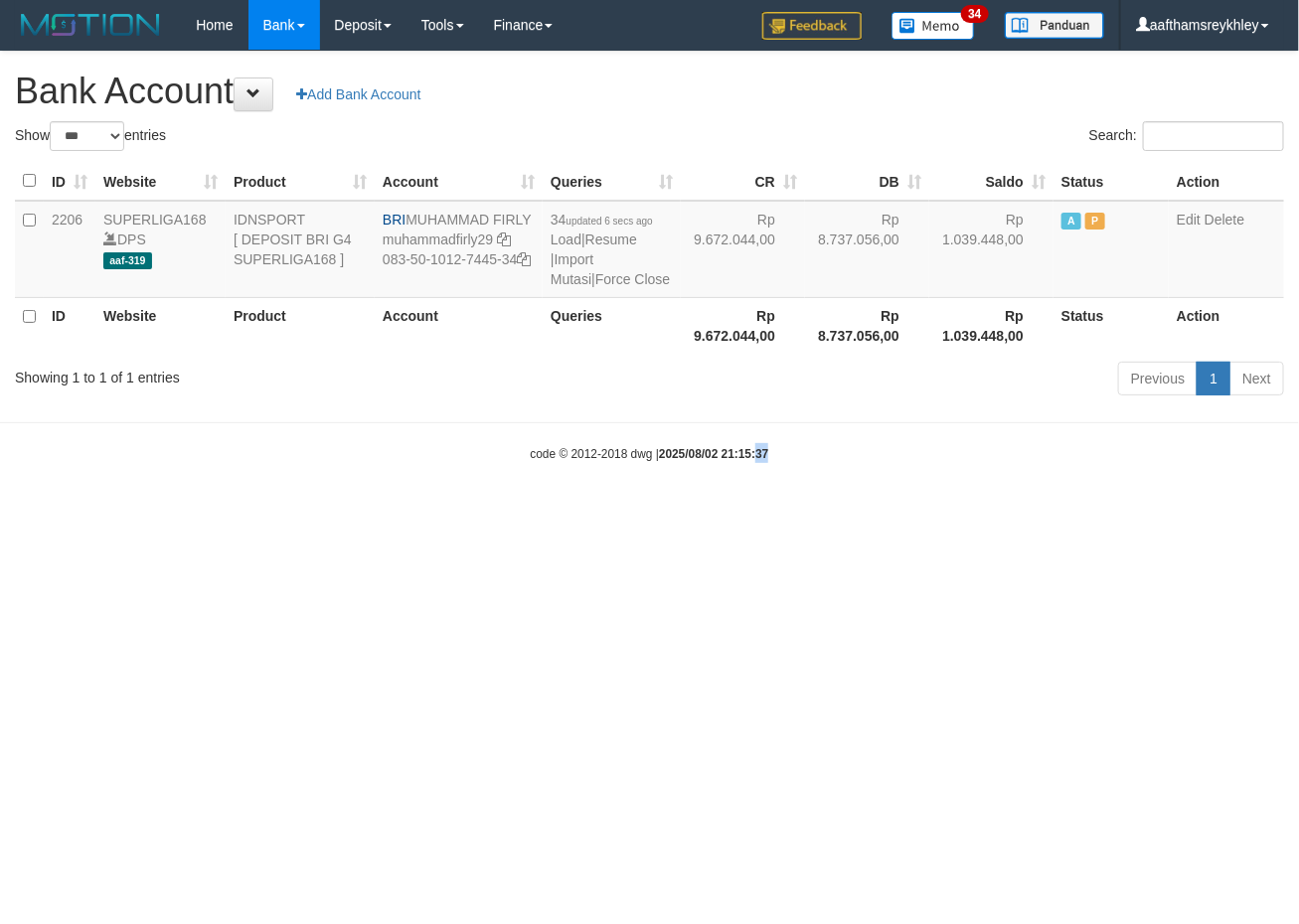 click on "Toggle navigation
Home
Bank
Account List
Load
By Website
Group
[ISPORT]													SUPERLIGA168
By Load Group (DPS)
34" at bounding box center [649, 256] 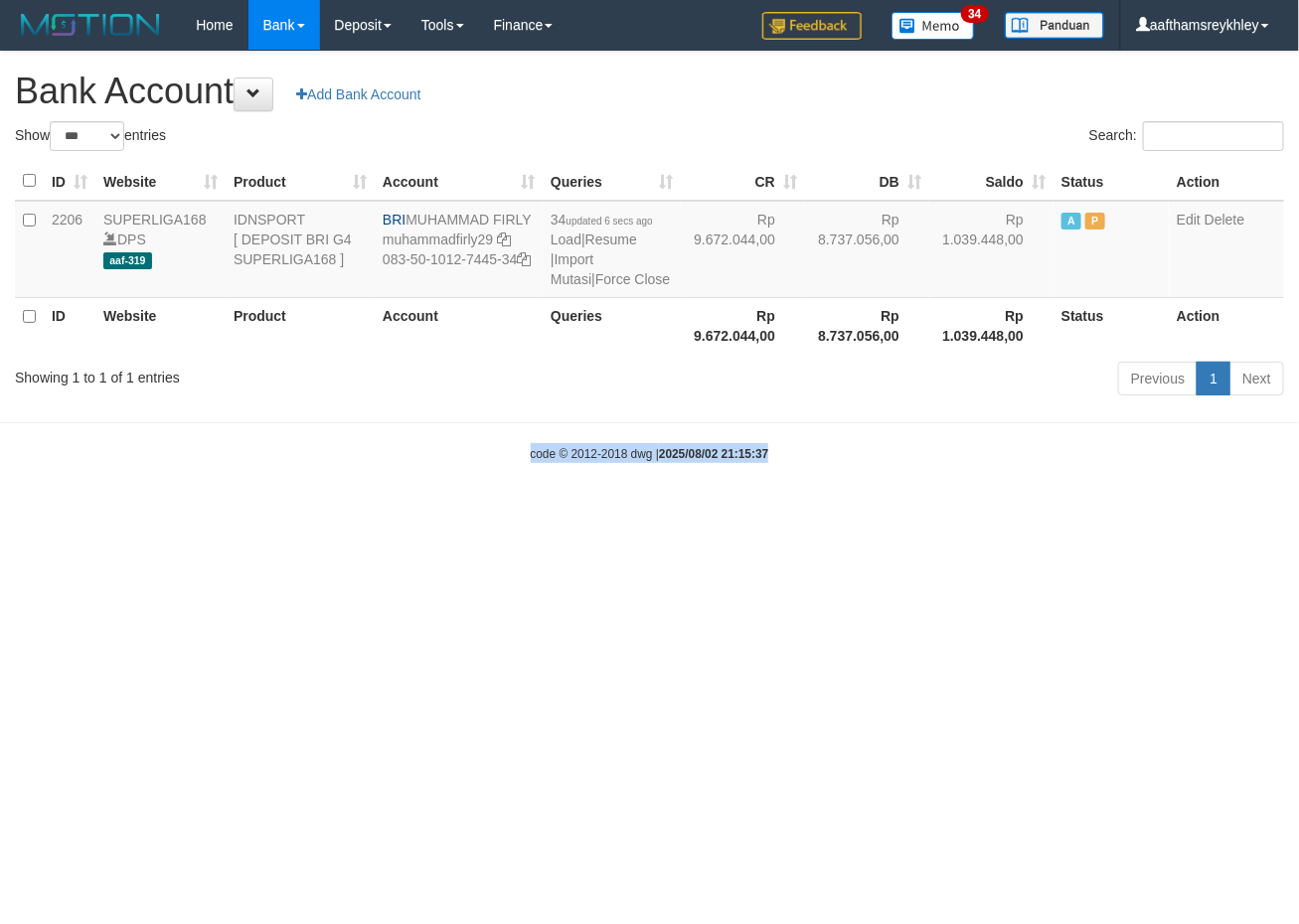 click on "Toggle navigation
Home
Bank
Account List
Load
By Website
Group
[ISPORT]													SUPERLIGA168
By Load Group (DPS)
34" at bounding box center (649, 256) 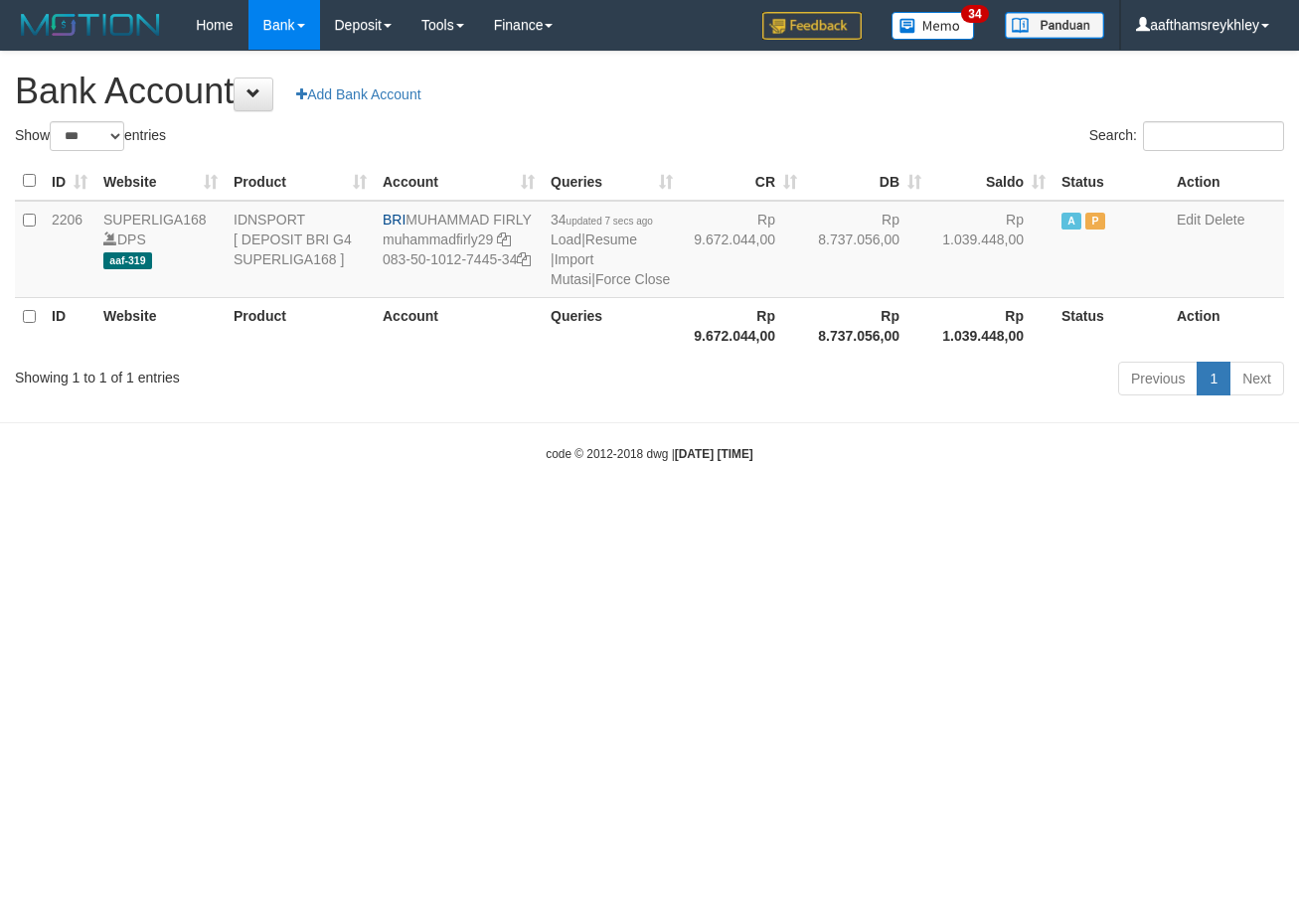 select on "***" 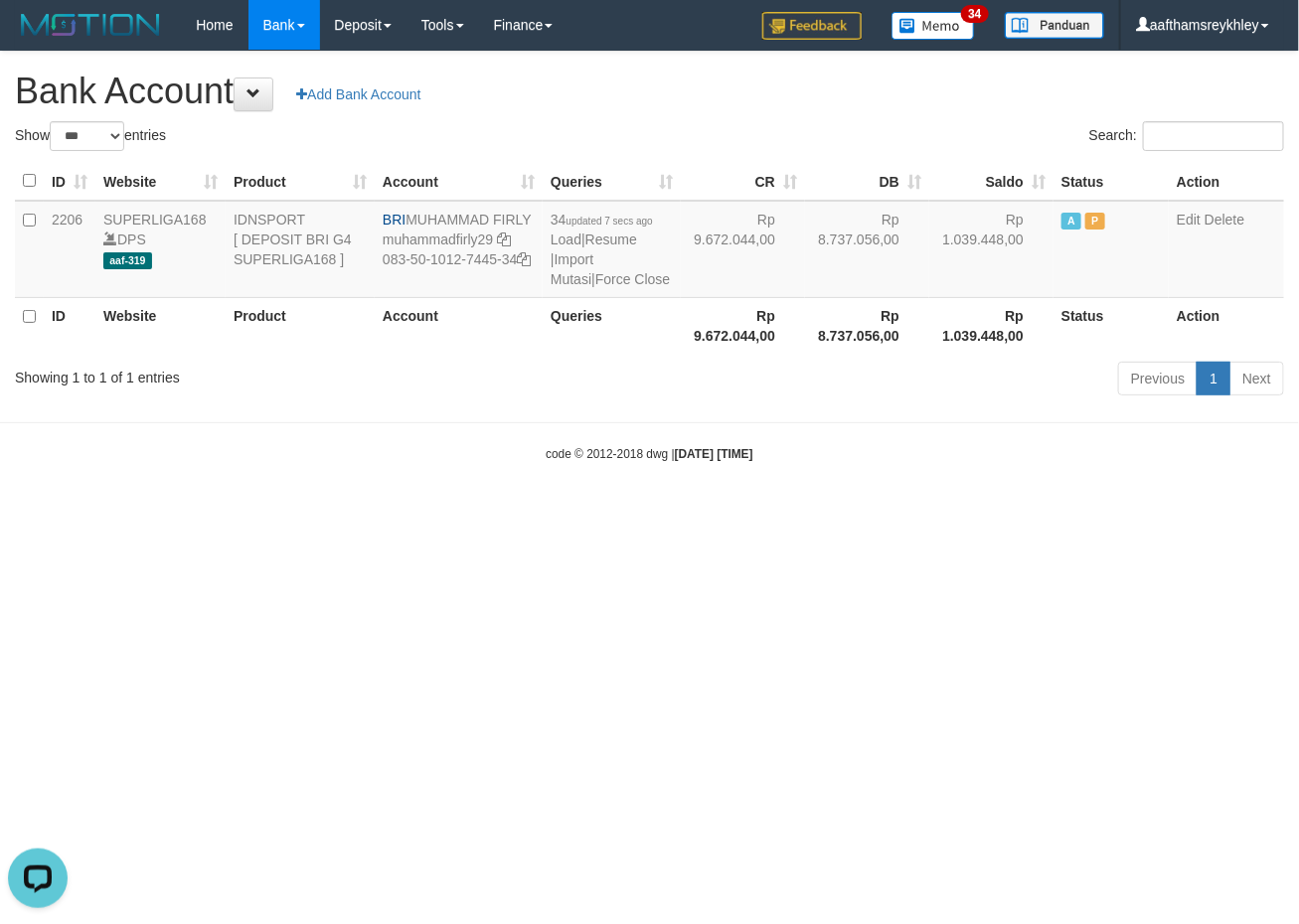 scroll, scrollTop: 0, scrollLeft: 0, axis: both 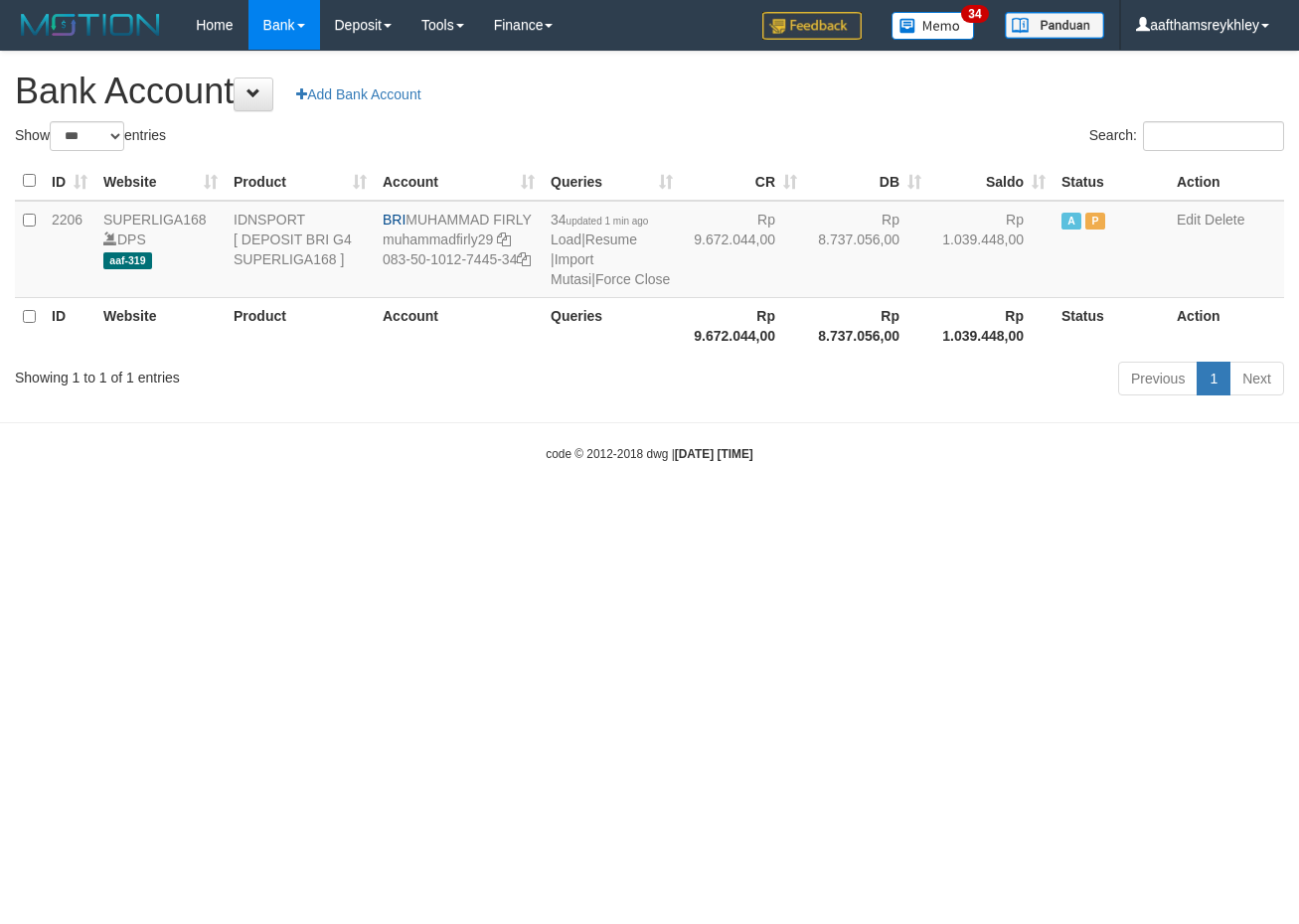 select on "***" 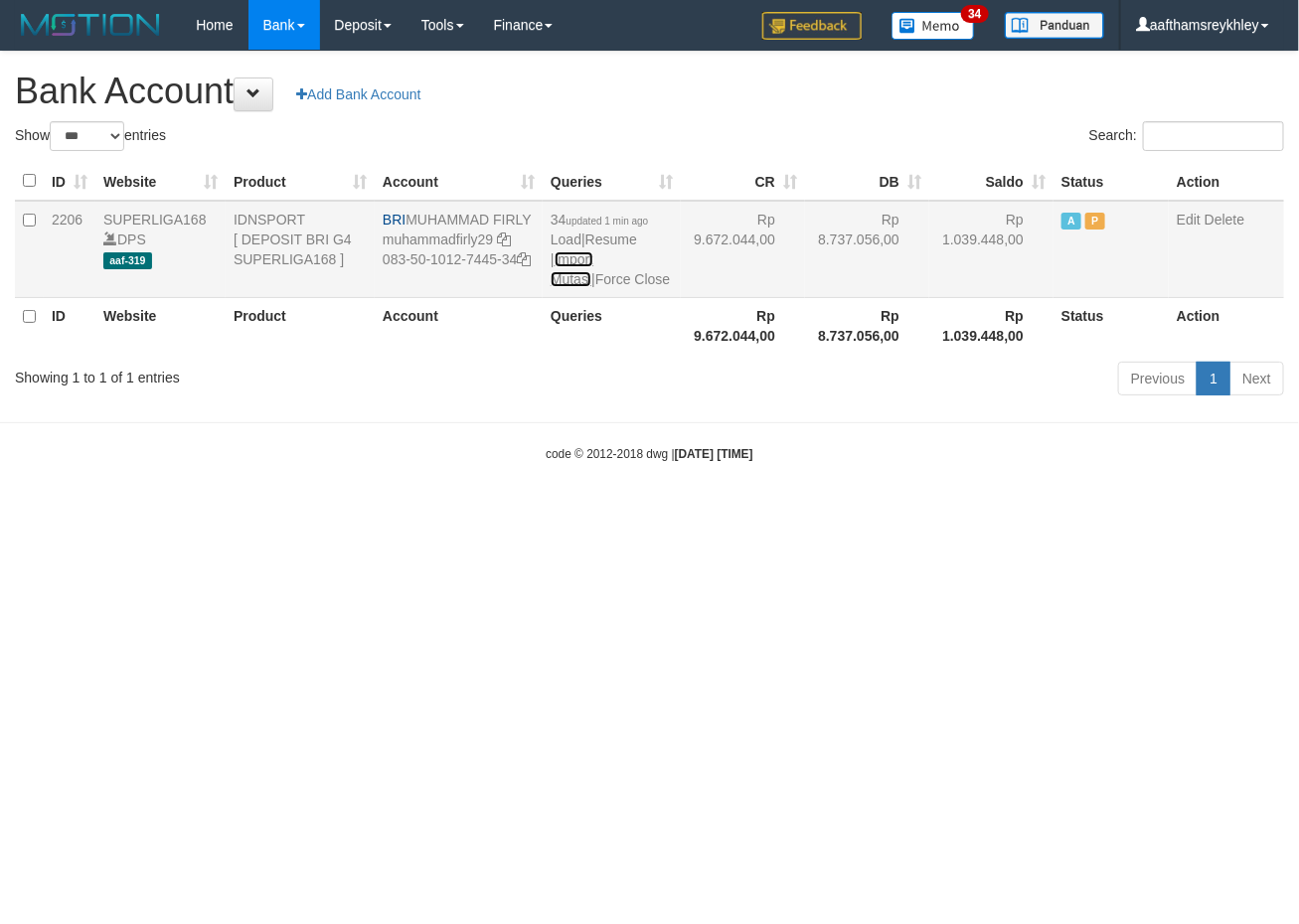 click on "Import Mutasi" at bounding box center (571, 269) 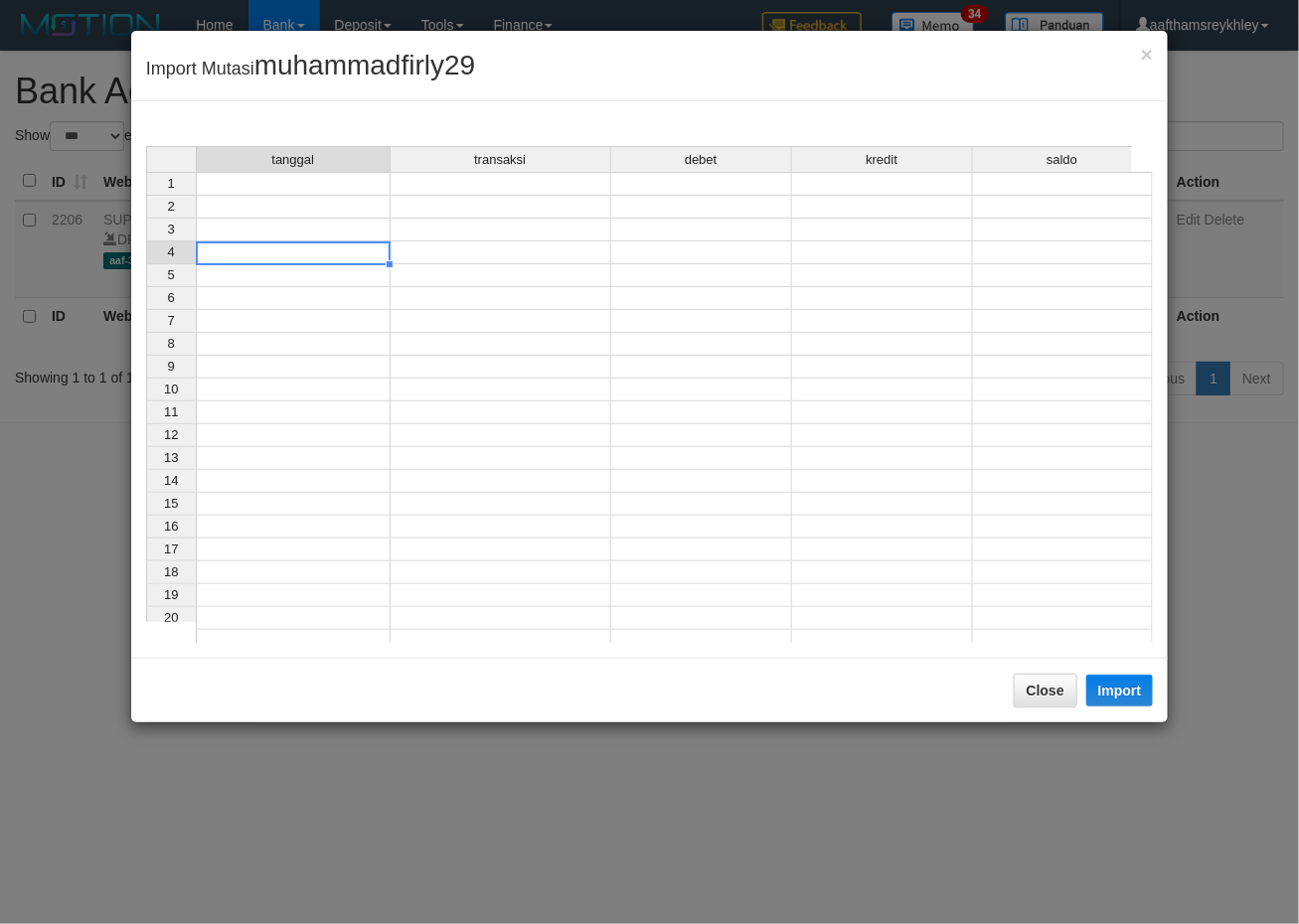 click at bounding box center [293, 252] 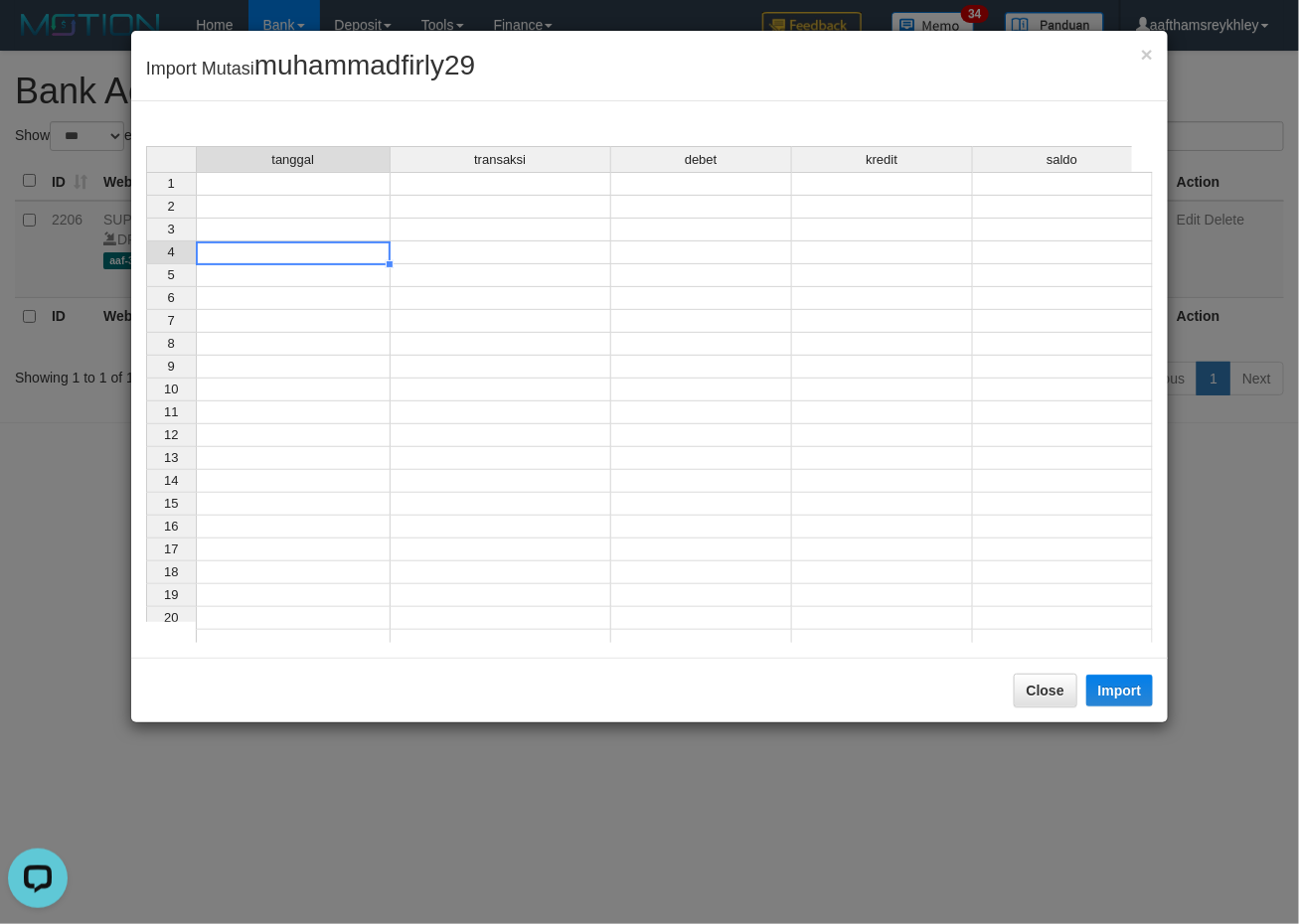 scroll, scrollTop: 0, scrollLeft: 0, axis: both 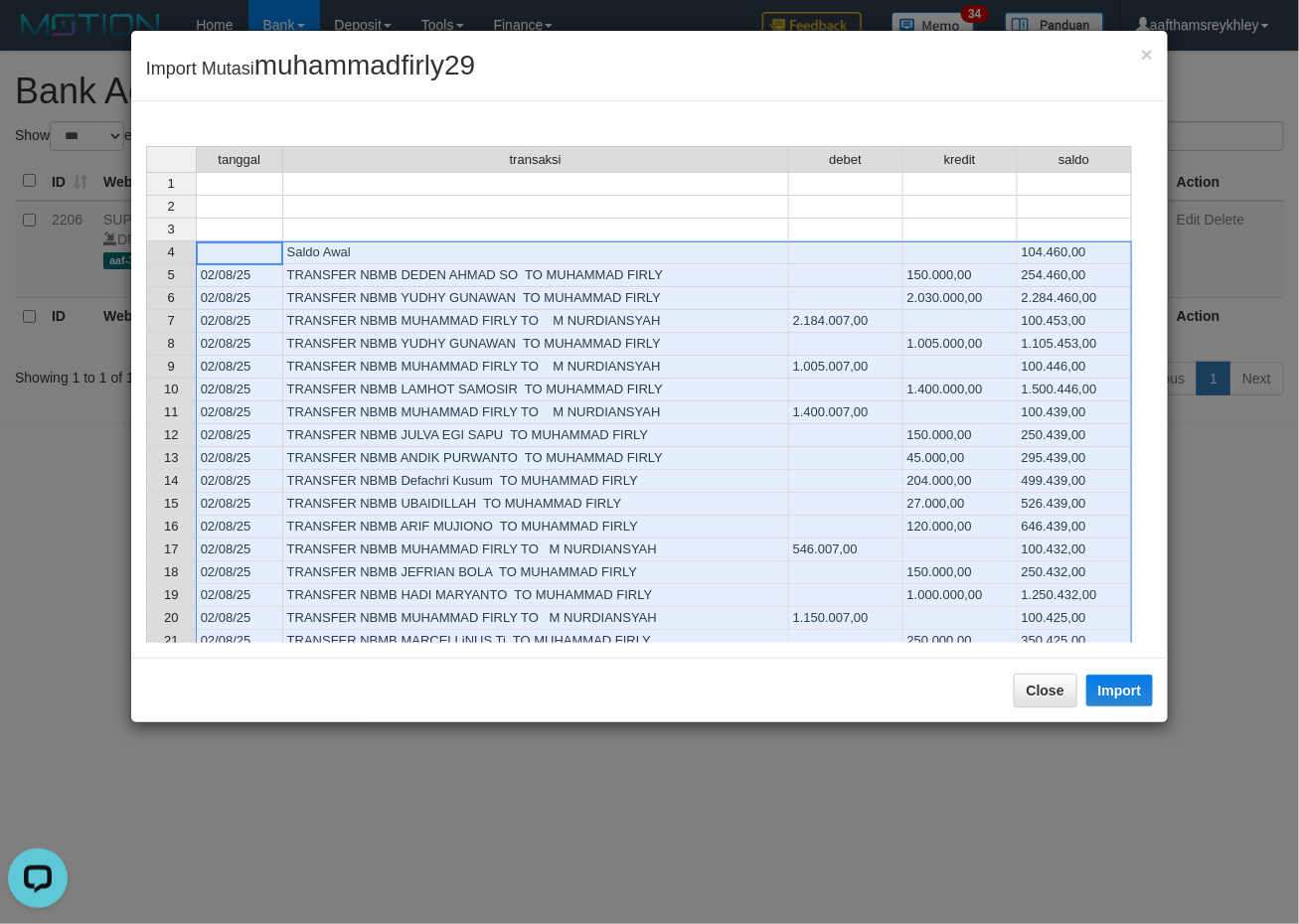 click on "Close
Import" at bounding box center [650, 690] 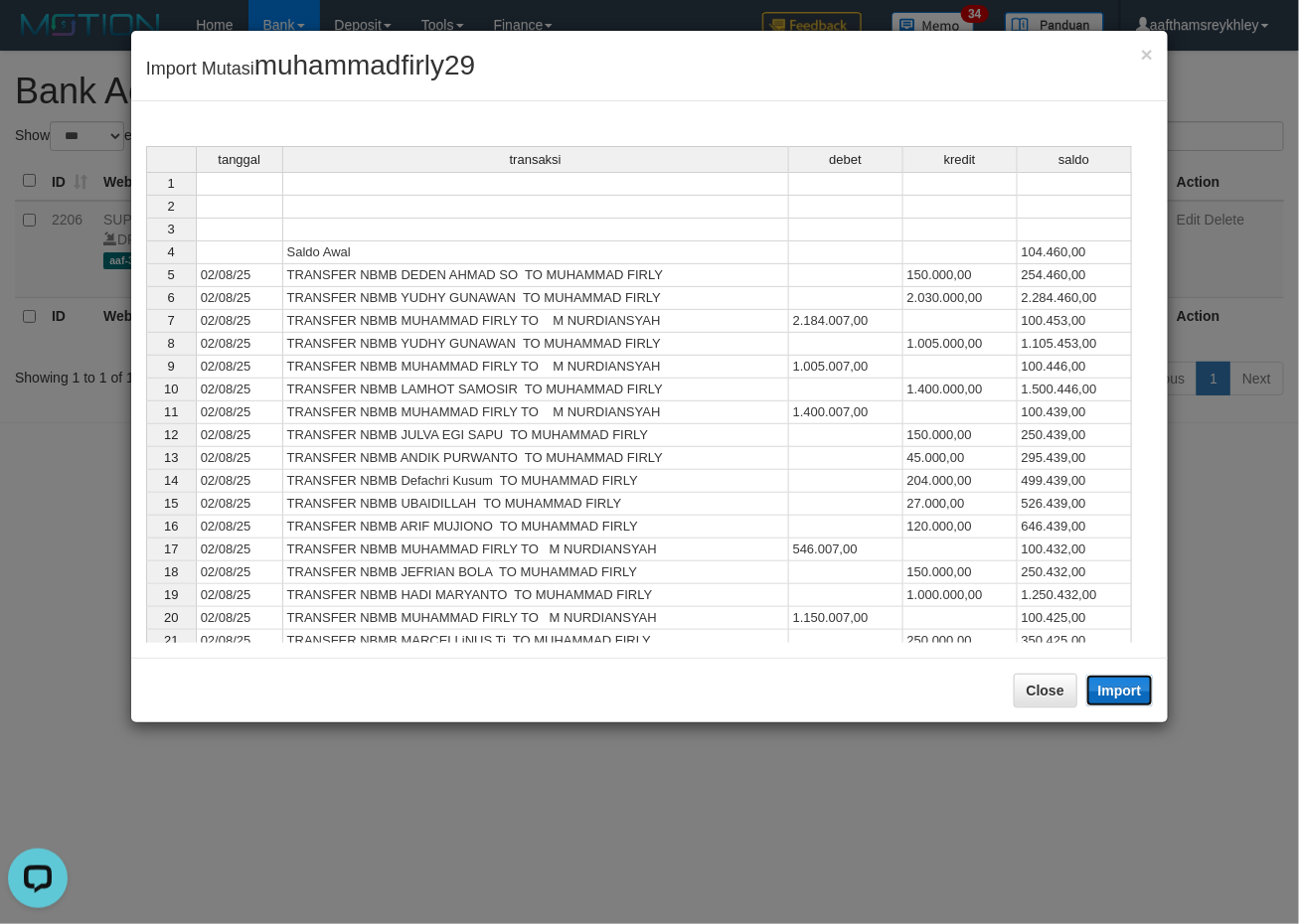 click on "Import" at bounding box center (1120, 691) 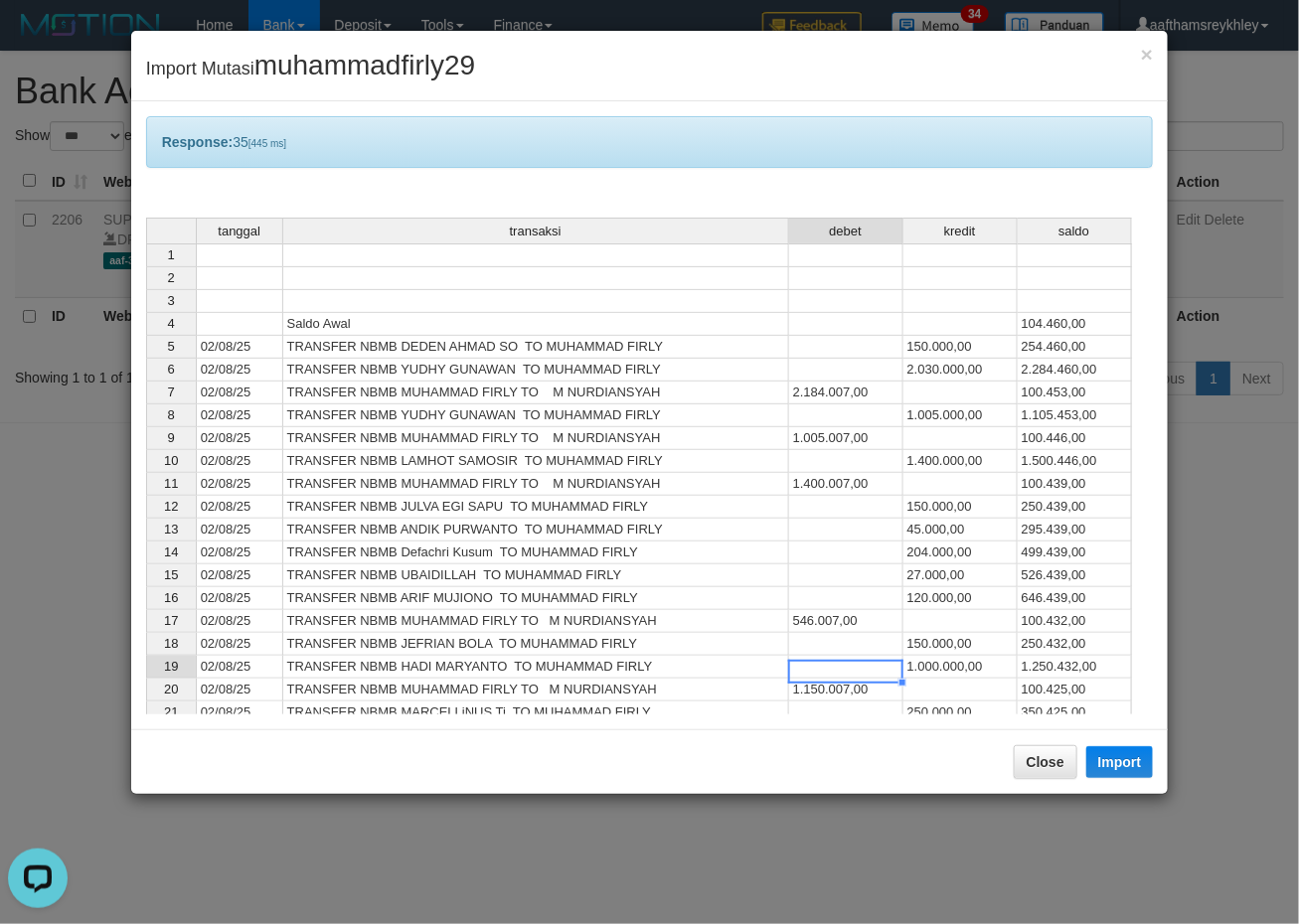 click at bounding box center [846, 667] 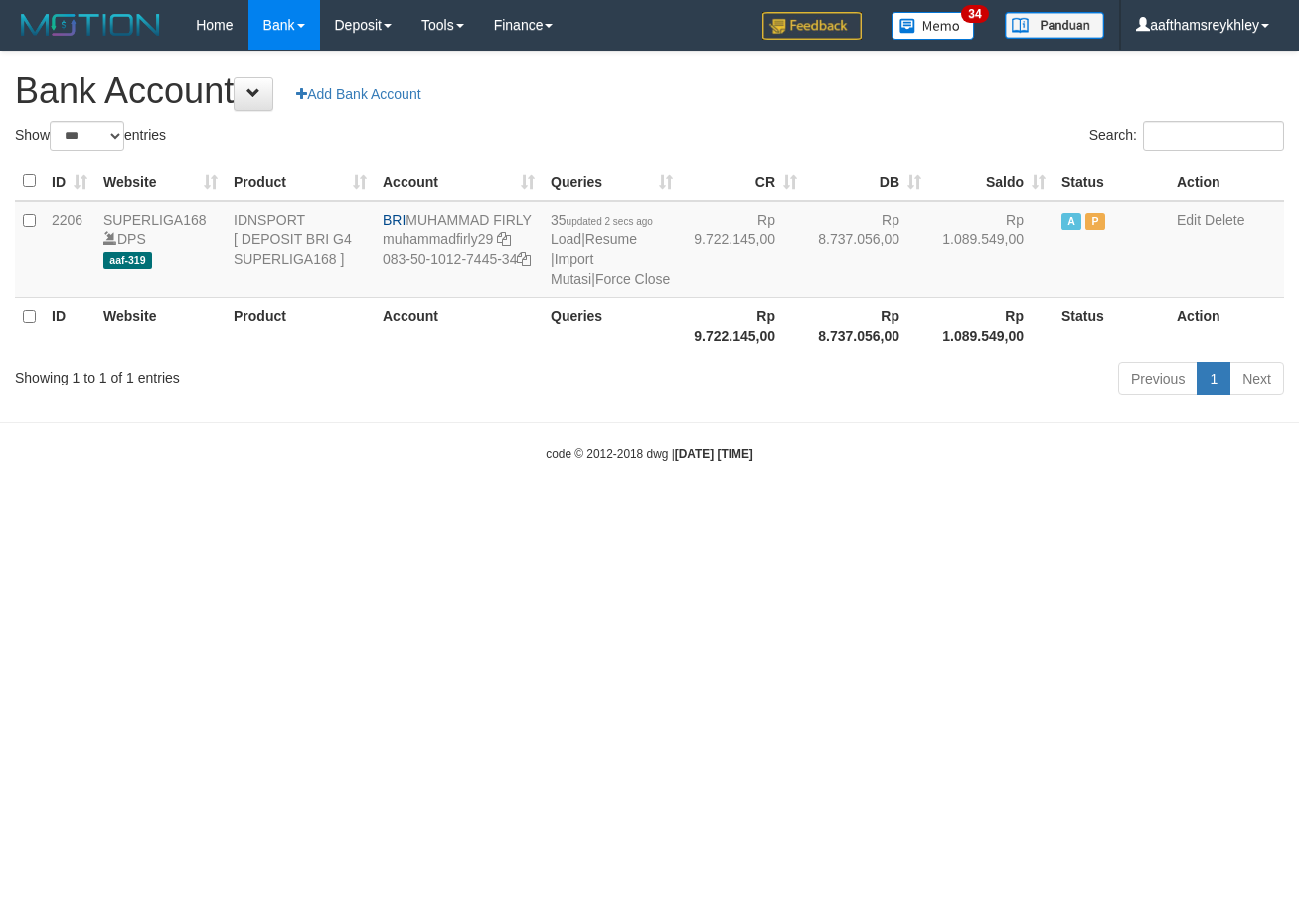 select on "***" 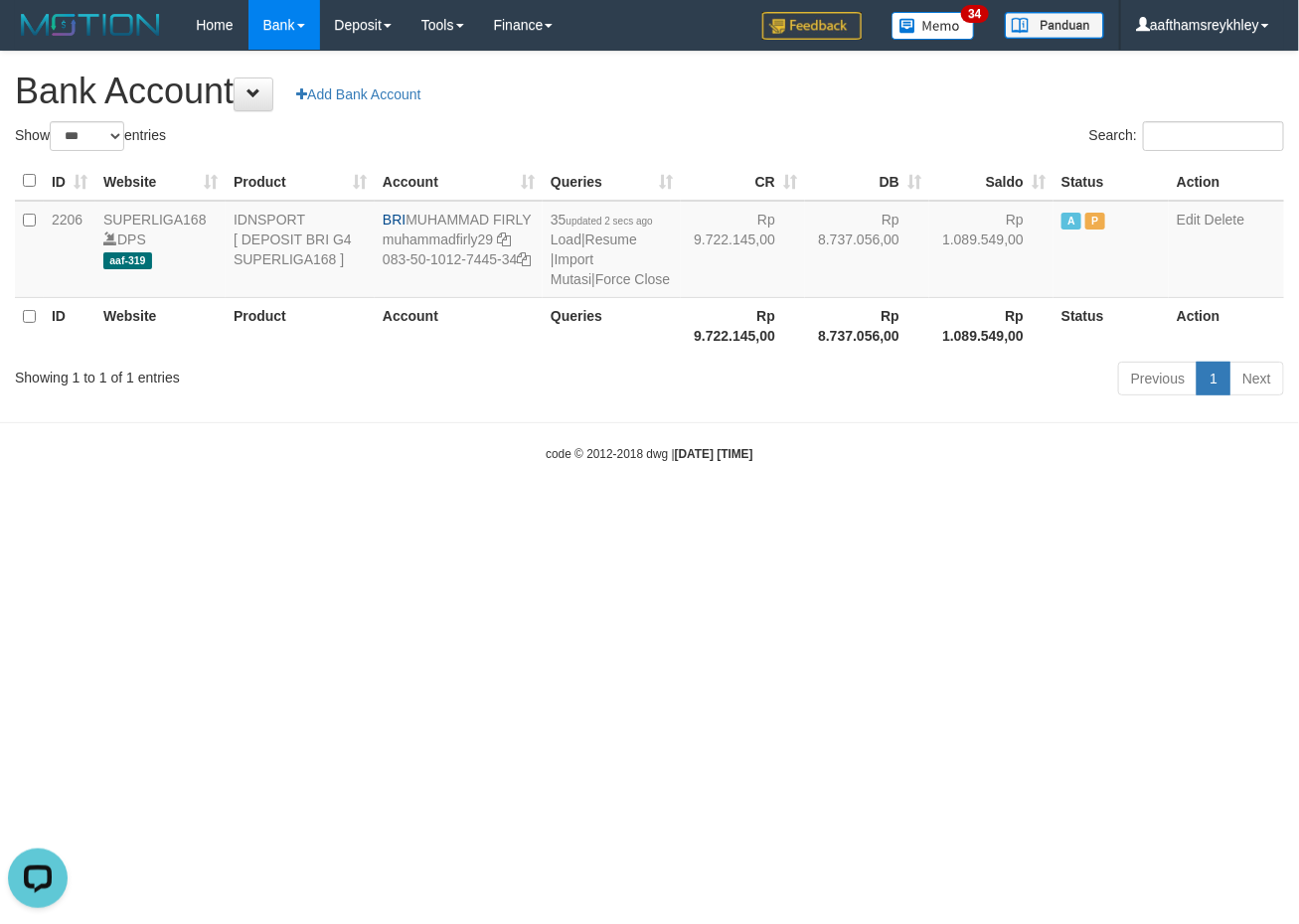scroll, scrollTop: 0, scrollLeft: 0, axis: both 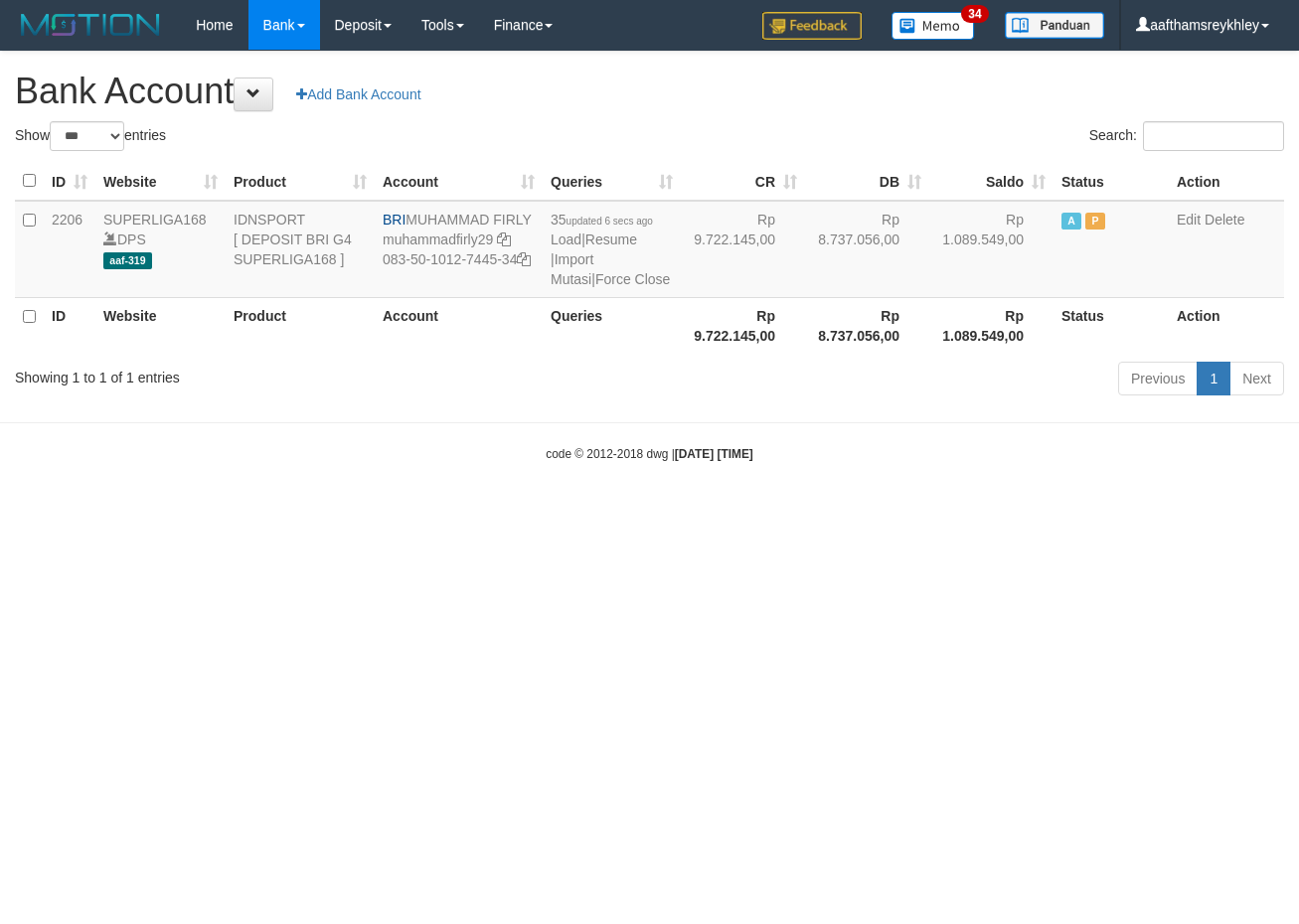 select on "***" 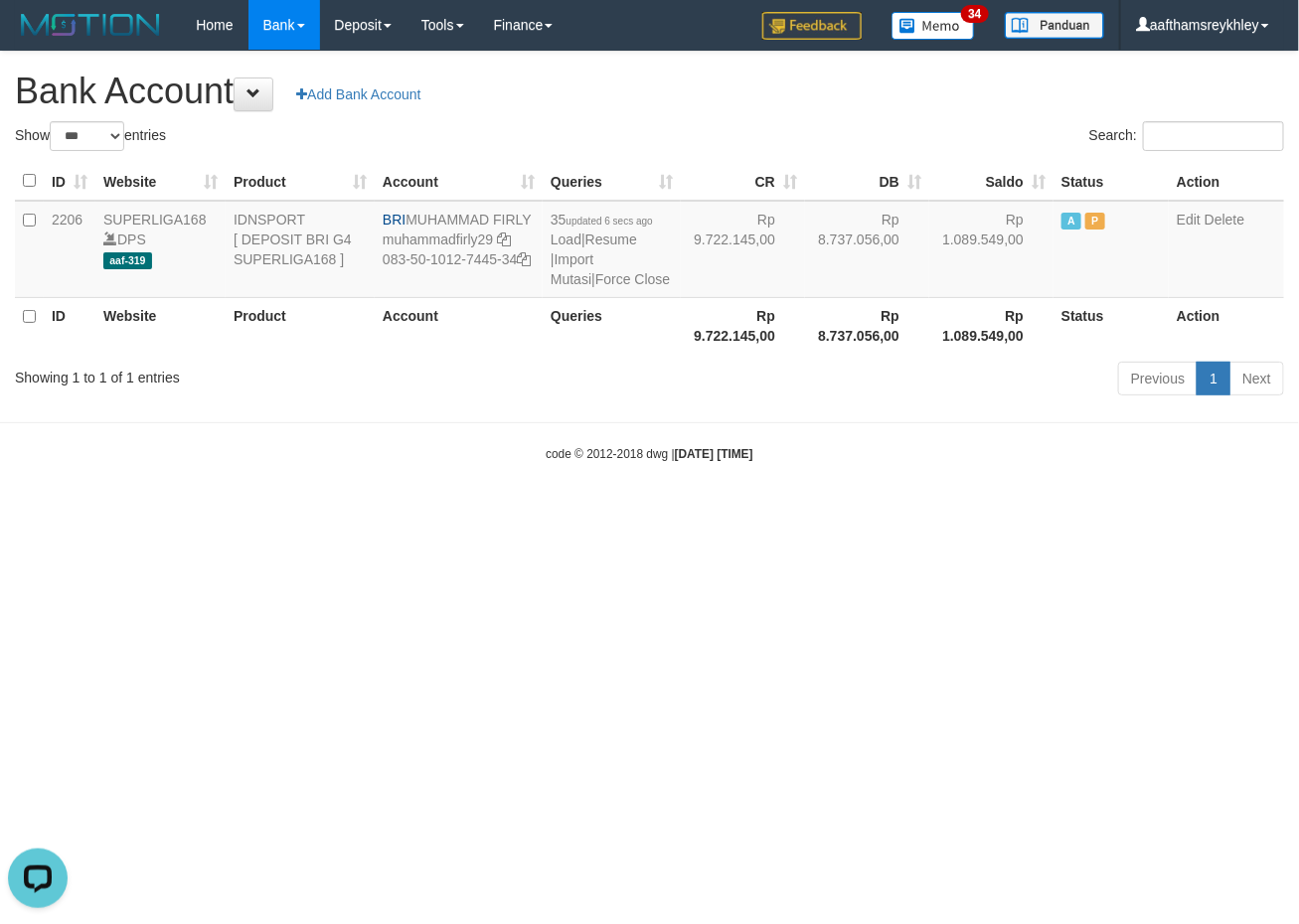 scroll, scrollTop: 0, scrollLeft: 0, axis: both 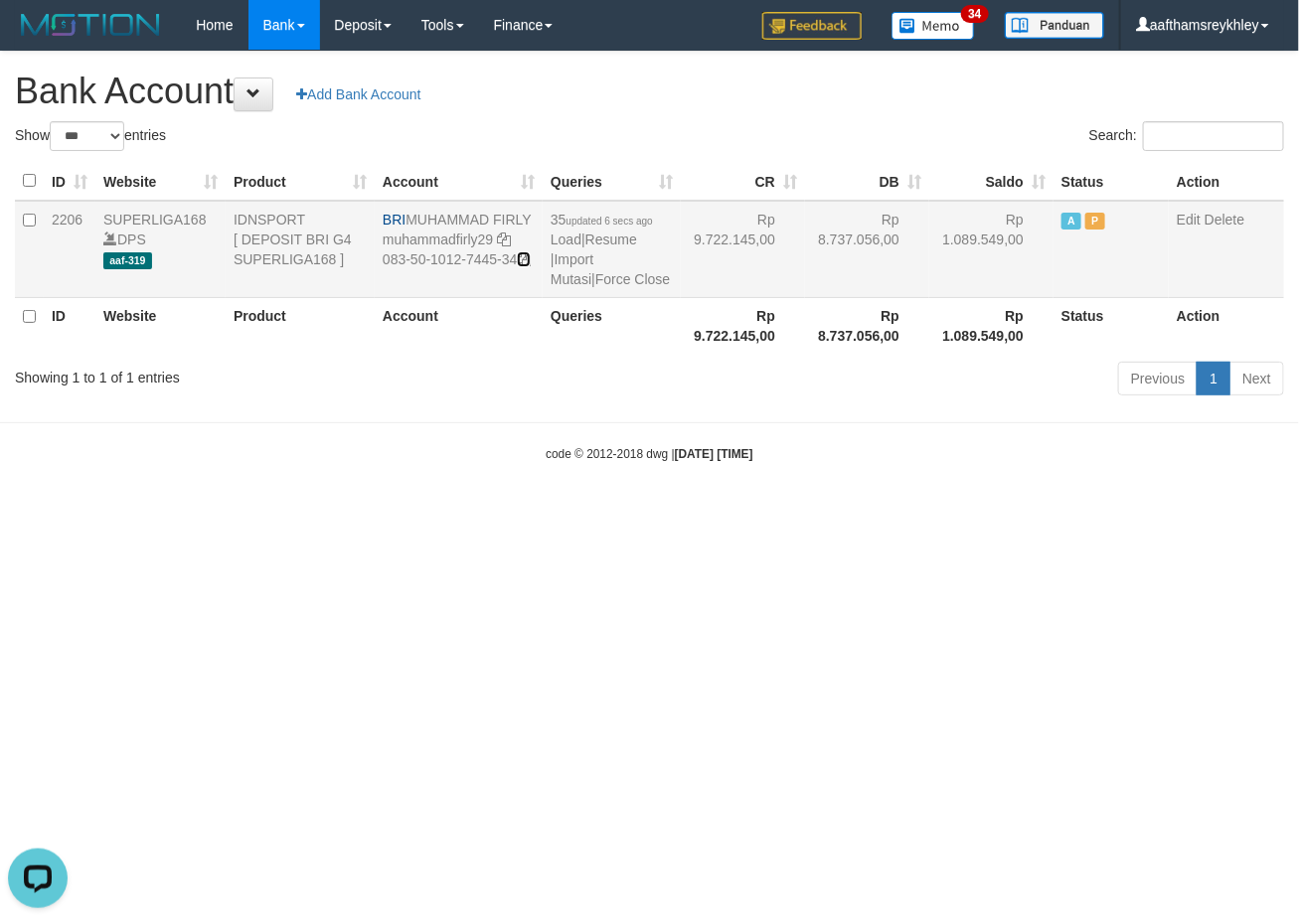 click at bounding box center (524, 259) 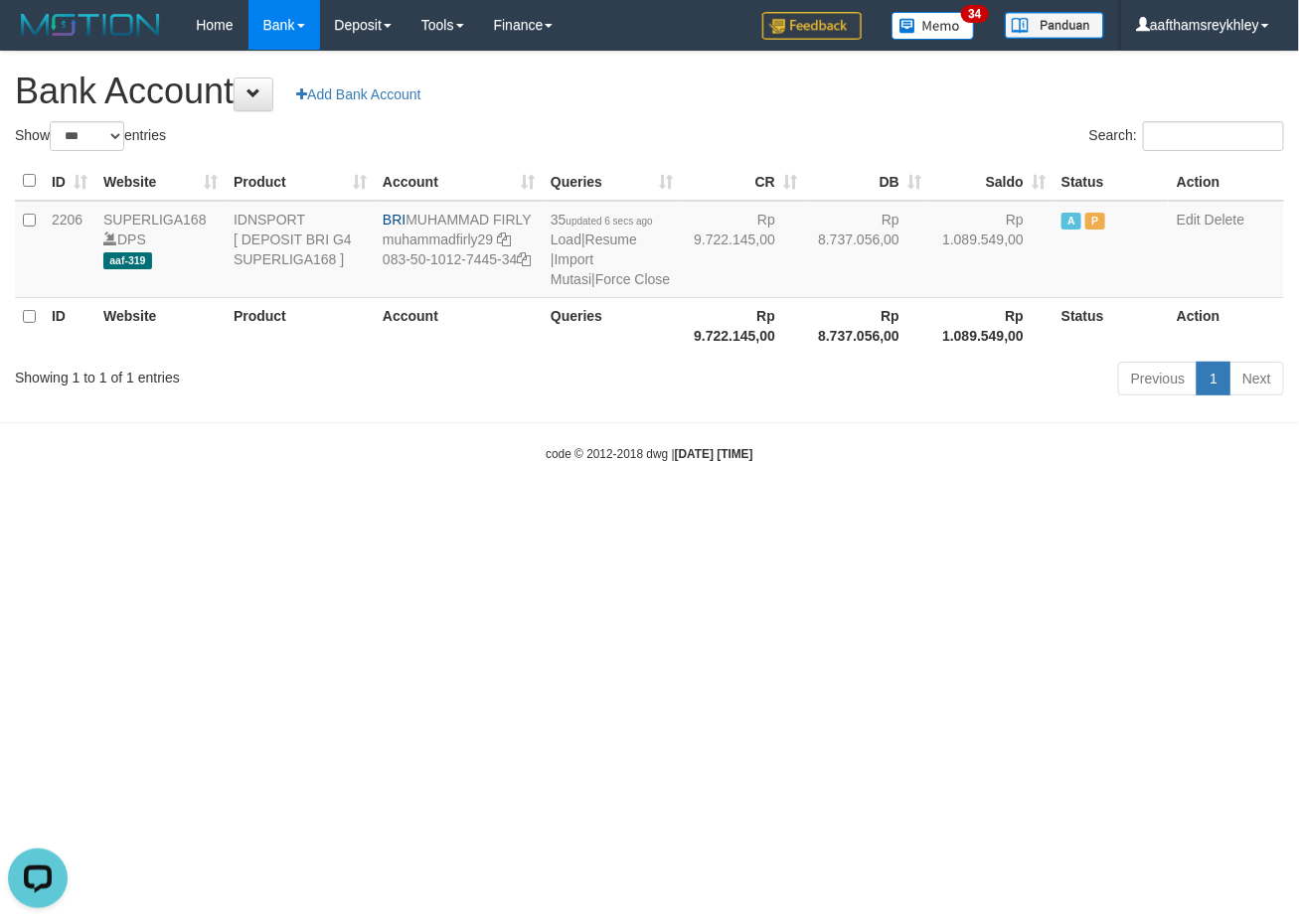 click on "Toggle navigation
Home
Bank
Account List
Load
By Website
Group
[ISPORT]													SUPERLIGA168
By Load Group (DPS)" at bounding box center (649, 256) 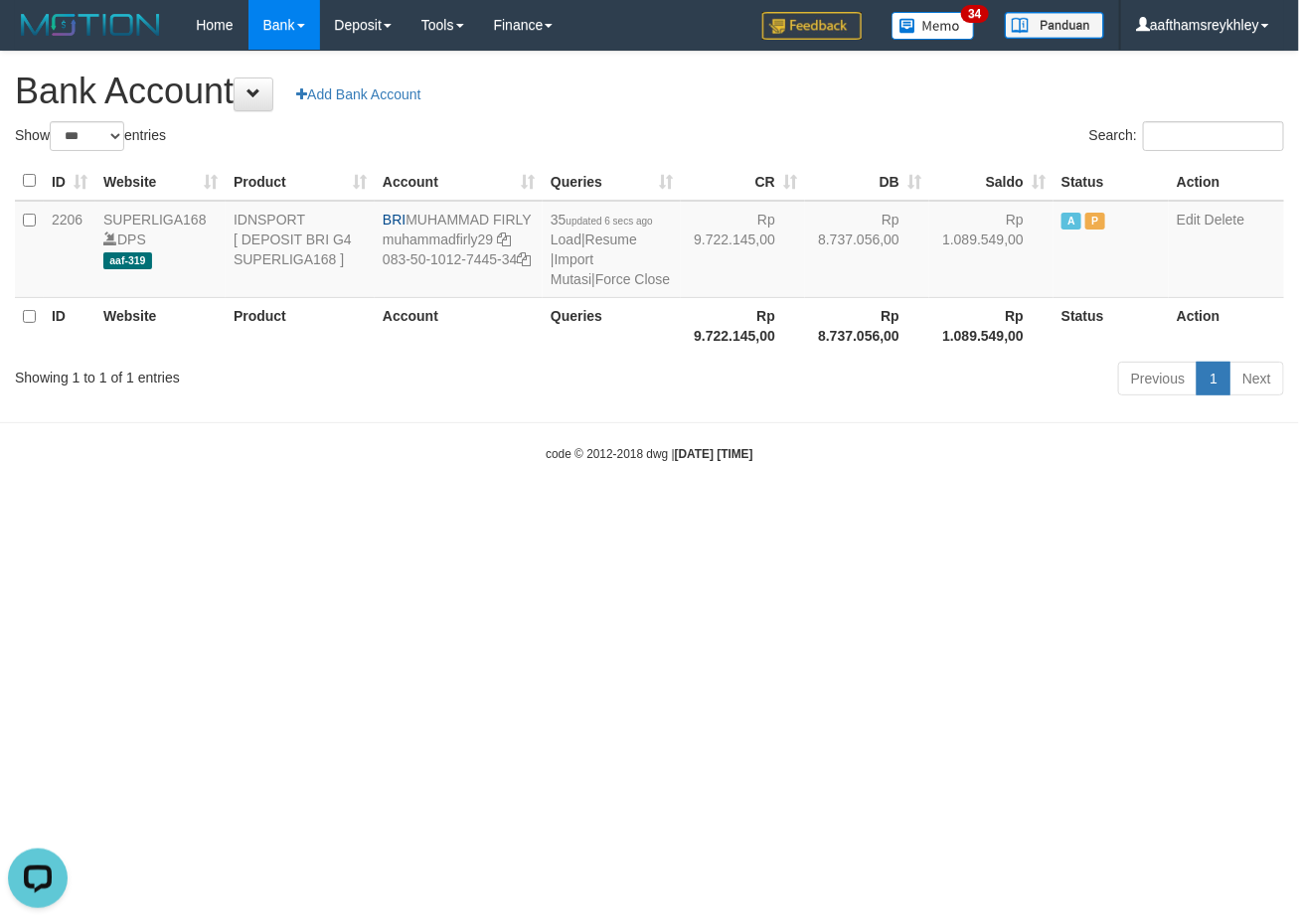 drag, startPoint x: 887, startPoint y: 568, endPoint x: 900, endPoint y: 577, distance: 15.811388 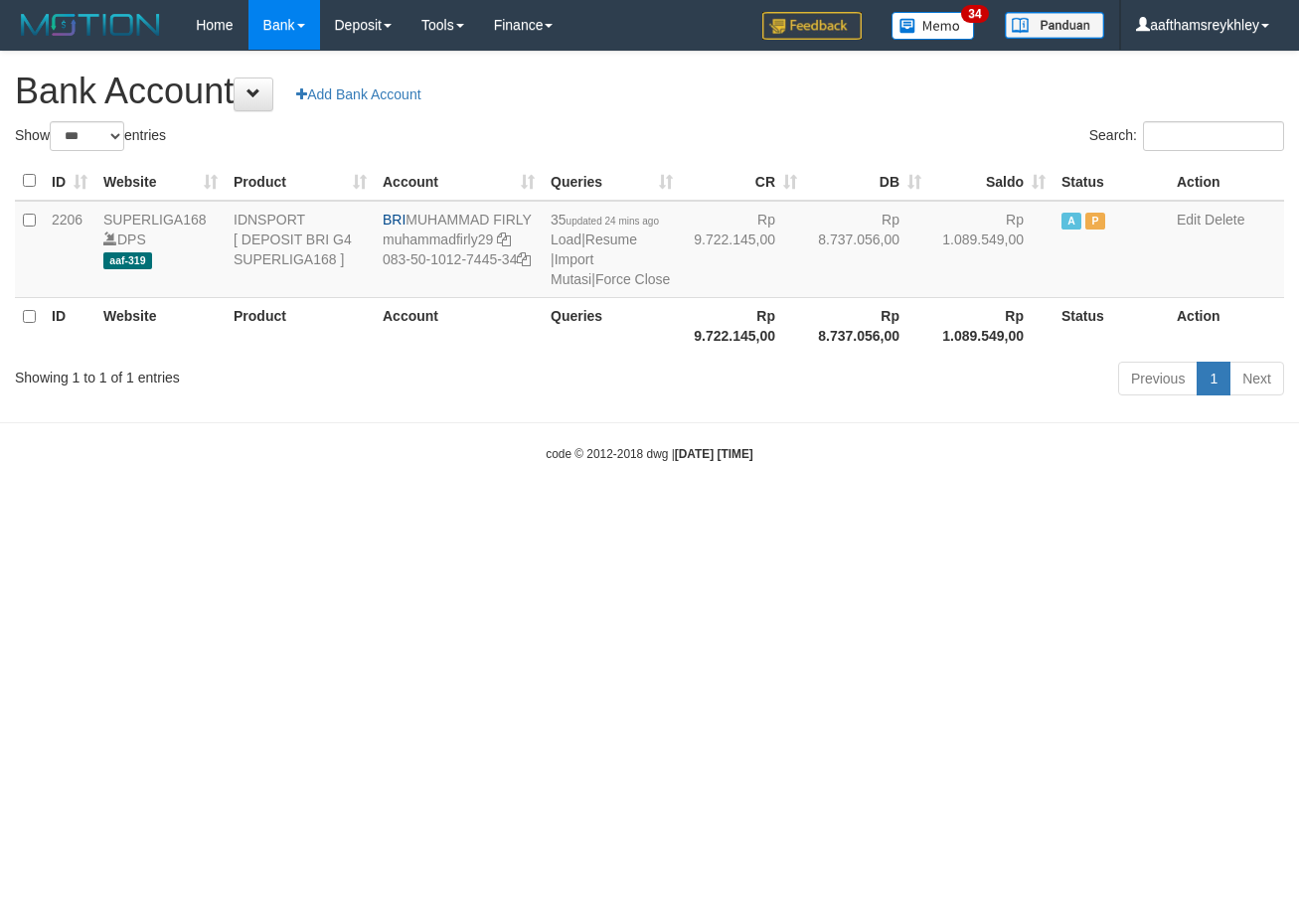 select on "***" 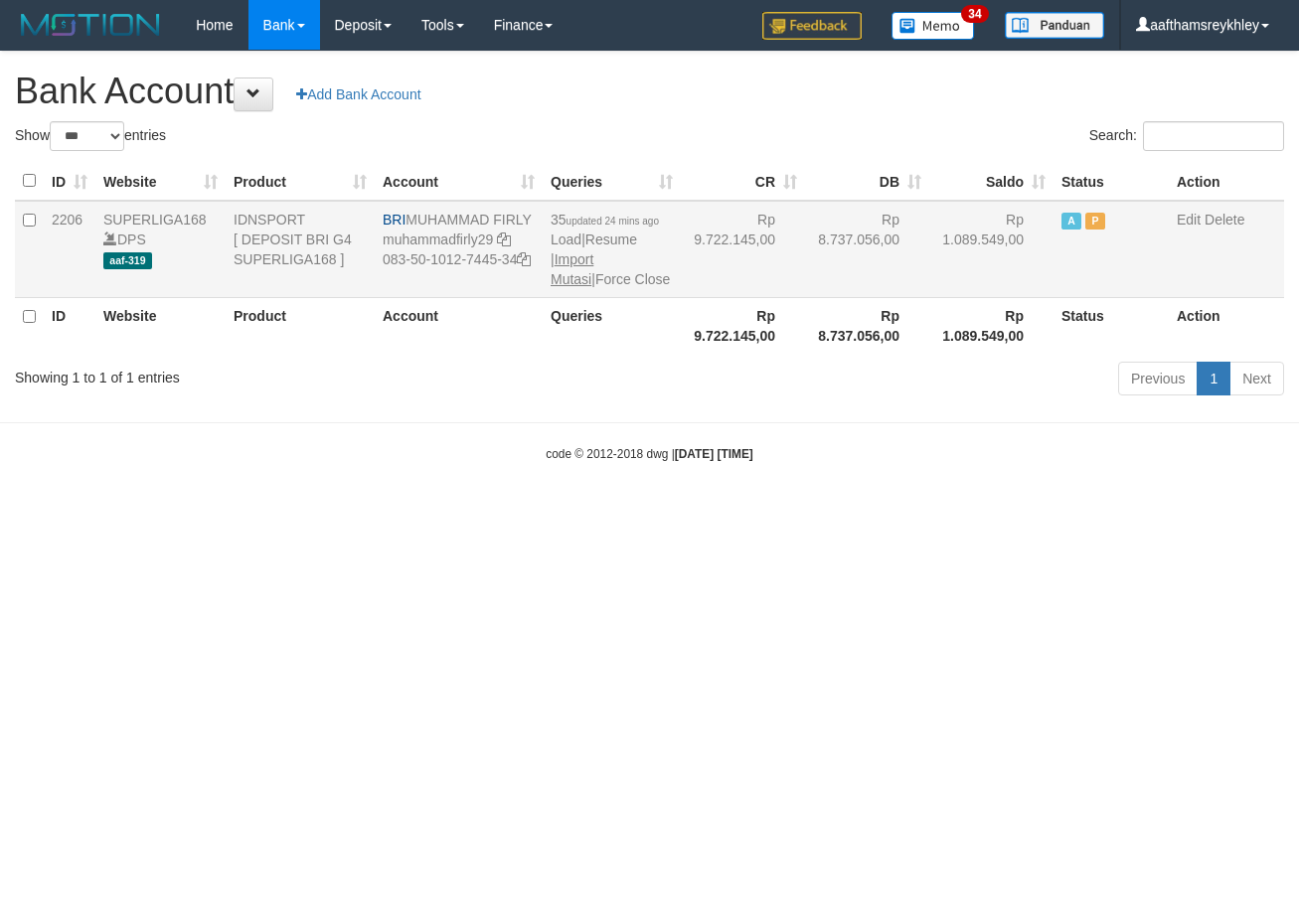 scroll, scrollTop: 0, scrollLeft: 0, axis: both 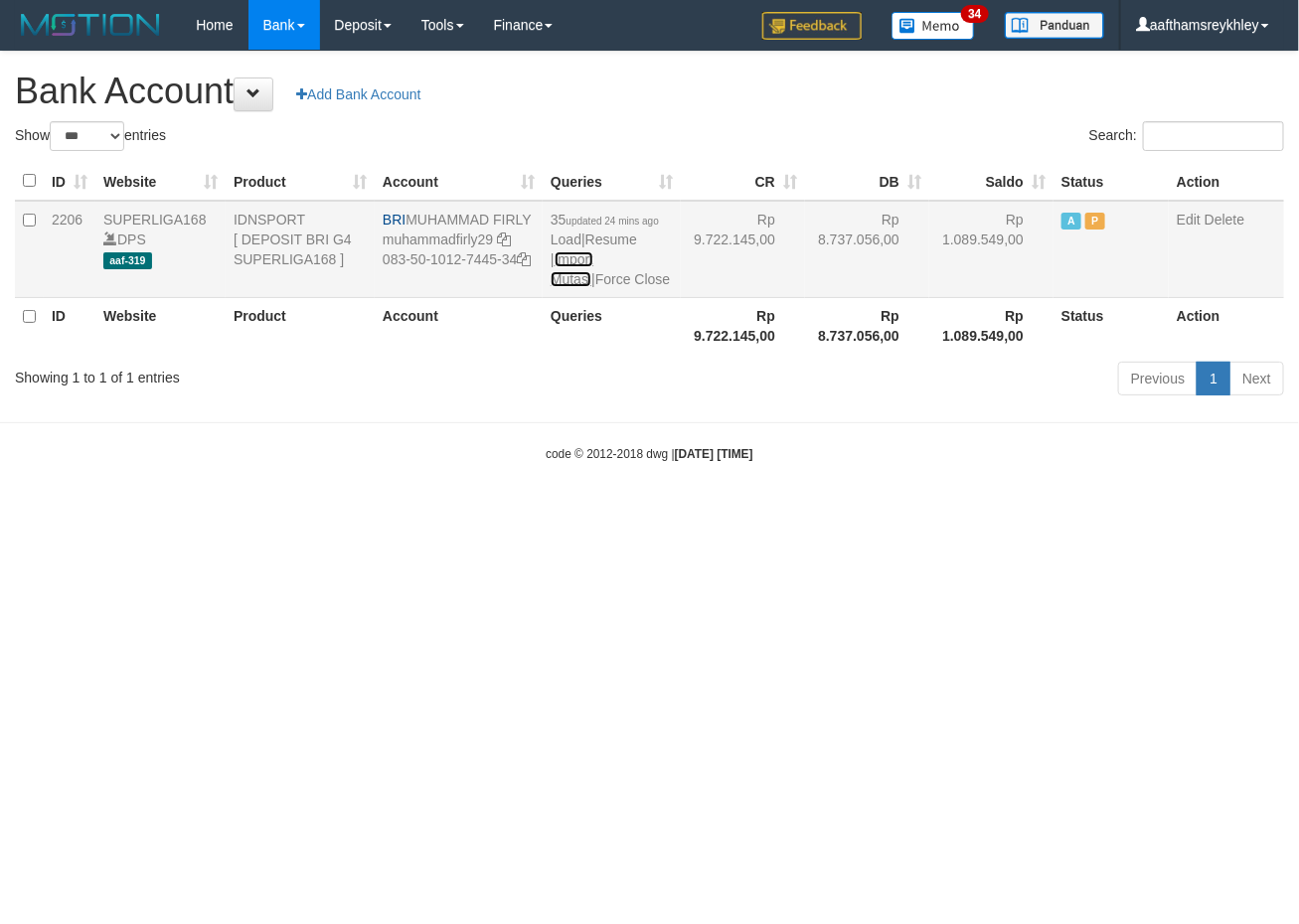 click on "Import Mutasi" at bounding box center [571, 269] 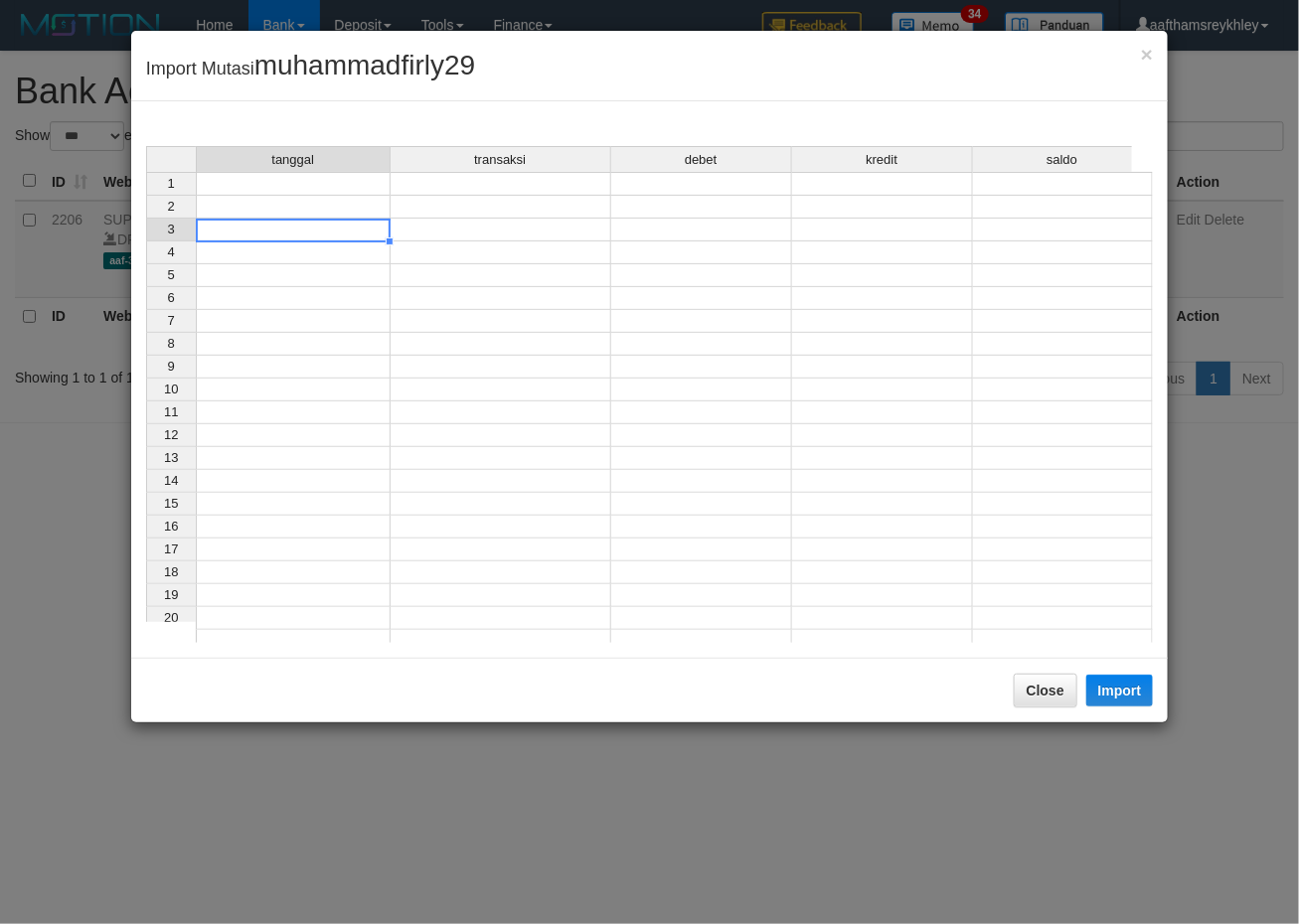 click at bounding box center [293, 230] 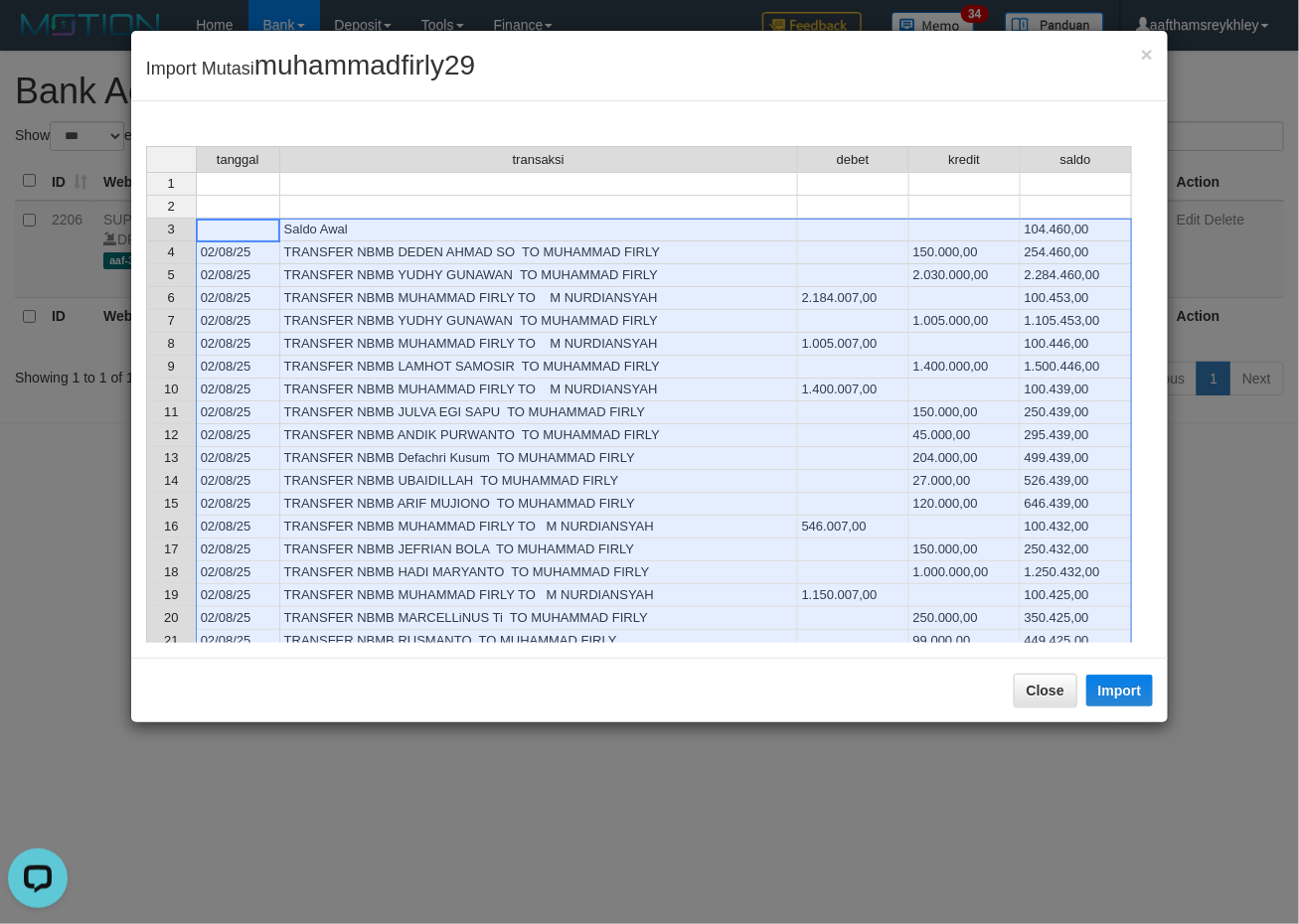 scroll, scrollTop: 0, scrollLeft: 0, axis: both 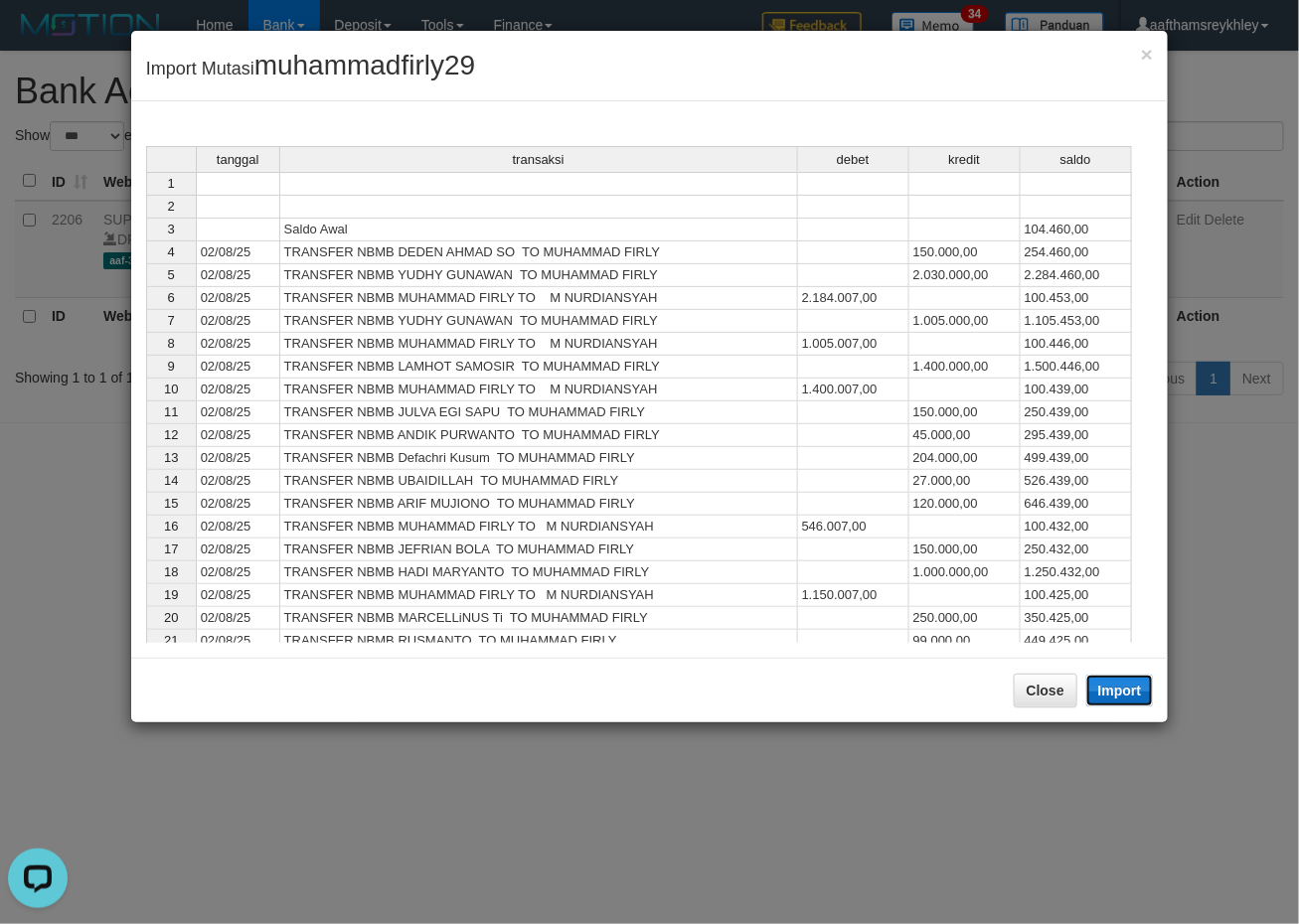 click on "Import" at bounding box center [1120, 691] 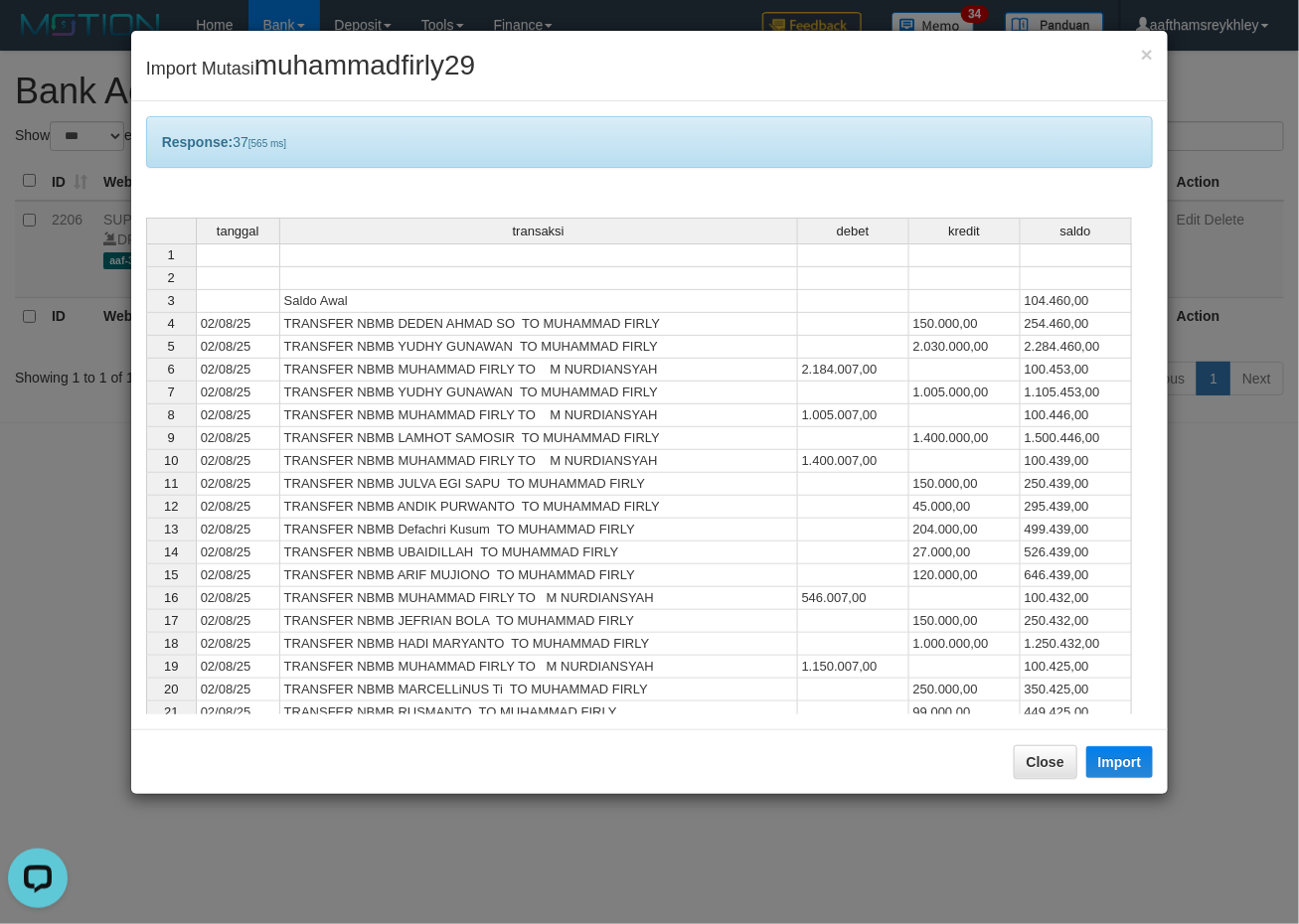 drag, startPoint x: 964, startPoint y: 569, endPoint x: 1180, endPoint y: 562, distance: 216.1134 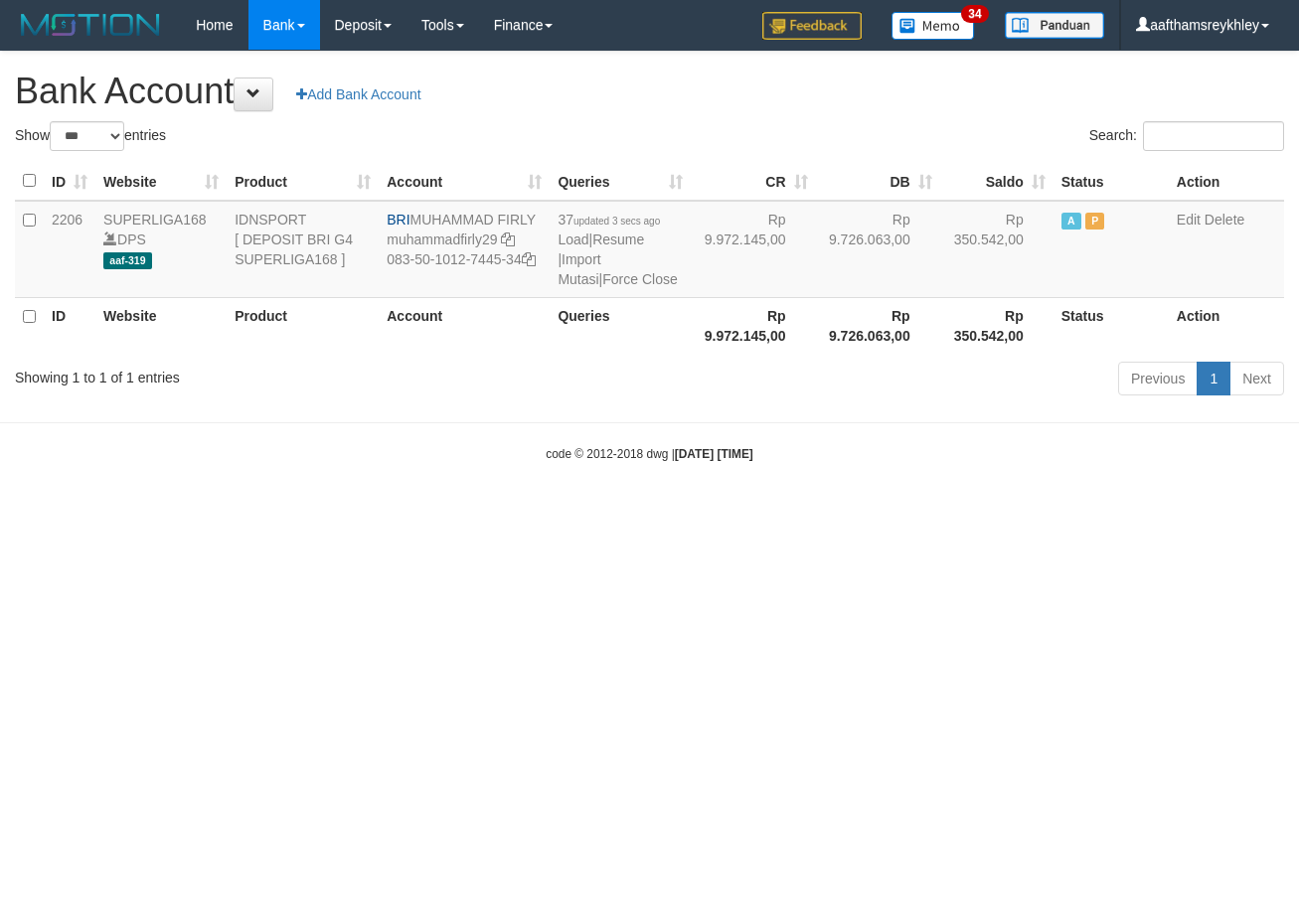 select on "***" 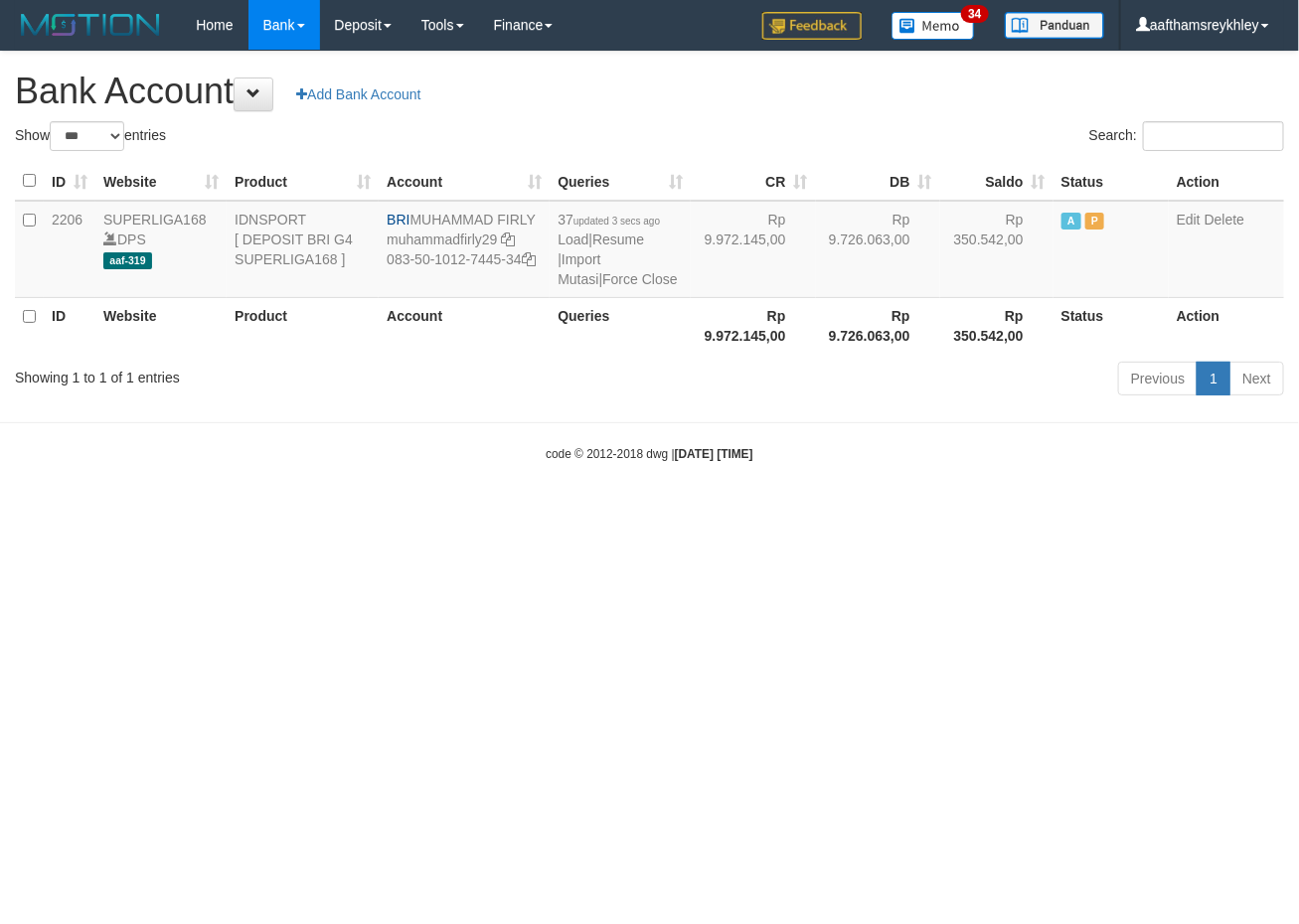 click on "Toggle navigation
Home
Bank
Account List
Load
By Website
Group
[ISPORT]													SUPERLIGA168
By Load Group (DPS)" at bounding box center (649, 256) 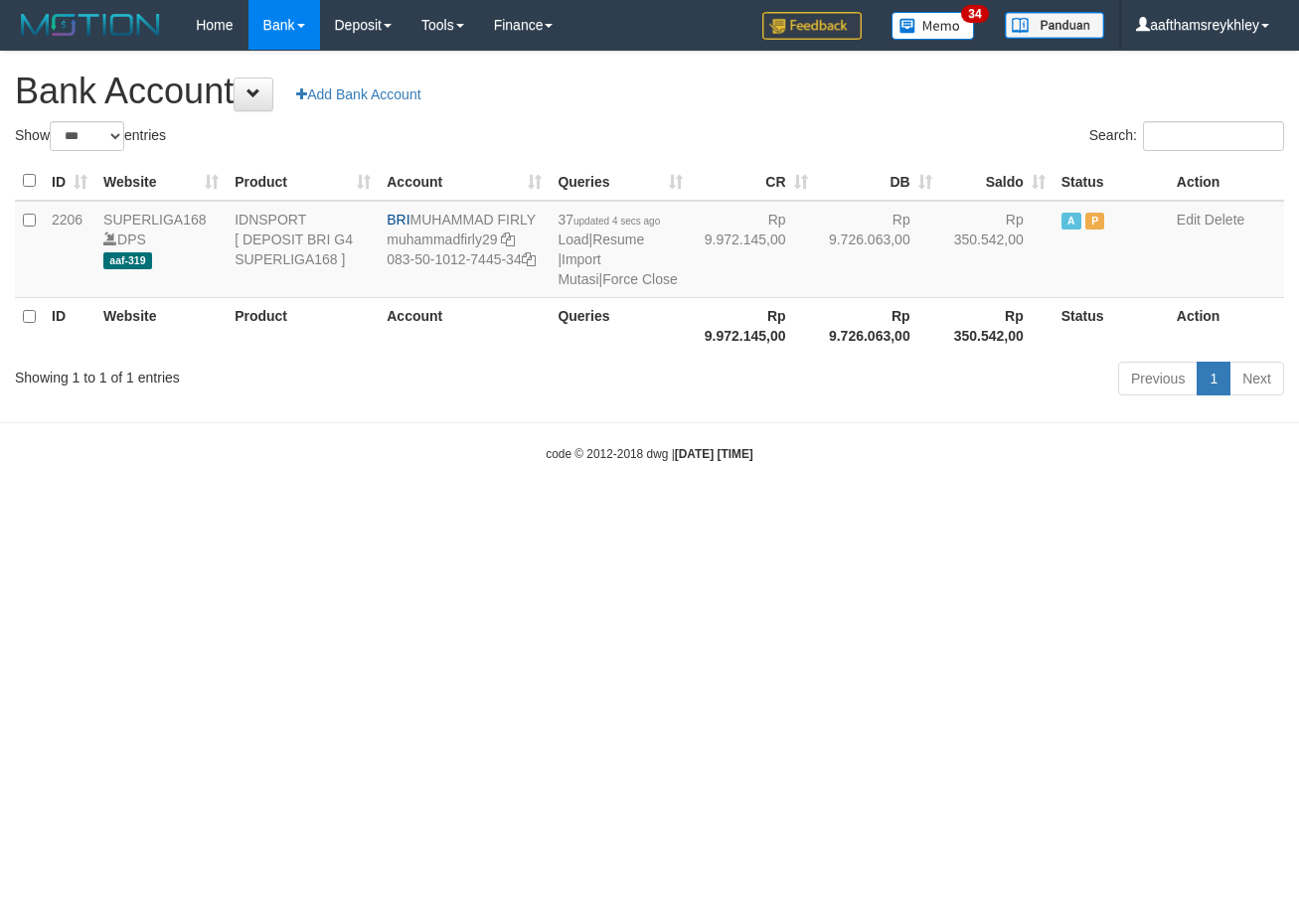 select on "***" 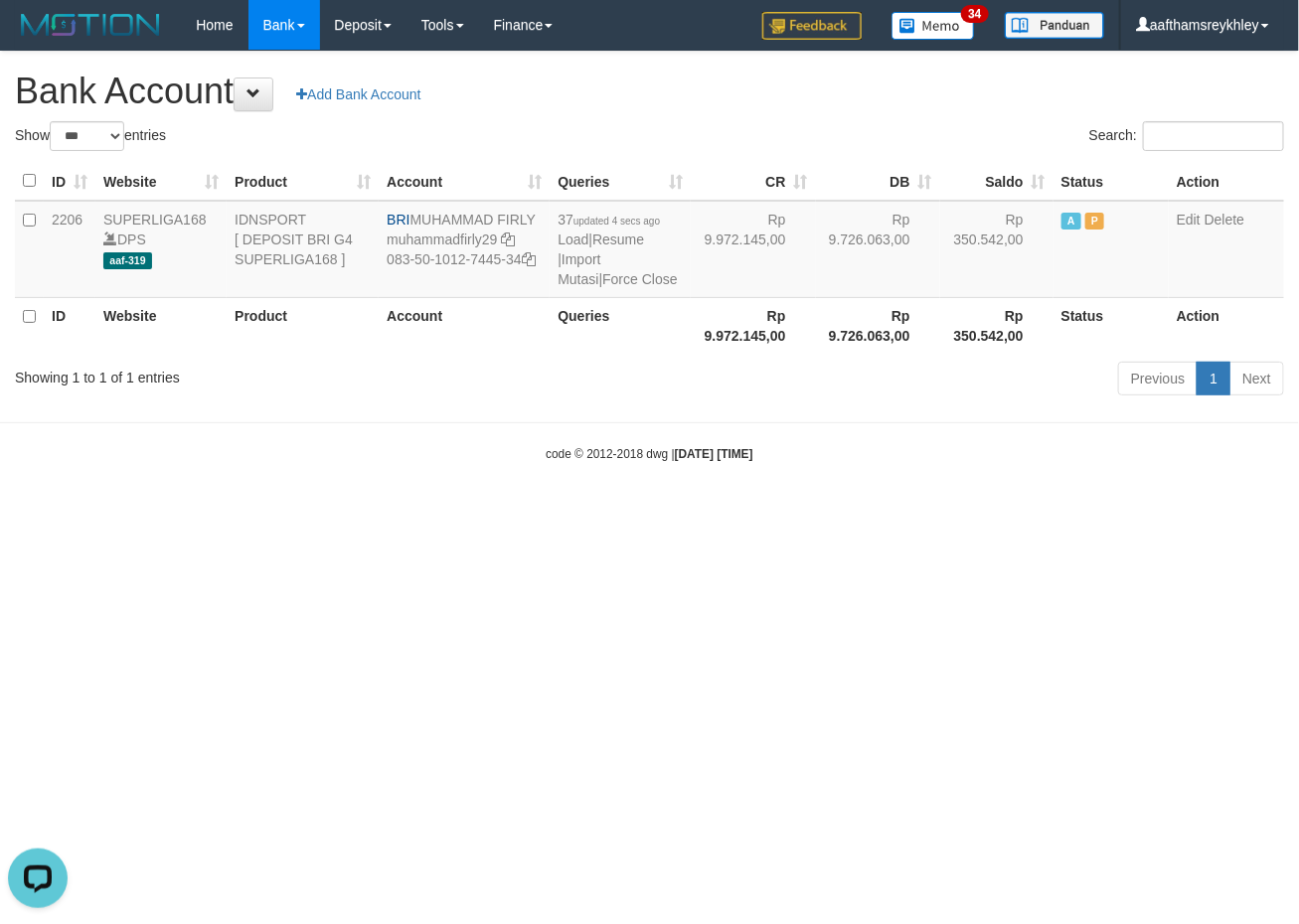 scroll, scrollTop: 0, scrollLeft: 0, axis: both 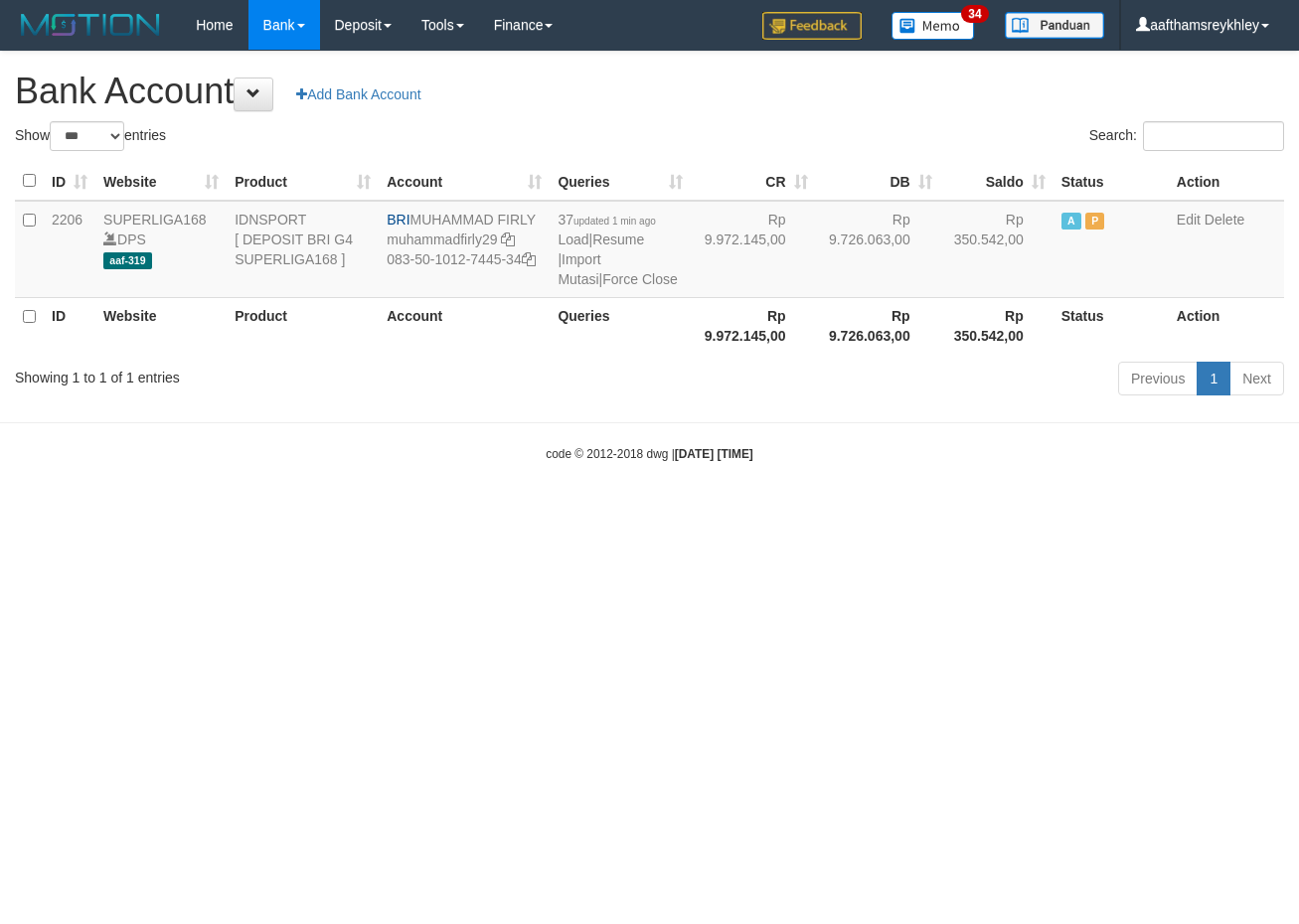 select on "***" 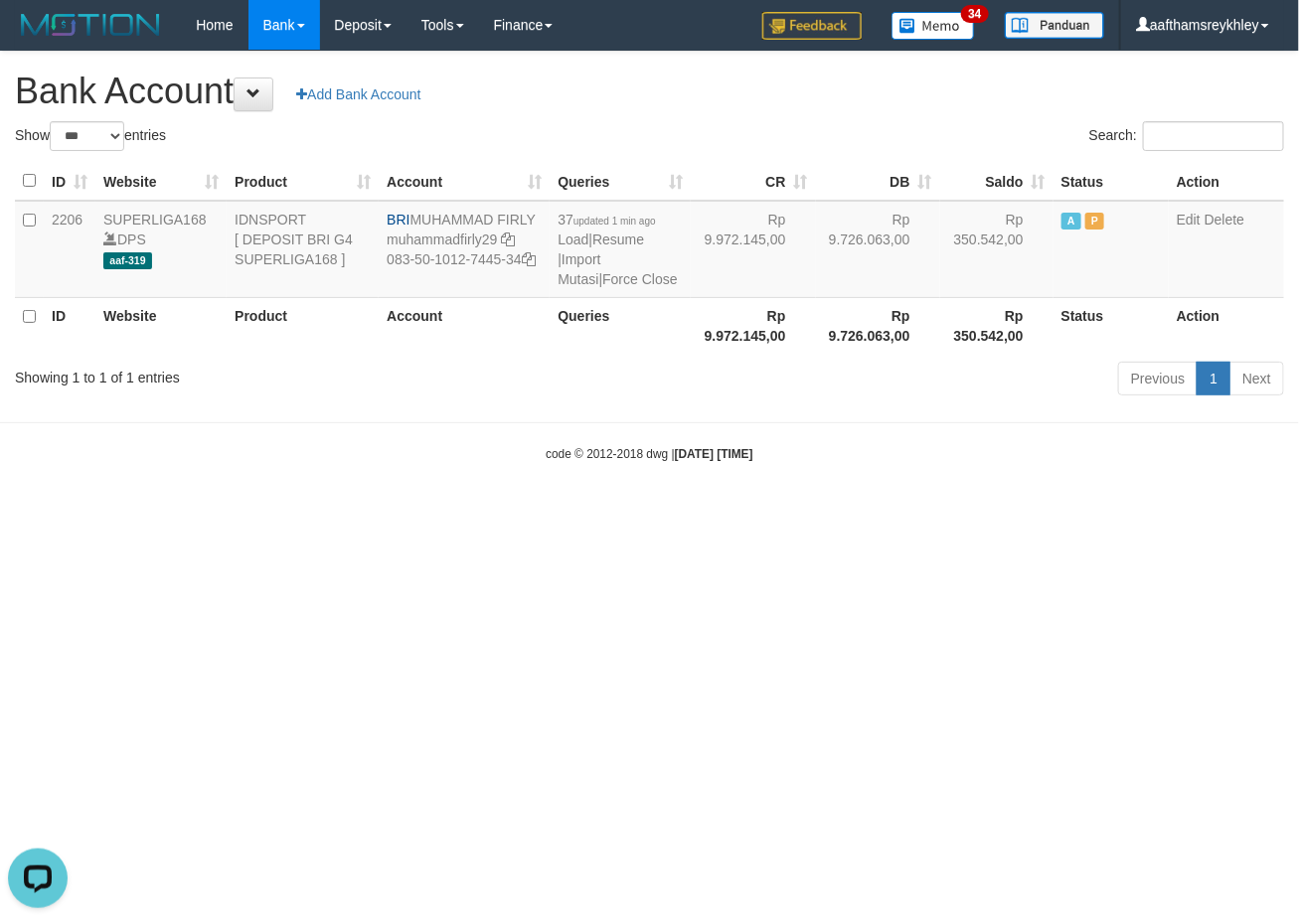 scroll, scrollTop: 0, scrollLeft: 0, axis: both 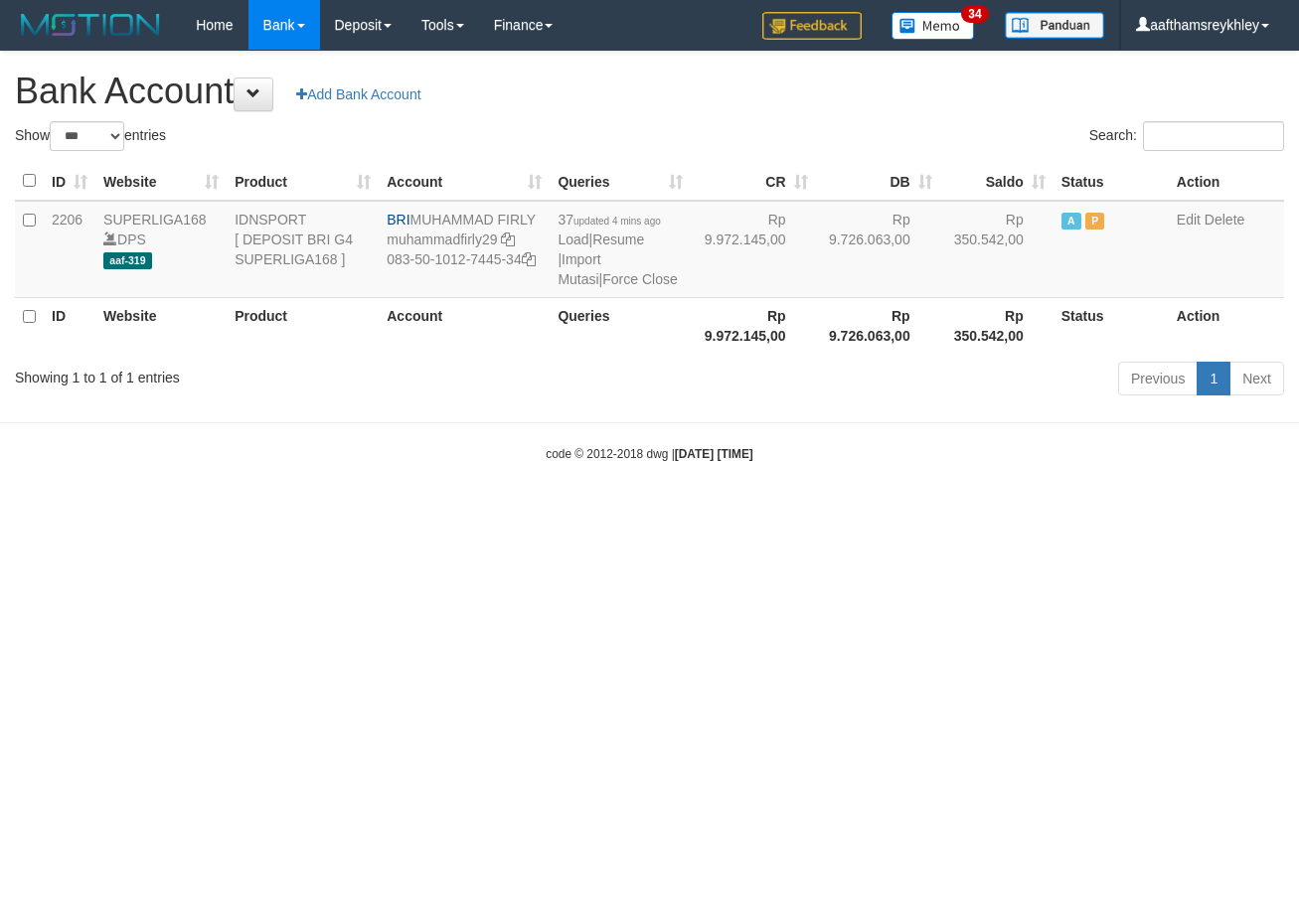 select on "***" 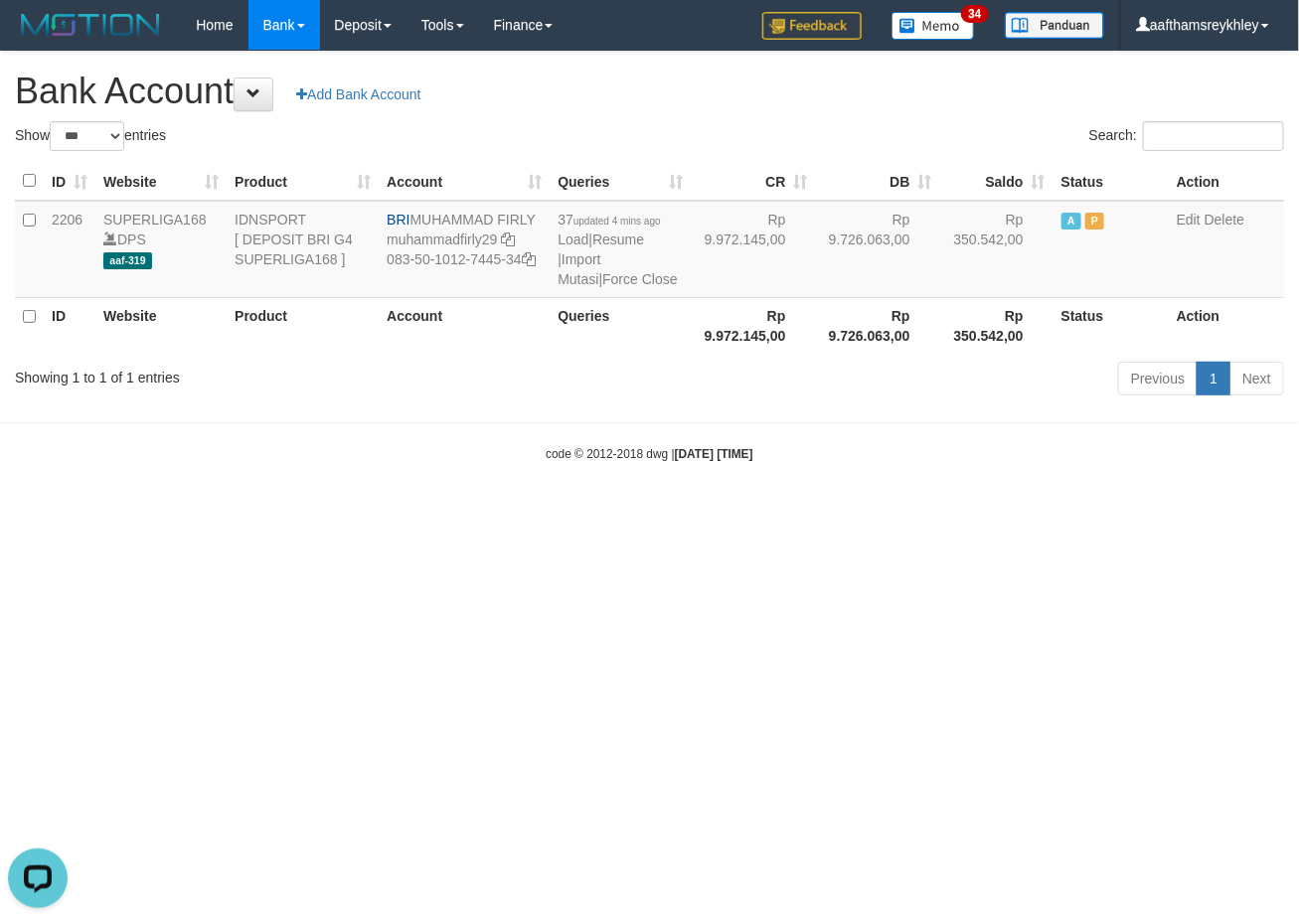 scroll, scrollTop: 0, scrollLeft: 0, axis: both 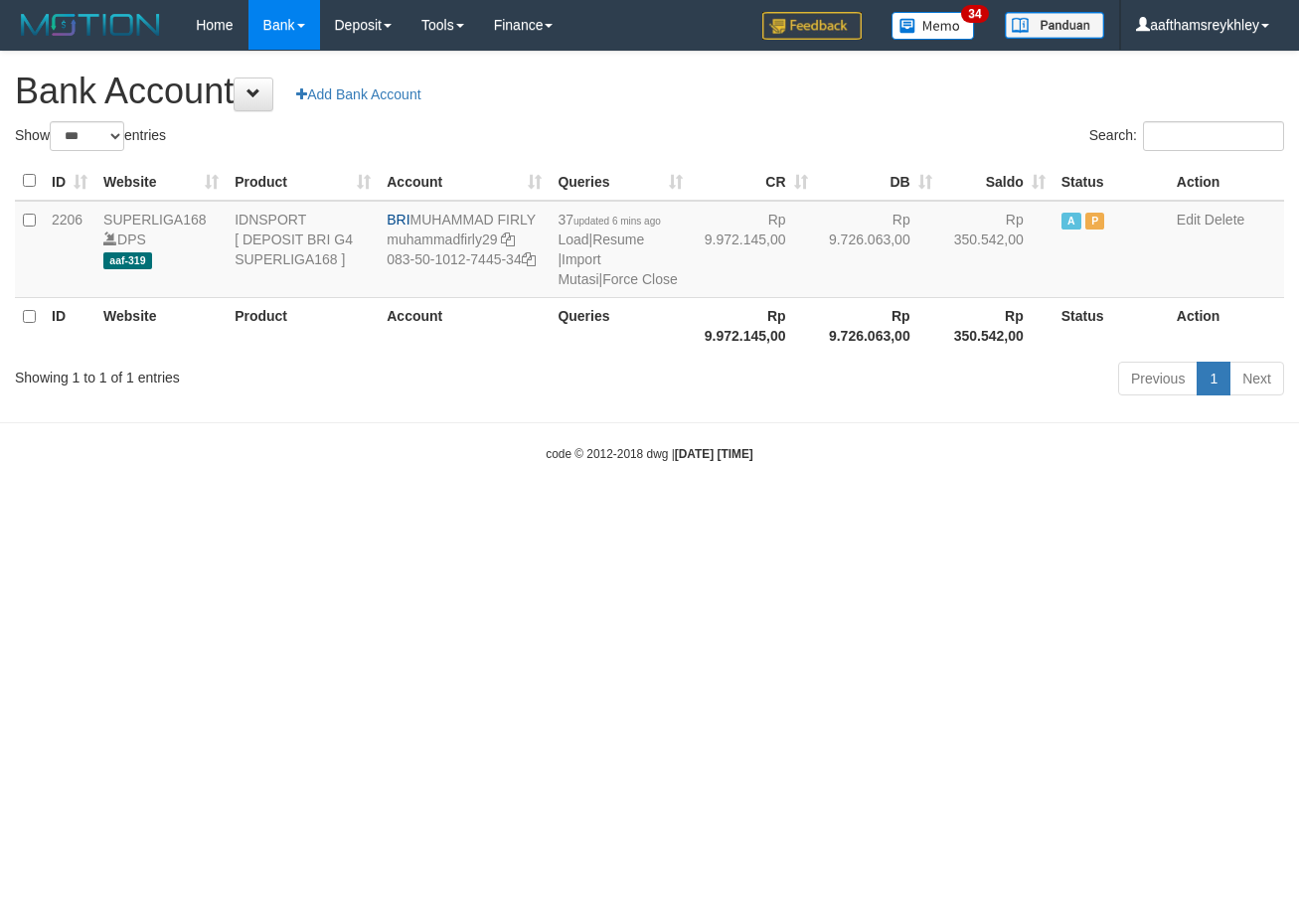 select on "***" 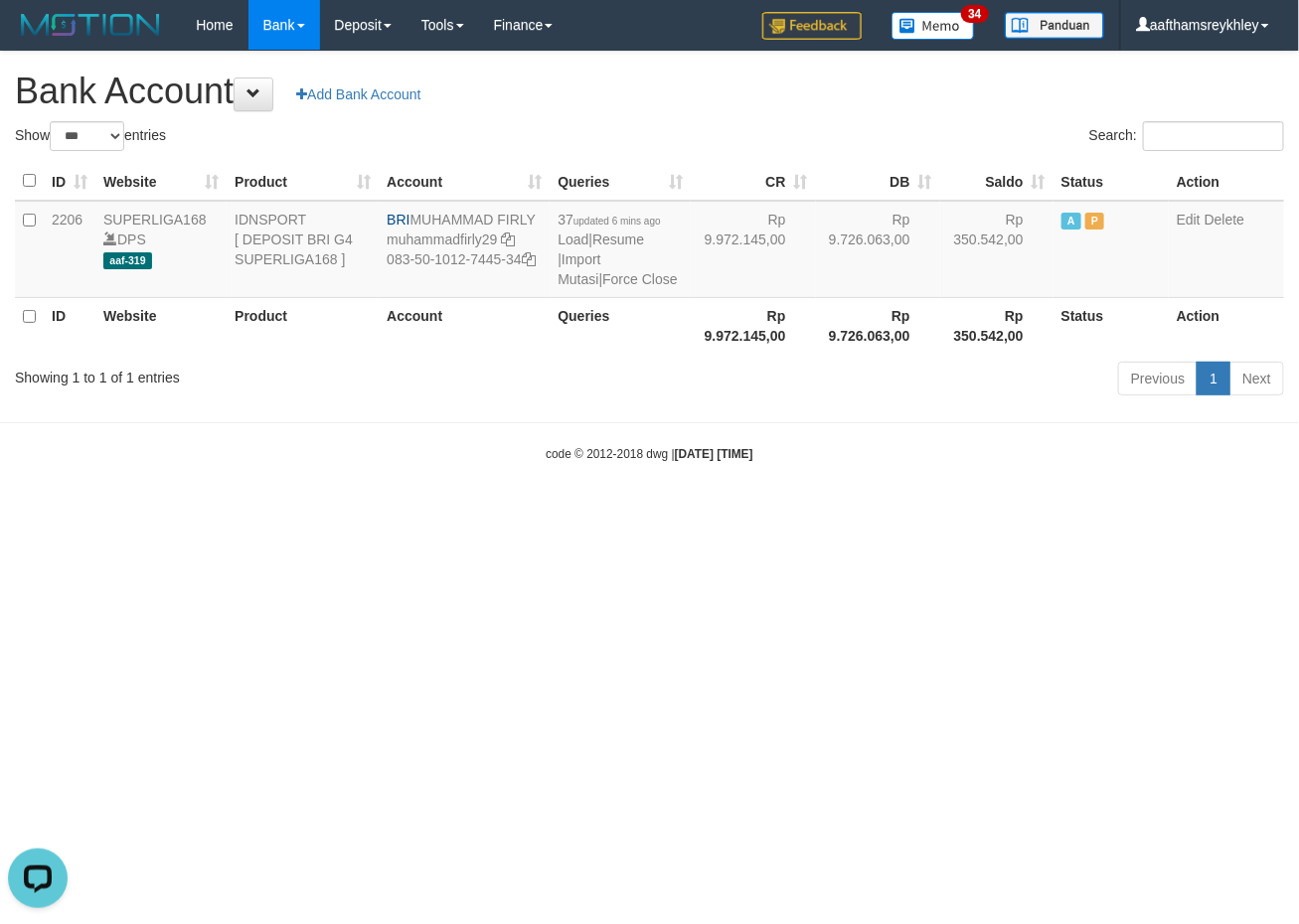 scroll, scrollTop: 0, scrollLeft: 0, axis: both 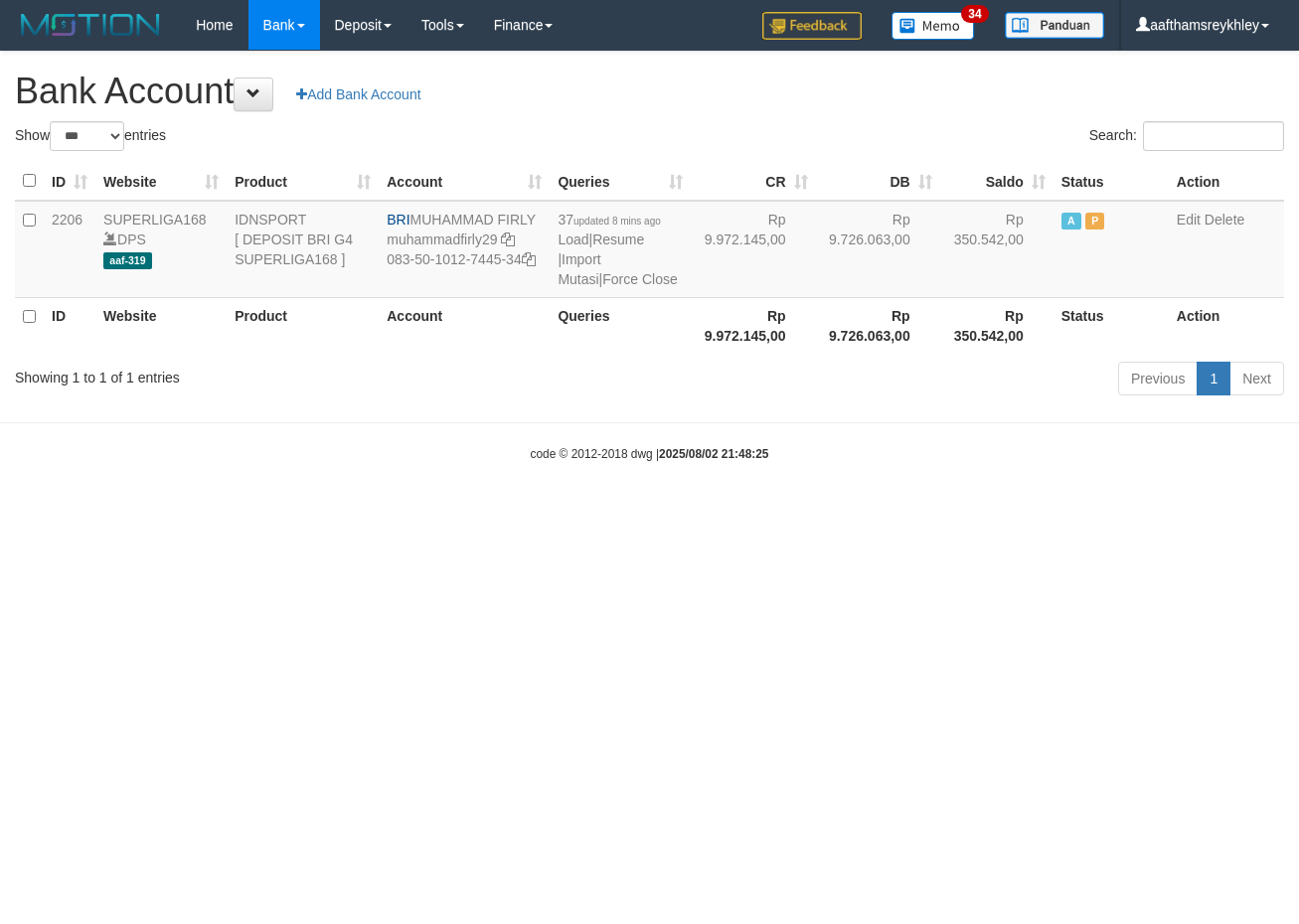 select on "***" 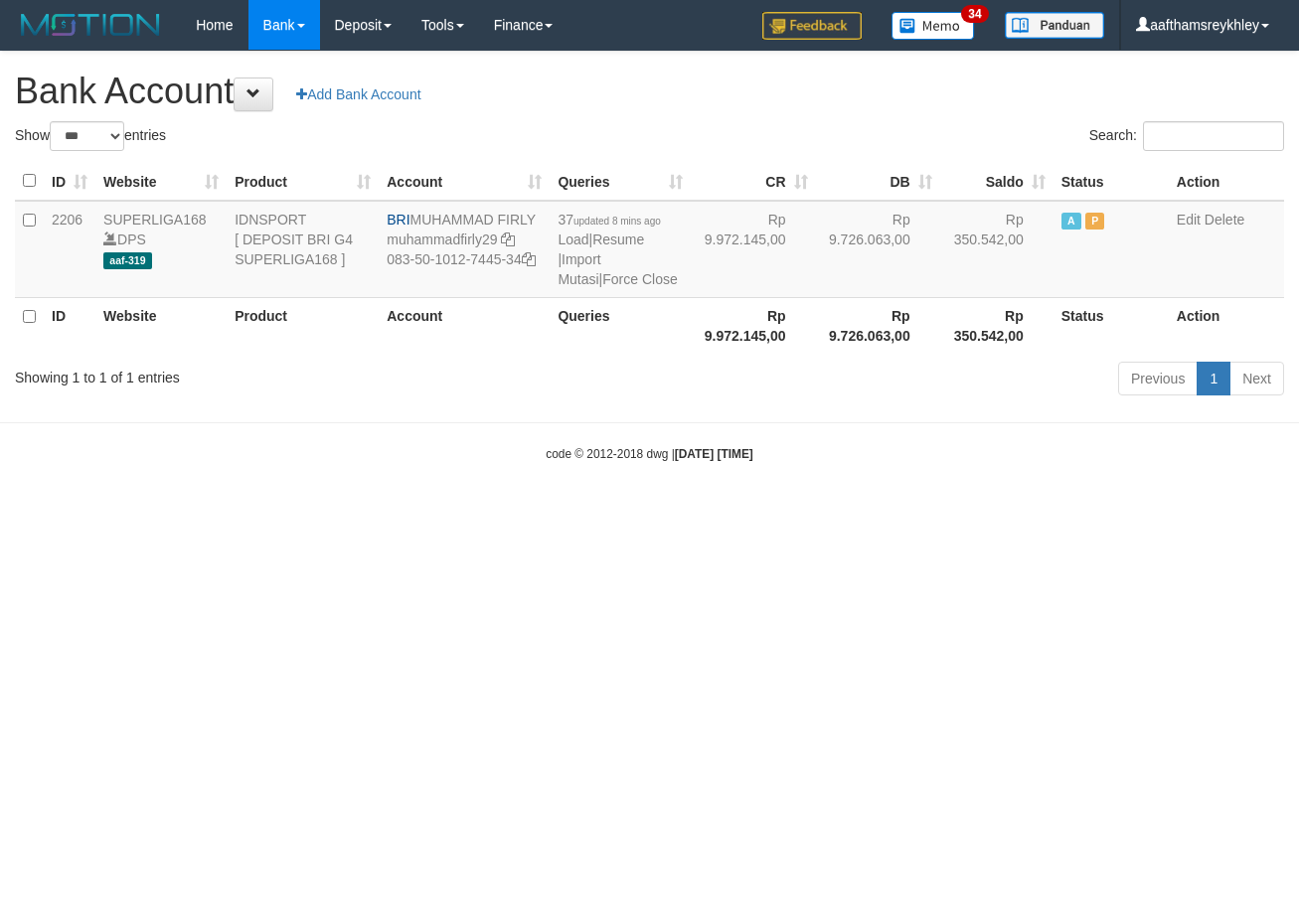 select on "***" 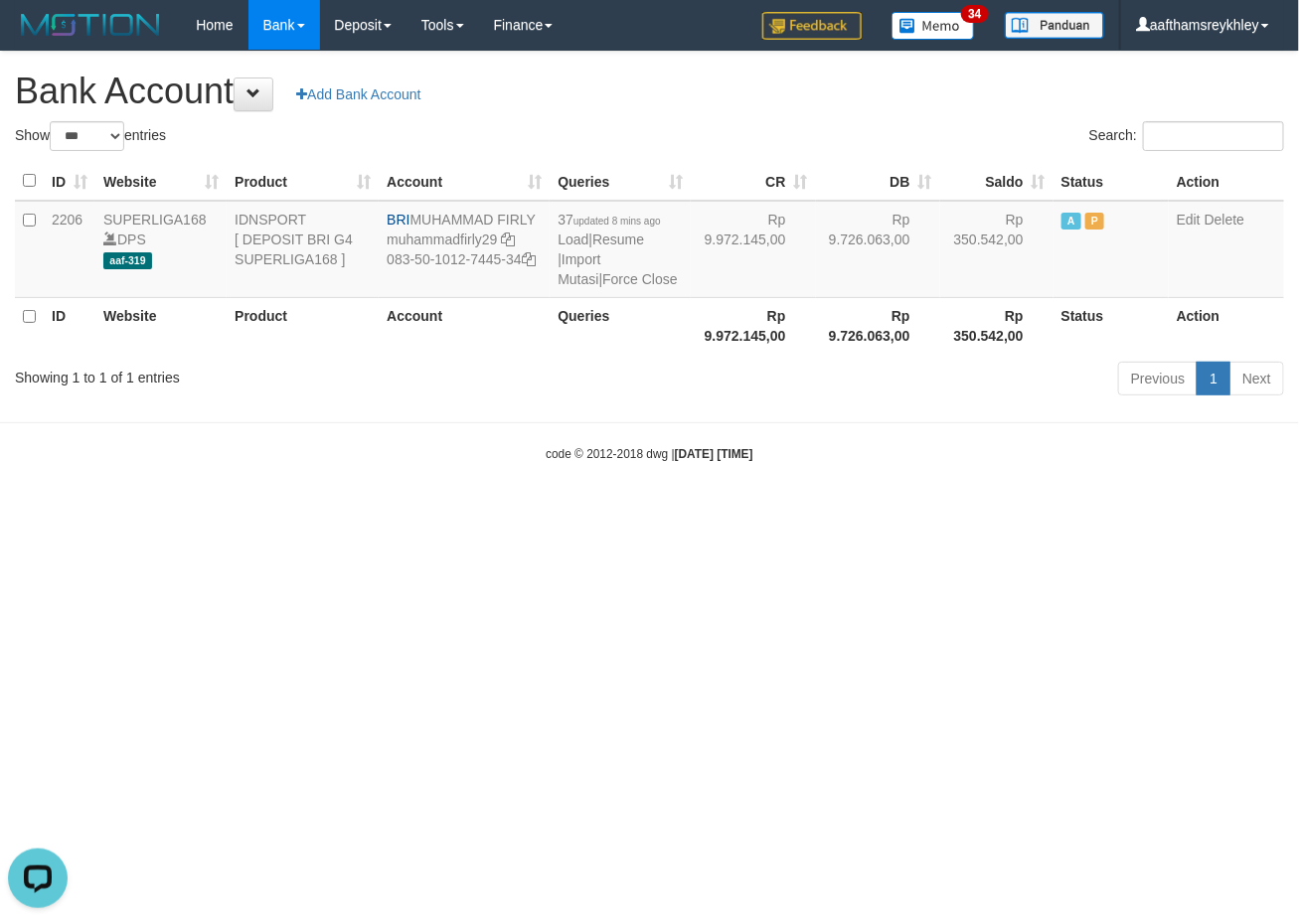 scroll, scrollTop: 0, scrollLeft: 0, axis: both 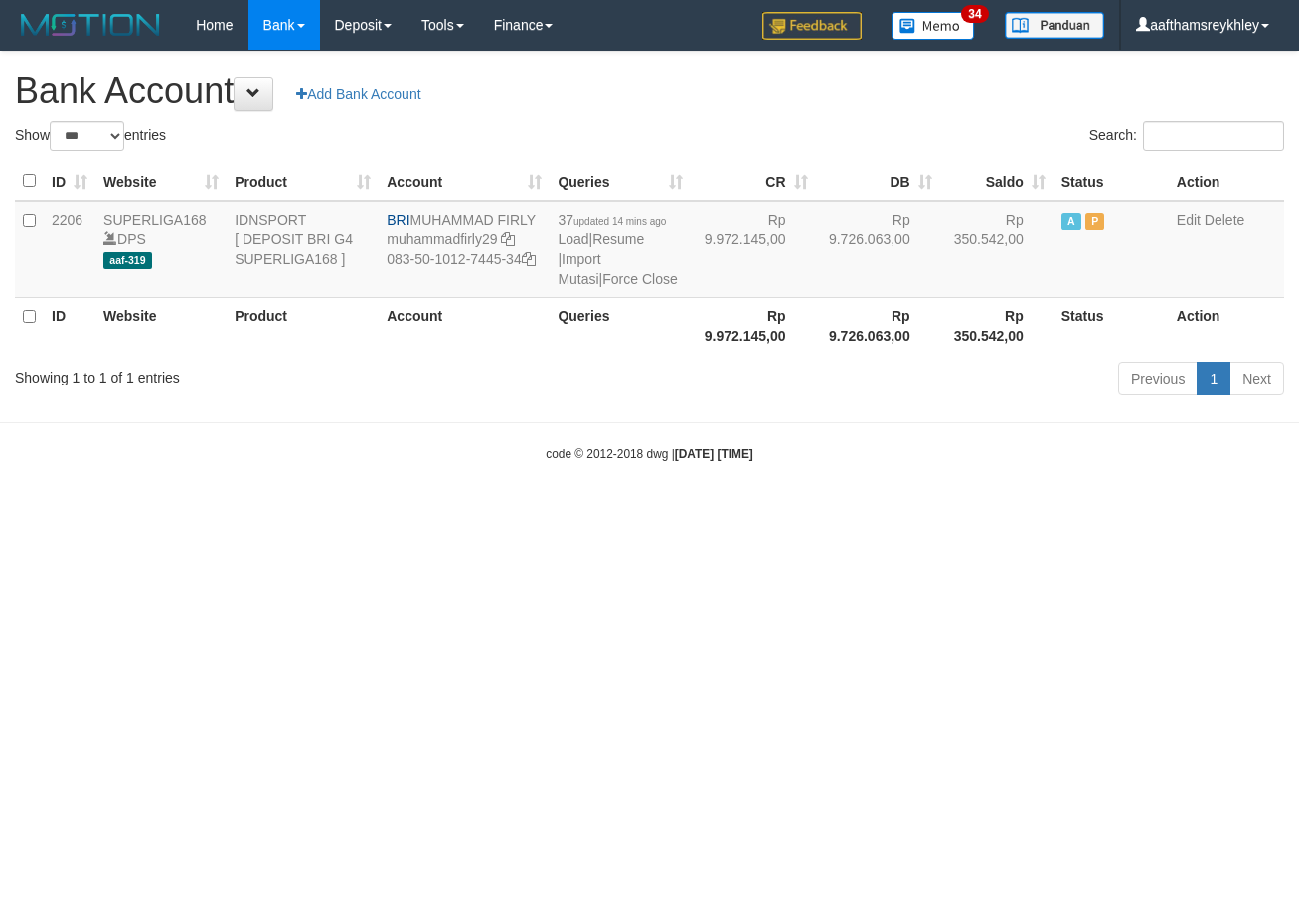select on "***" 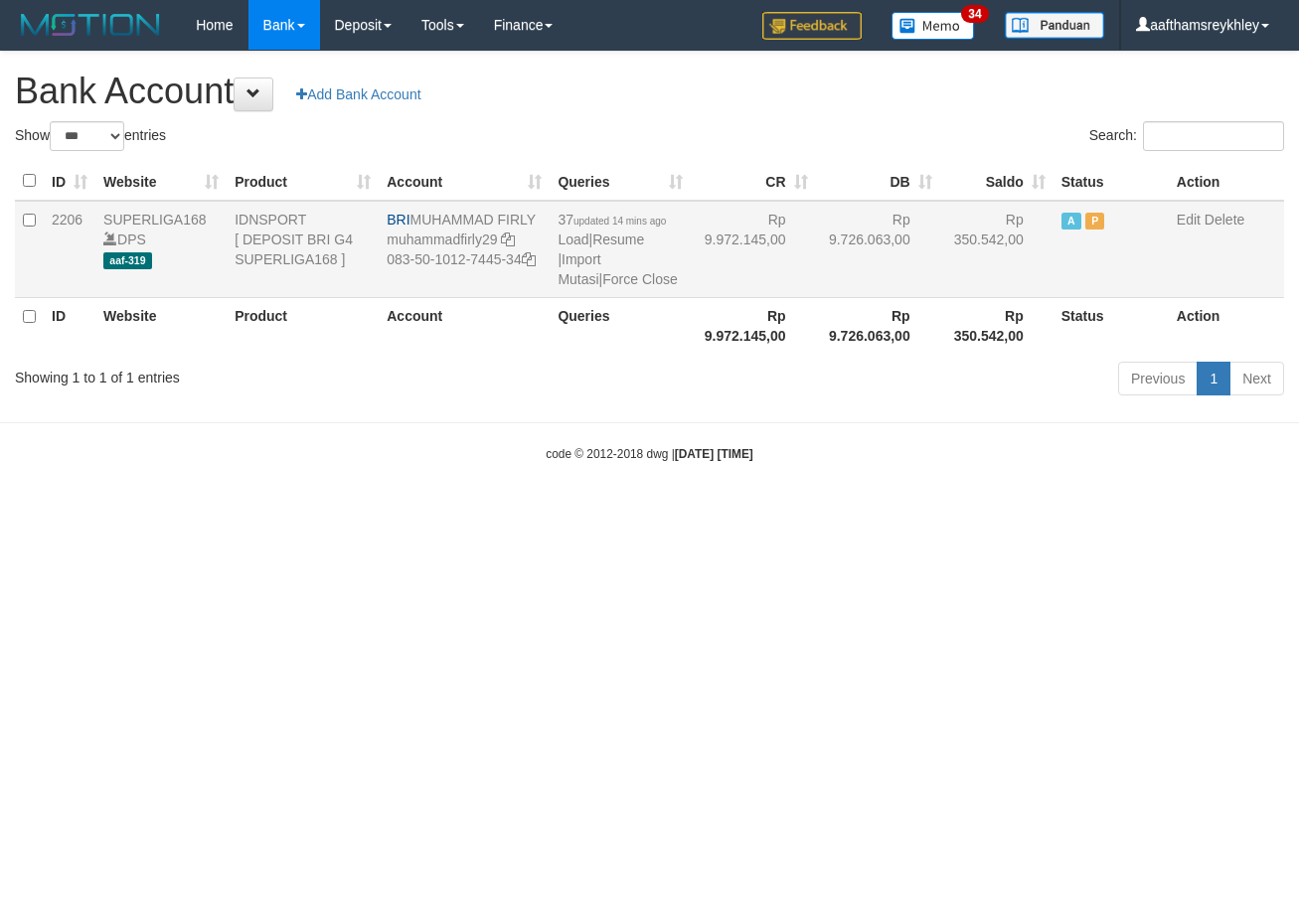 scroll, scrollTop: 0, scrollLeft: 0, axis: both 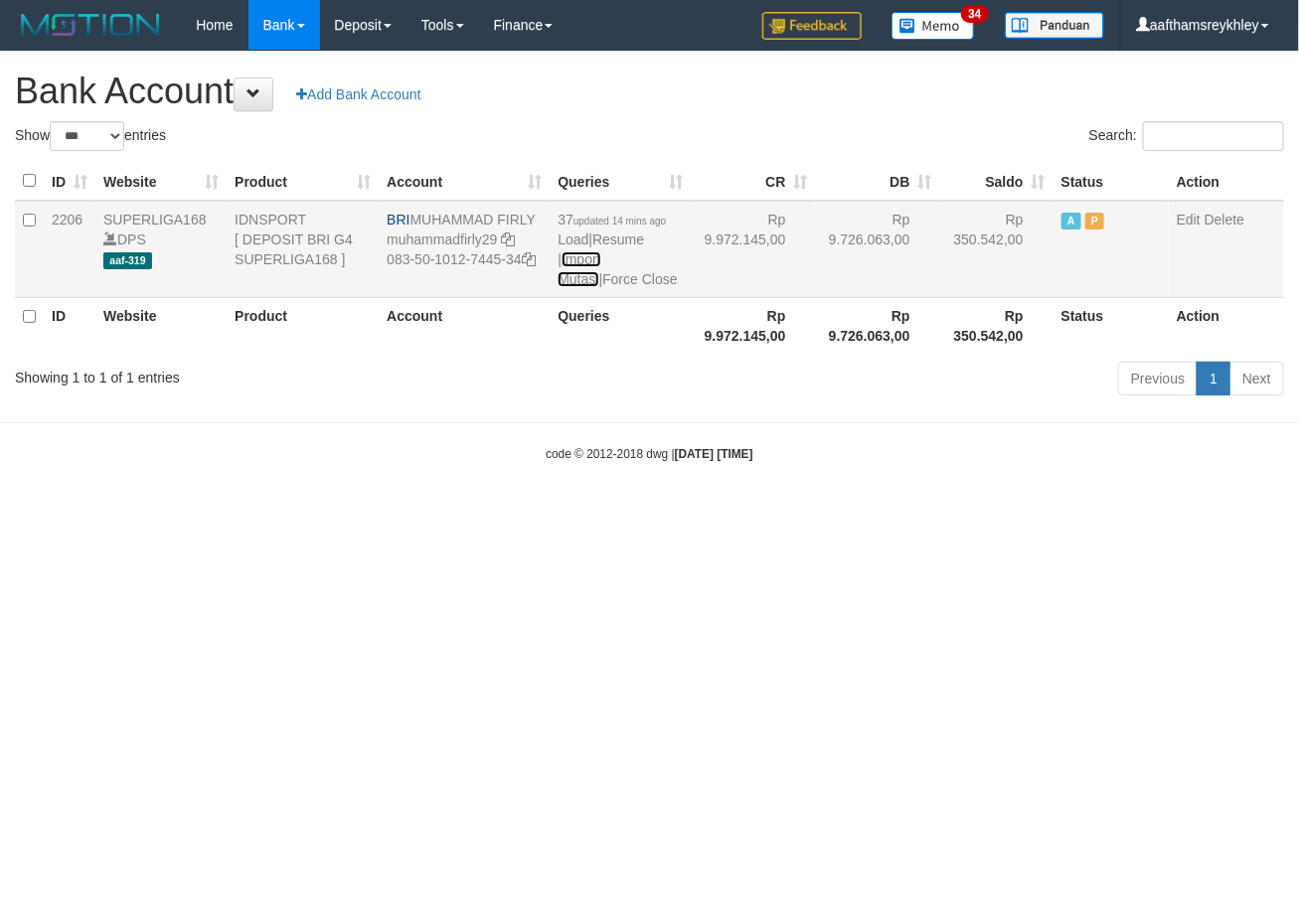 click on "Import Mutasi" at bounding box center [578, 269] 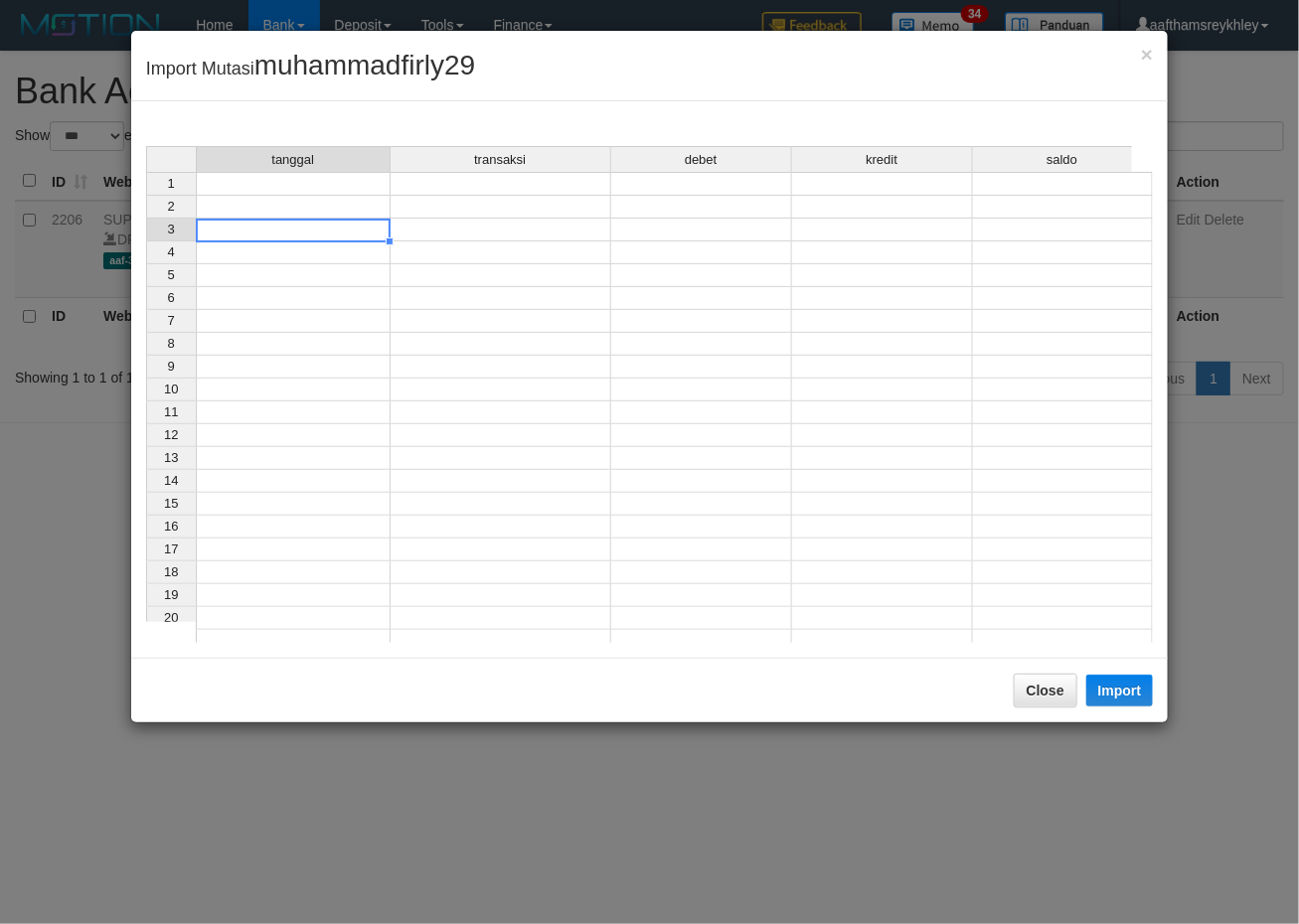 click at bounding box center (293, 230) 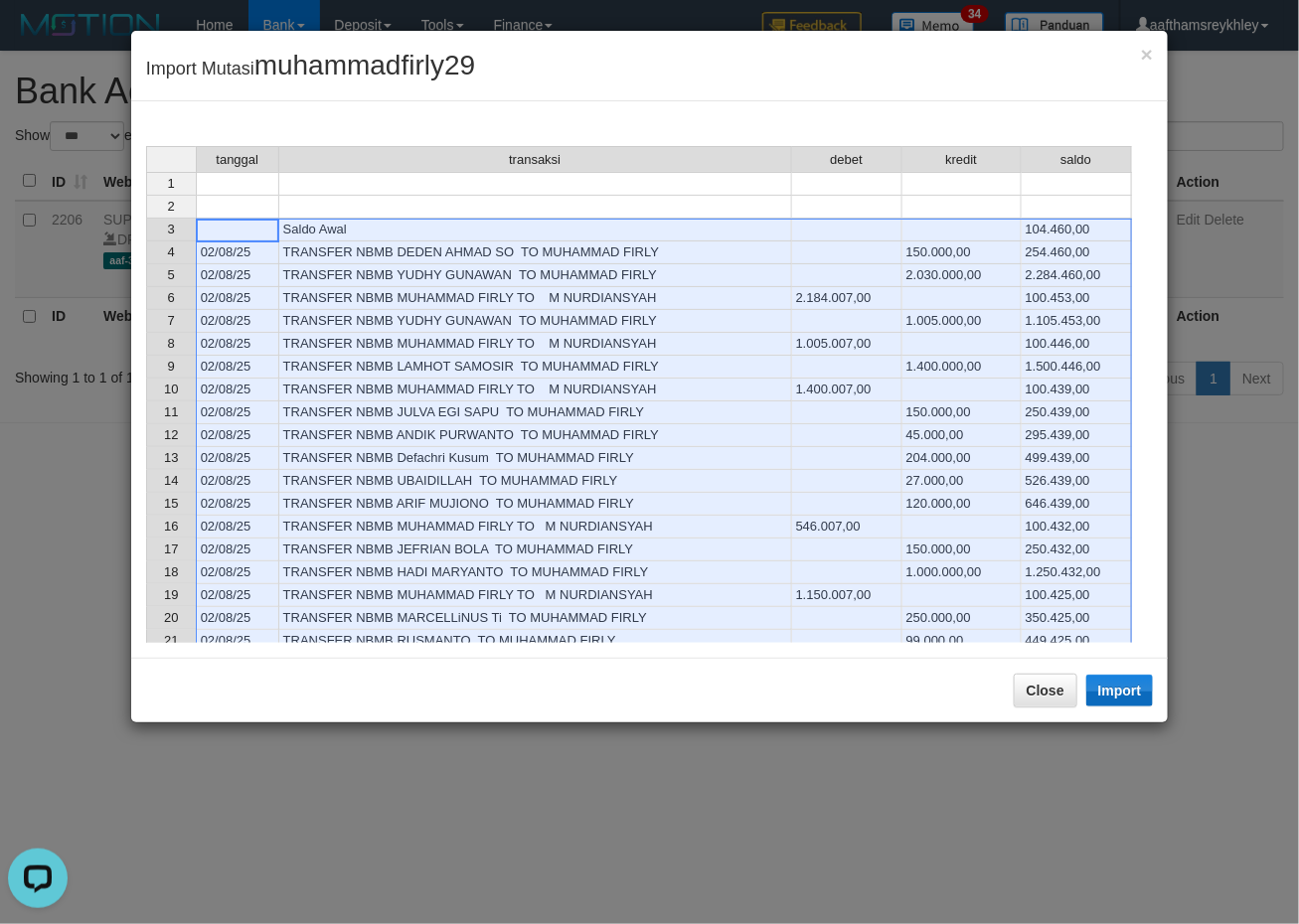 scroll, scrollTop: 0, scrollLeft: 0, axis: both 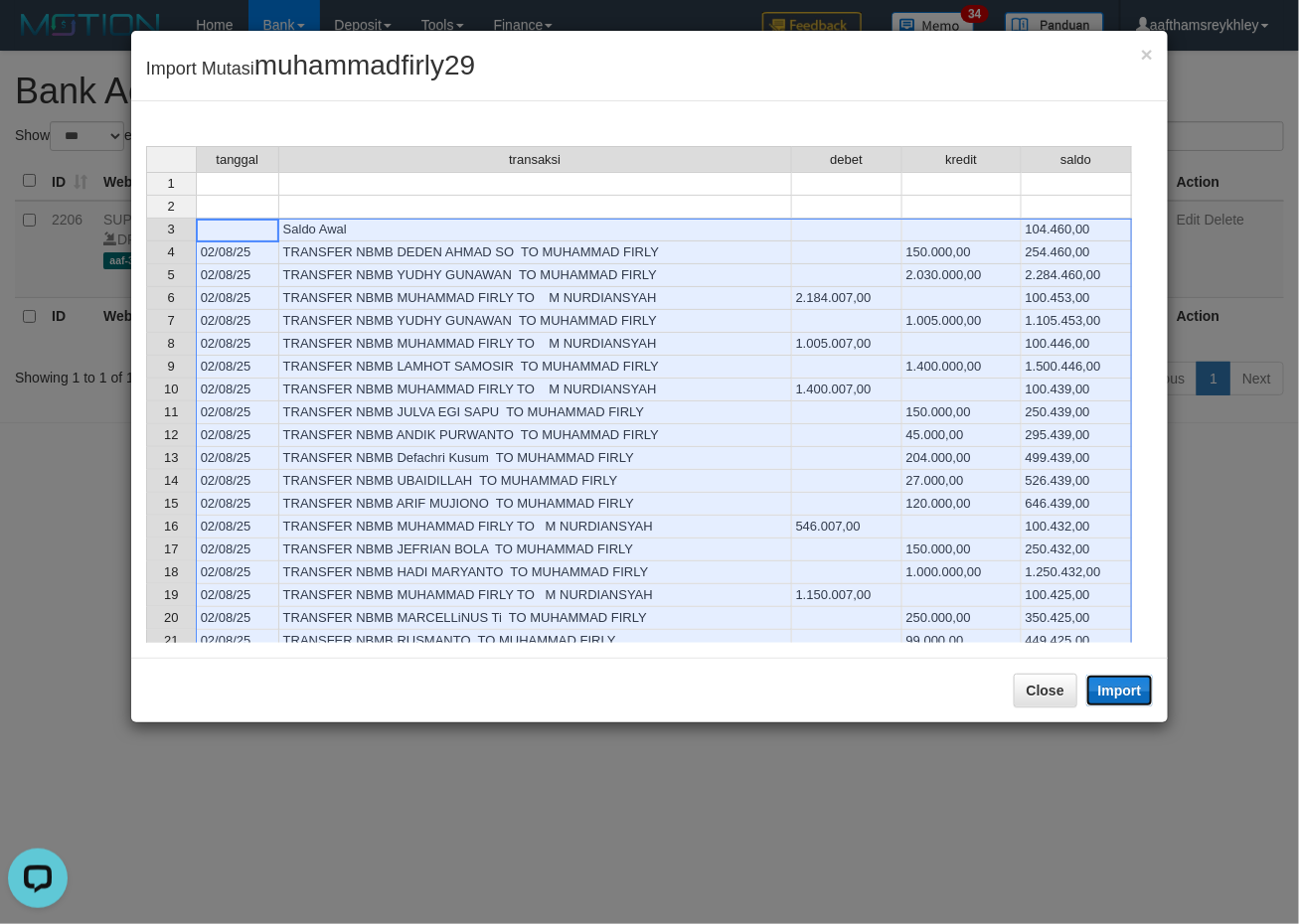 click on "Import" at bounding box center [1120, 691] 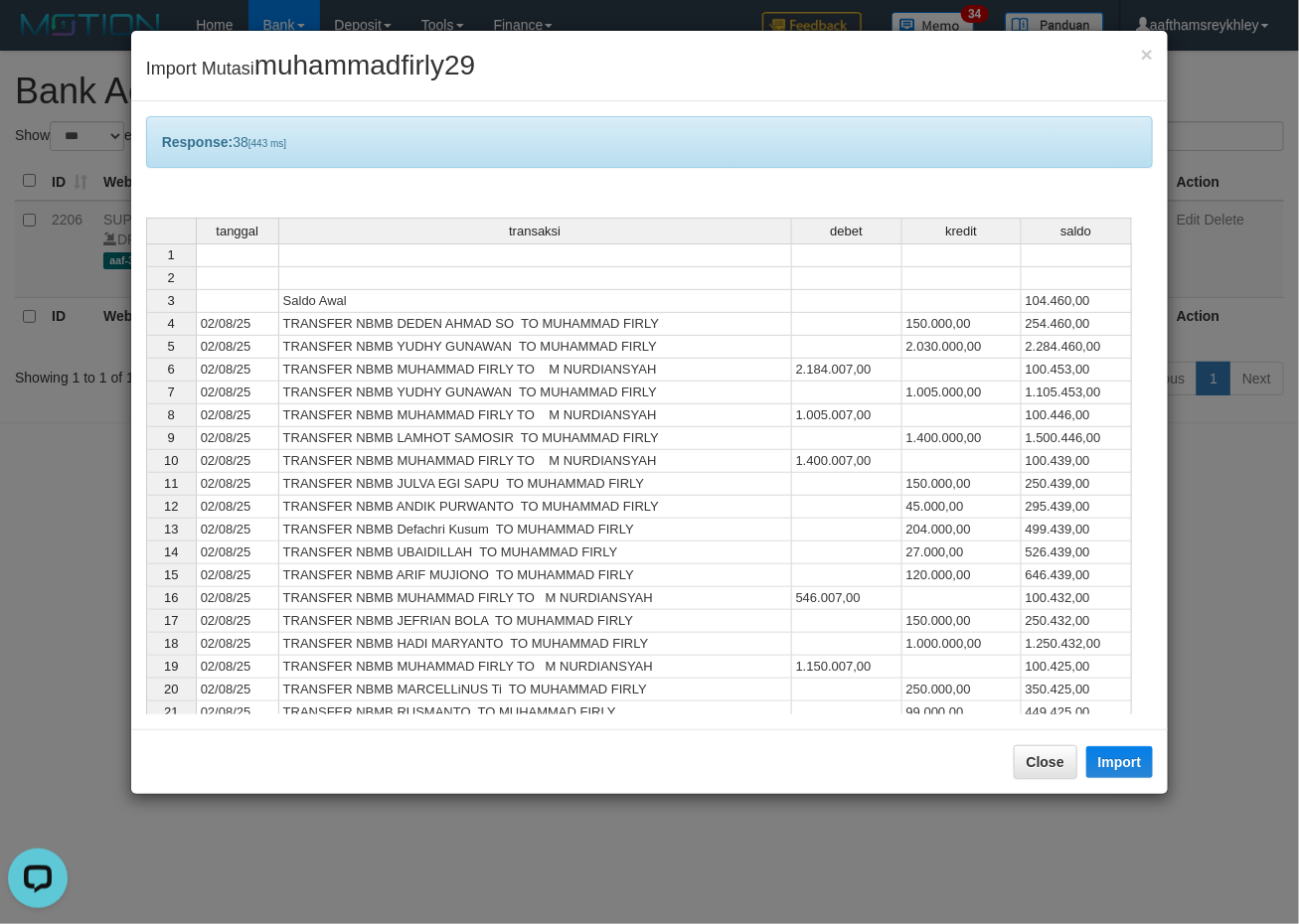 click at bounding box center (847, 552) 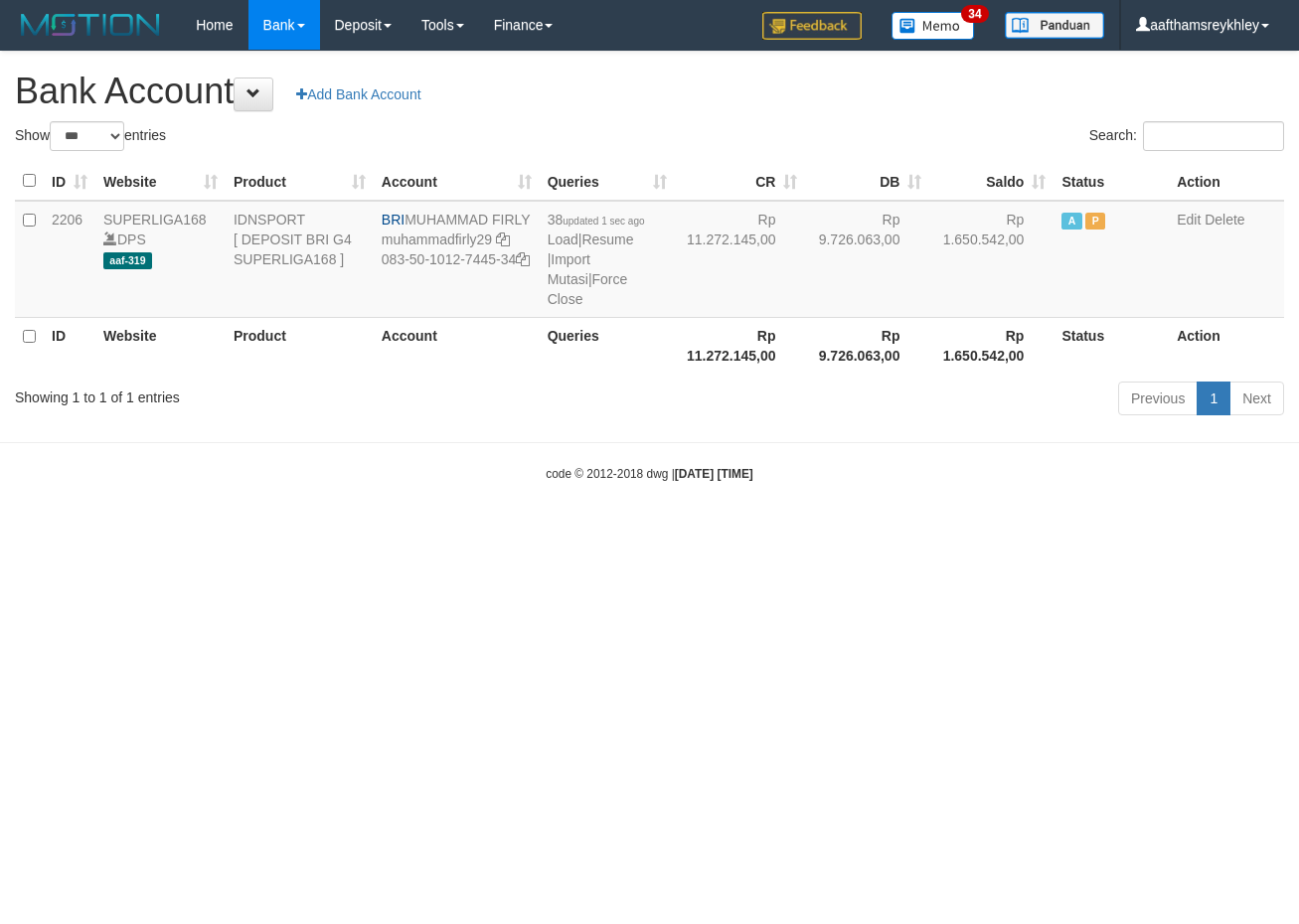 select on "***" 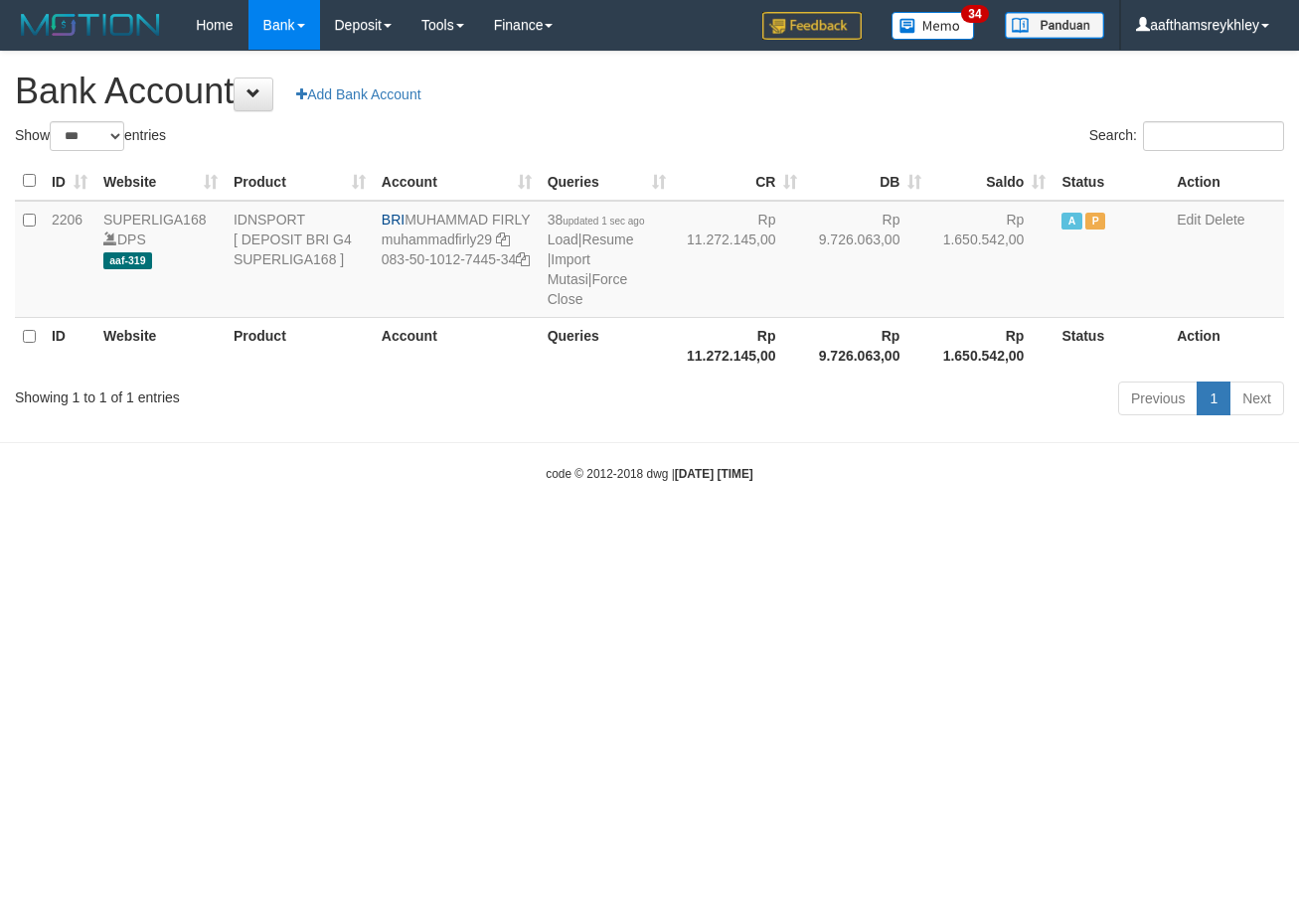 scroll, scrollTop: 0, scrollLeft: 0, axis: both 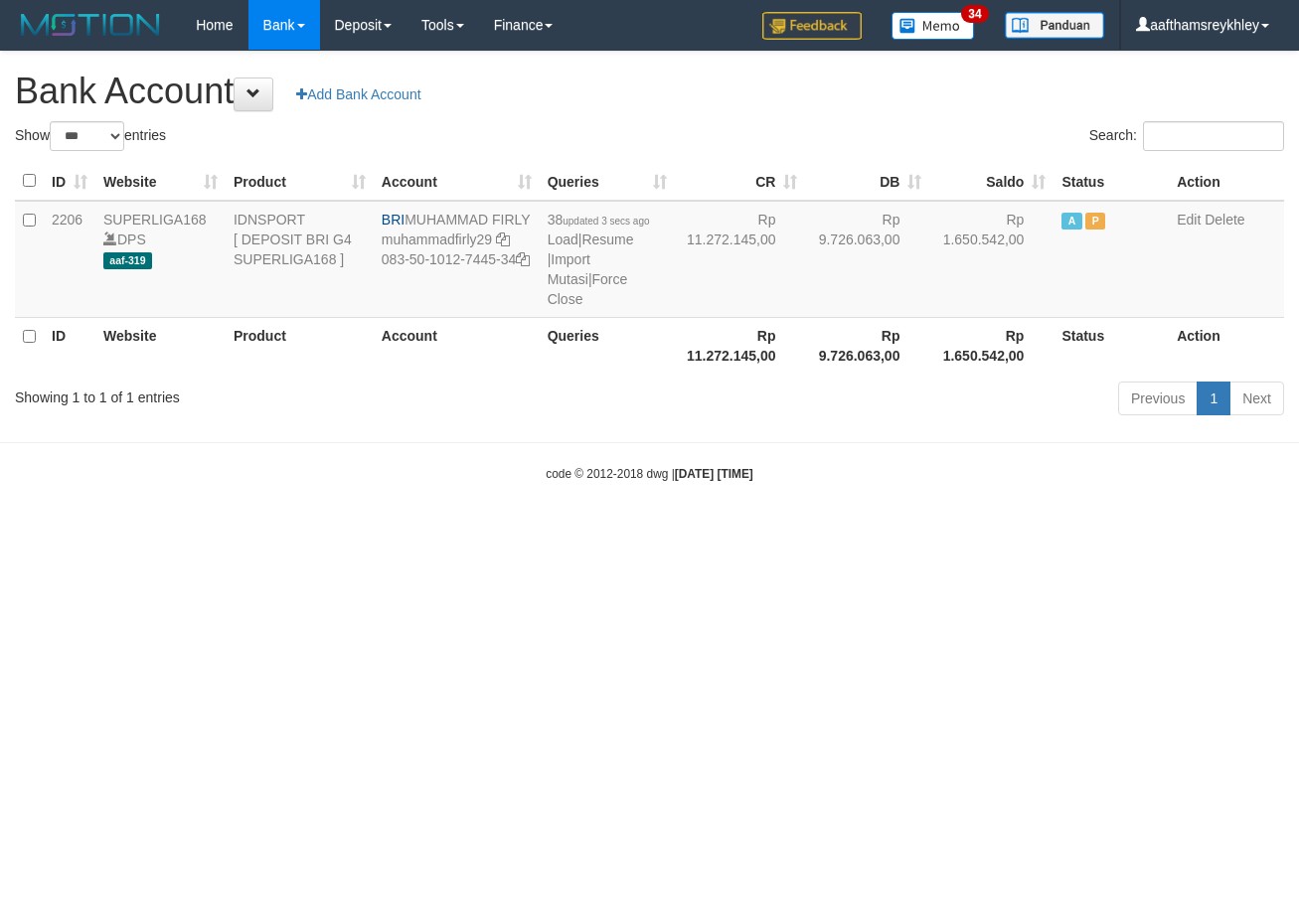 select on "***" 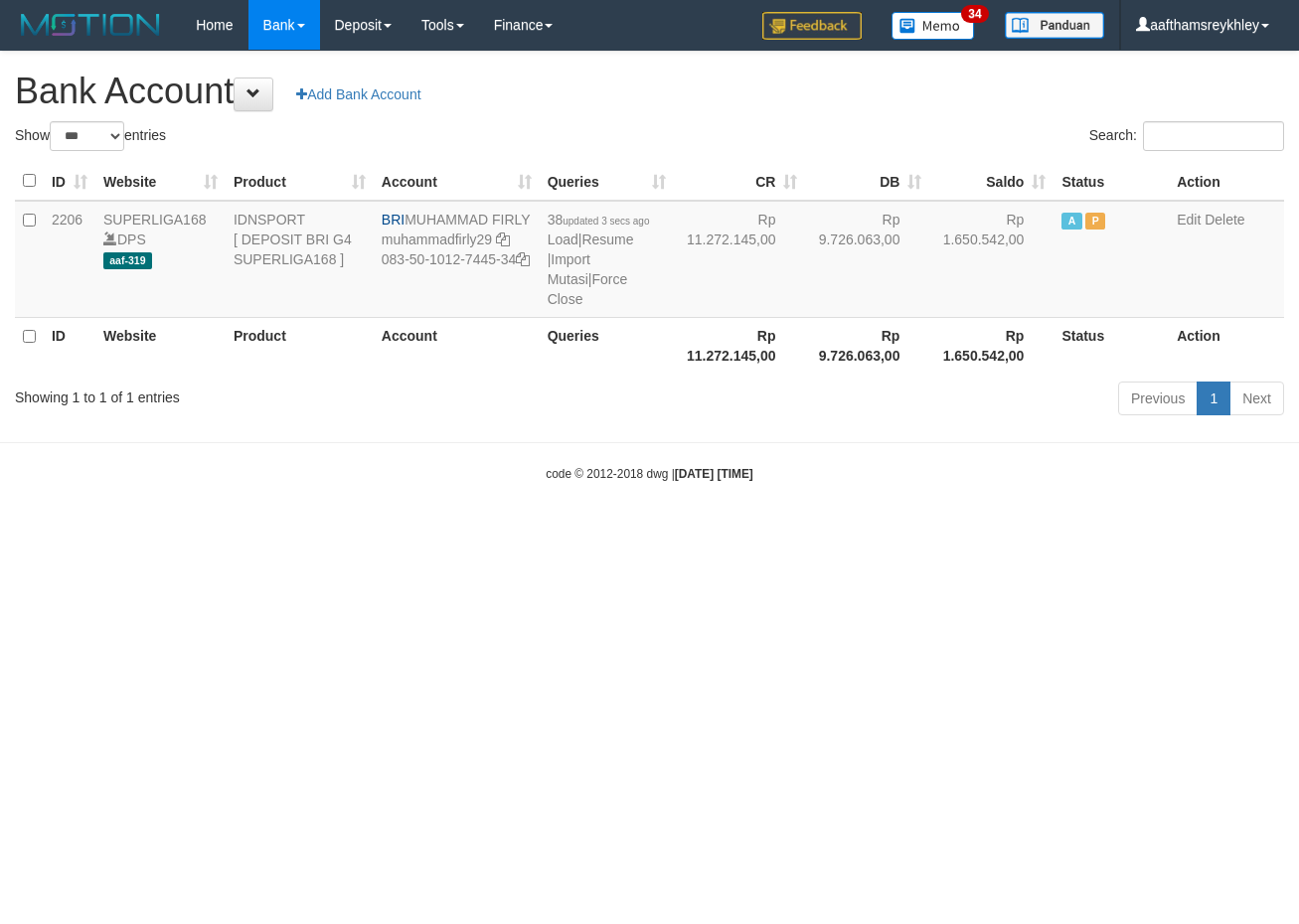 scroll, scrollTop: 0, scrollLeft: 0, axis: both 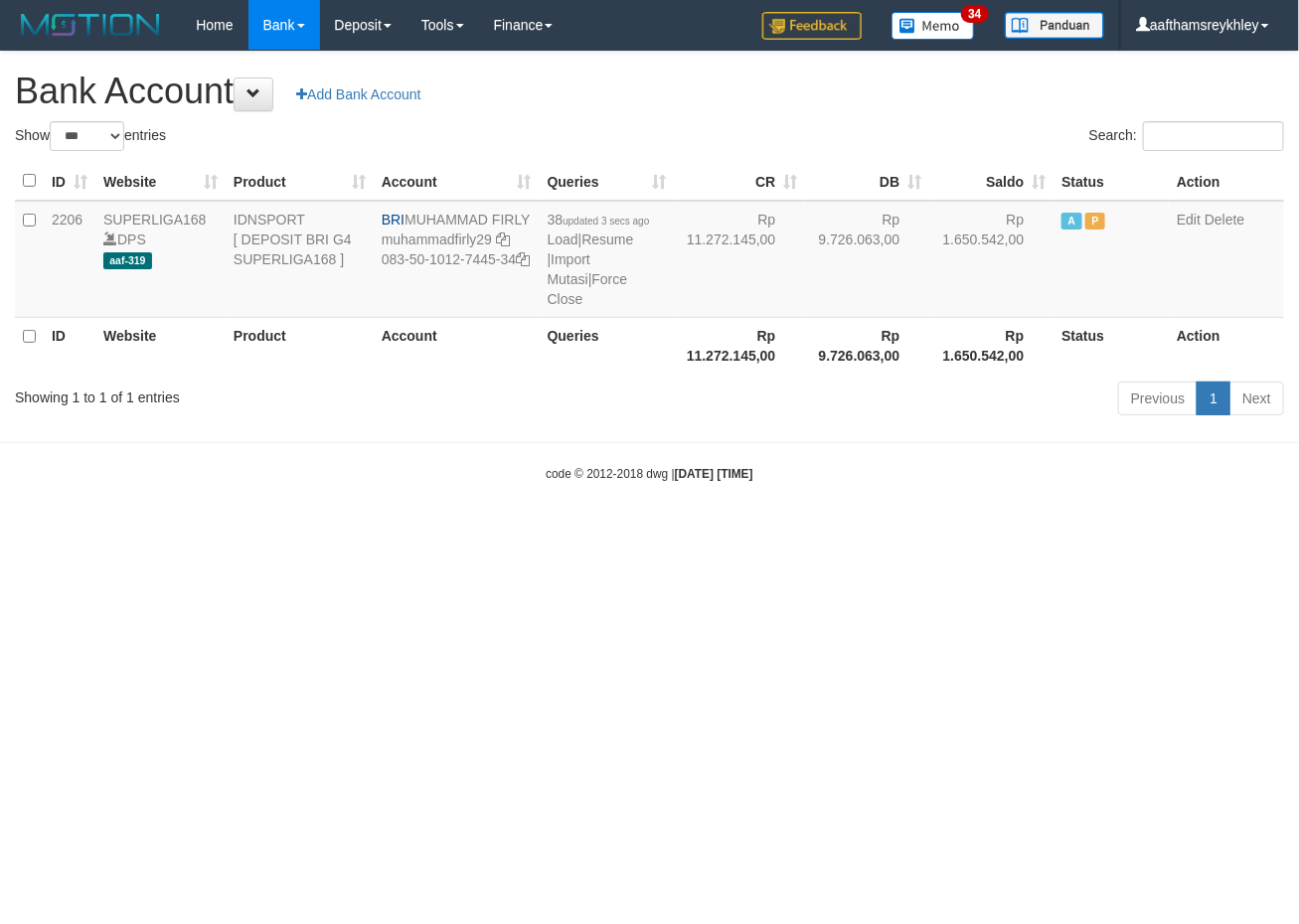 click on "Toggle navigation
Home
Bank
Account List
Load
By Website
Group
[ISPORT]													SUPERLIGA168
By Load Group (DPS)" at bounding box center [649, 266] 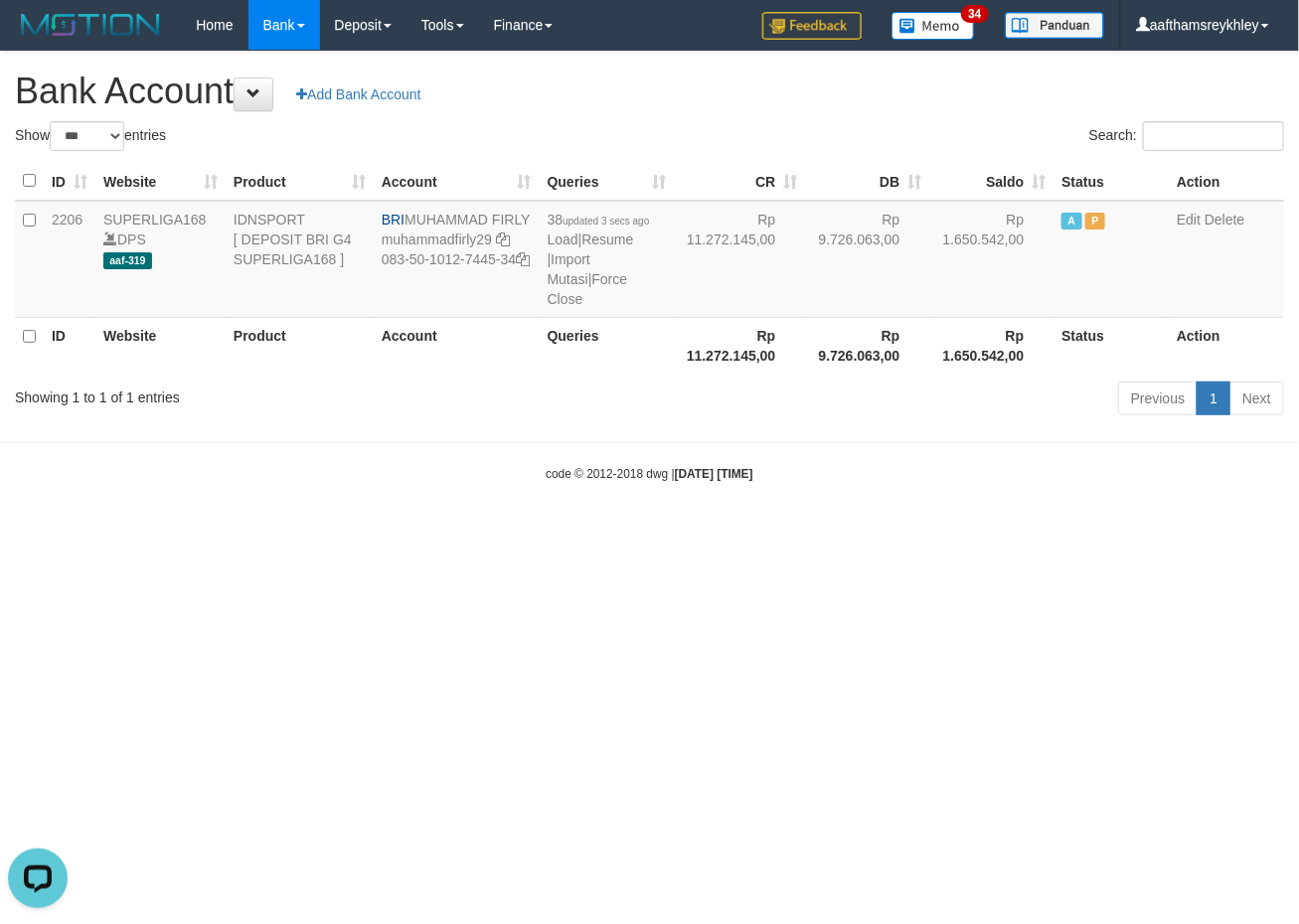 scroll, scrollTop: 0, scrollLeft: 0, axis: both 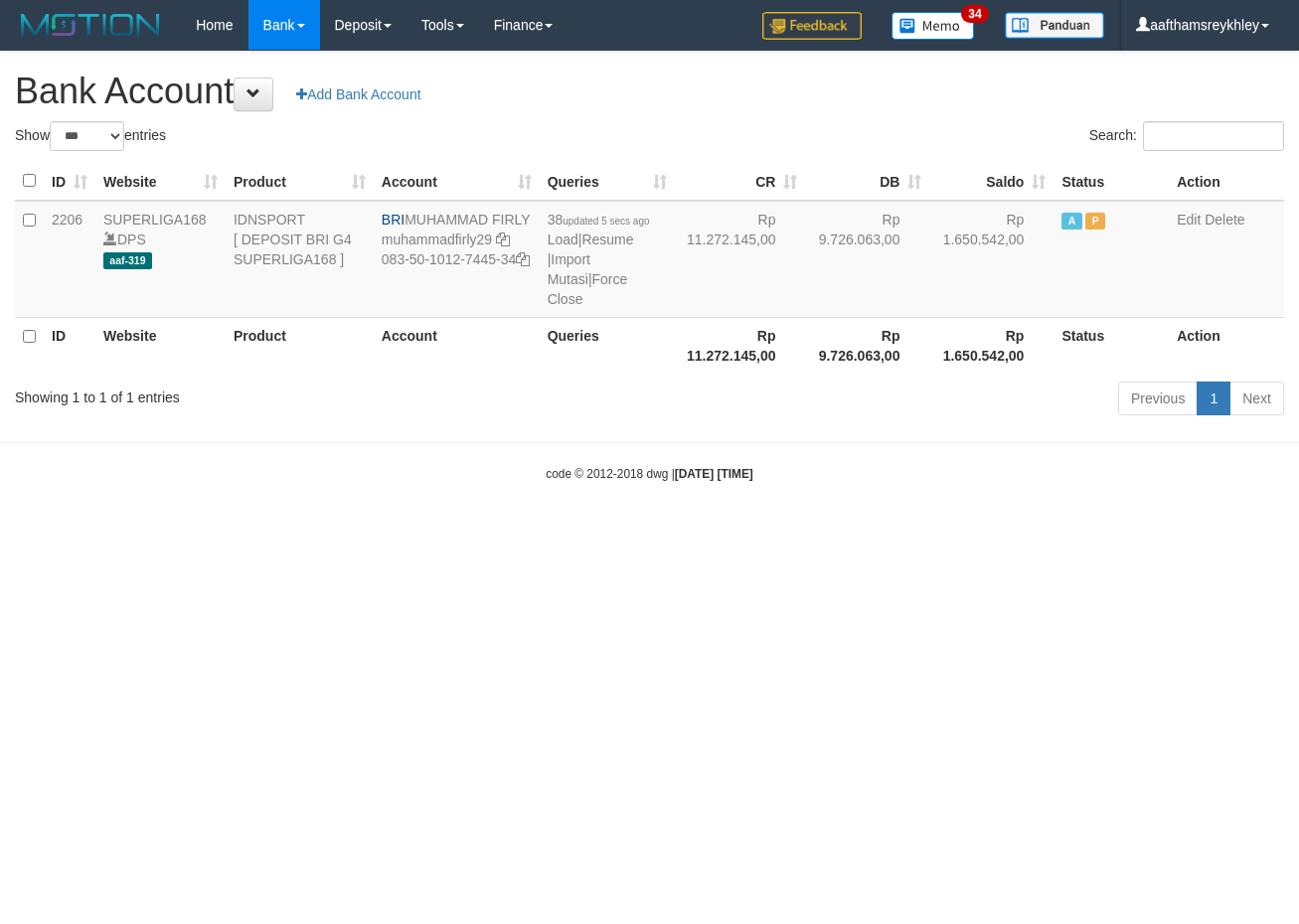 select on "***" 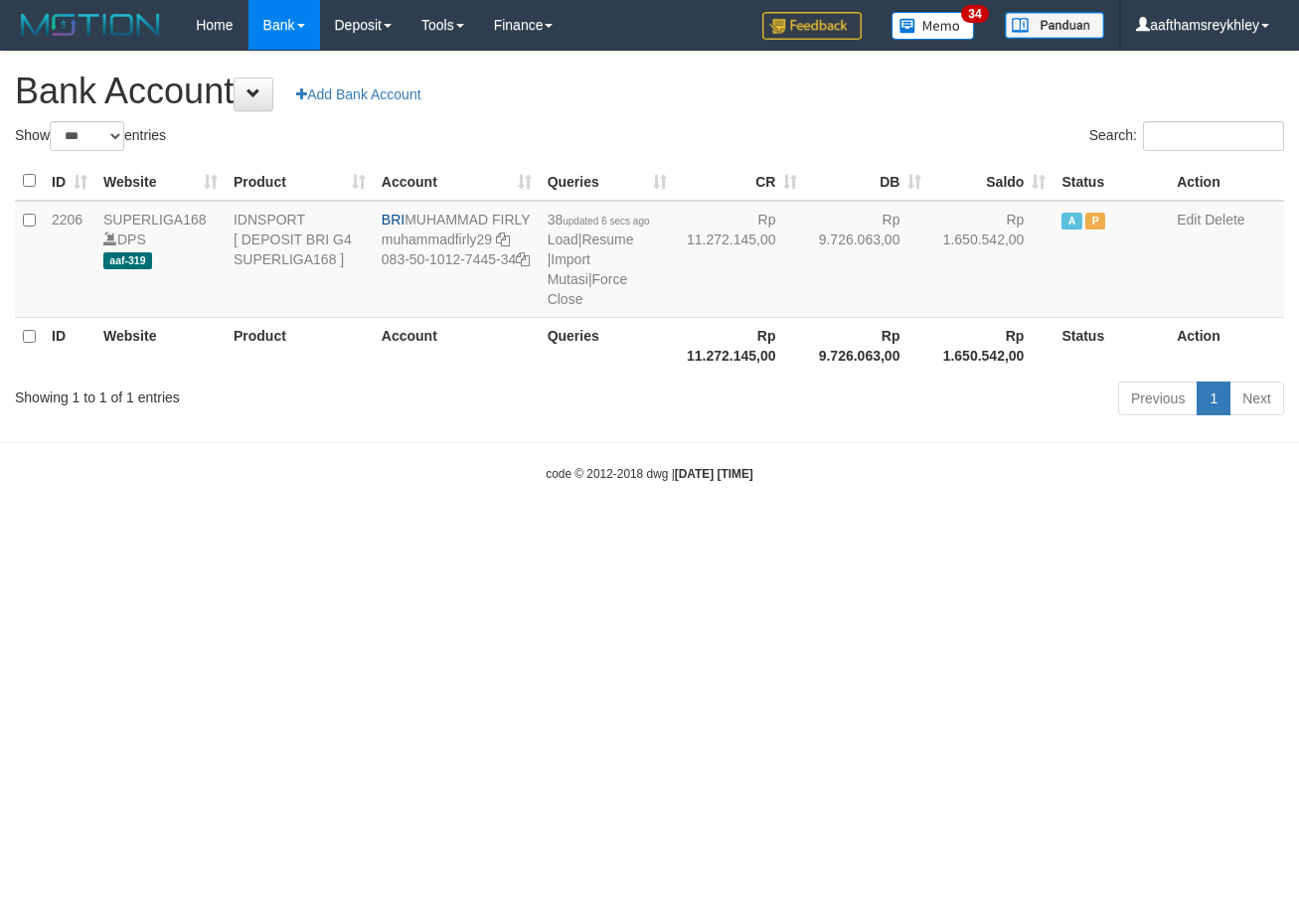 select on "***" 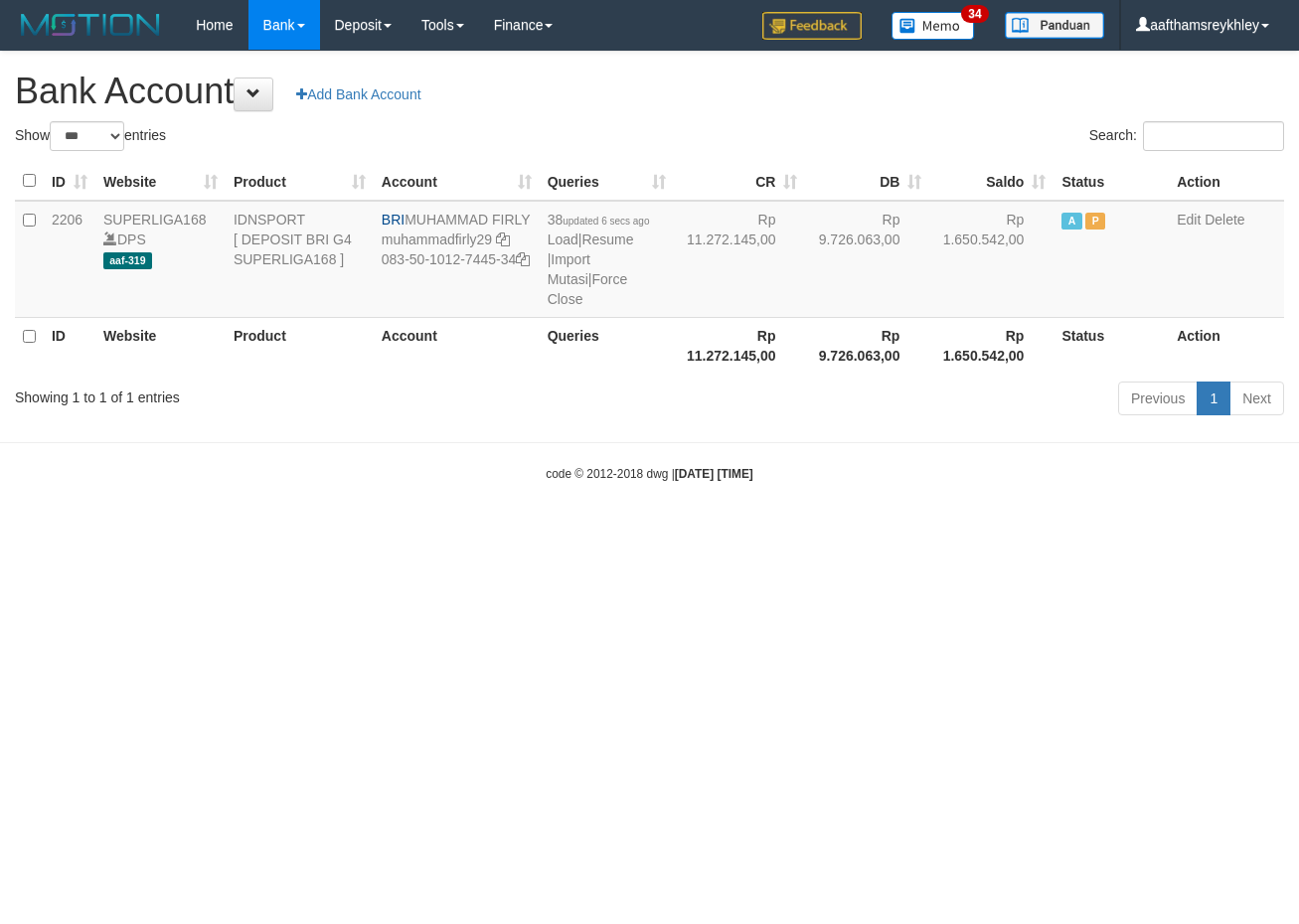 scroll, scrollTop: 0, scrollLeft: 0, axis: both 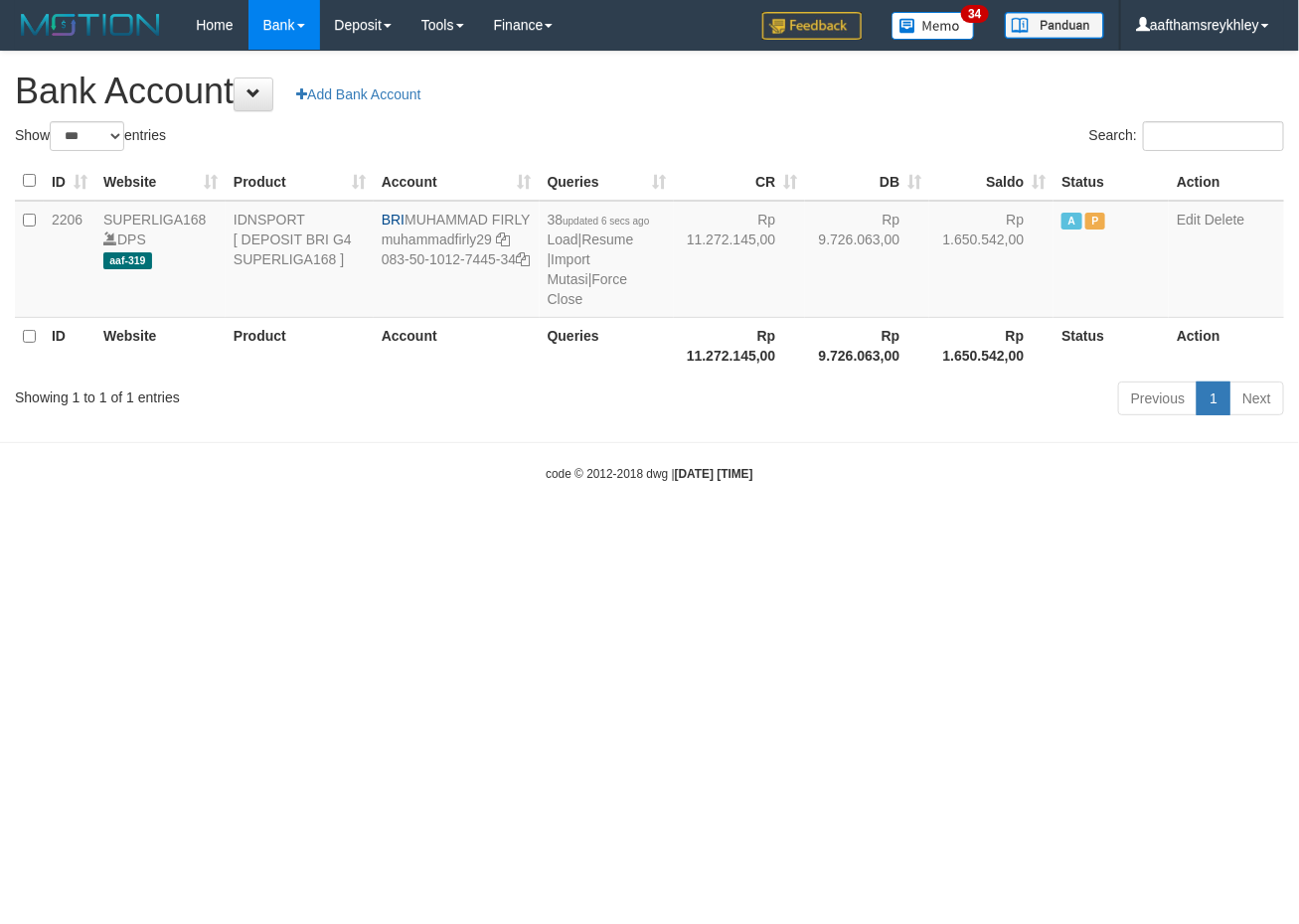 click on "Toggle navigation
Home
Bank
Account List
Load
By Website
Group
[ISPORT]													SUPERLIGA168
By Load Group (DPS)
34" at bounding box center [649, 266] 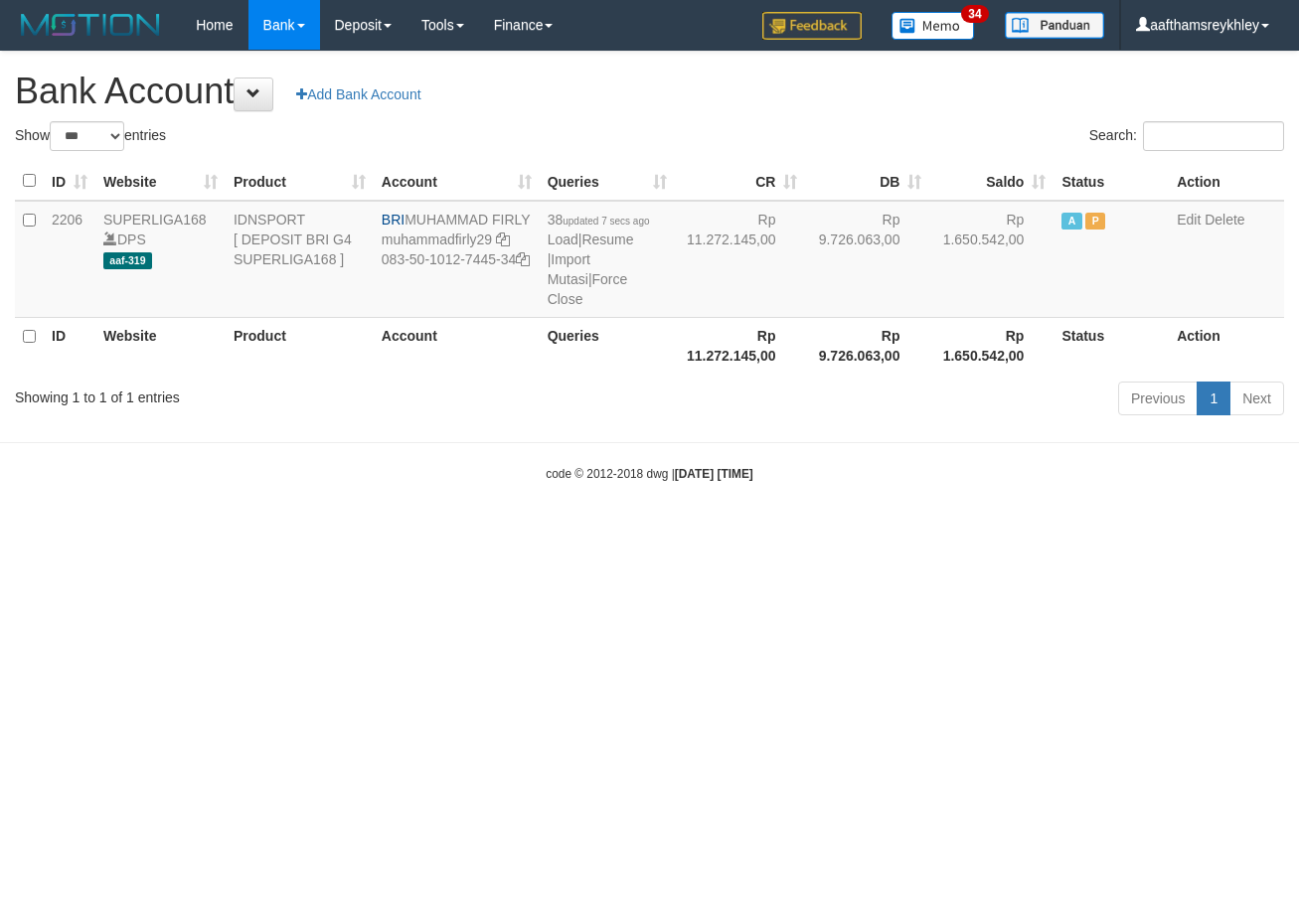select on "***" 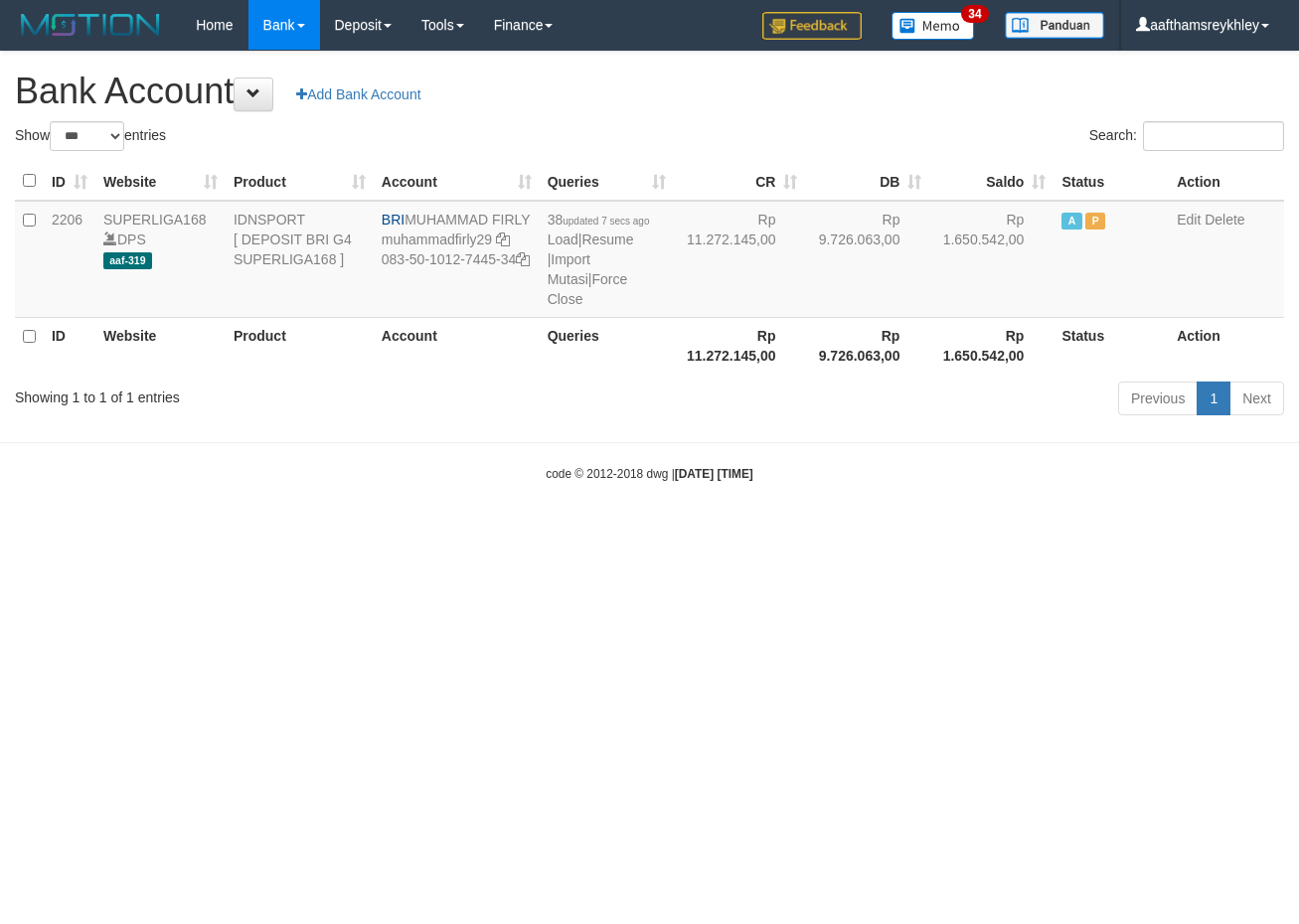 scroll, scrollTop: 0, scrollLeft: 0, axis: both 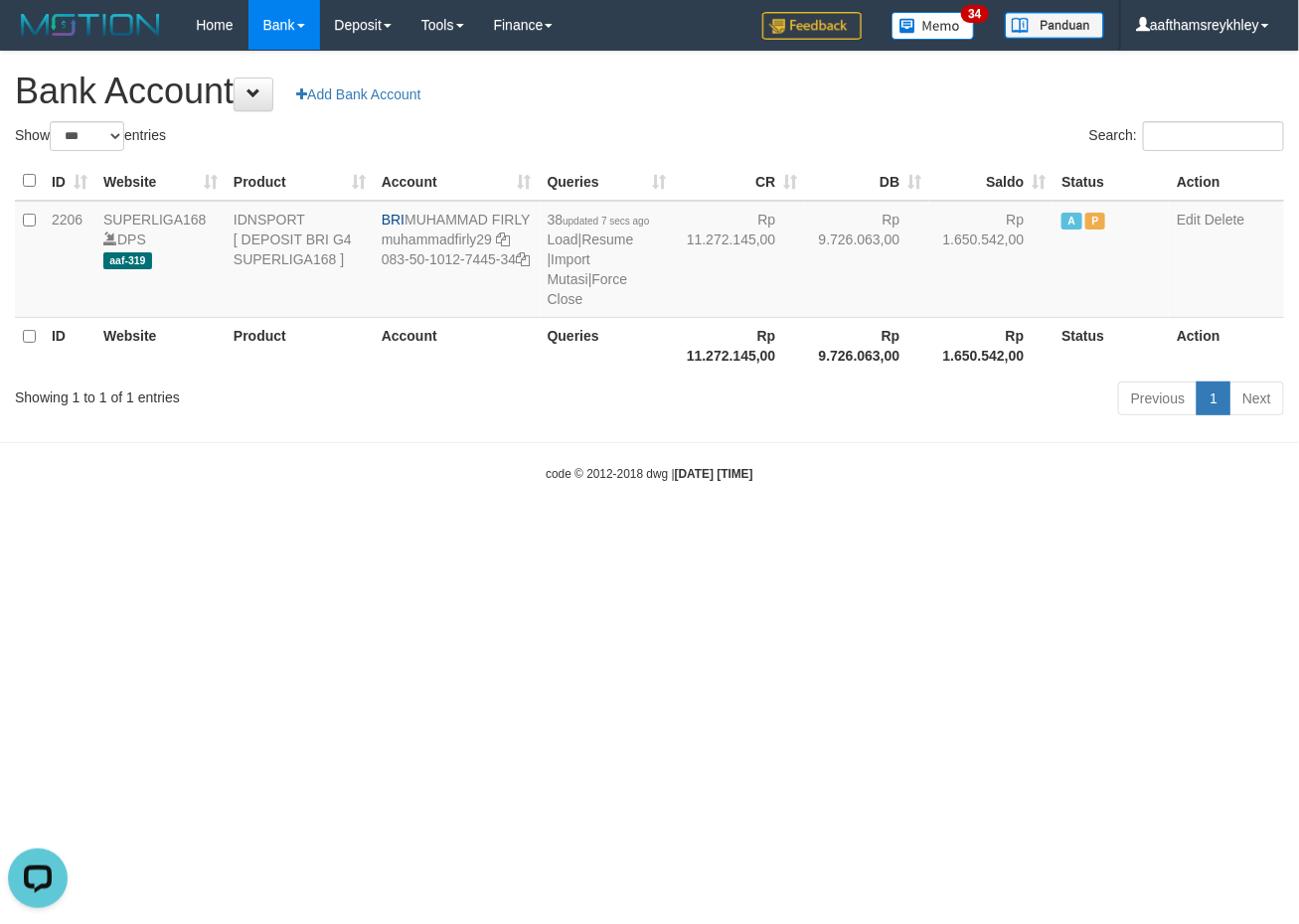 click on "Toggle navigation
Home
Bank
Account List
Load
By Website
Group
[ISPORT]													SUPERLIGA168
By Load Group (DPS)" at bounding box center (649, 266) 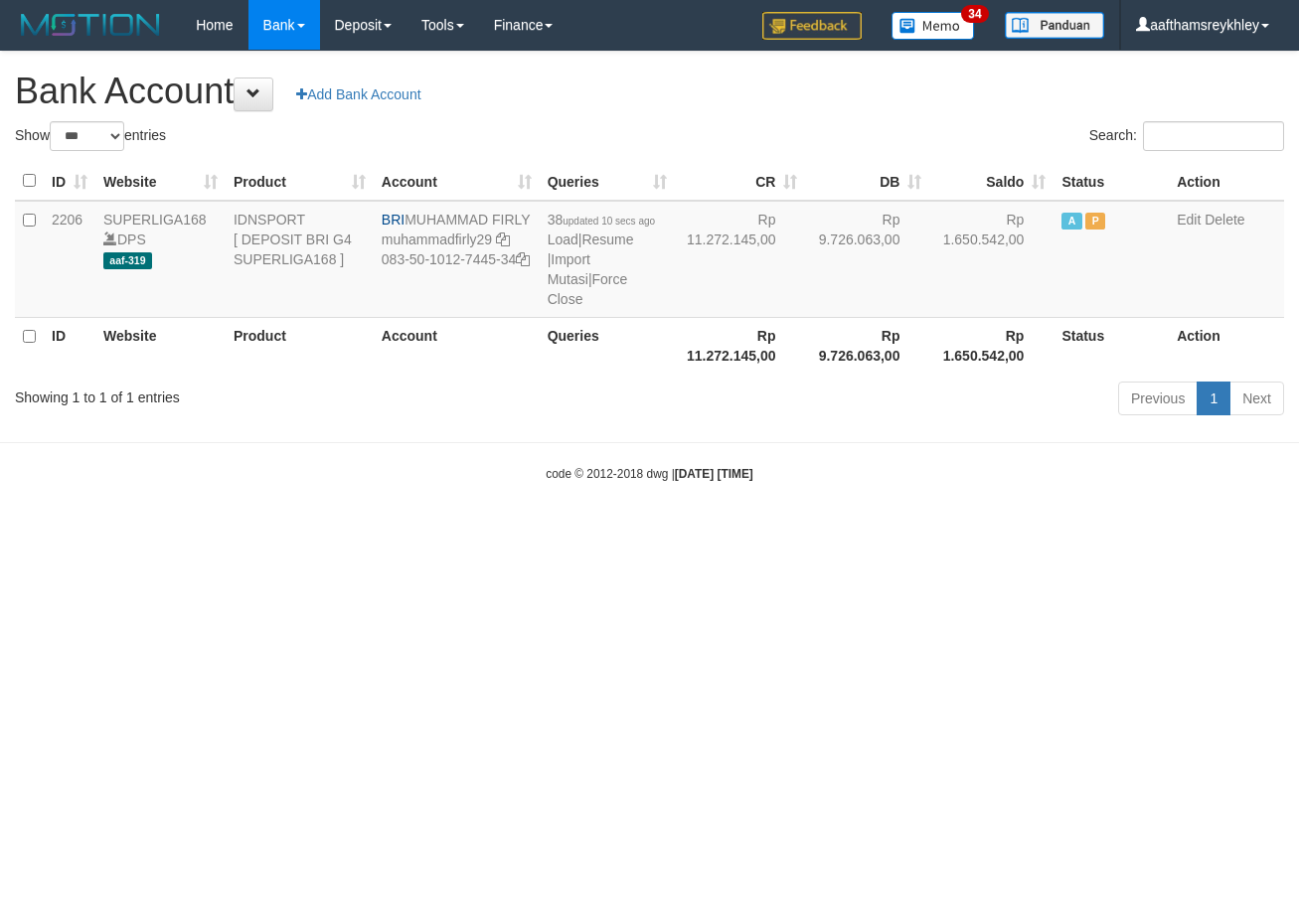 select on "***" 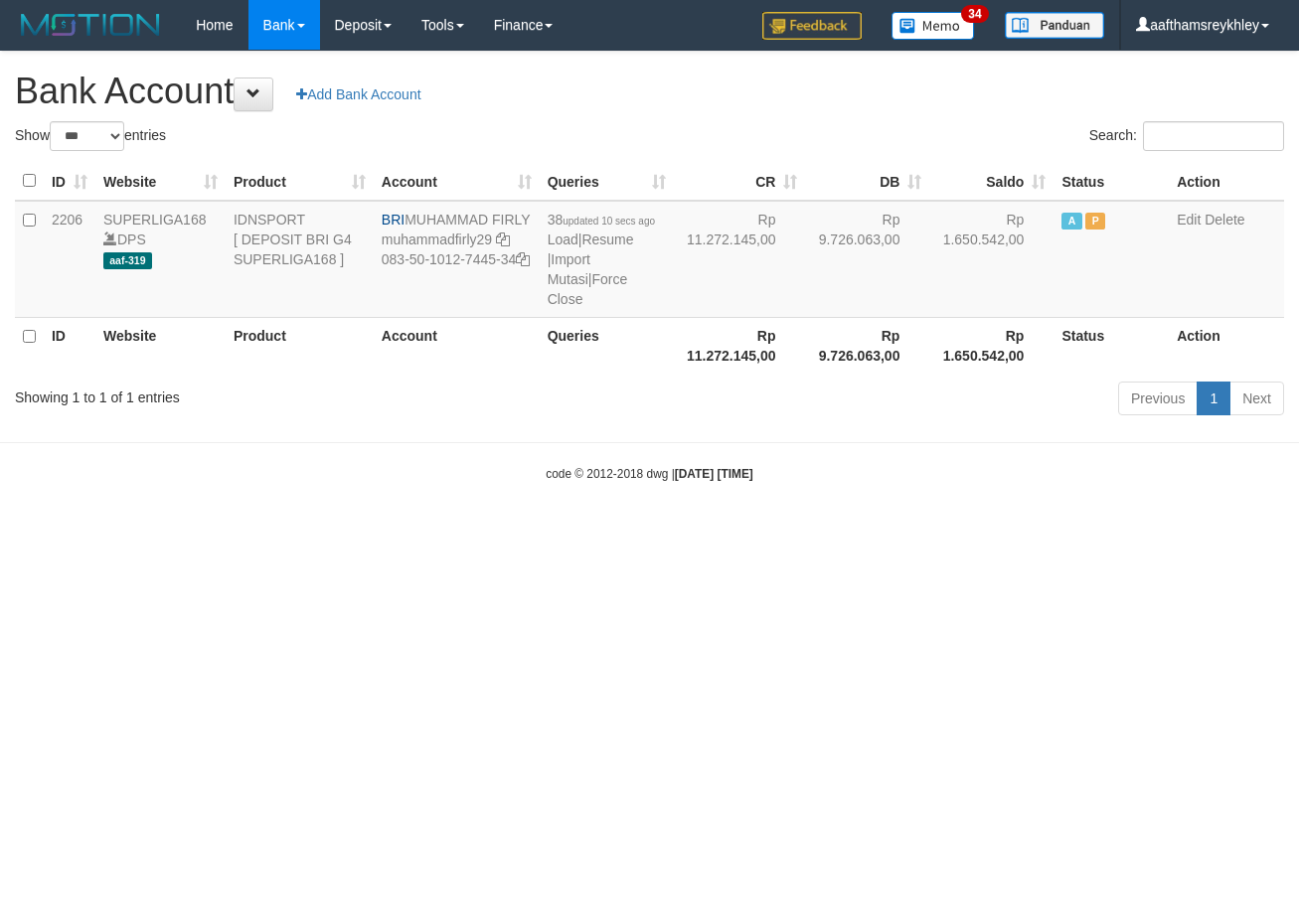 click on "Toggle navigation
Home
Bank
Account List
Load
By Website
Group
[ISPORT]													SUPERLIGA168
By Load Group (DPS)
34" at bounding box center (649, 266) 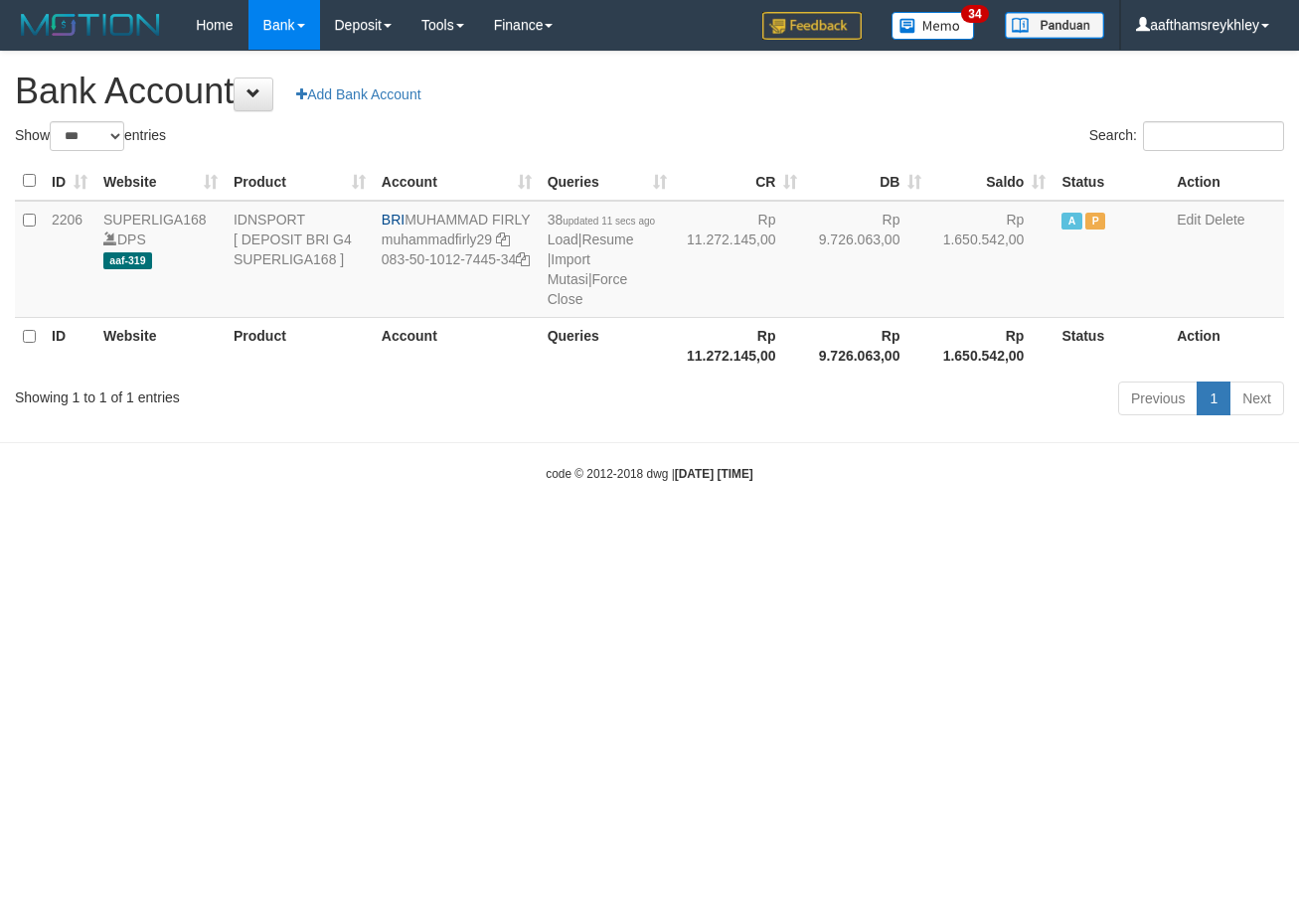 select on "***" 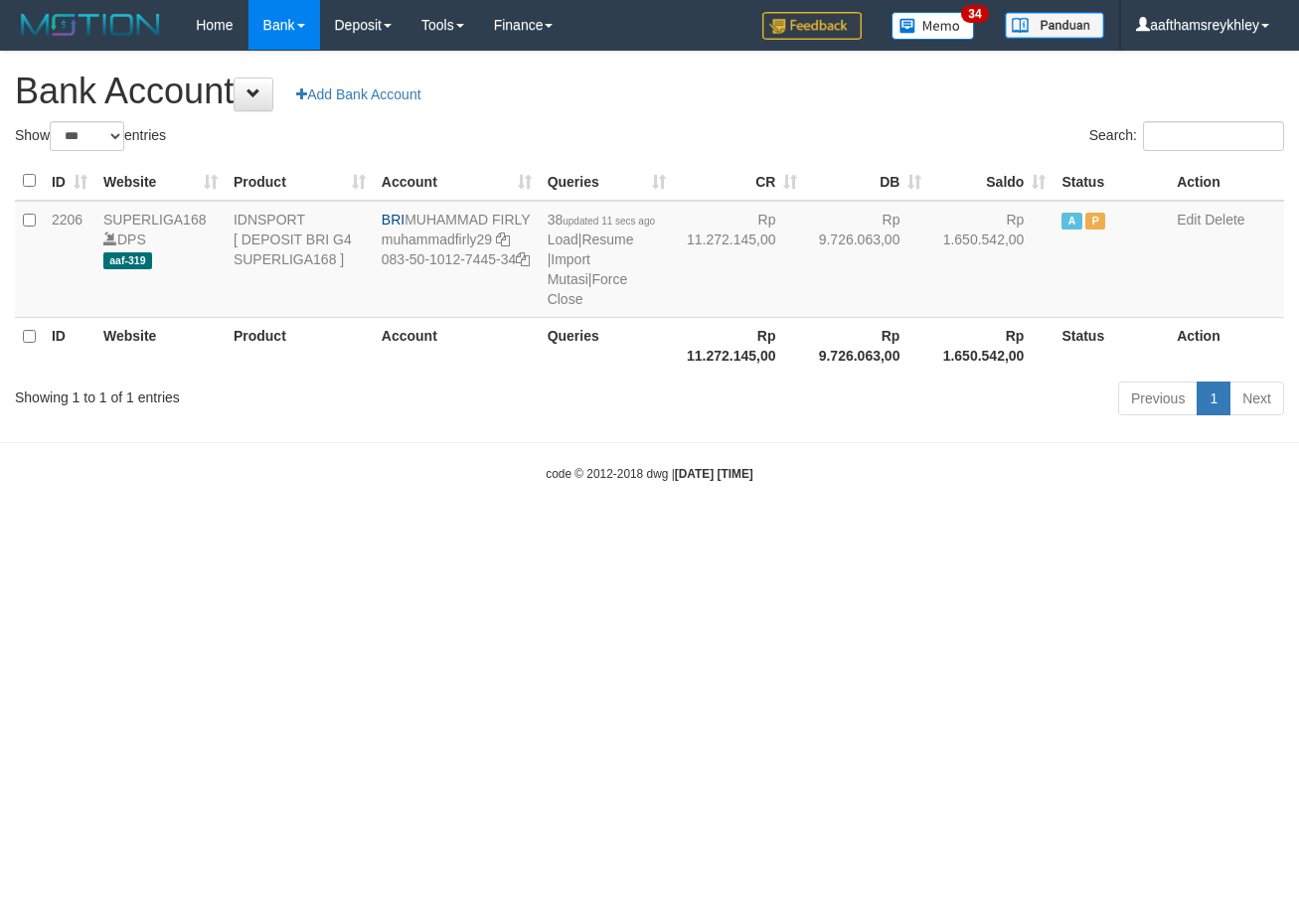 scroll, scrollTop: 0, scrollLeft: 0, axis: both 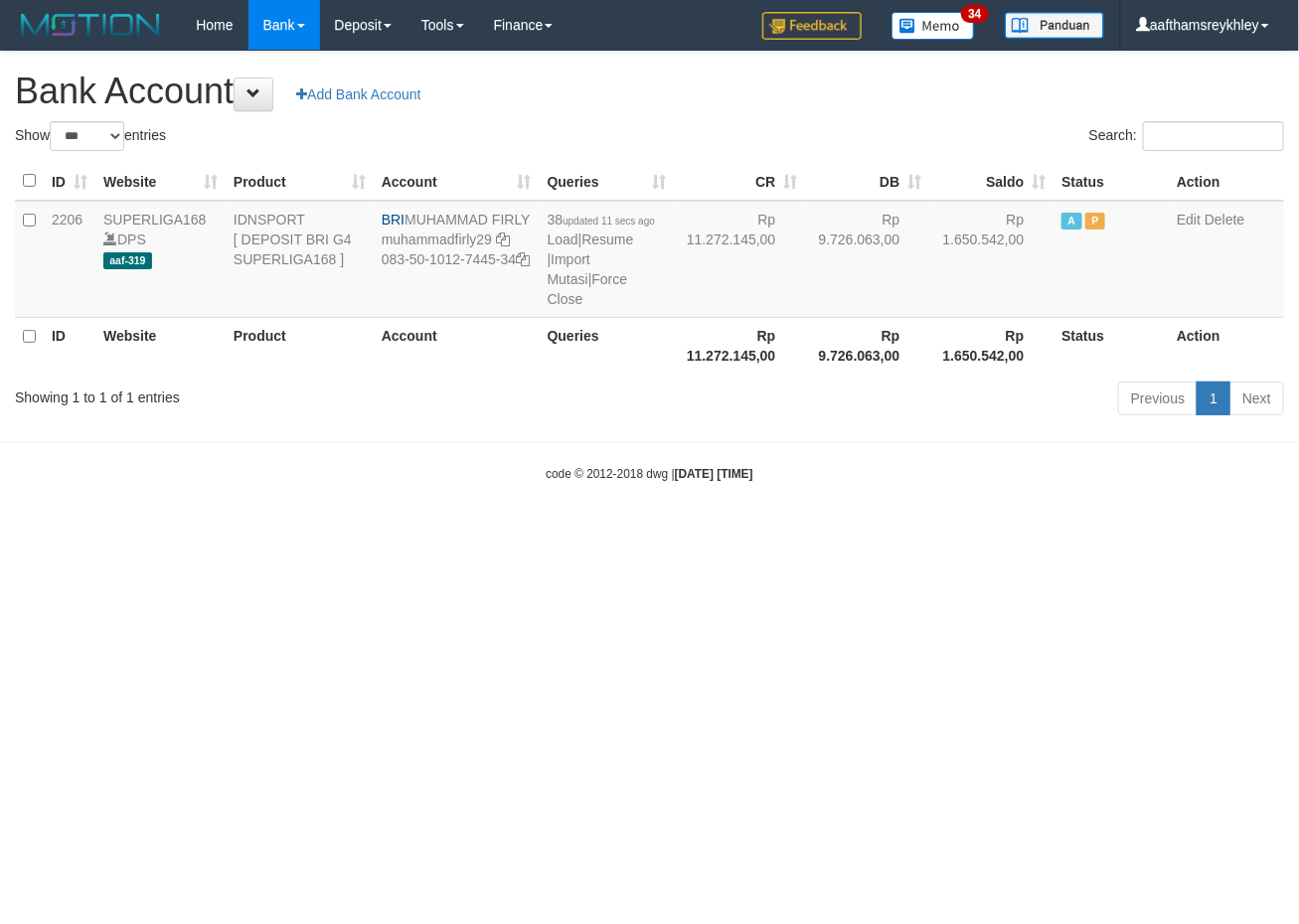 click on "Toggle navigation
Home
Bank
Account List
Load
By Website
Group
[ISPORT]													SUPERLIGA168
By Load Group (DPS)
34" at bounding box center [649, 266] 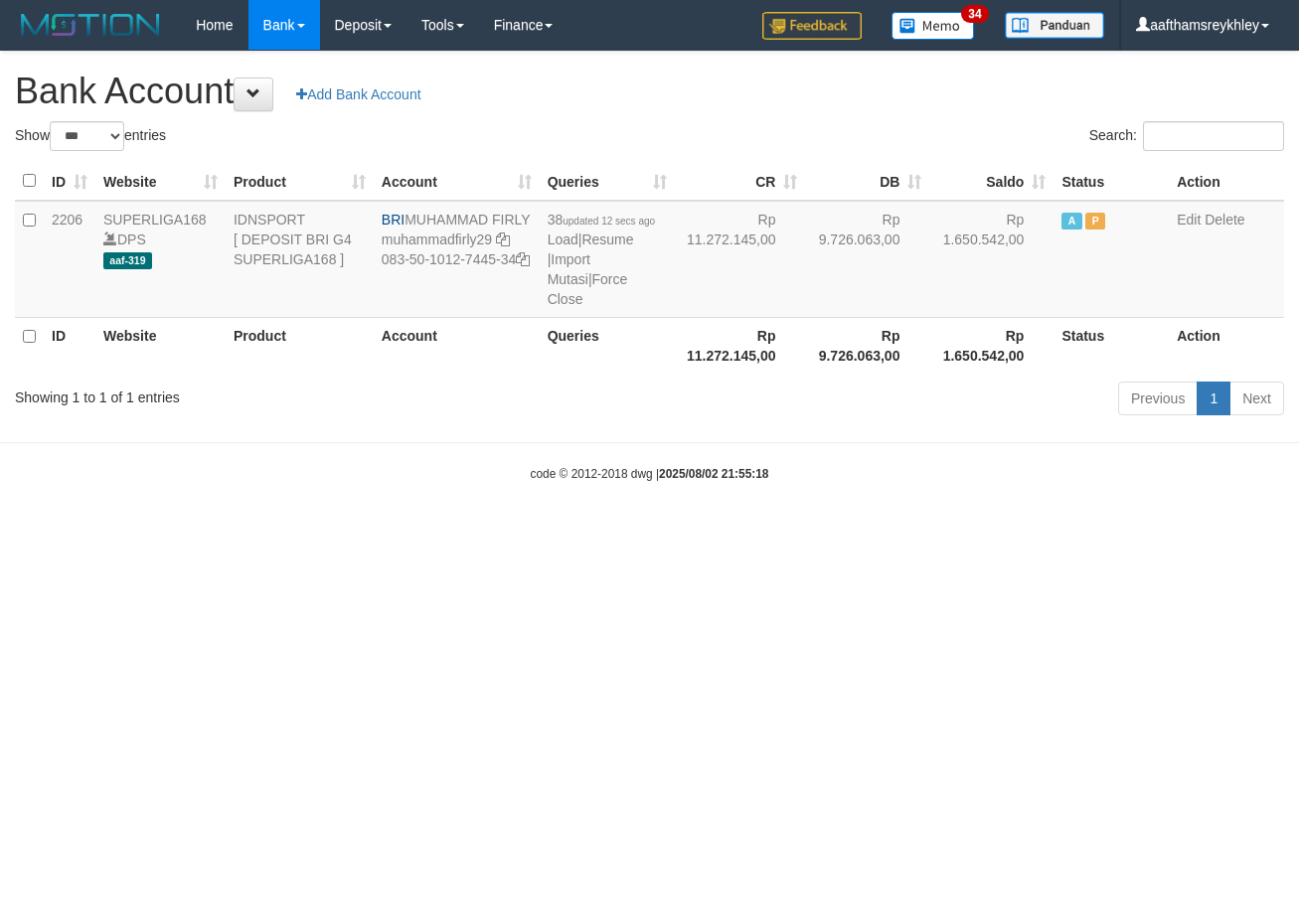 select on "***" 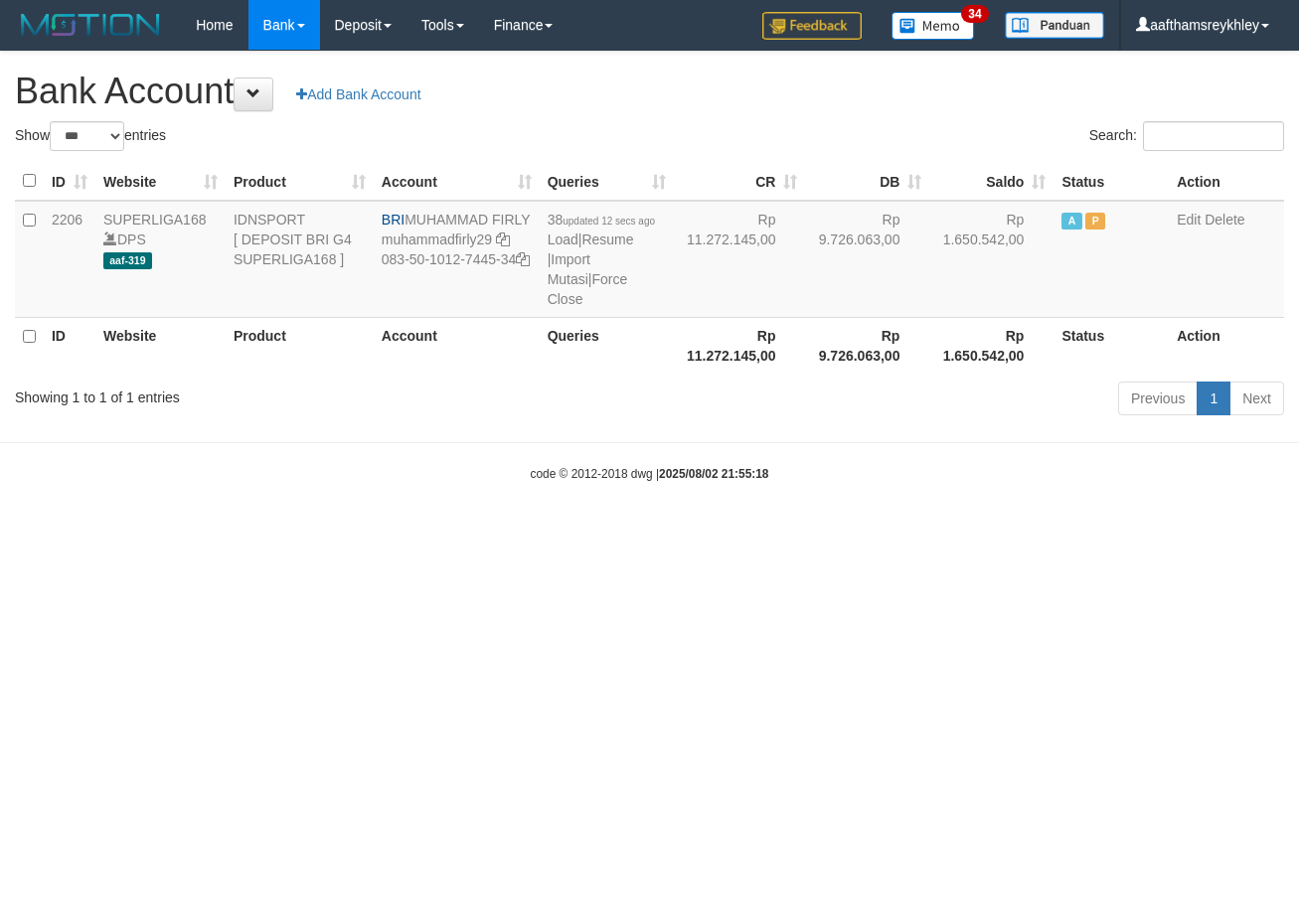 scroll, scrollTop: 0, scrollLeft: 0, axis: both 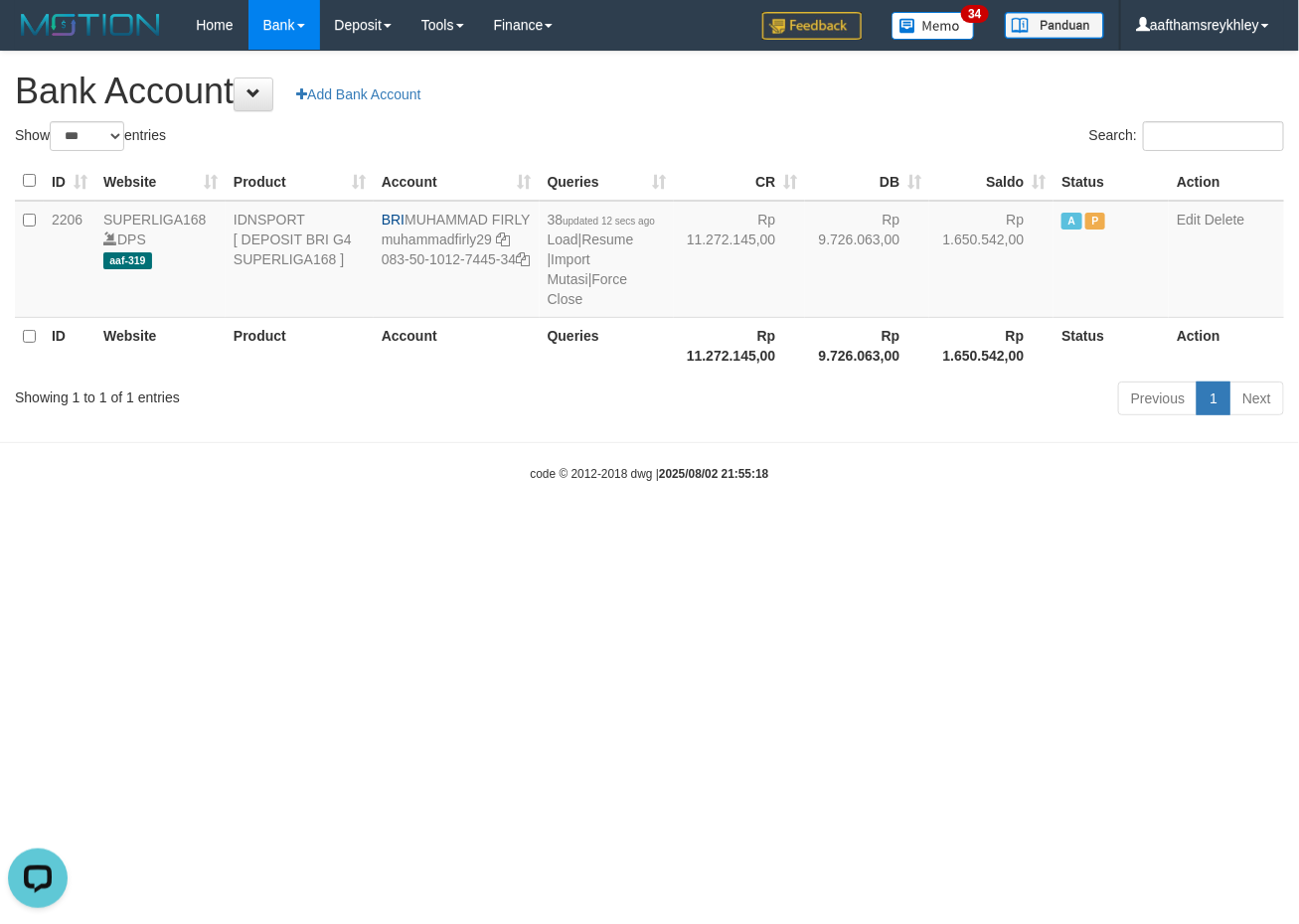 click on "Toggle navigation
Home
Bank
Account List
Load
By Website
Group
[ISPORT]													SUPERLIGA168
By Load Group (DPS)" at bounding box center [649, 266] 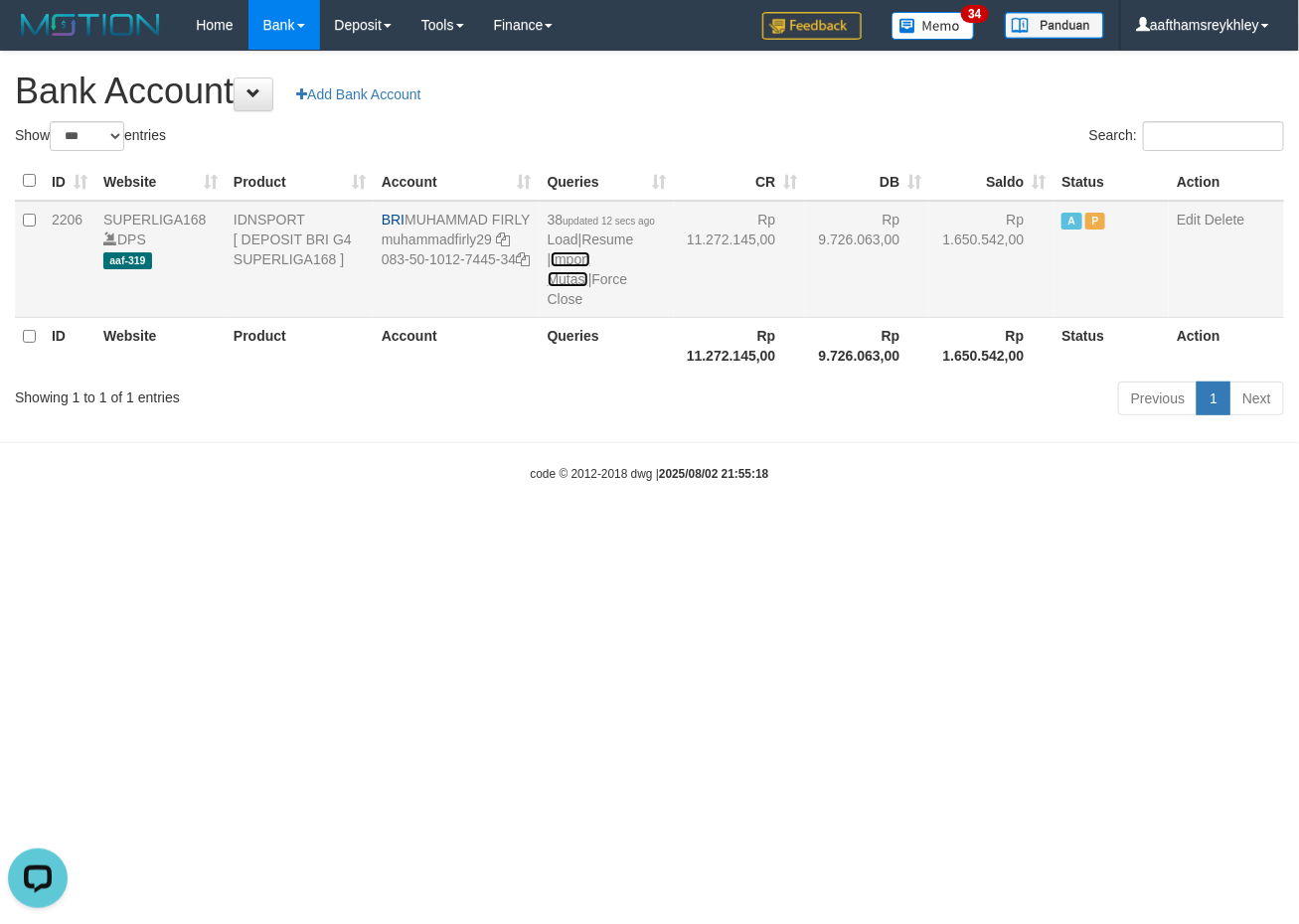 click on "Import Mutasi" at bounding box center [568, 269] 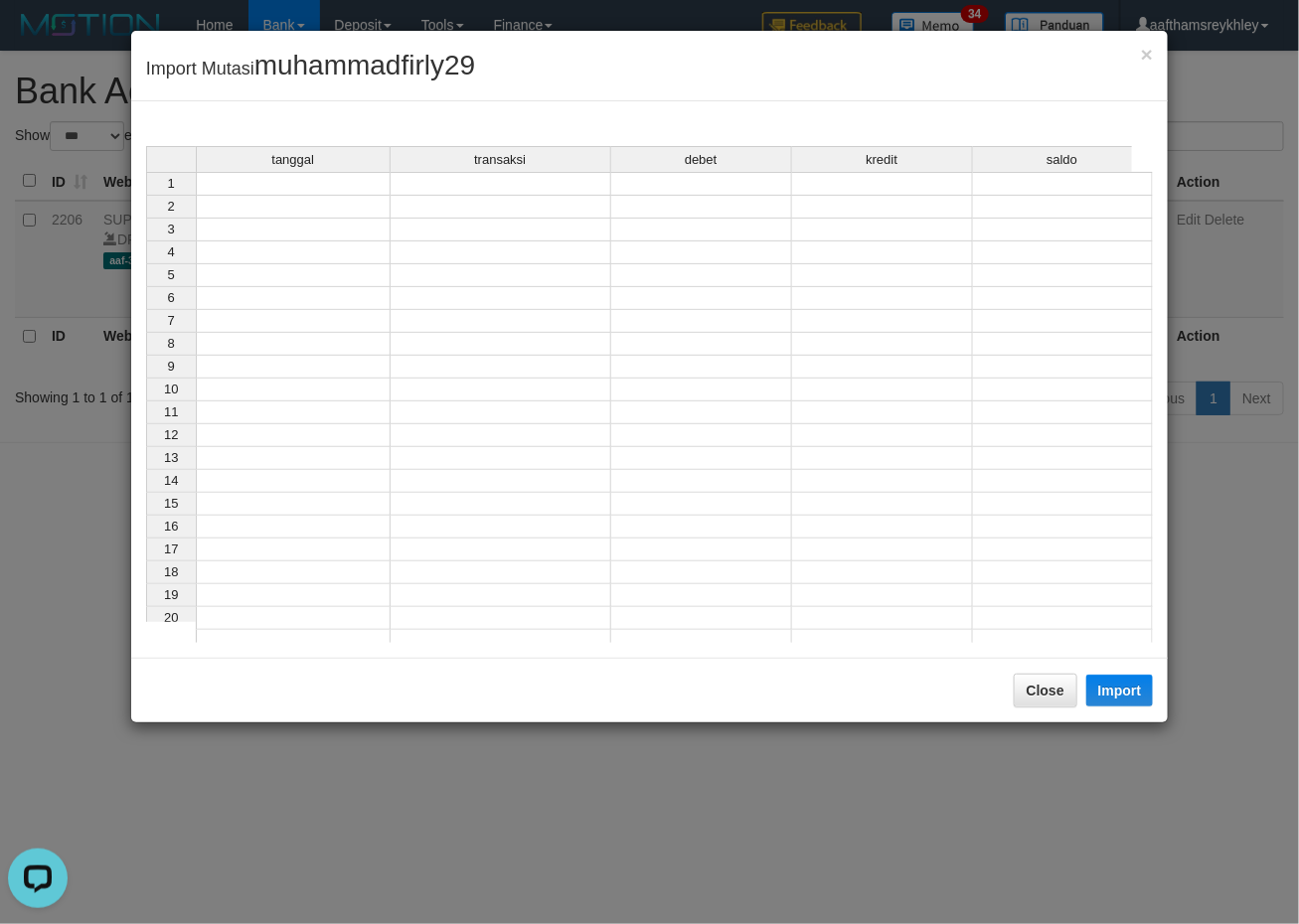 drag, startPoint x: 324, startPoint y: 236, endPoint x: 353, endPoint y: 236, distance: 29 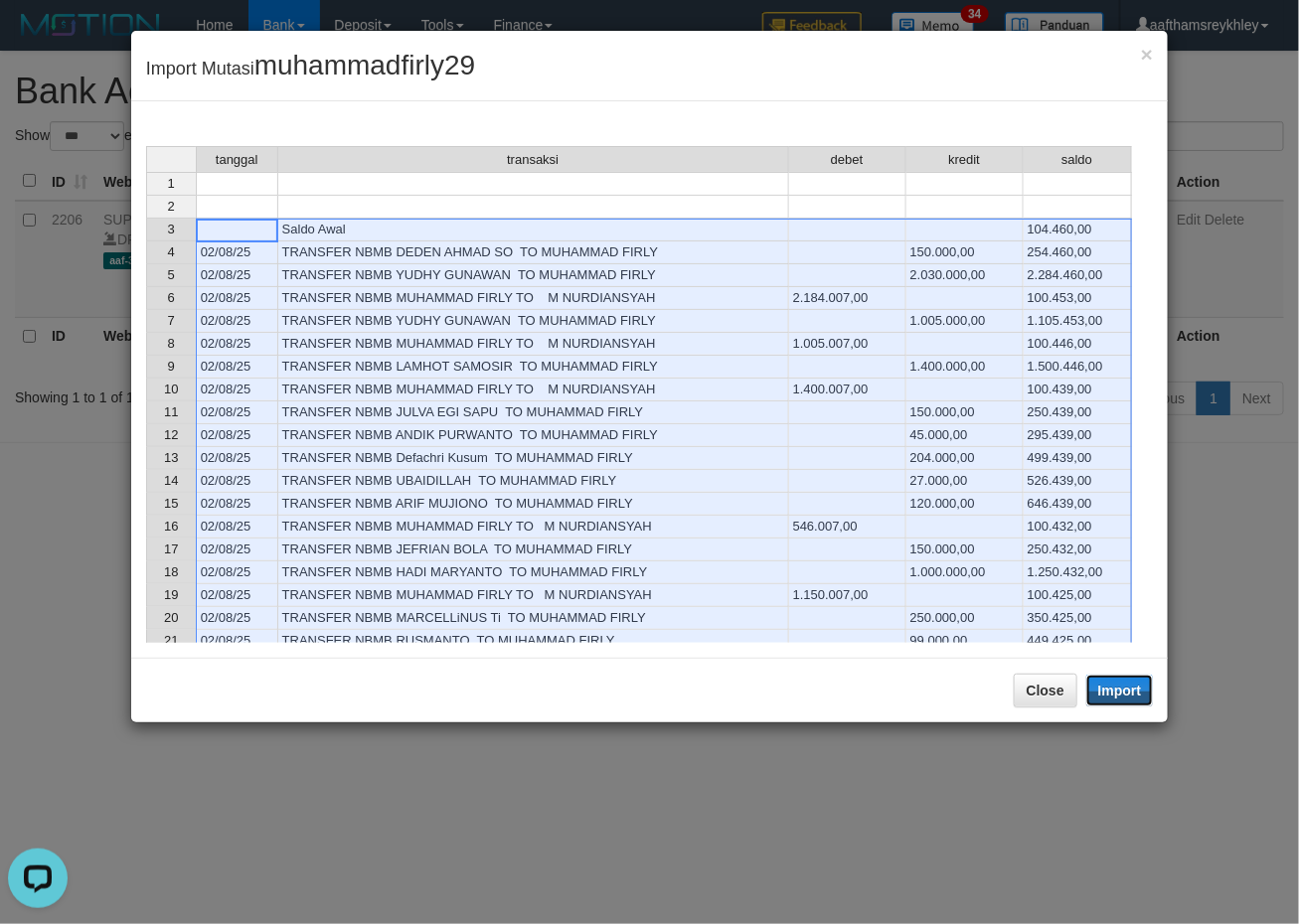 drag, startPoint x: 1111, startPoint y: 688, endPoint x: 1298, endPoint y: 682, distance: 187.09623 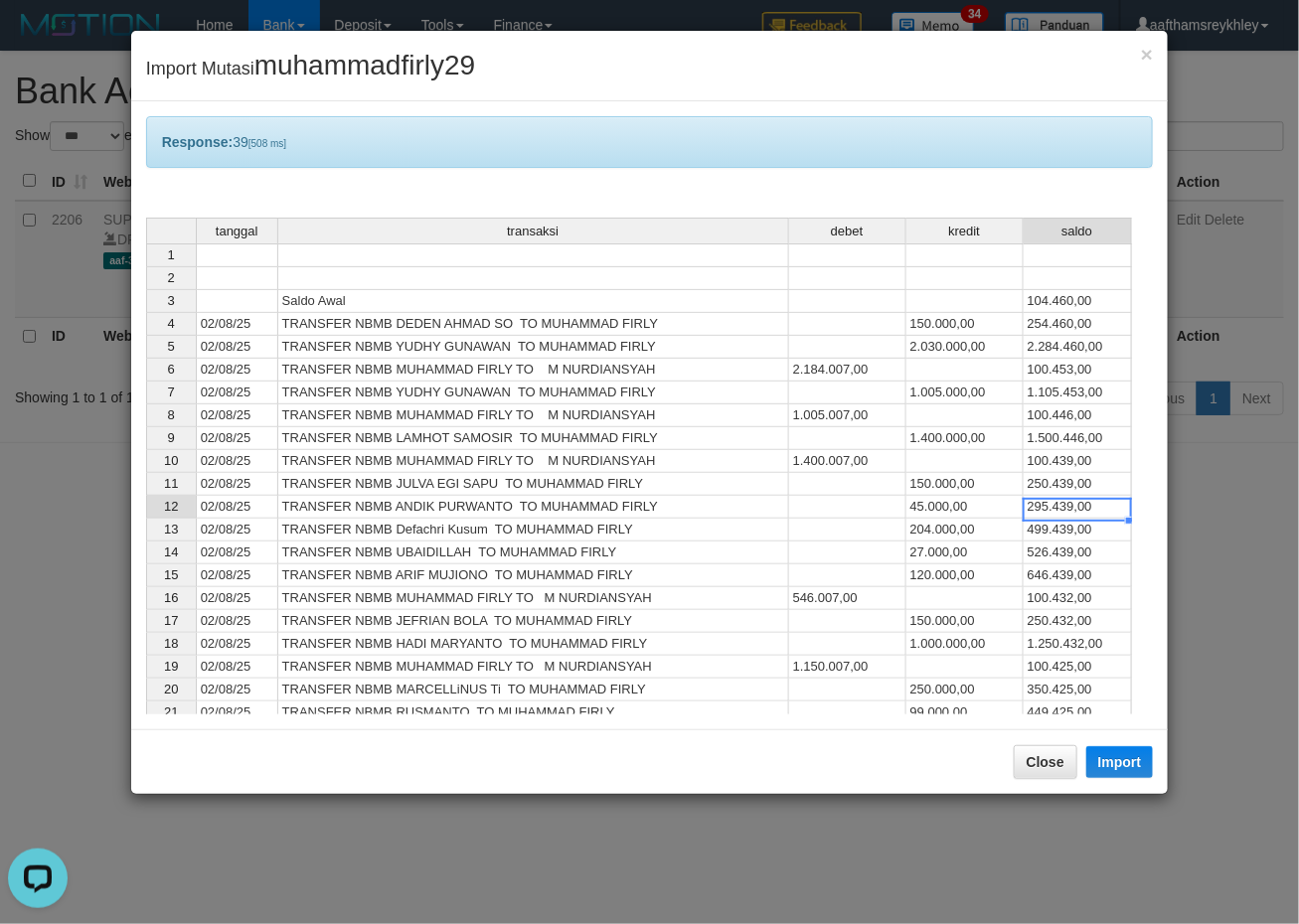 click on "tanggal transaksi debet kredit saldo 1 2 3 Saldo Awal 104.460,00 4 02/08/25 TRANSFER NBMB DEDEN AHMAD SO  TO MUHAMMAD FIRLY 150.000,00 254.460,00 5 02/08/25 TRANSFER NBMB YUDHY GUNAWAN  TO MUHAMMAD FIRLY 2.030.000,00 2.284.460,00 6 02/08/25 TRANSFER NBMB MUHAMMAD FIRLY TO    M NURDIANSYAH 2.184.007,00 100.453,00 7 02/08/25 TRANSFER NBMB YUDHY GUNAWAN  TO MUHAMMAD FIRLY 1.005.000,00 1.105.453,00 8 02/08/25 TRANSFER NBMB MUHAMMAD FIRLY TO    M NURDIANSYAH 1.005.007,00 100.446,00 9 02/08/25 TRANSFER NBMB LAMHOT SAMOSIR  TO MUHAMMAD FIRLY 1.400.000,00 1.500.446,00 10 02/08/25 TRANSFER NBMB MUHAMMAD FIRLY TO    M NURDIANSYAH 1.400.007,00 100.439,00 11 02/08/25 TRANSFER NBMB JULVA EGI SAPU  TO MUHAMMAD FIRLY 150.000,00 250.439,00 12 02/08/25 TRANSFER NBMB ANDIK PURWANTO  TO MUHAMMAD FIRLY 45.000,00 295.439,00 13 02/08/25 TRANSFER NBMB Defachri Kusum  TO MUHAMMAD FIRLY 204.000,00 499.439,00 14 02/08/25 TRANSFER NBMB UBAIDILLAH  TO MUHAMMAD FIRLY 27.000,00 526.439,00 15 02/08/25 120.000,00 646.439,00 16 02/08/25" at bounding box center (146, 505) 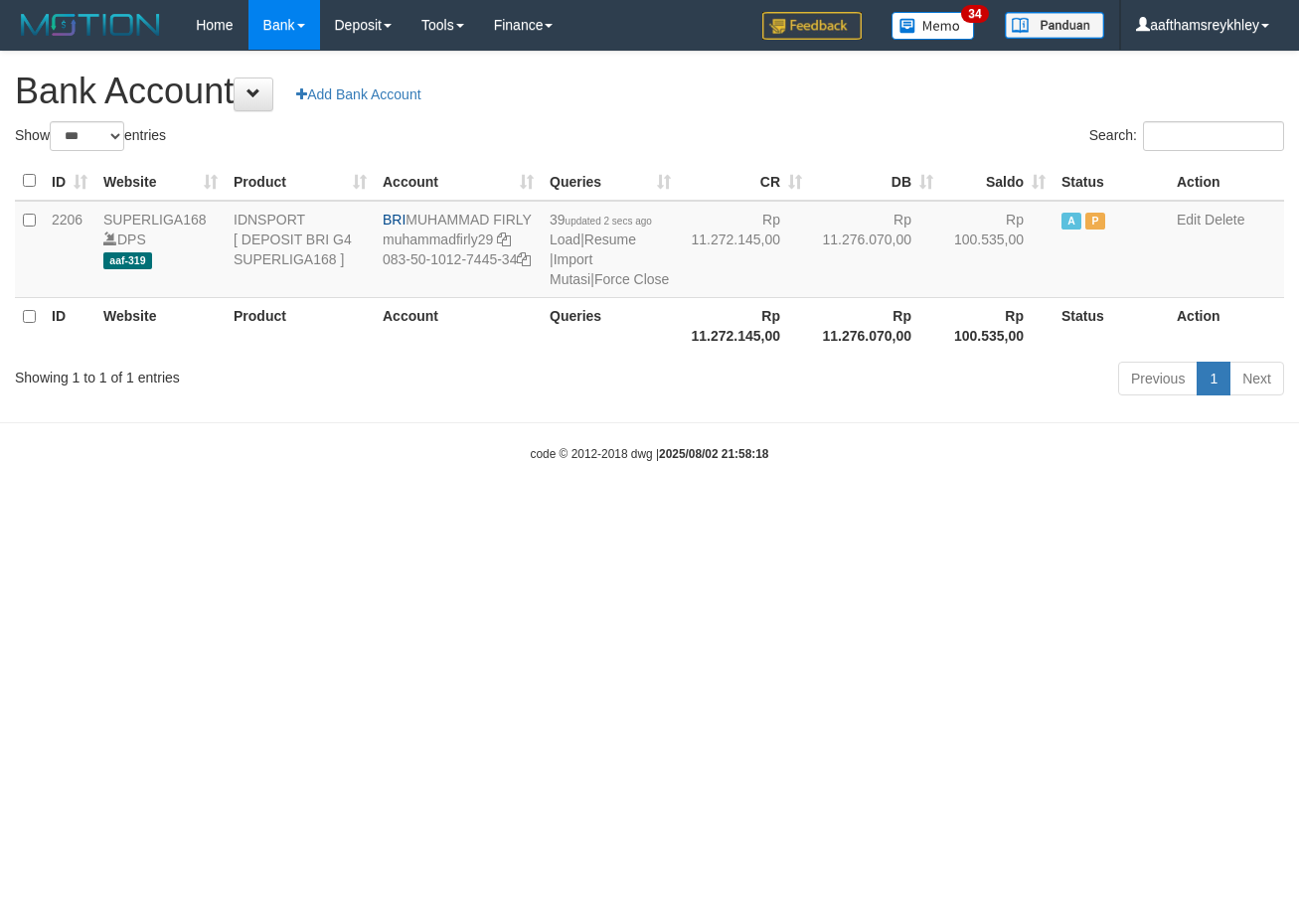 select on "***" 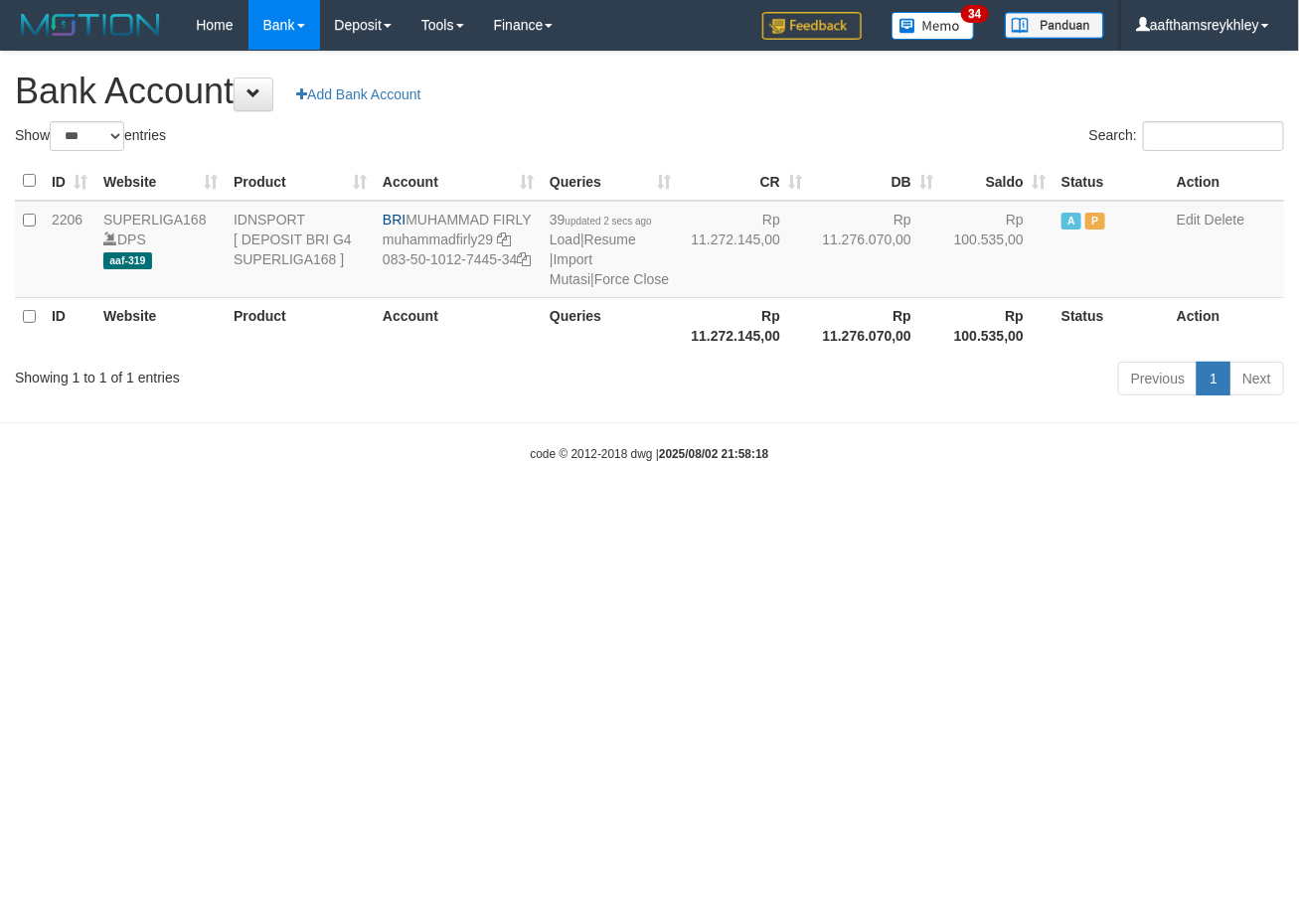 click on "Toggle navigation
Home
Bank
Account List
Load
By Website
Group
[ISPORT]													SUPERLIGA168
By Load Group (DPS)" at bounding box center [649, 256] 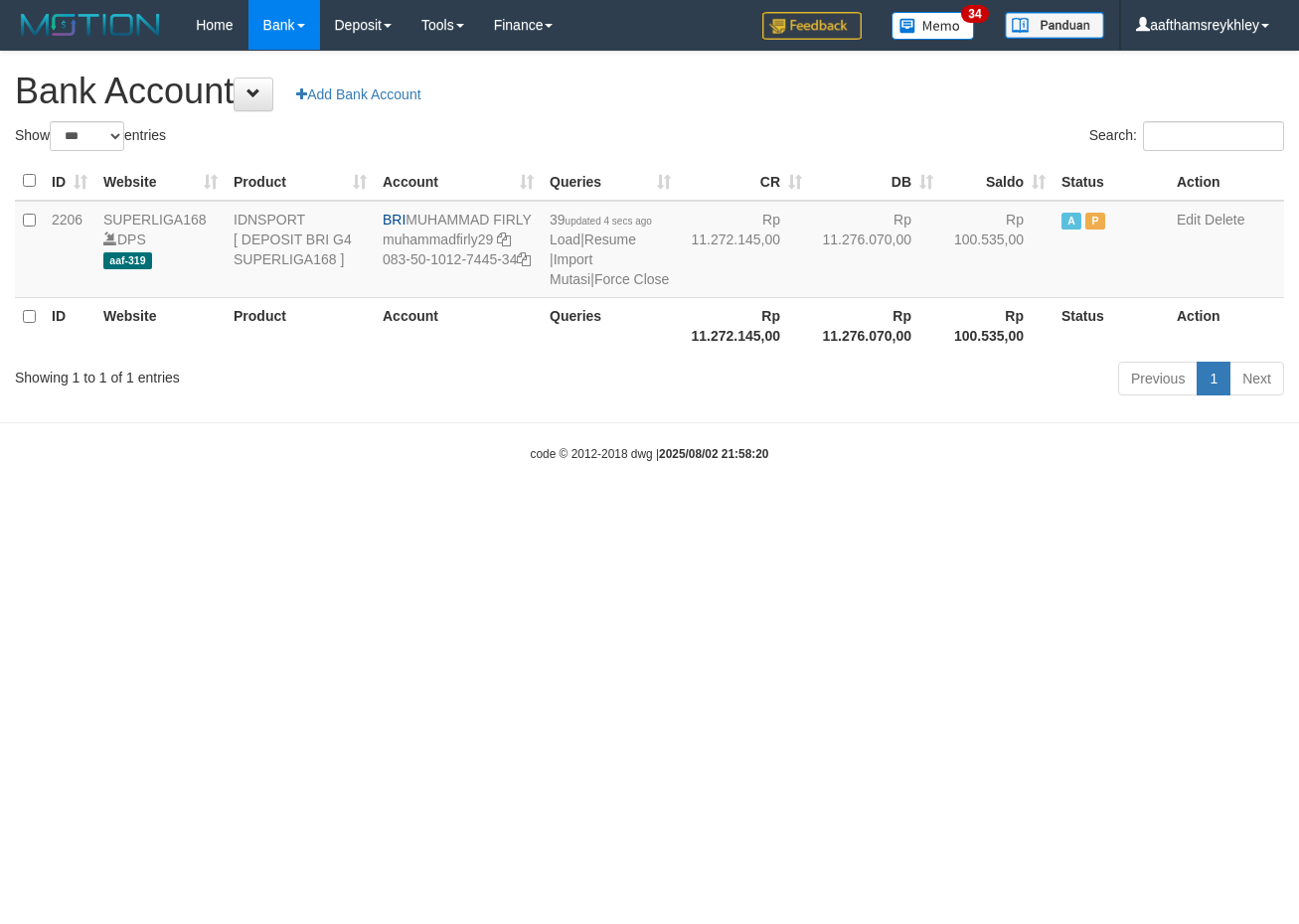 select on "***" 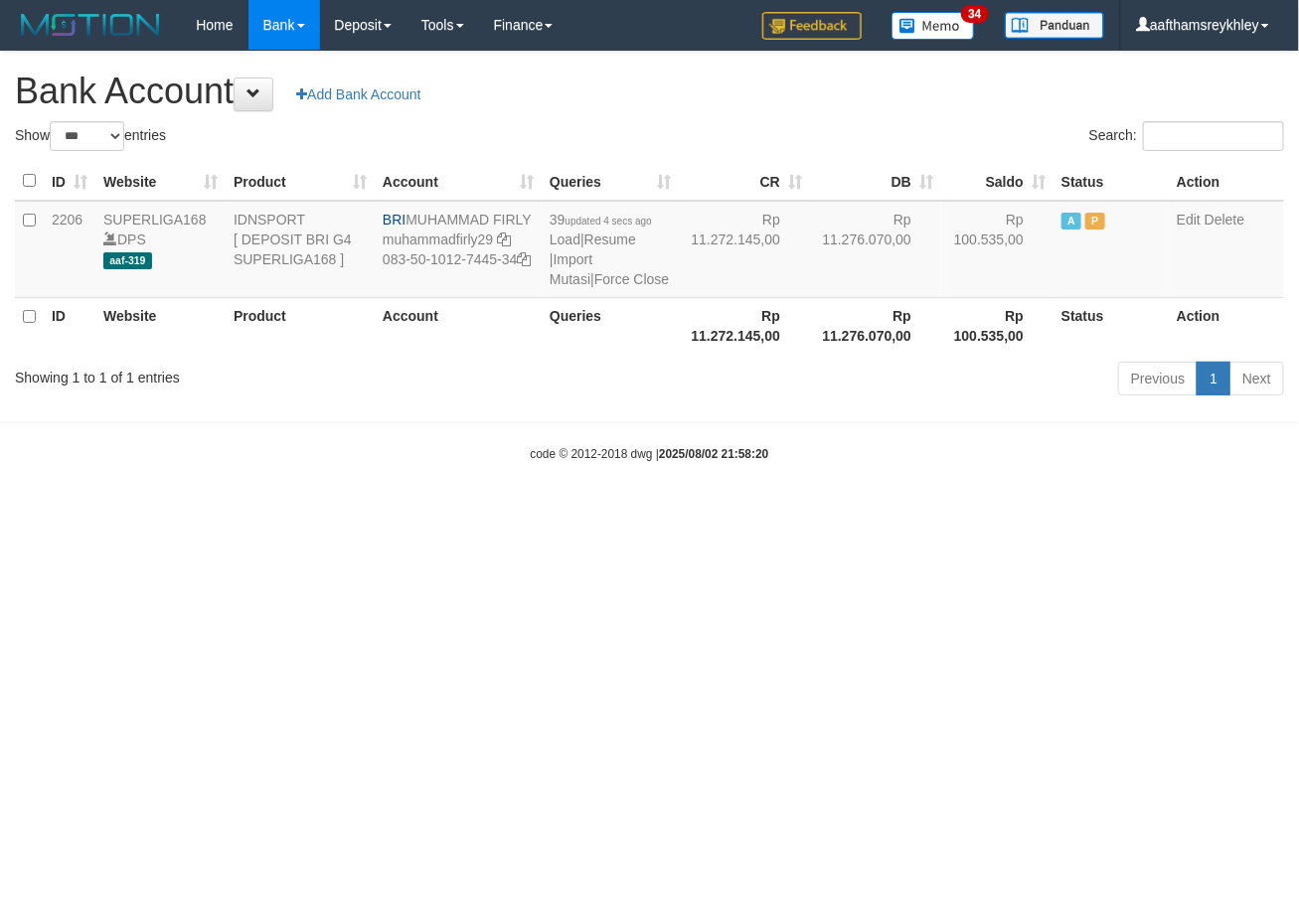 click on "Toggle navigation
Home
Bank
Account List
Load
By Website
Group
[ISPORT]													SUPERLIGA168
By Load Group (DPS)" at bounding box center [649, 256] 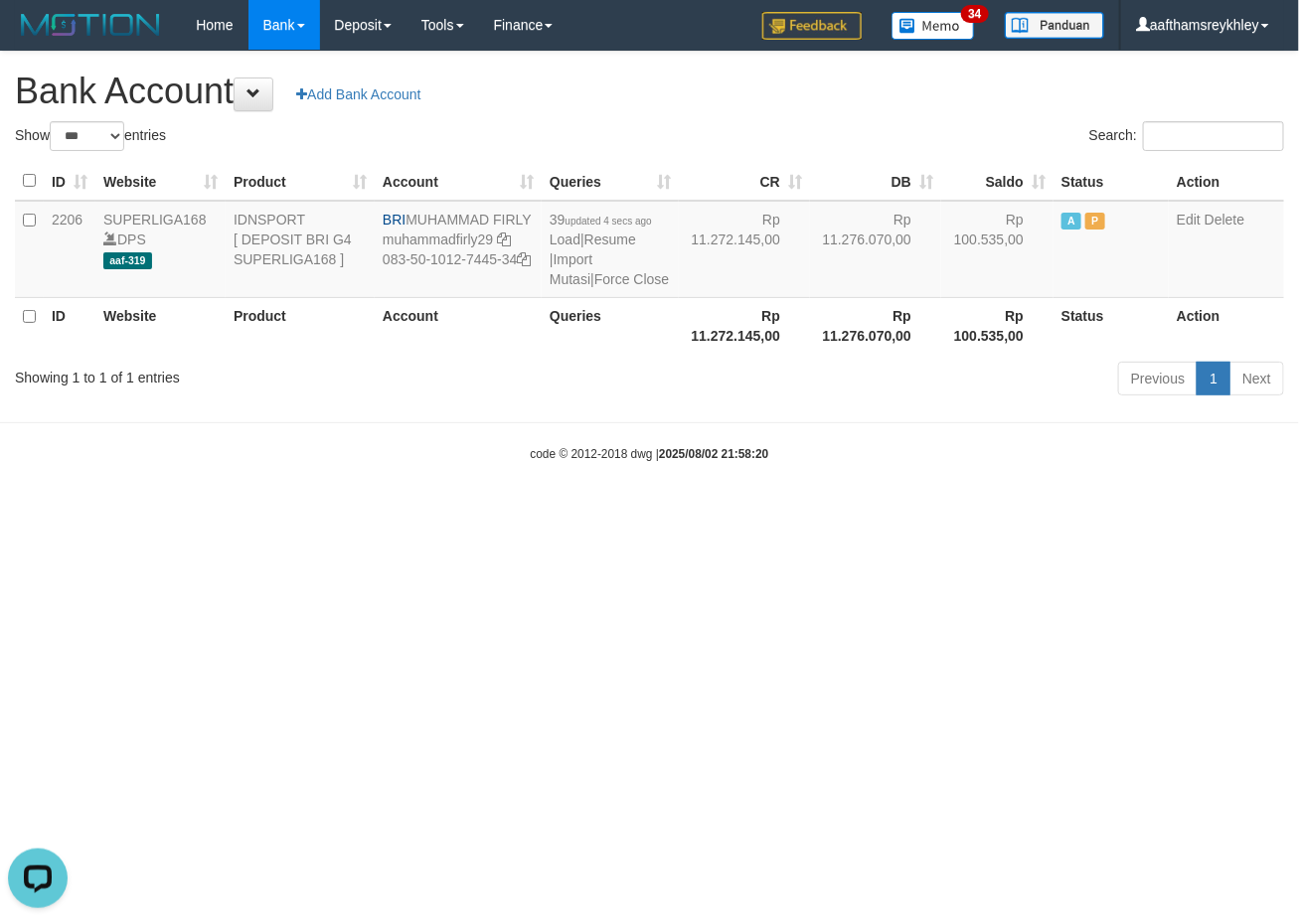 scroll, scrollTop: 0, scrollLeft: 0, axis: both 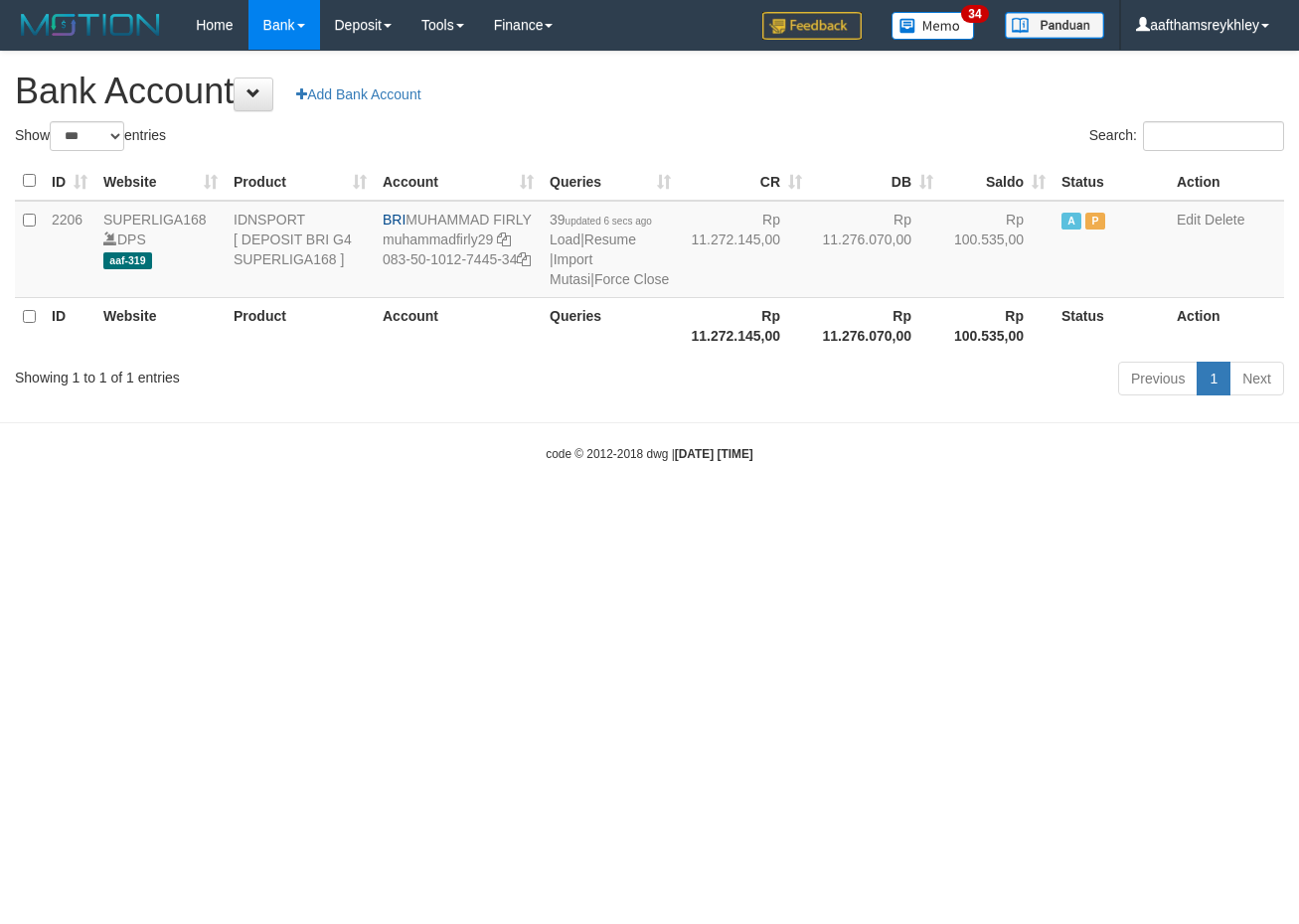 select on "***" 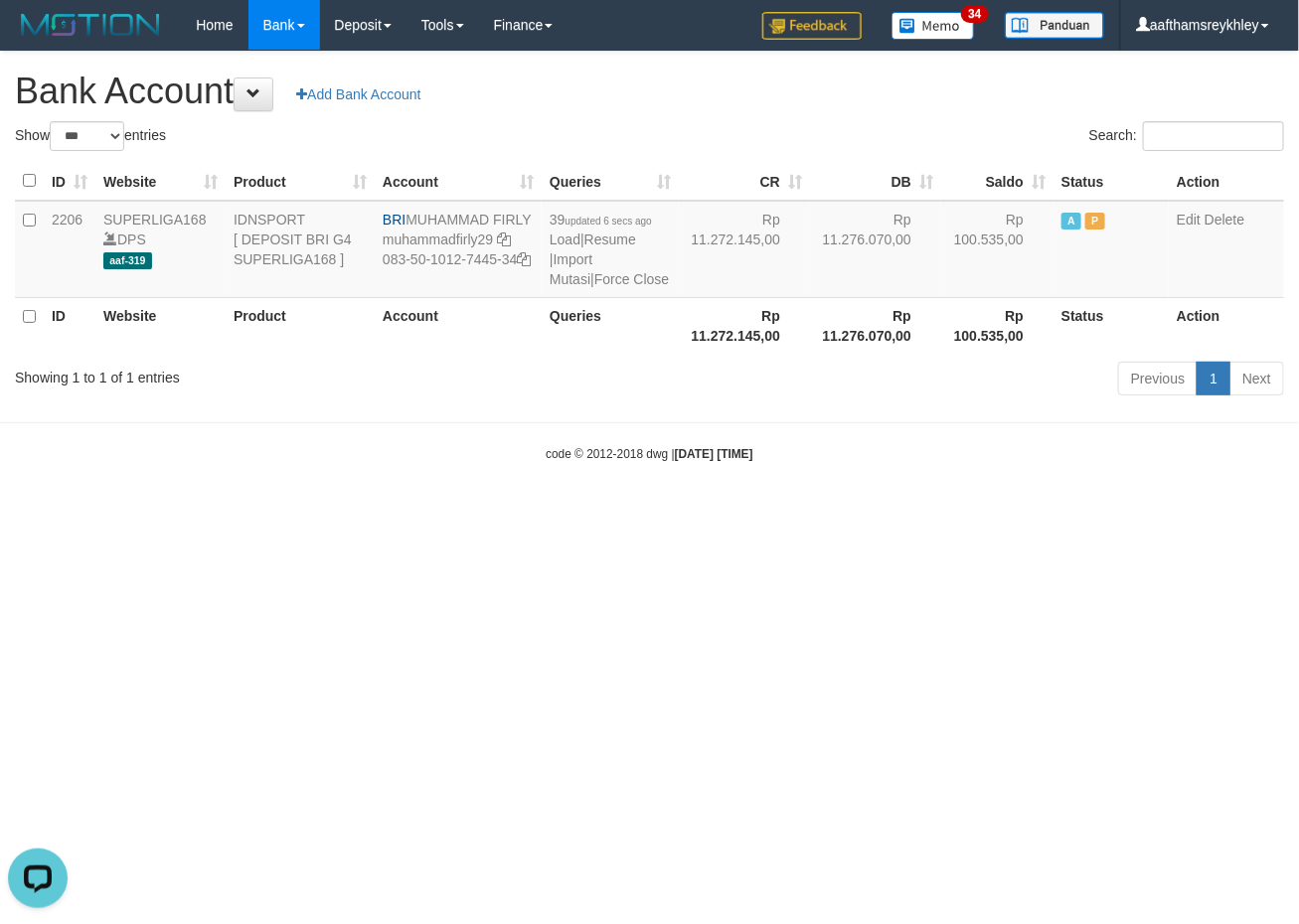 scroll, scrollTop: 0, scrollLeft: 0, axis: both 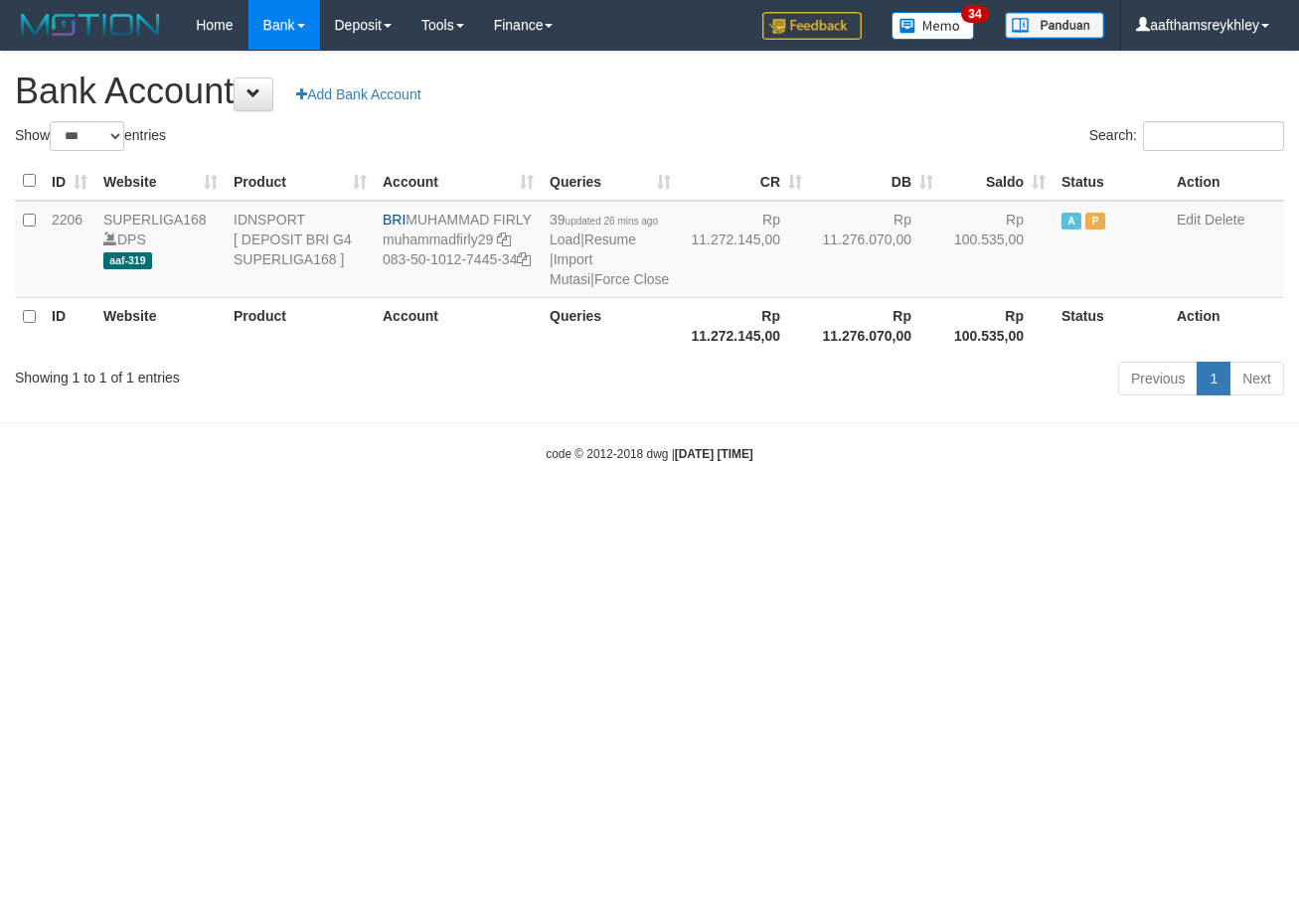 select on "***" 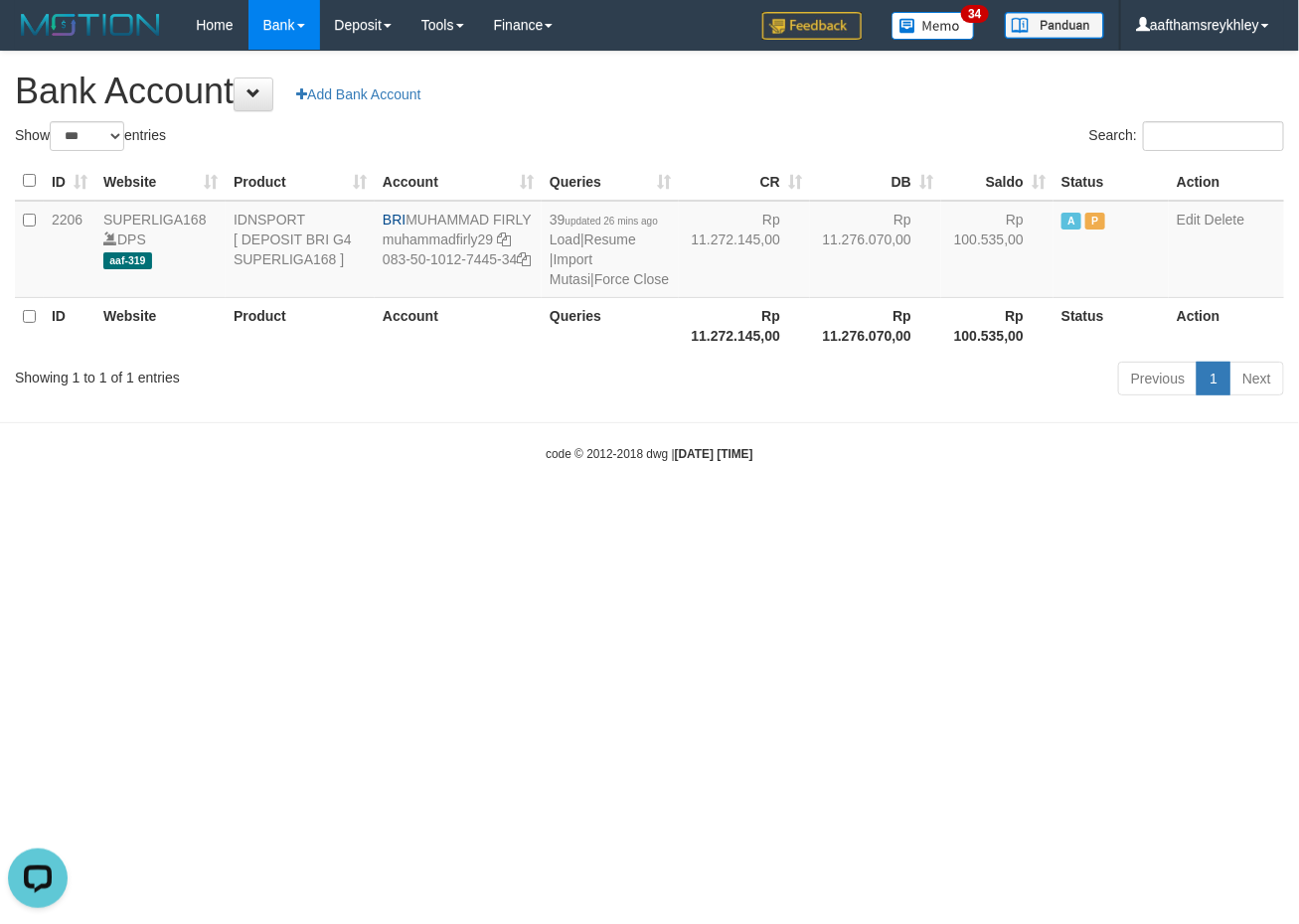 scroll, scrollTop: 0, scrollLeft: 0, axis: both 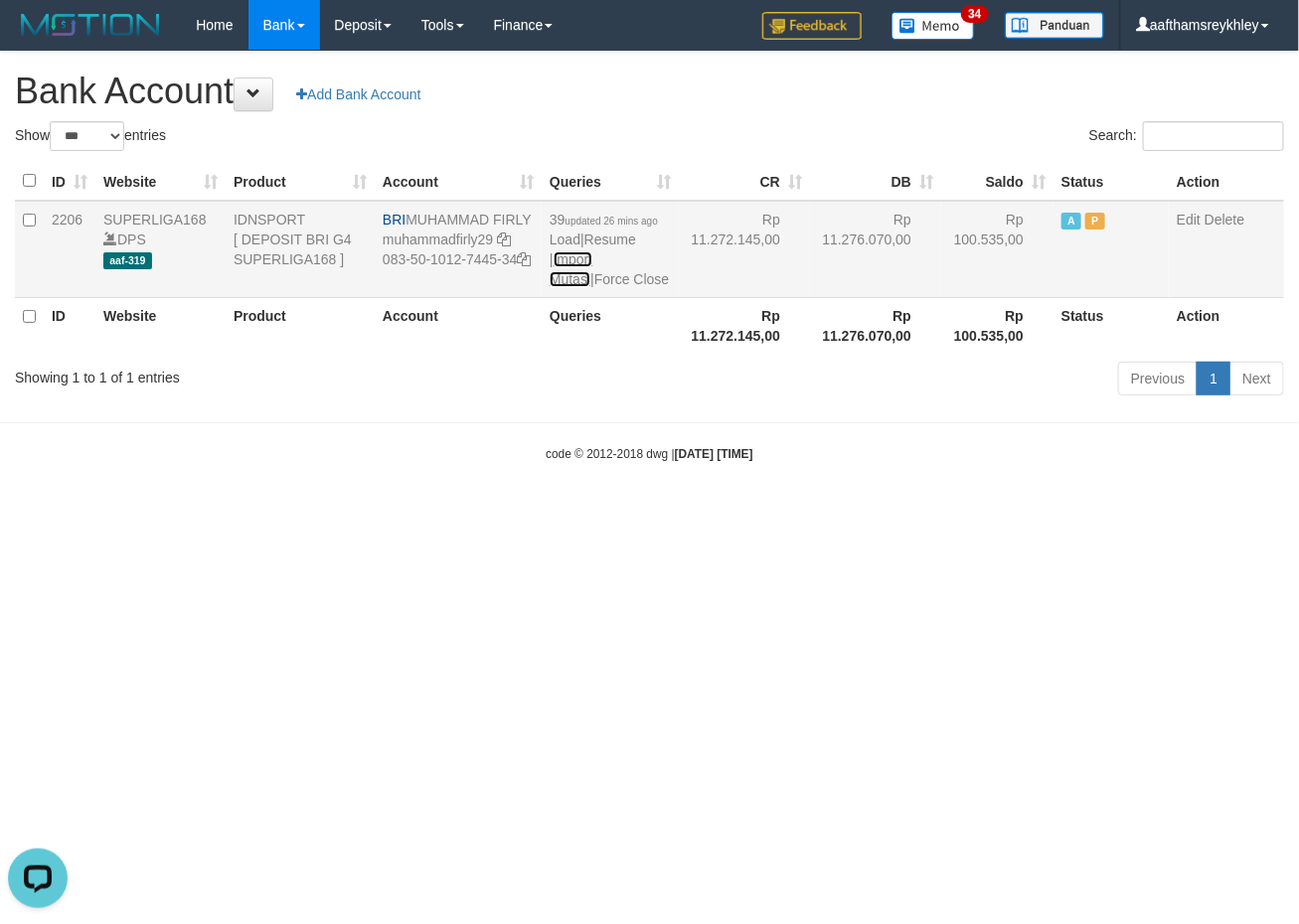 click on "Import Mutasi" at bounding box center [570, 269] 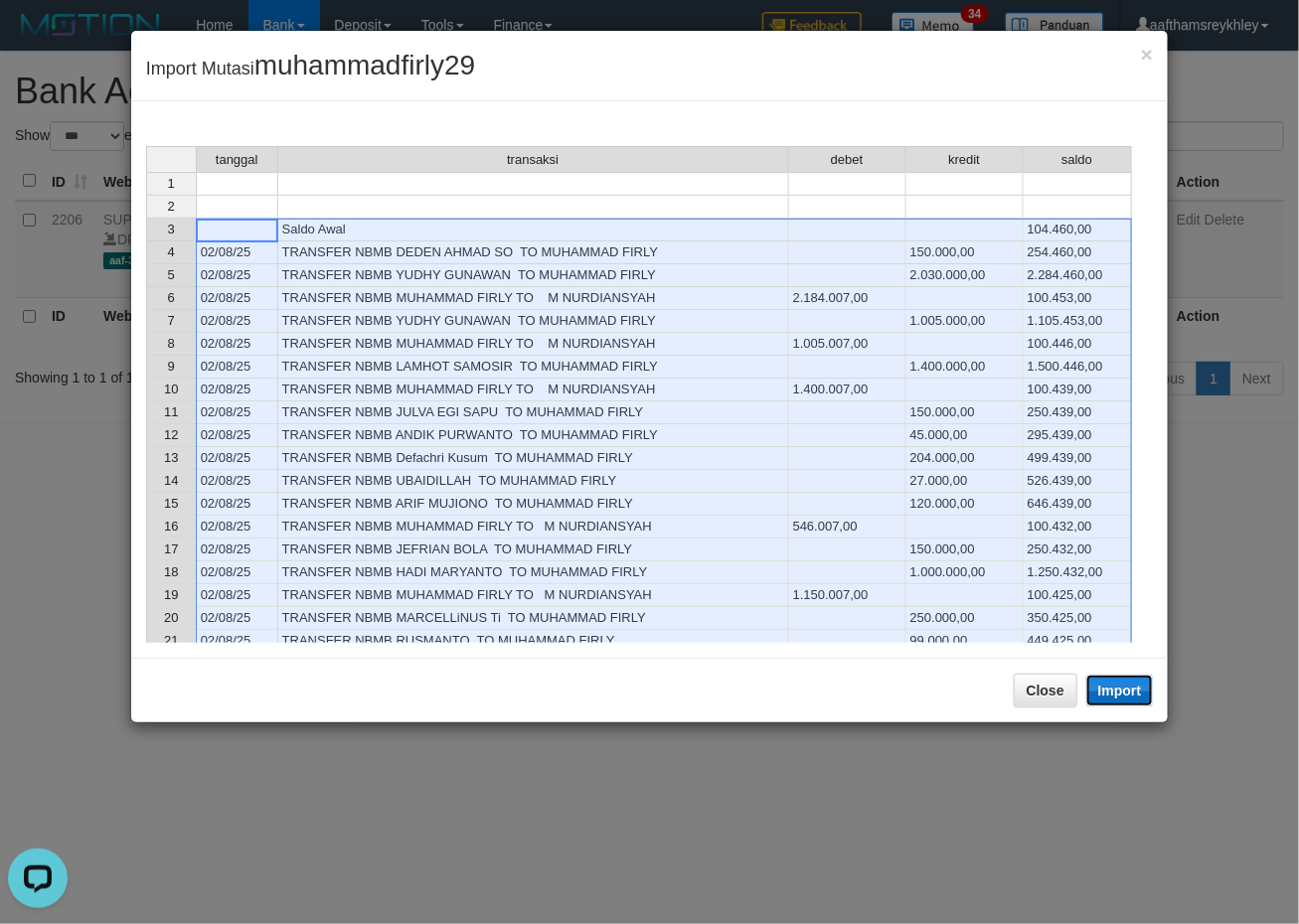 click on "Import" at bounding box center [1120, 691] 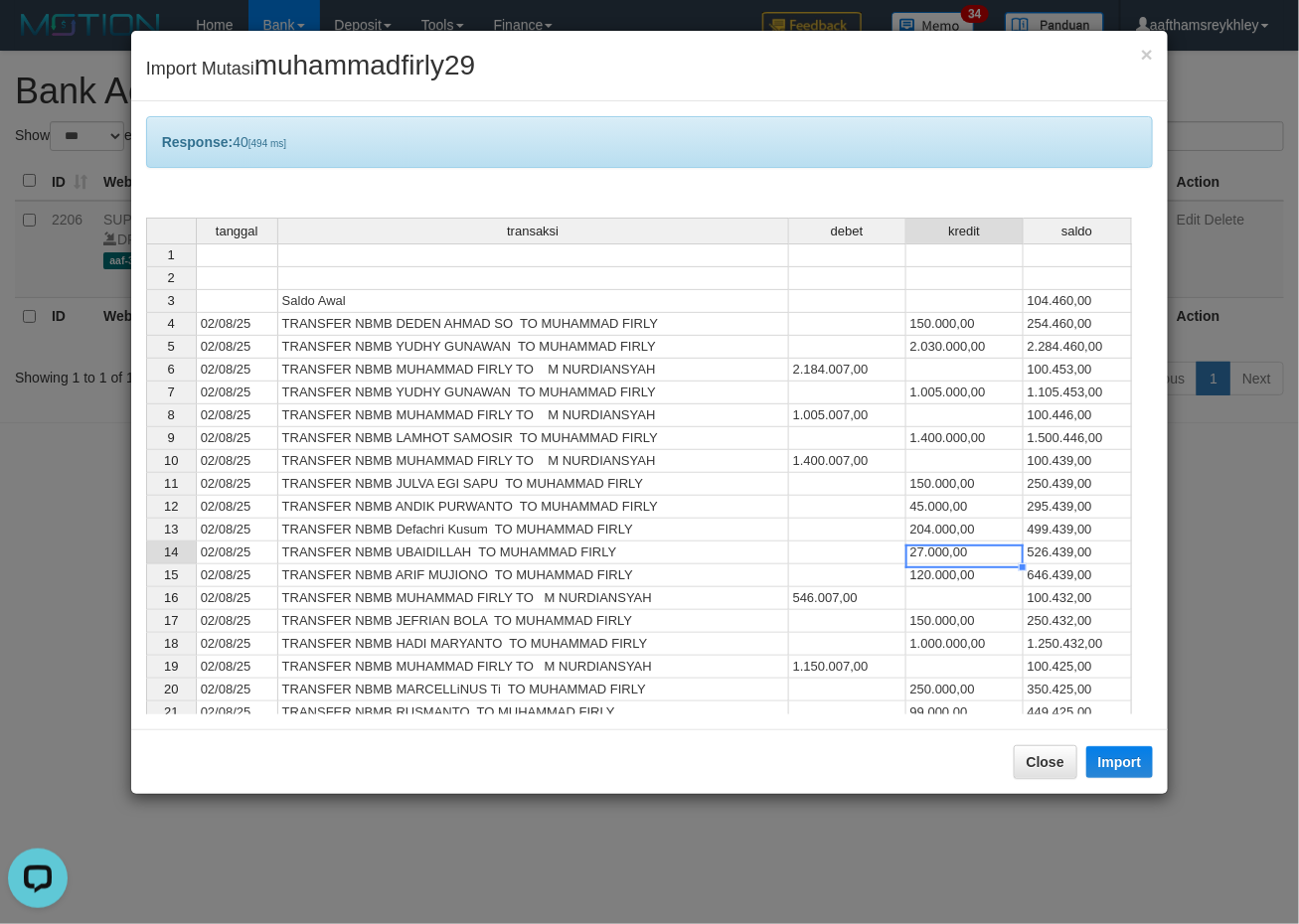 click on "27.000,00" at bounding box center [965, 552] 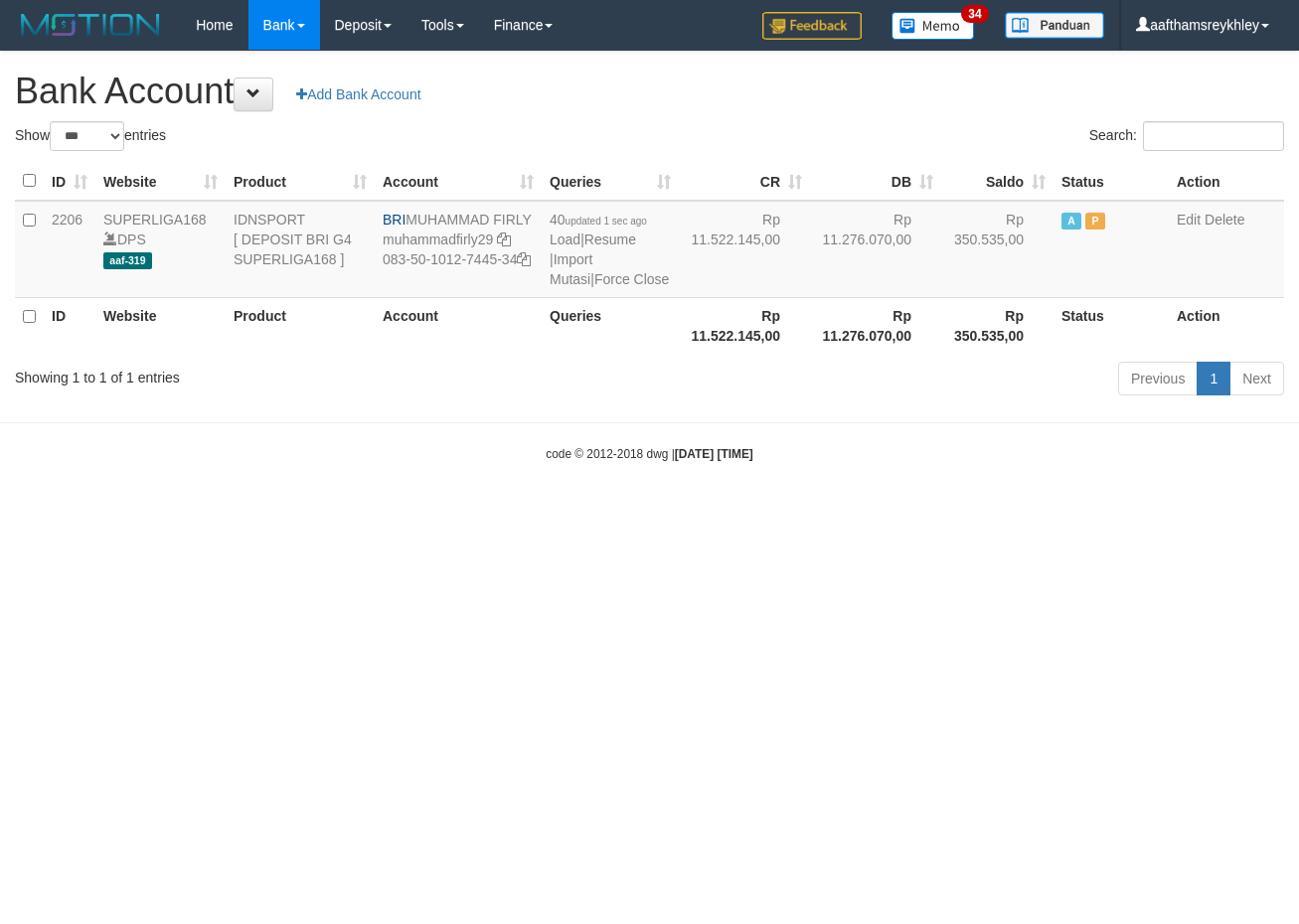 select on "***" 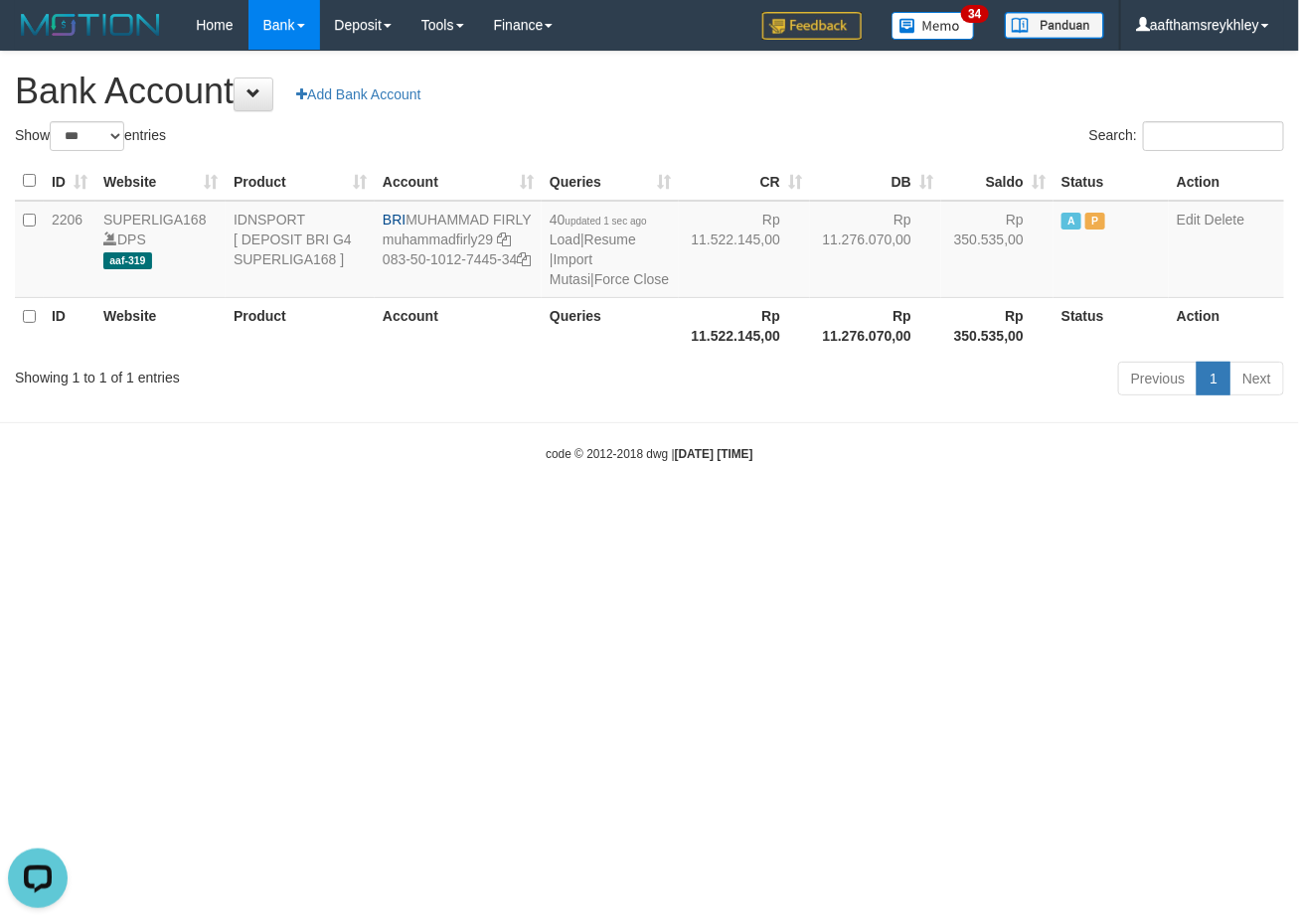 scroll, scrollTop: 0, scrollLeft: 0, axis: both 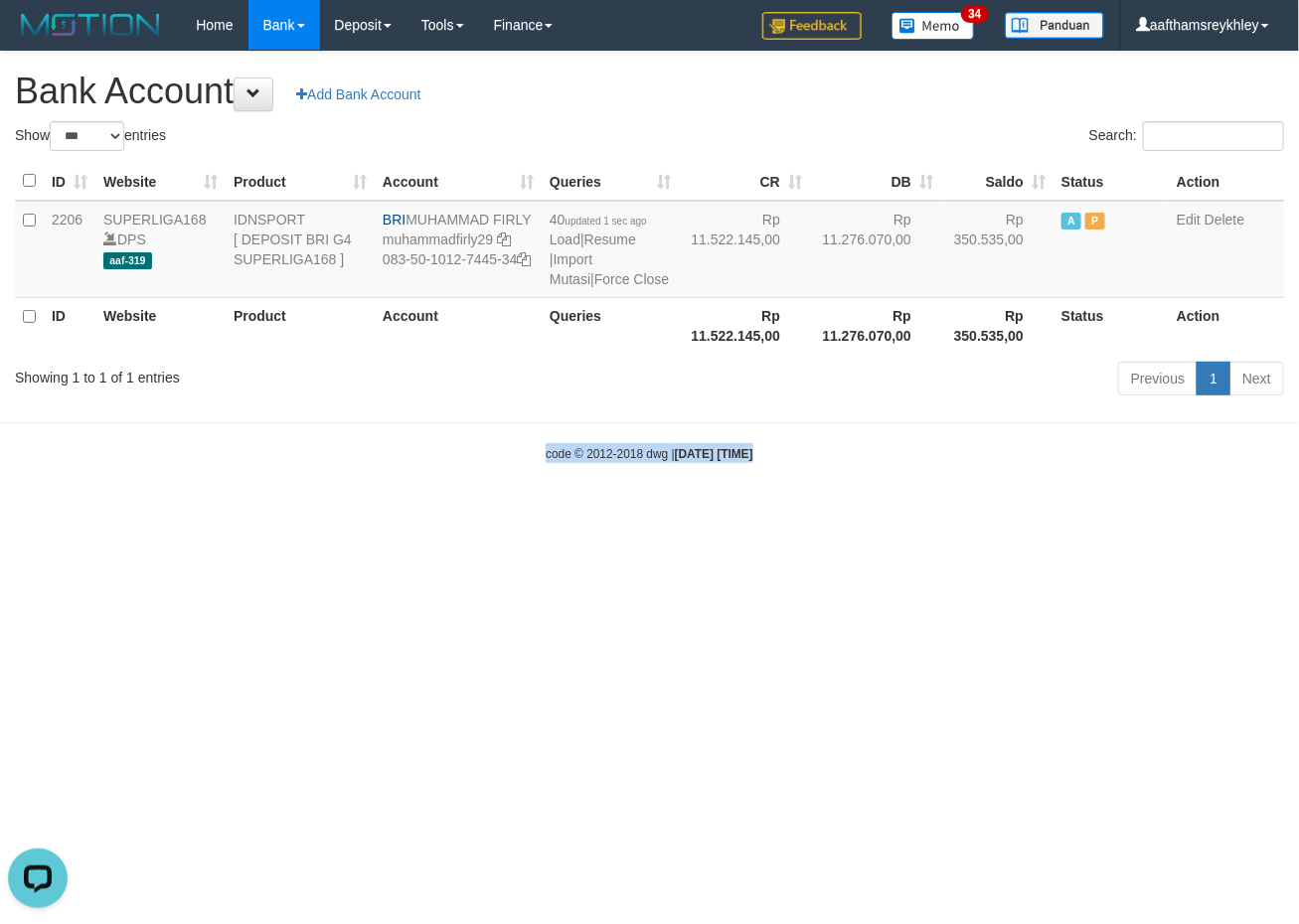 click on "Toggle navigation
Home
Bank
Account List
Load
By Website
Group
[ISPORT]													SUPERLIGA168
By Load Group (DPS)" at bounding box center [649, 256] 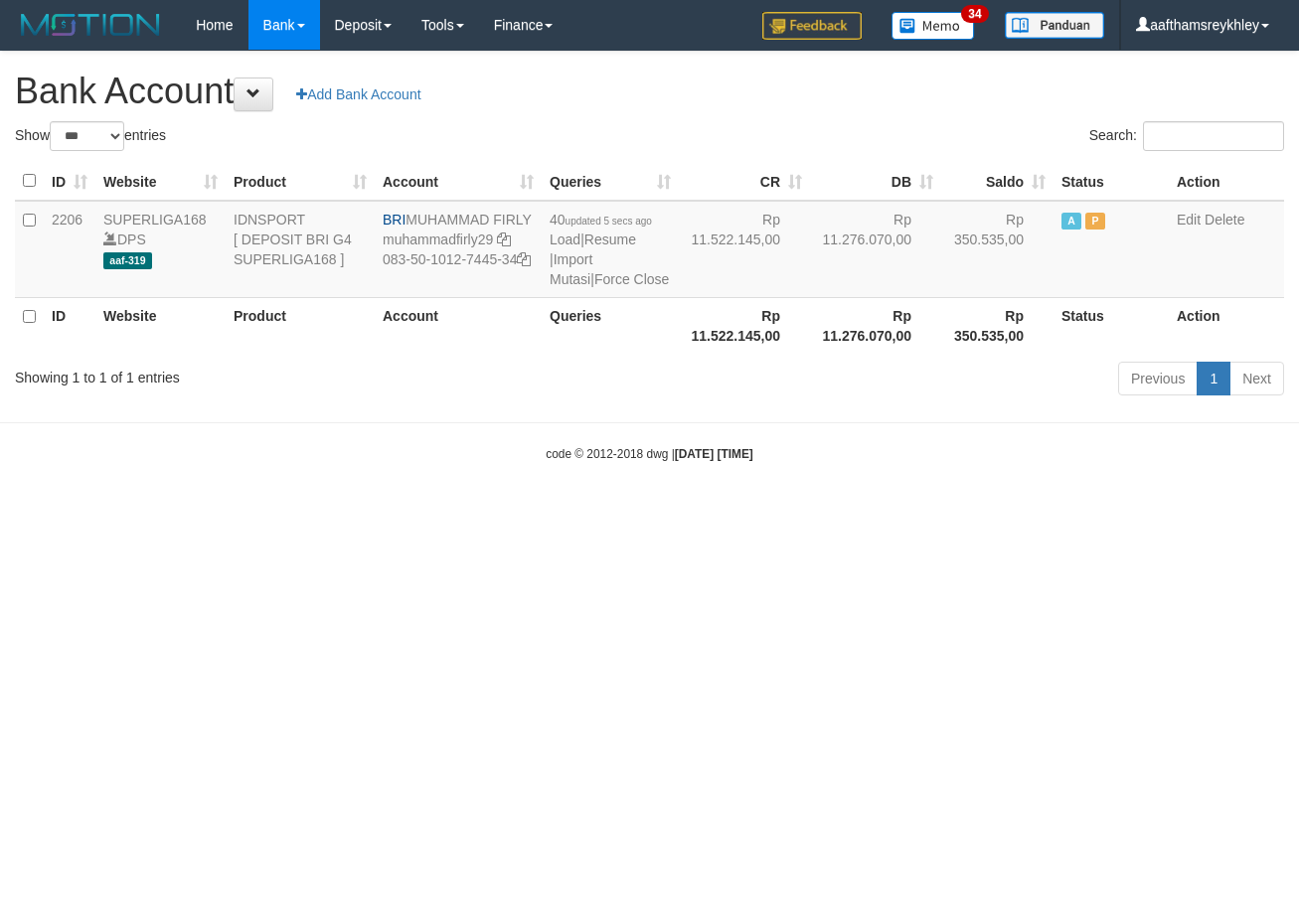 select on "***" 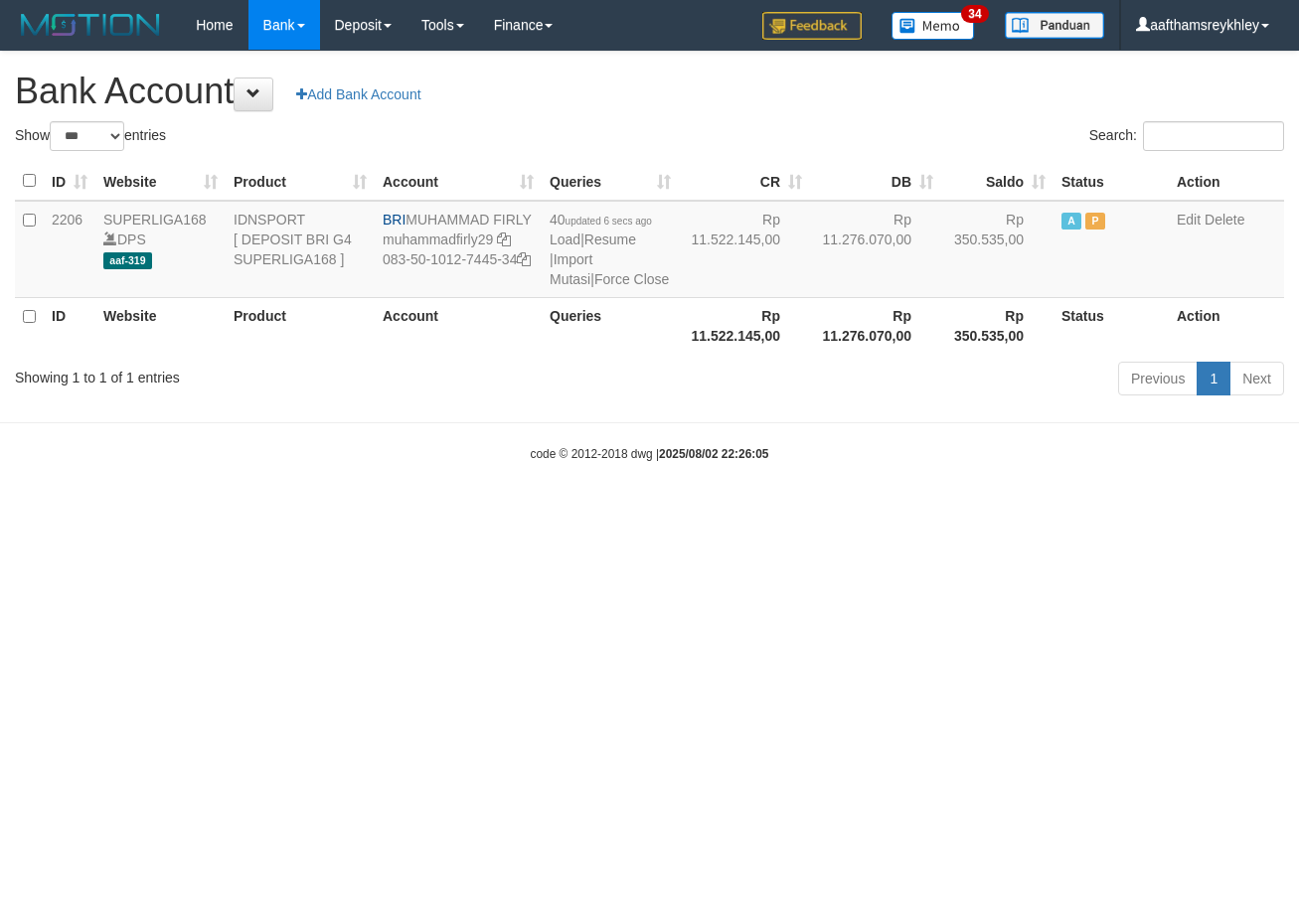 select on "***" 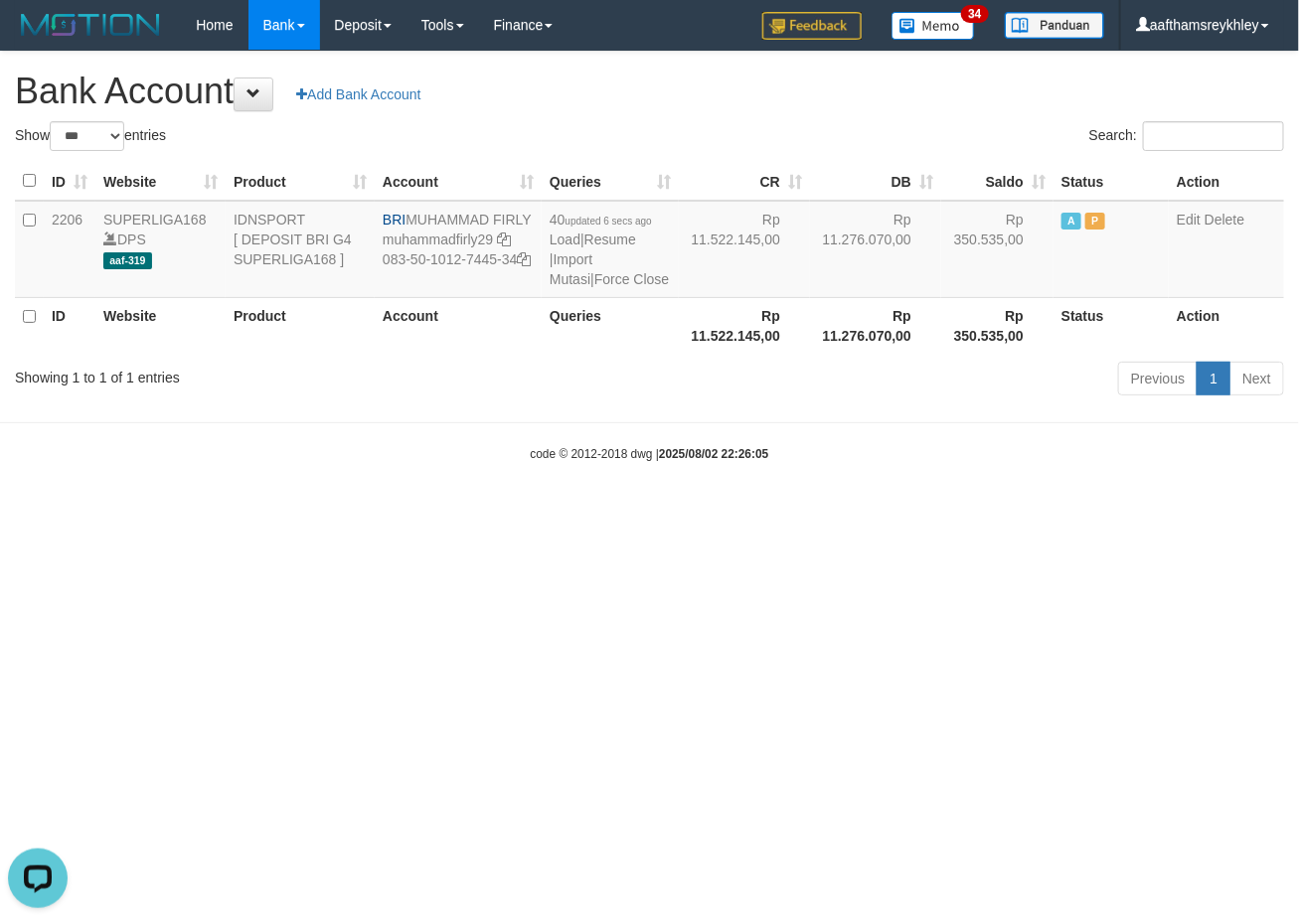 scroll, scrollTop: 0, scrollLeft: 0, axis: both 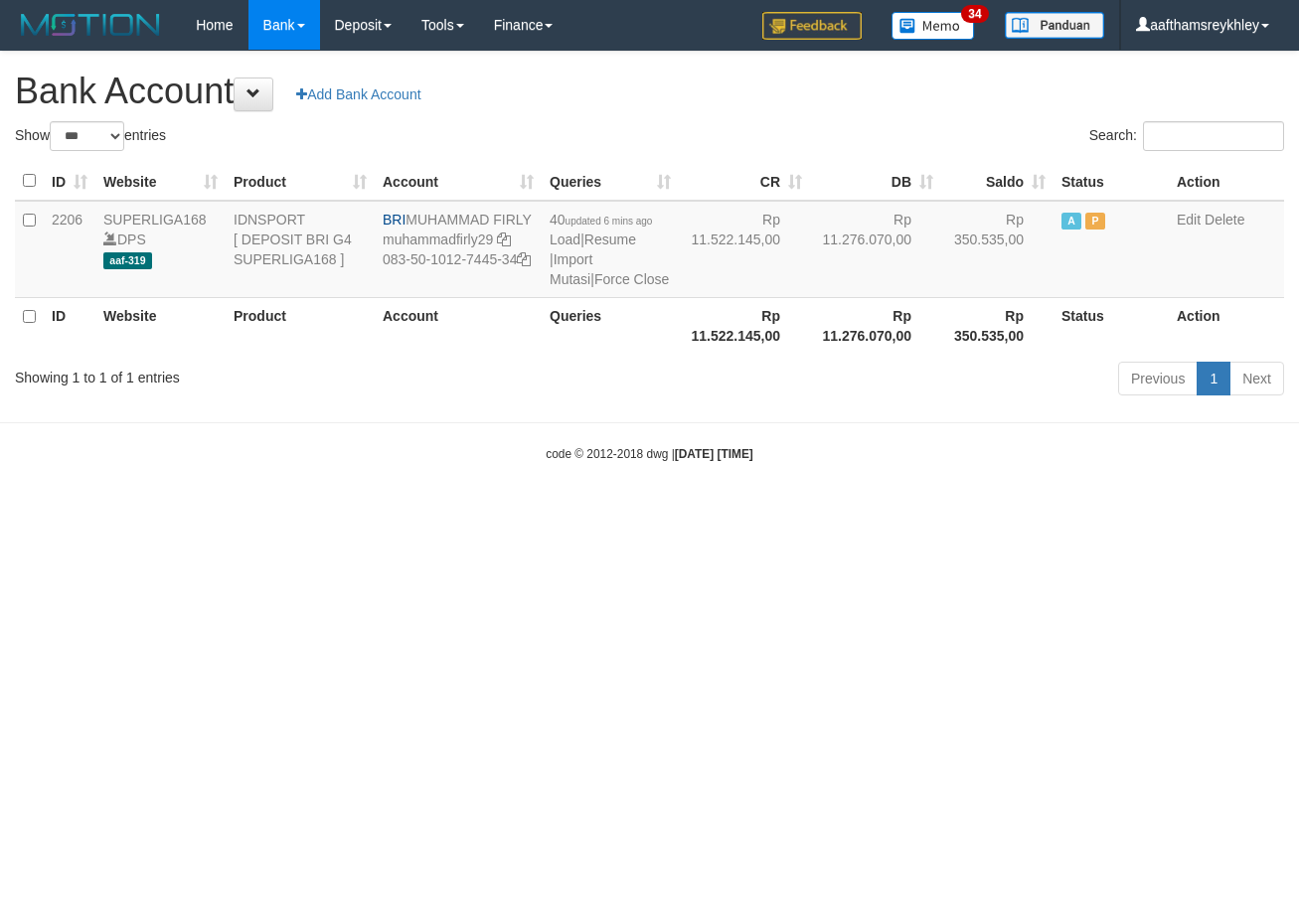 select on "***" 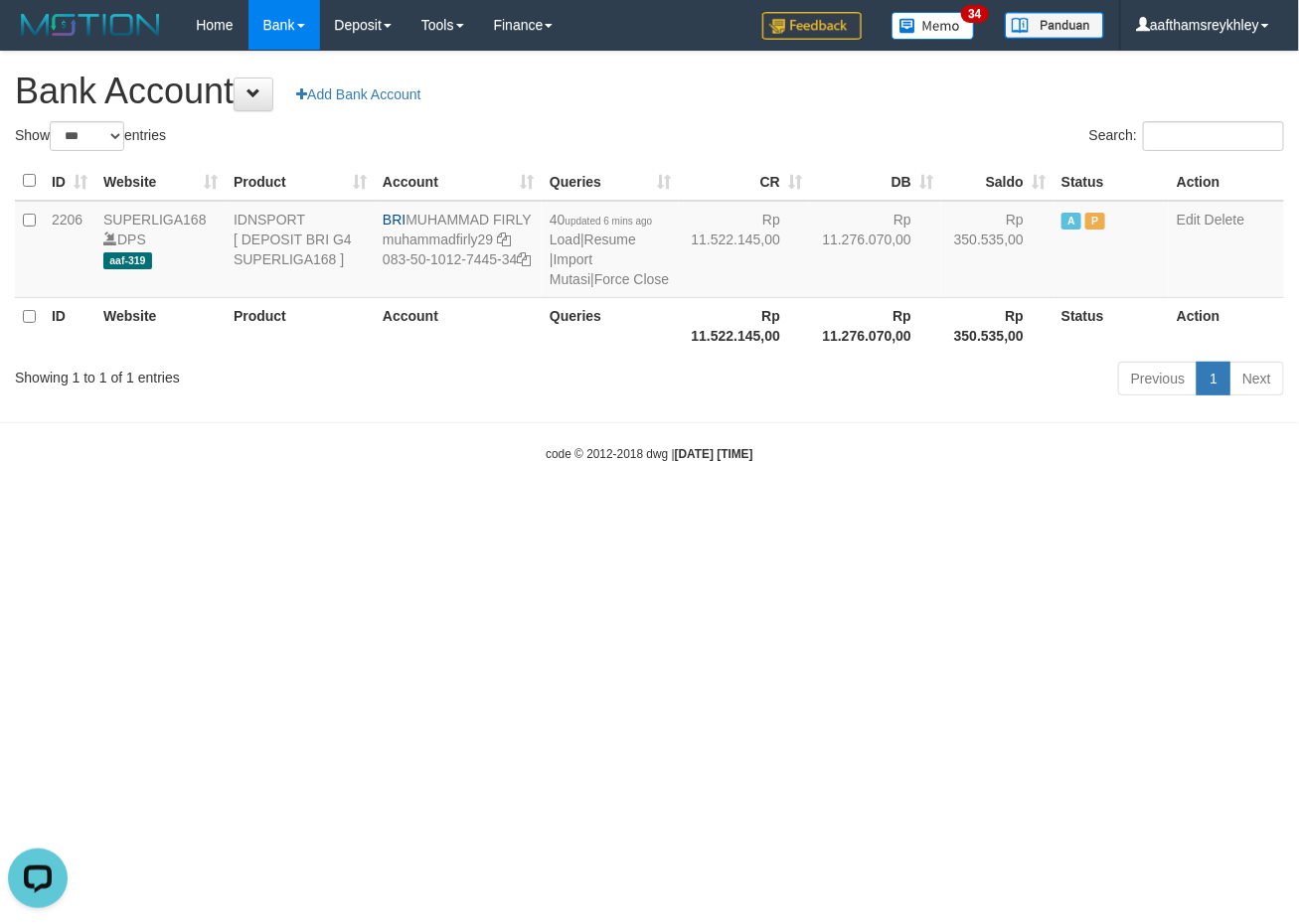 scroll, scrollTop: 0, scrollLeft: 0, axis: both 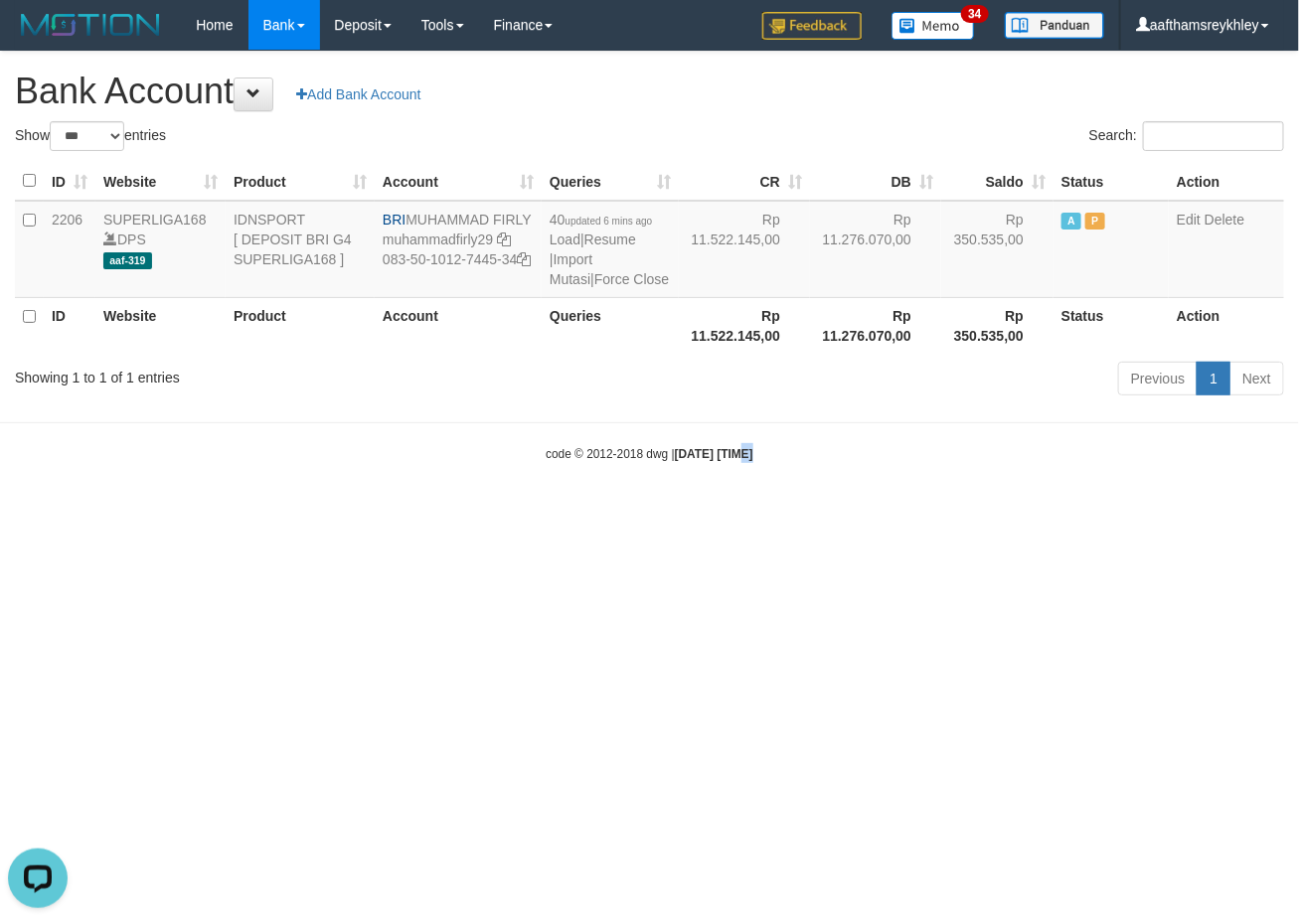click on "Toggle navigation
Home
Bank
Account List
Load
By Website
Group
[ISPORT]													SUPERLIGA168
By Load Group (DPS)" at bounding box center [649, 256] 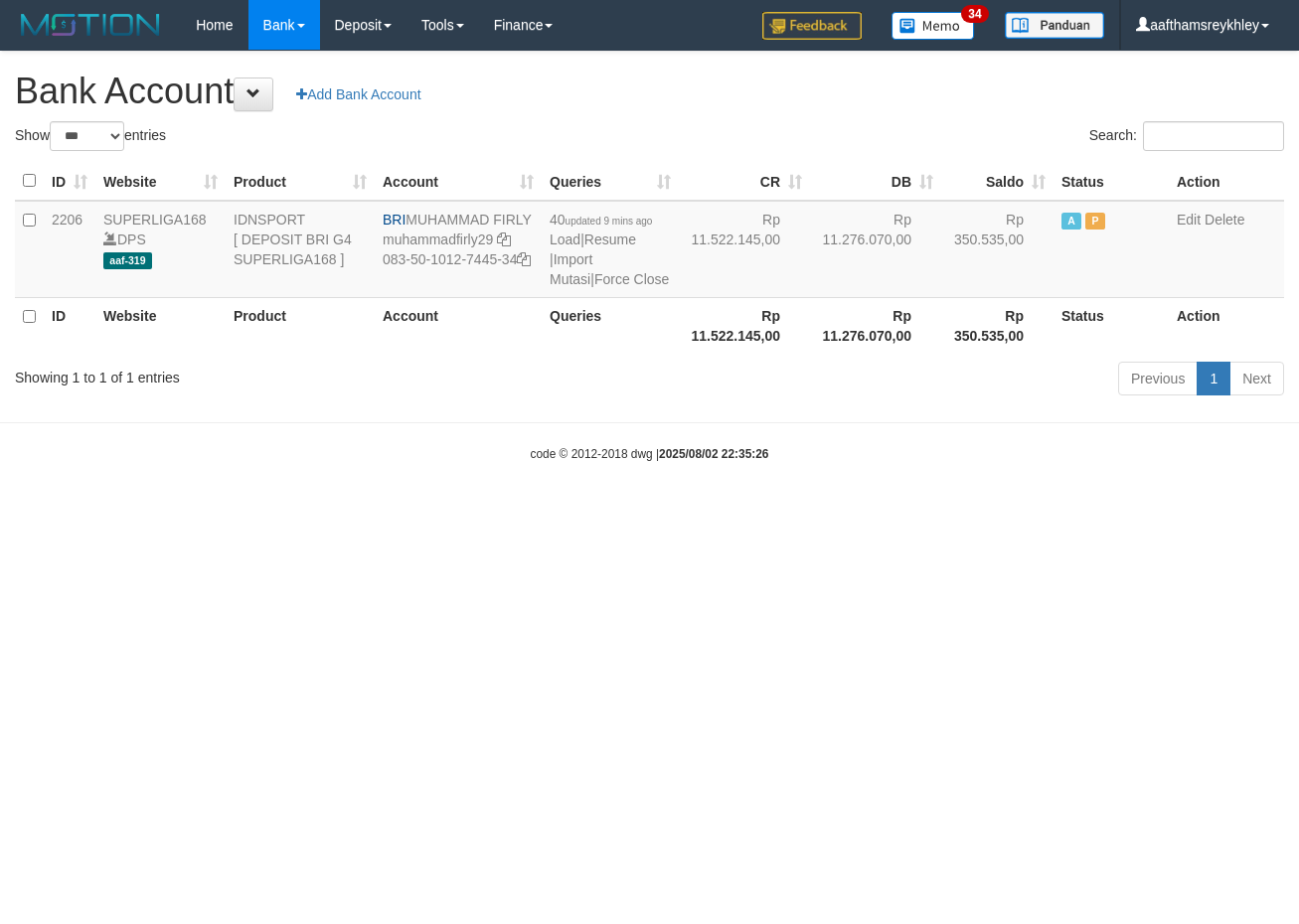 select on "***" 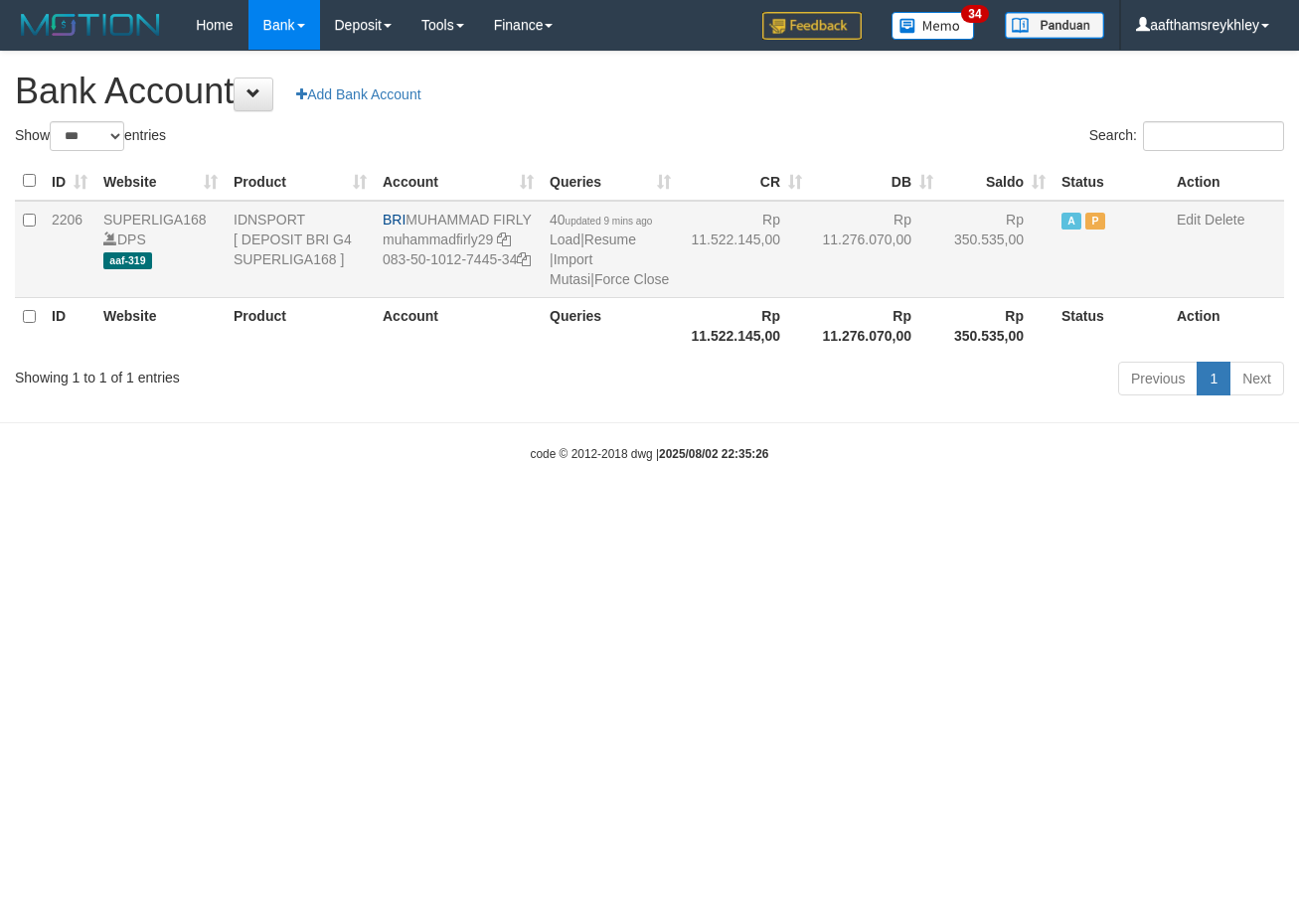 scroll, scrollTop: 0, scrollLeft: 0, axis: both 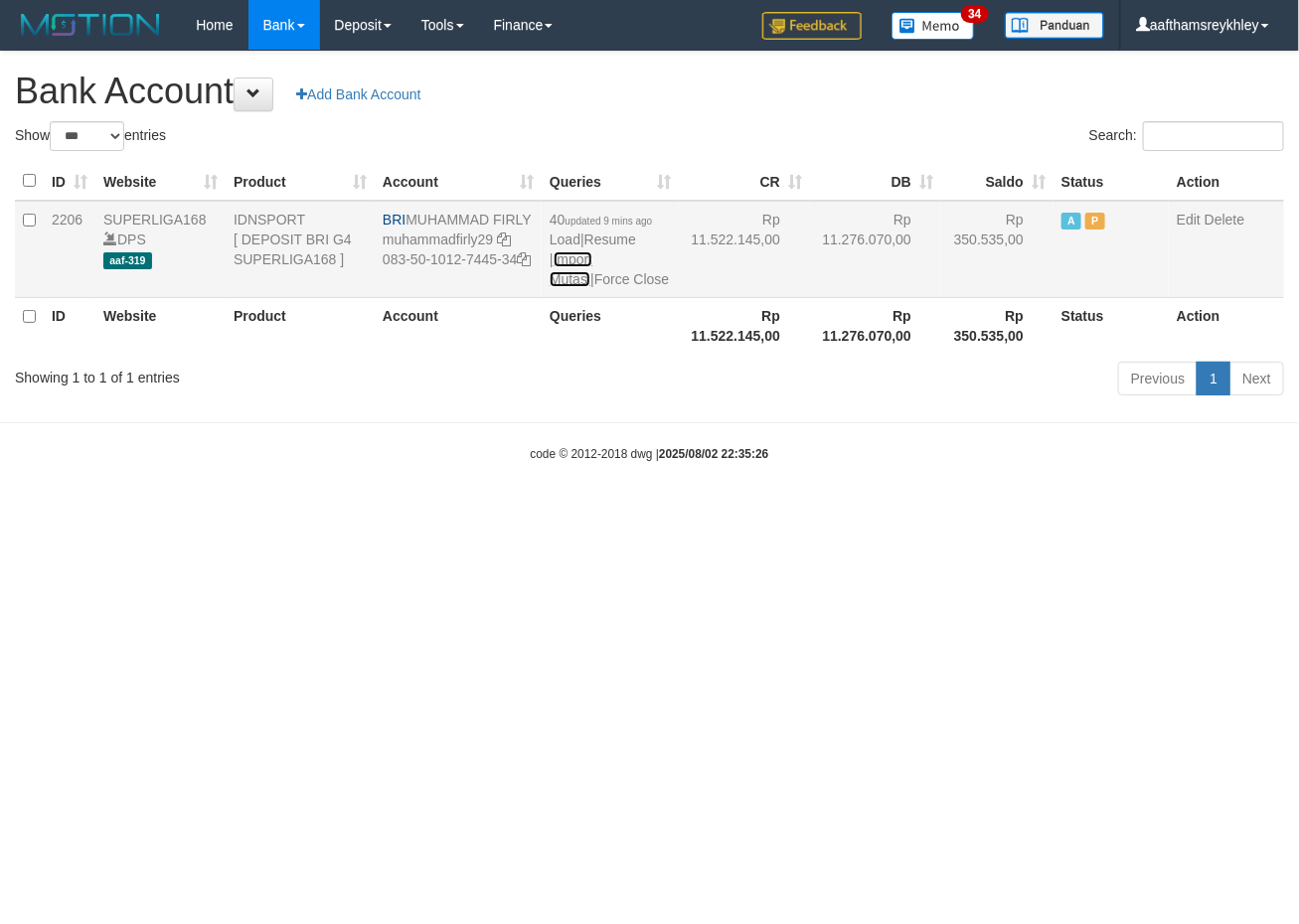 click on "Import Mutasi" at bounding box center [570, 269] 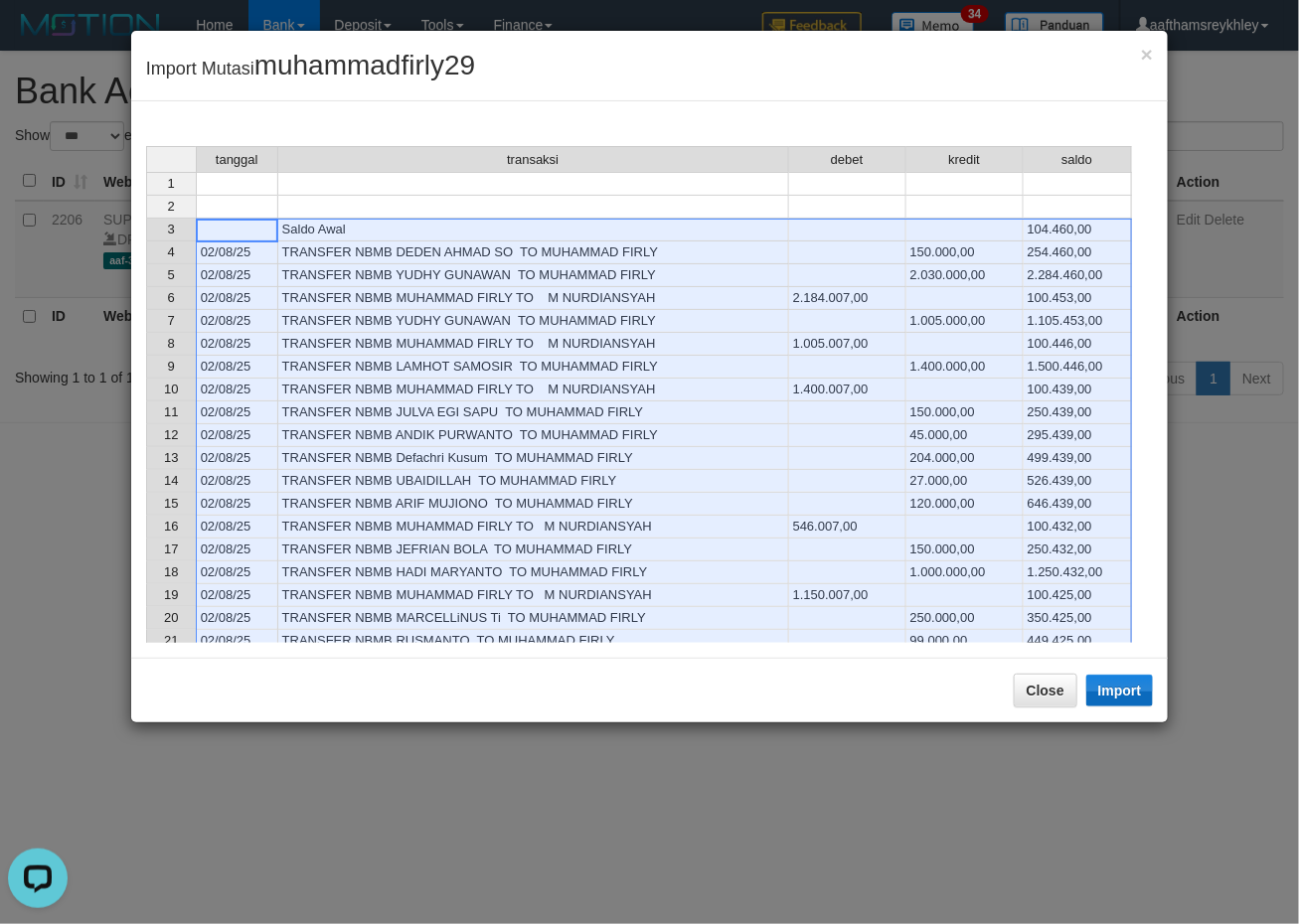scroll, scrollTop: 0, scrollLeft: 0, axis: both 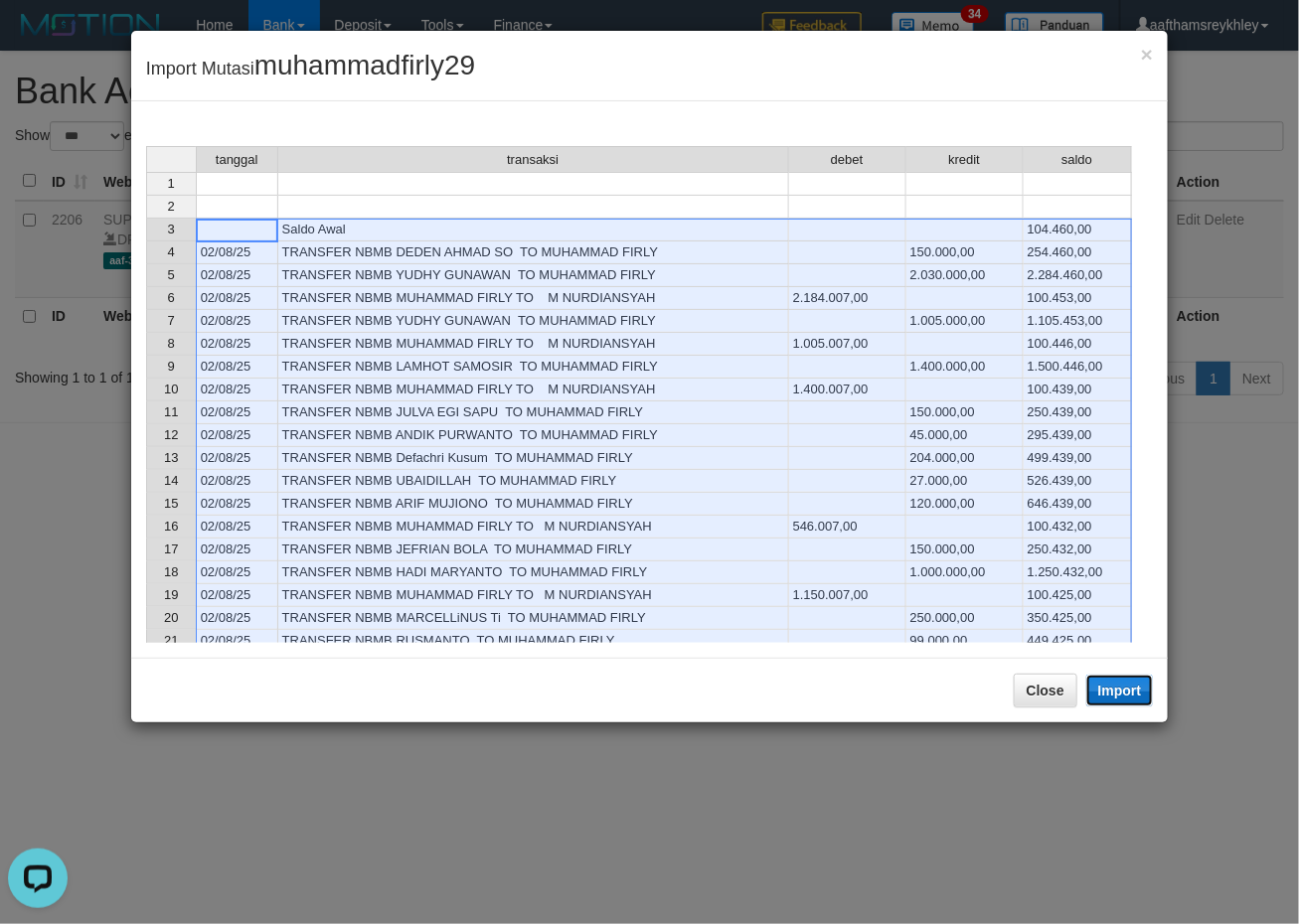 click on "Import" 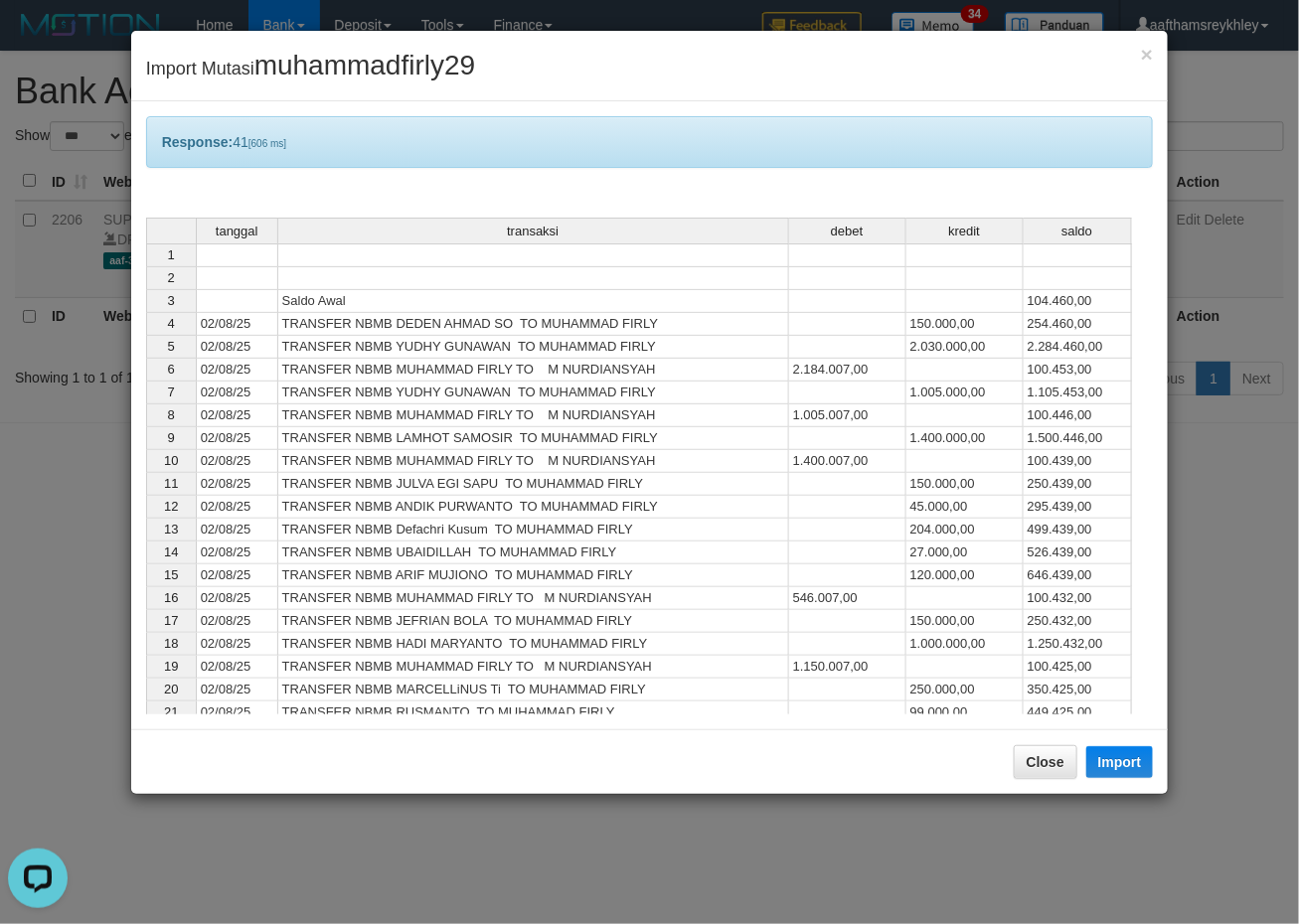 click on "1.150.007,00" 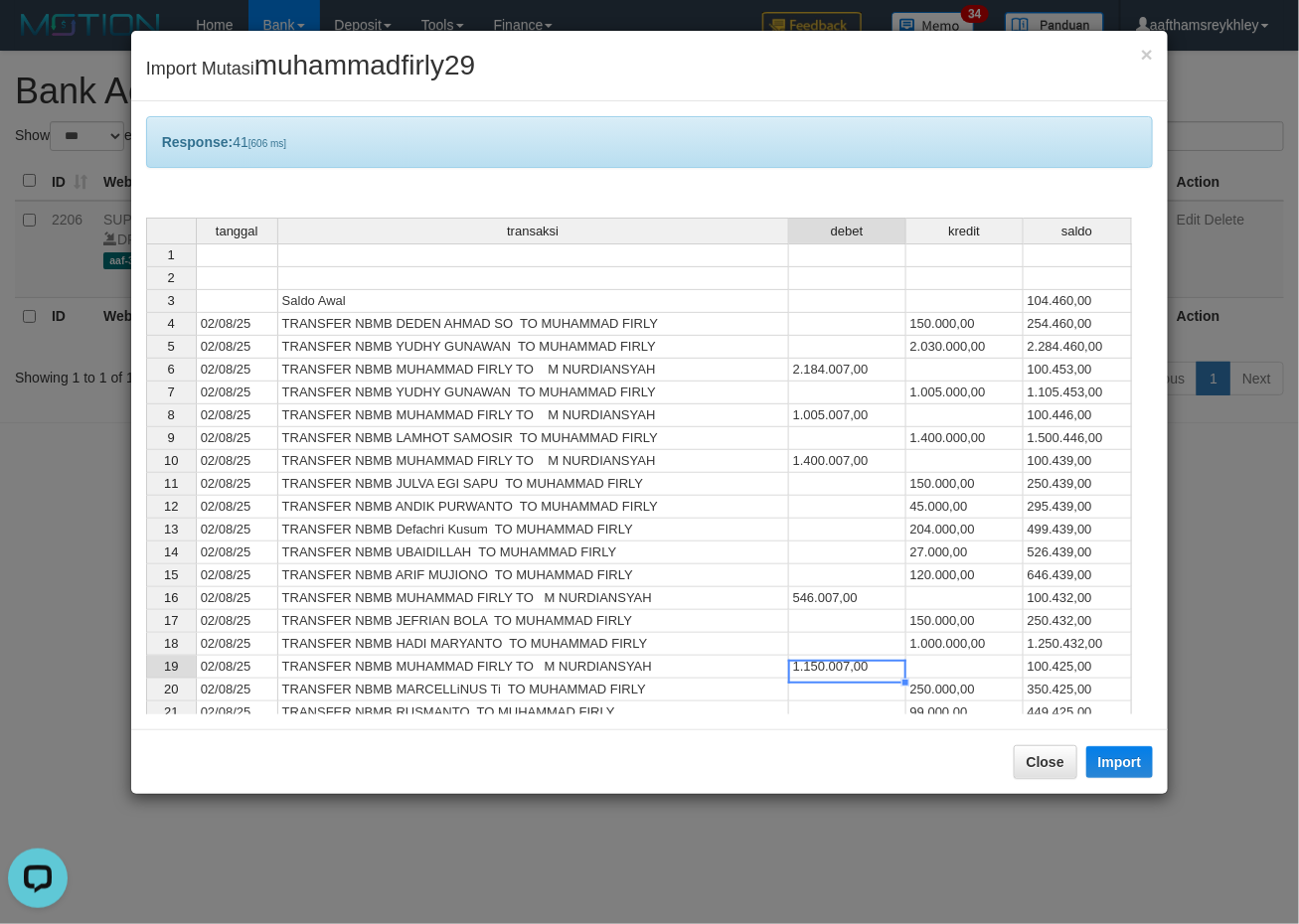 click 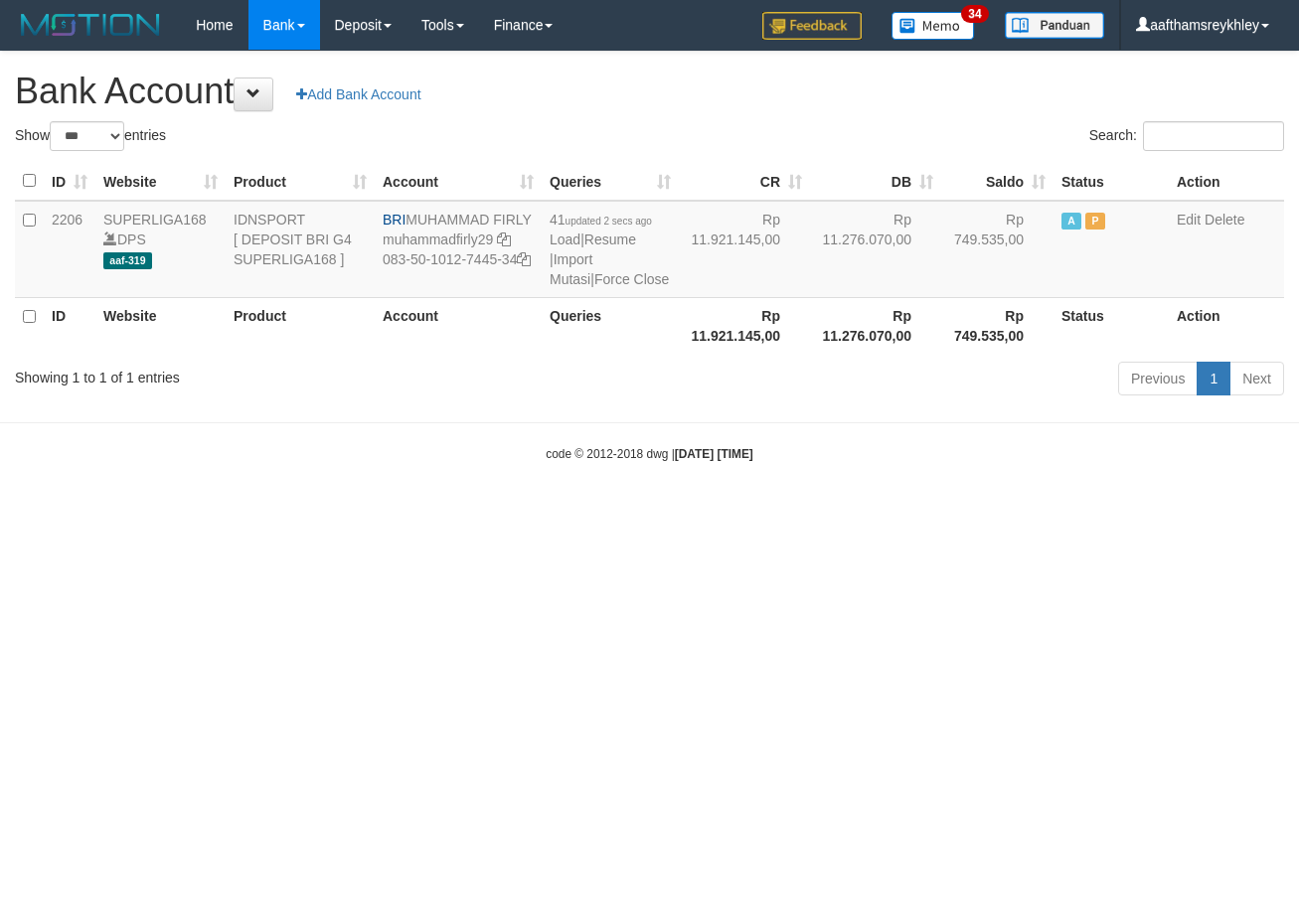 select on "***" 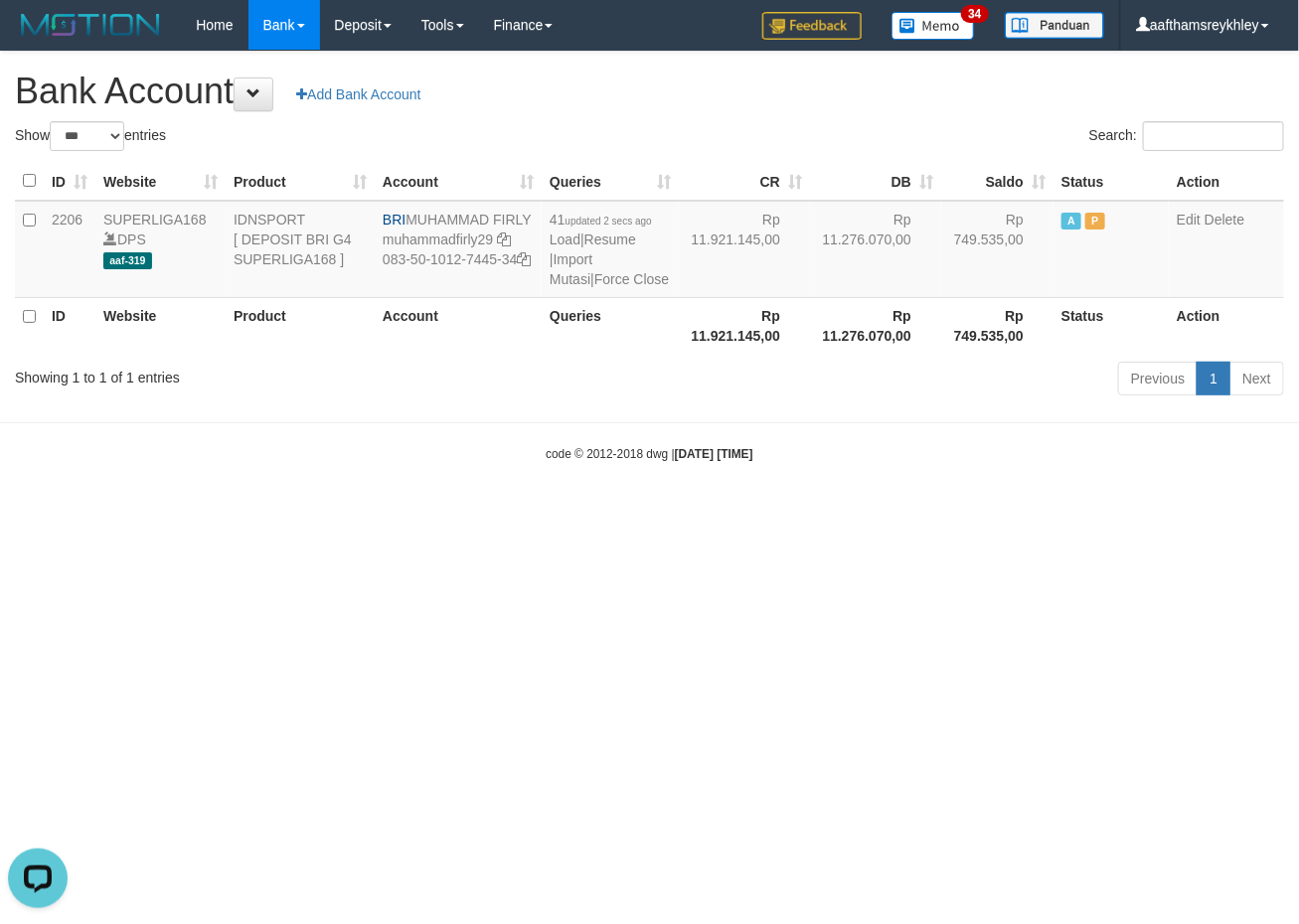 scroll, scrollTop: 0, scrollLeft: 0, axis: both 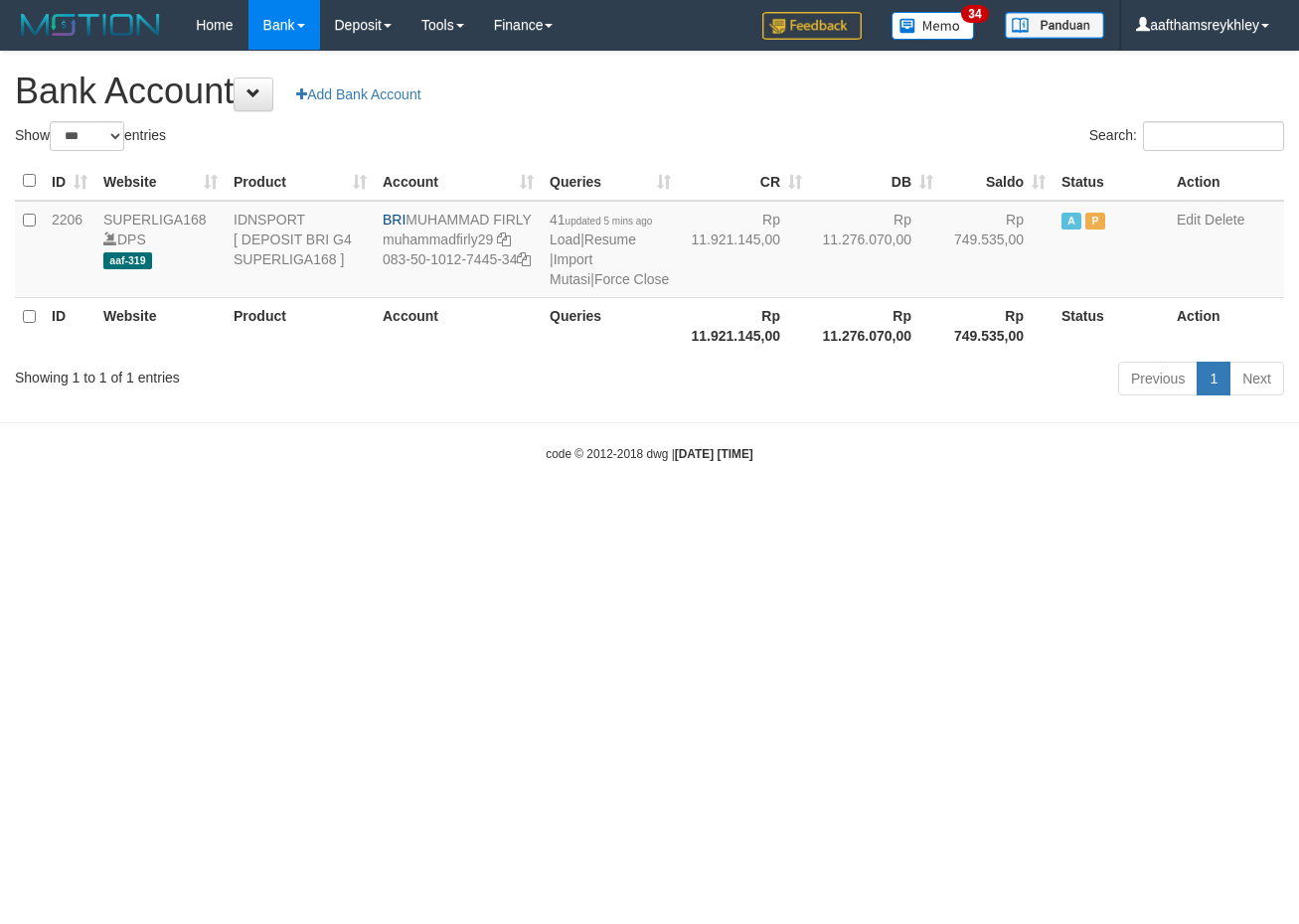select on "***" 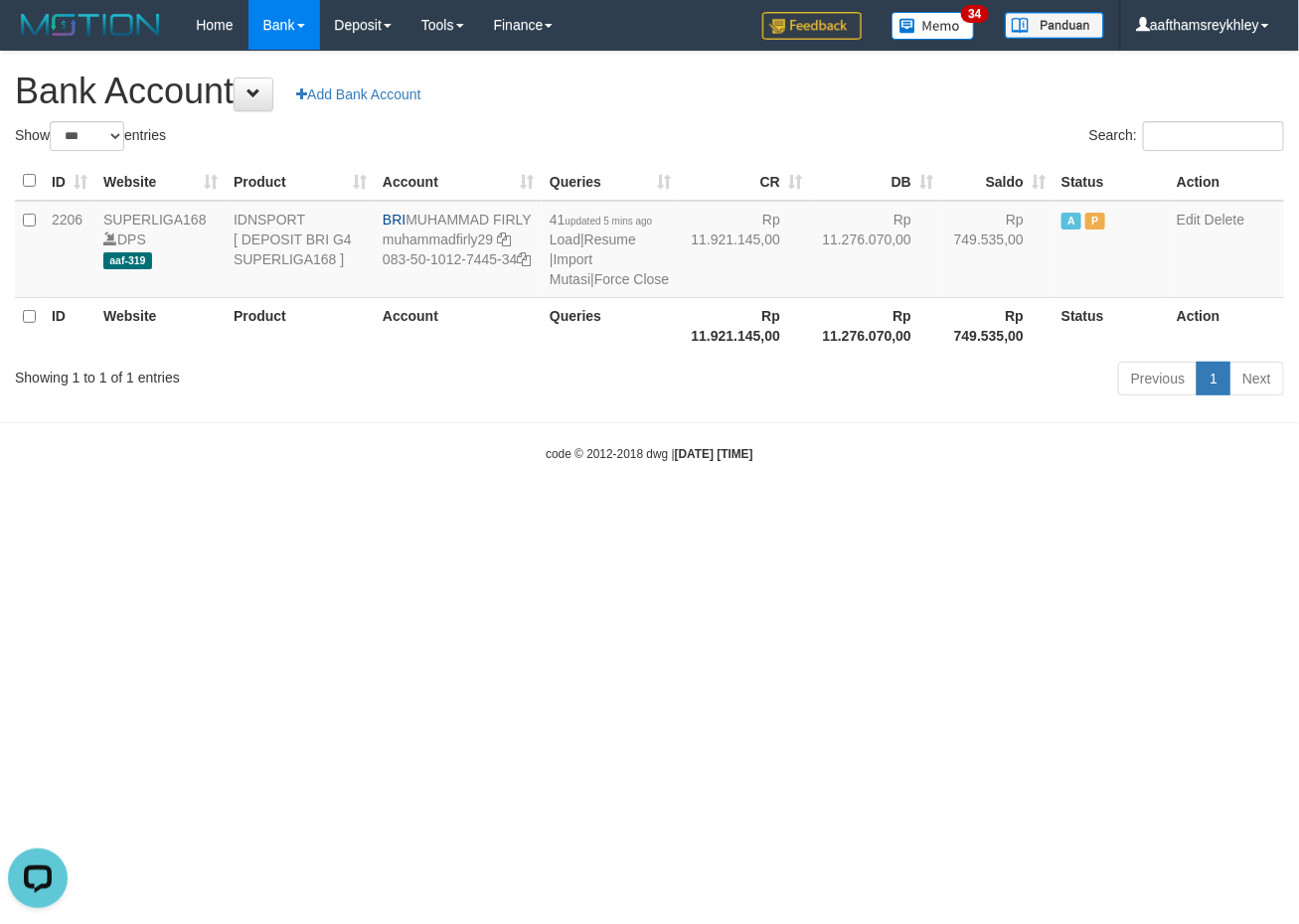 scroll, scrollTop: 0, scrollLeft: 0, axis: both 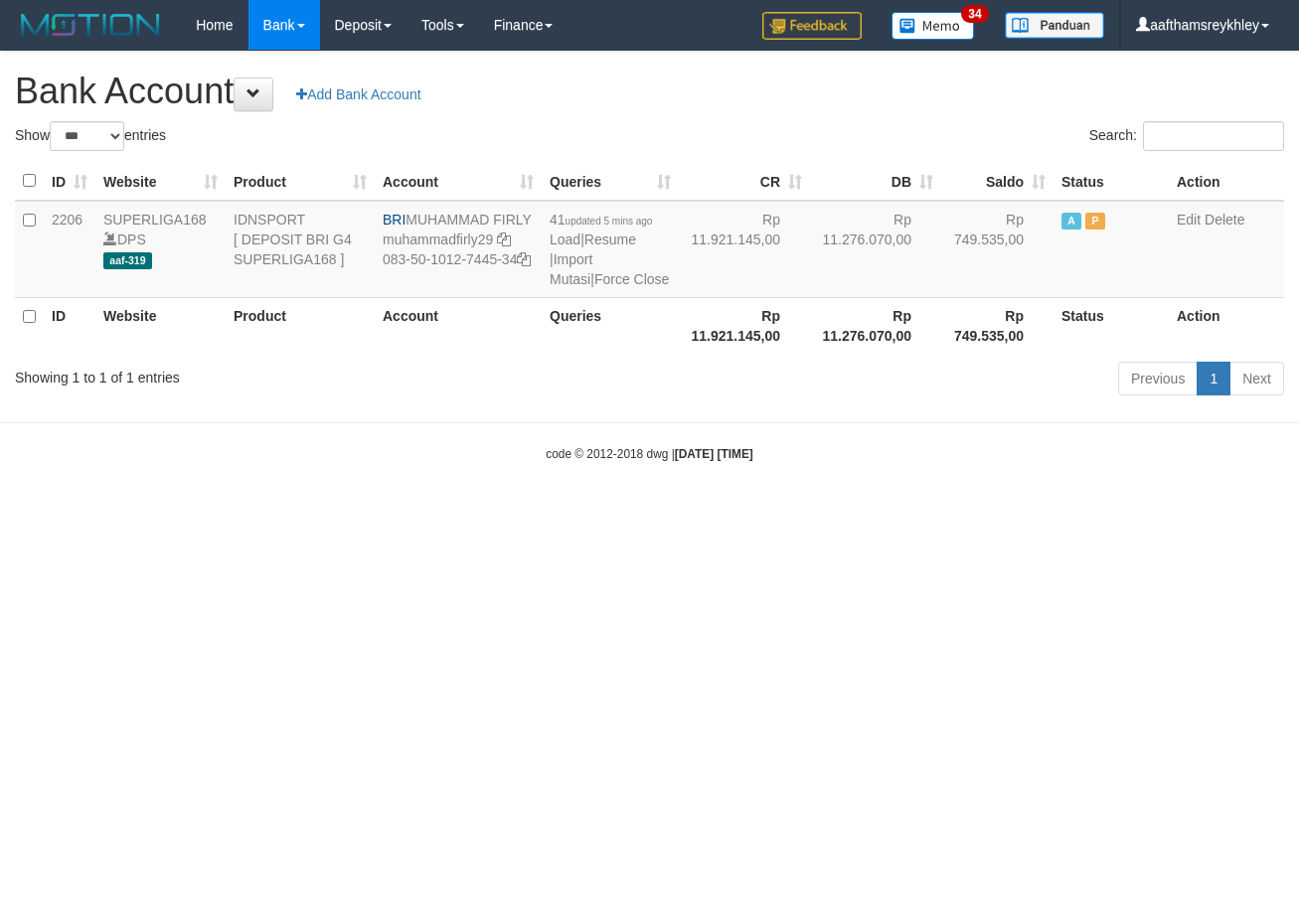select on "***" 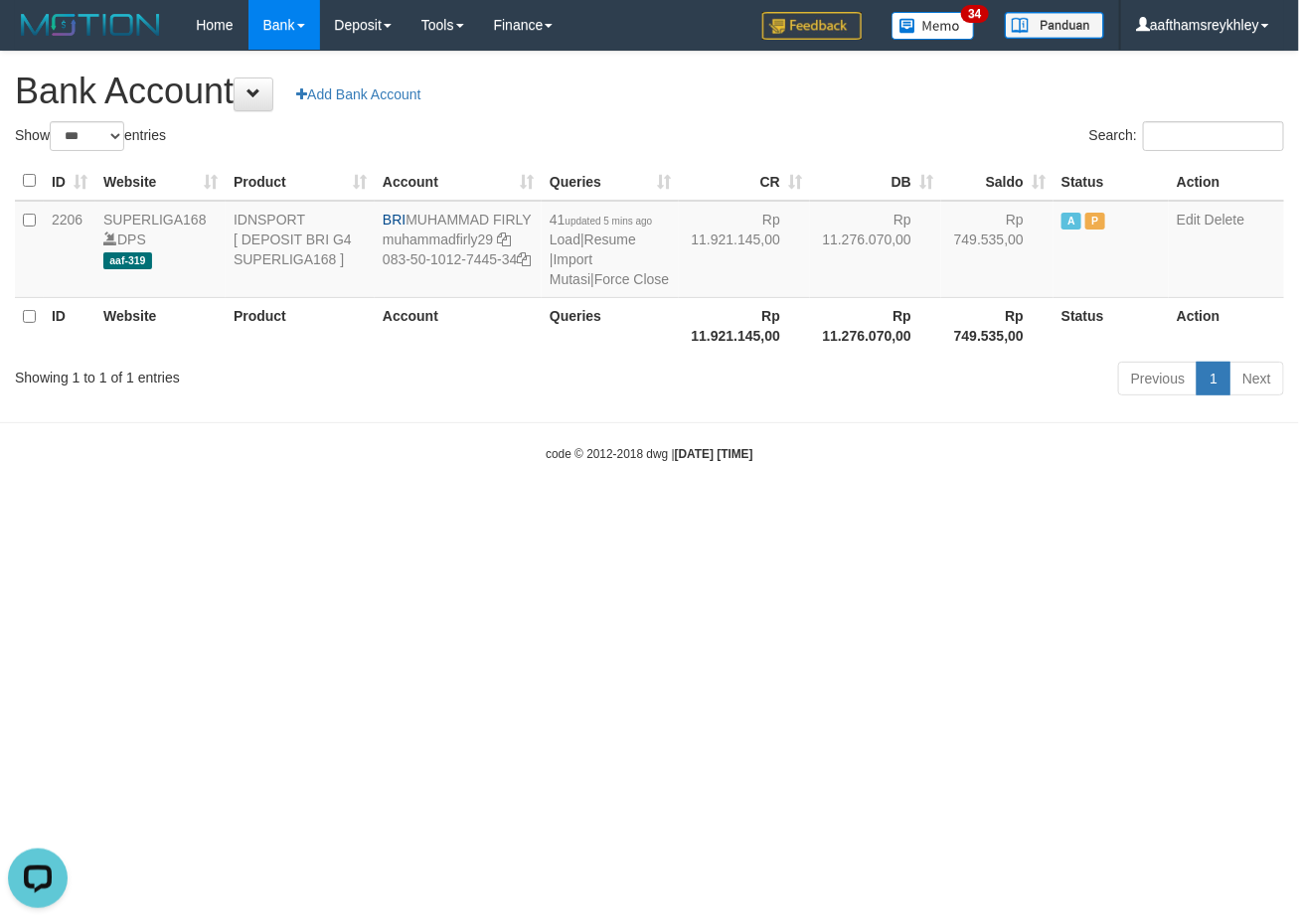 scroll, scrollTop: 0, scrollLeft: 0, axis: both 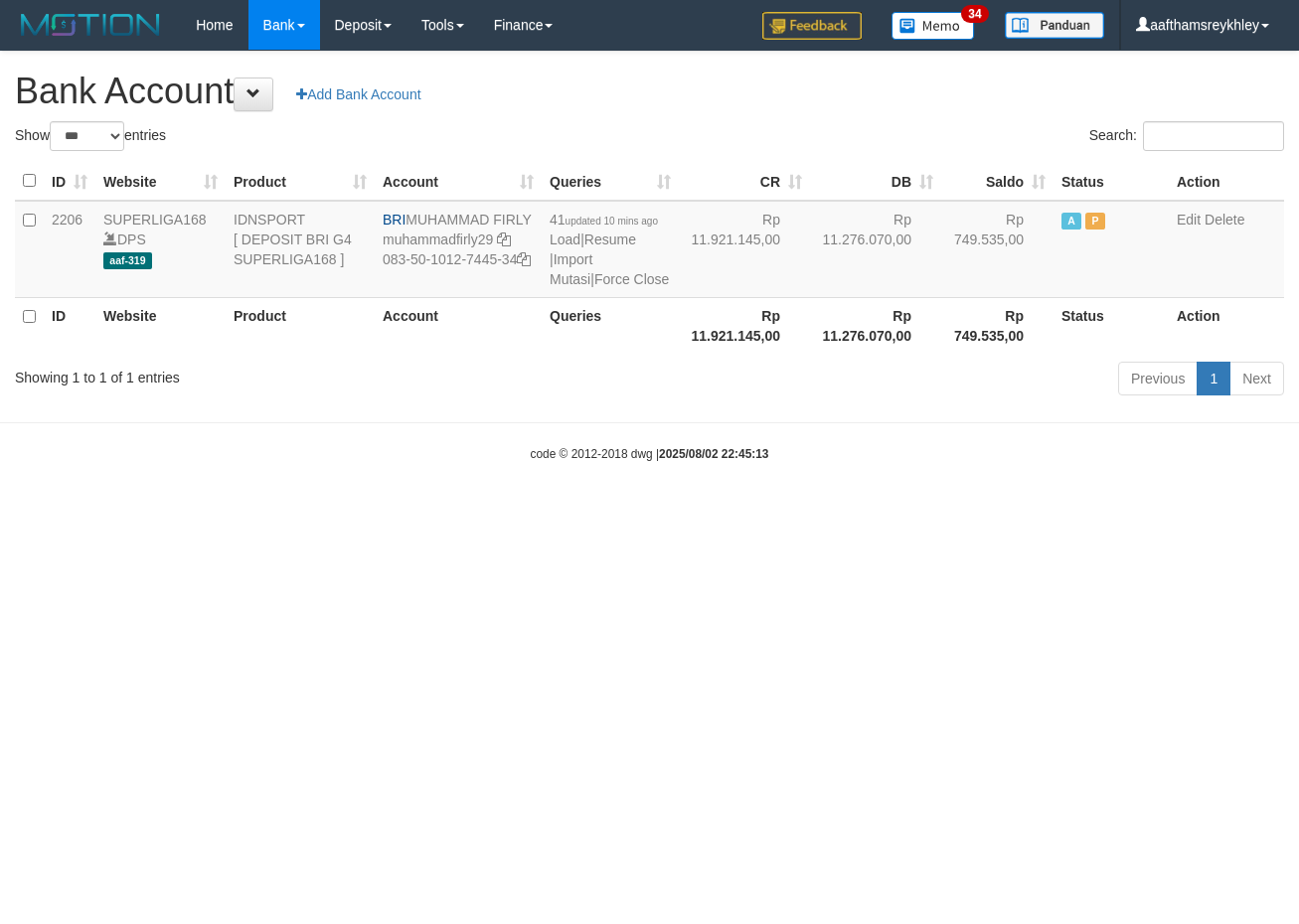 select on "***" 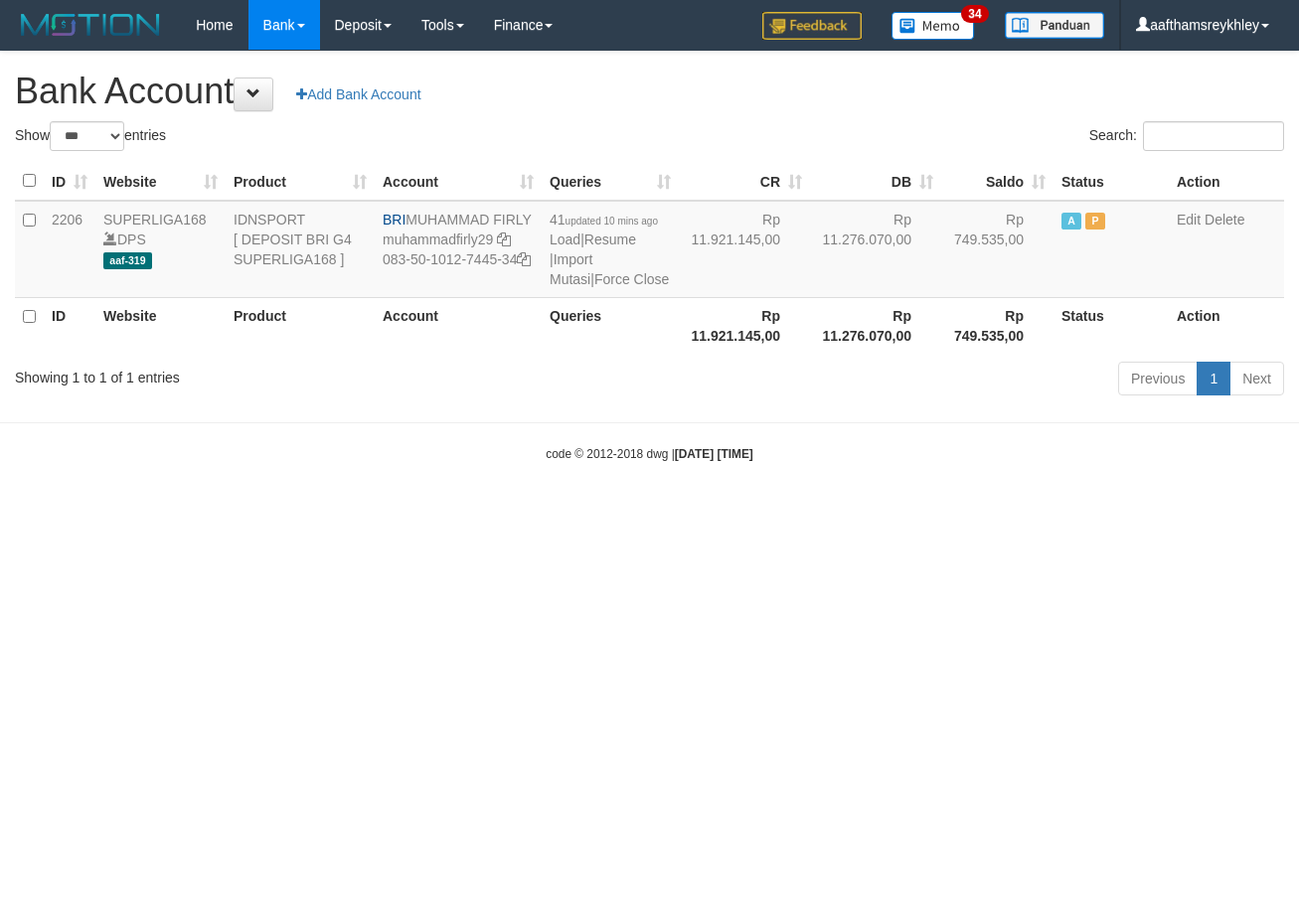select on "***" 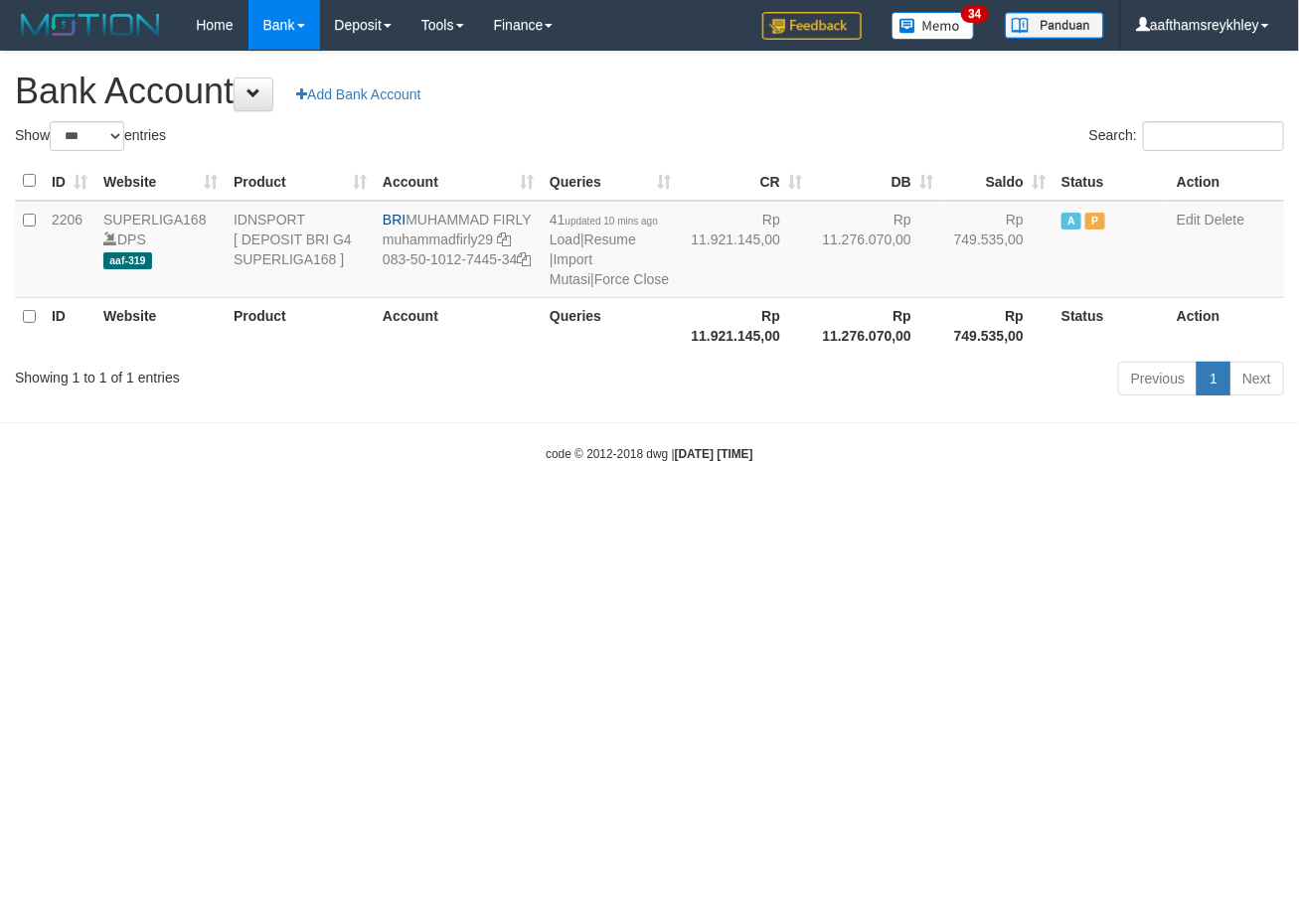 drag, startPoint x: 0, startPoint y: 0, endPoint x: 772, endPoint y: 609, distance: 983.2929 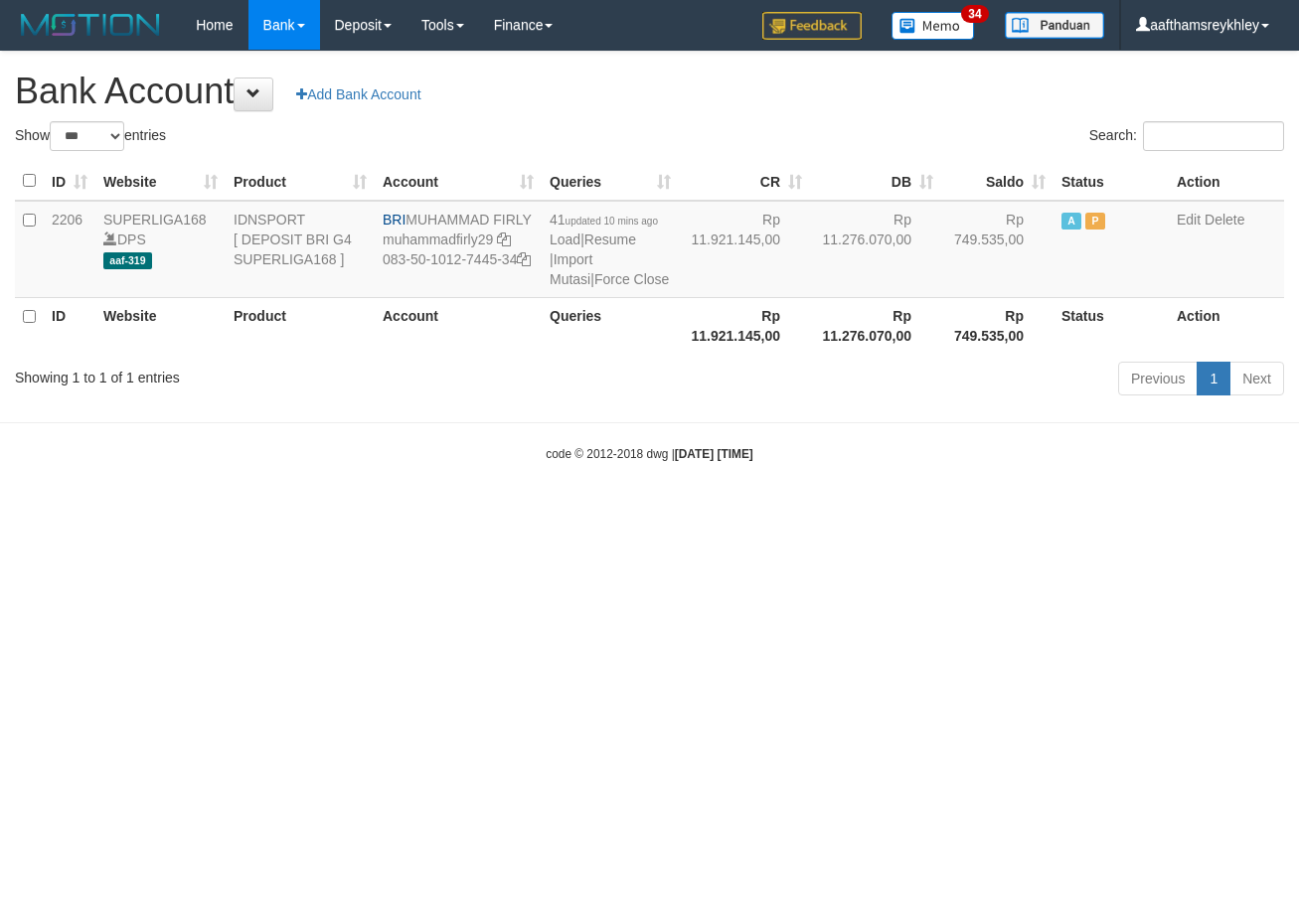 select on "***" 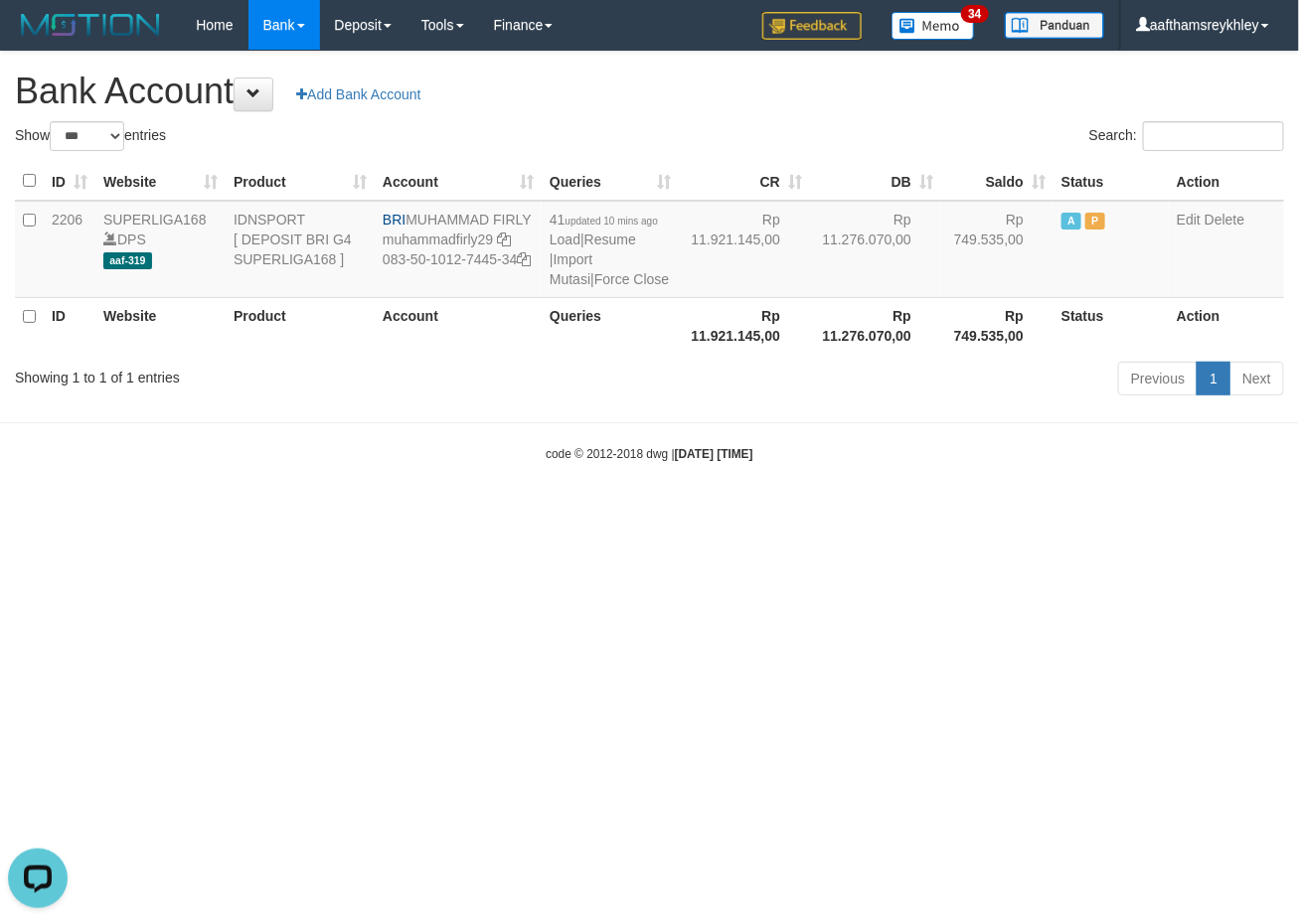 scroll, scrollTop: 0, scrollLeft: 0, axis: both 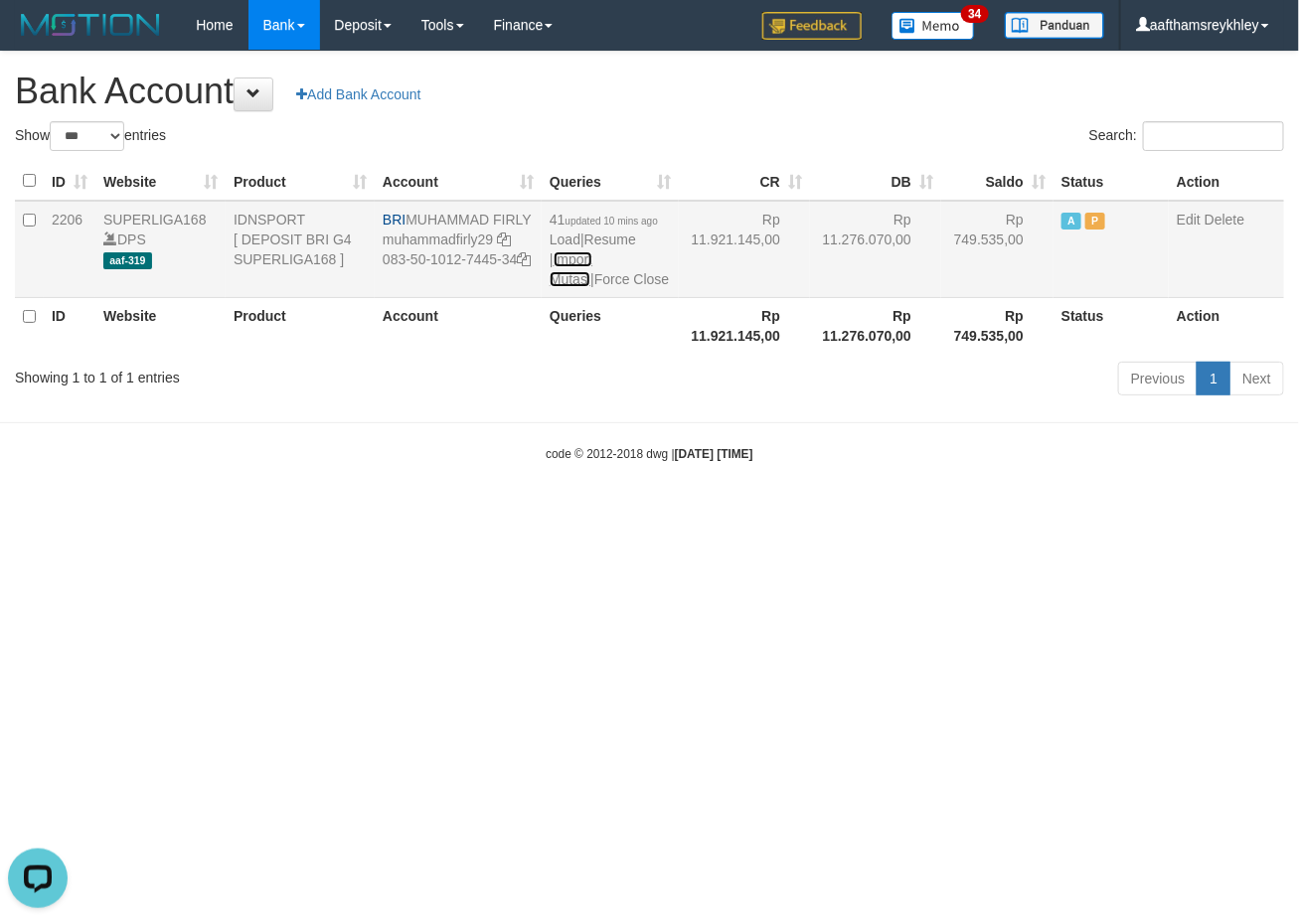 click on "Import Mutasi" at bounding box center (570, 269) 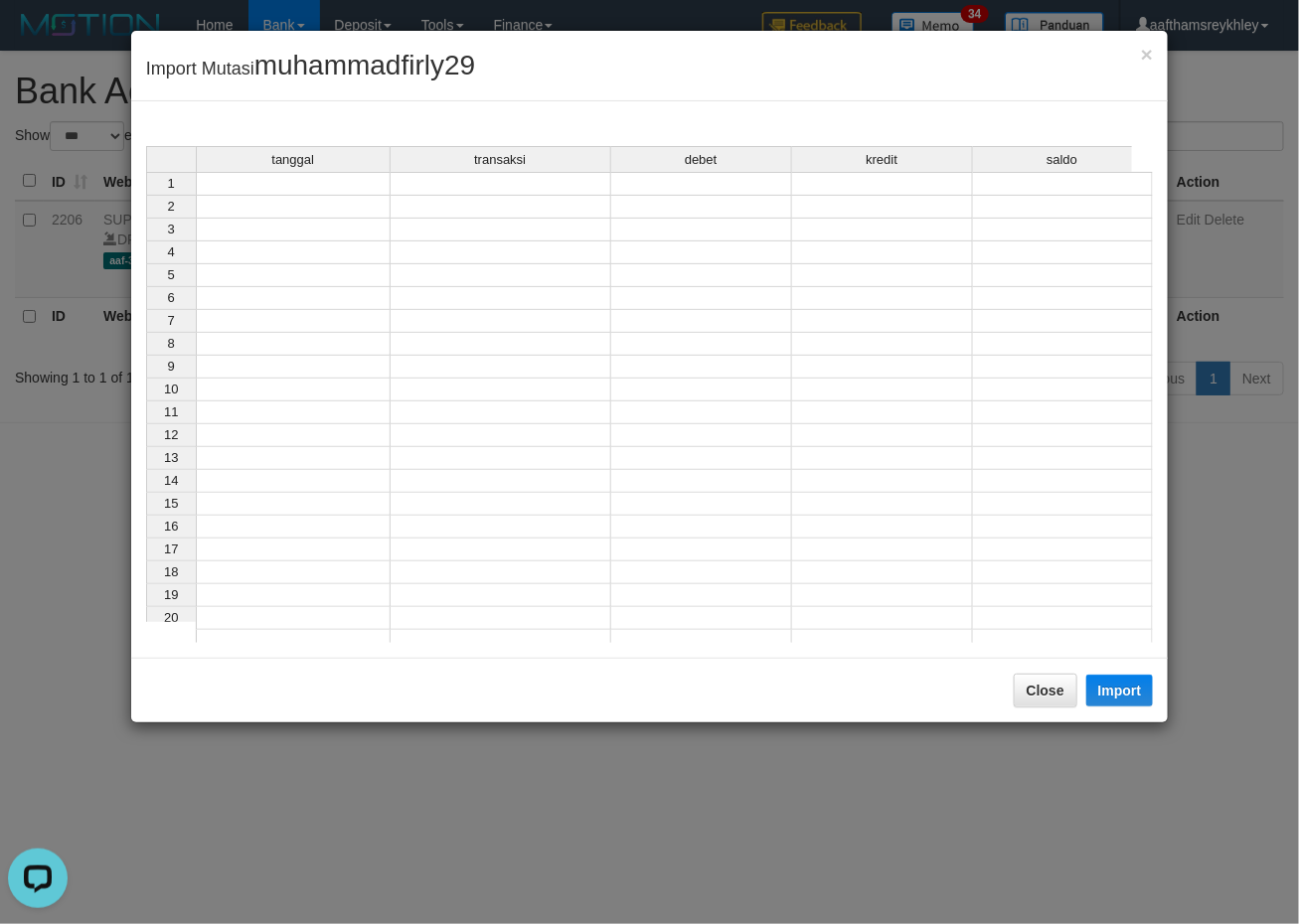click 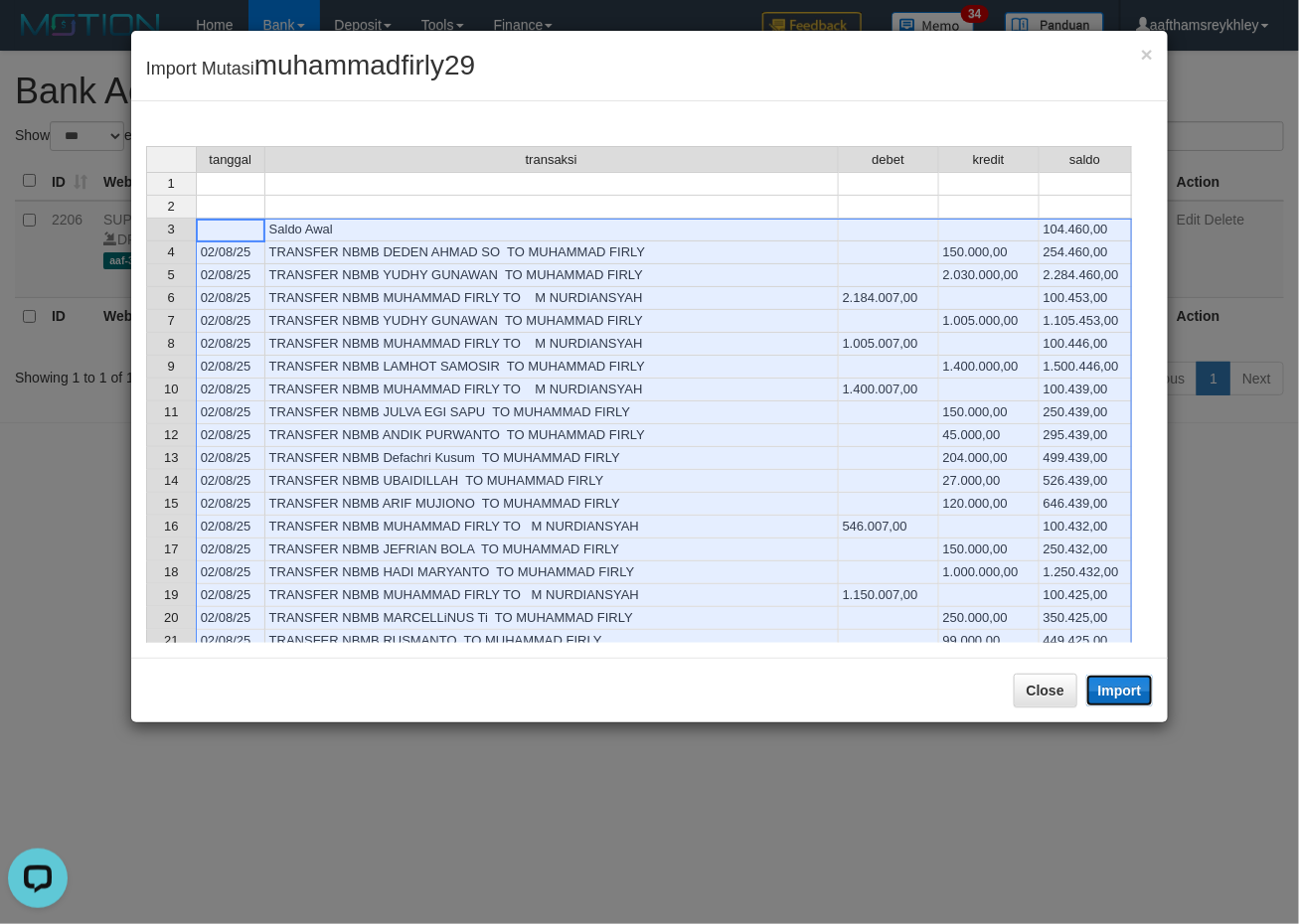 click on "Import" 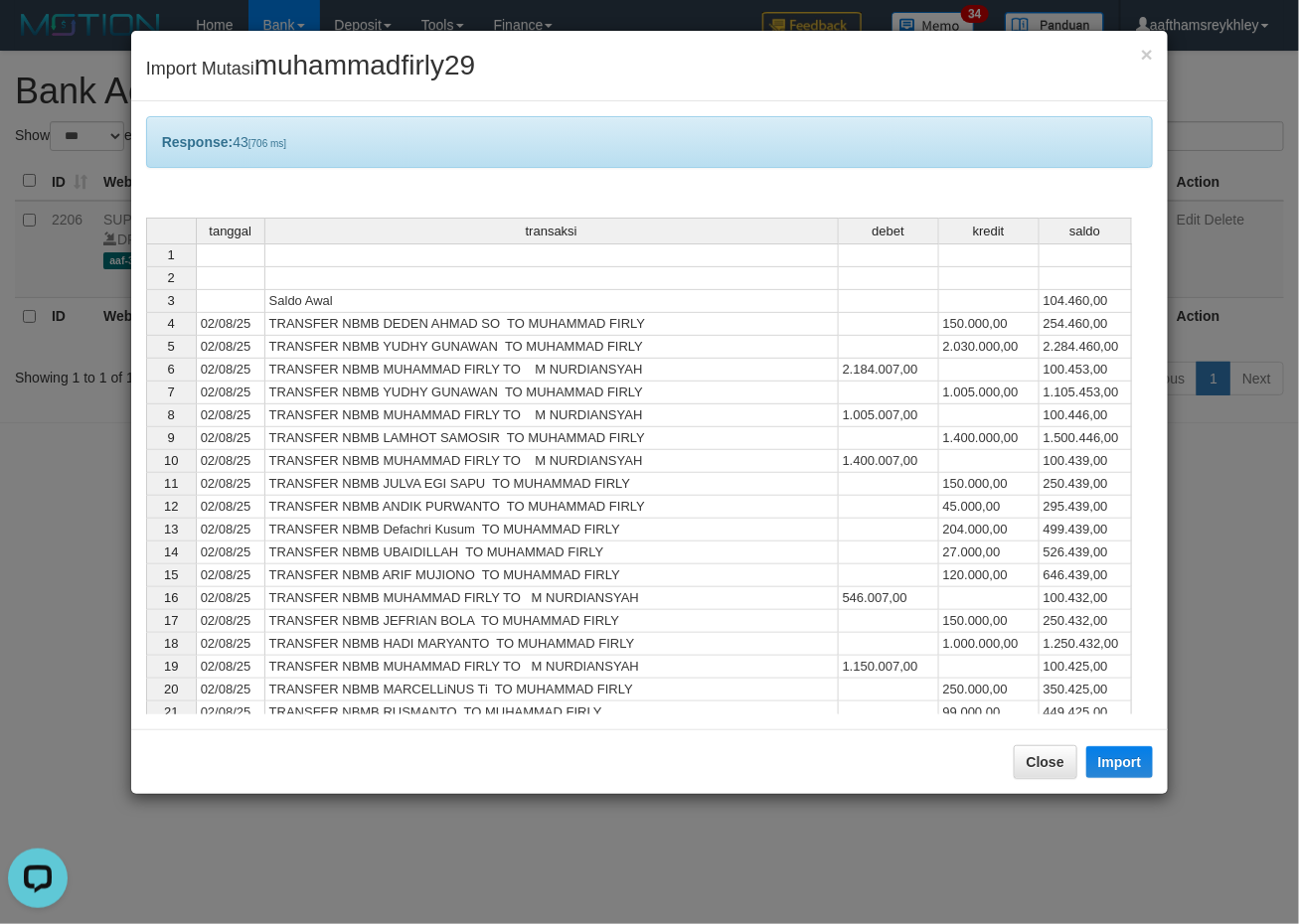 click 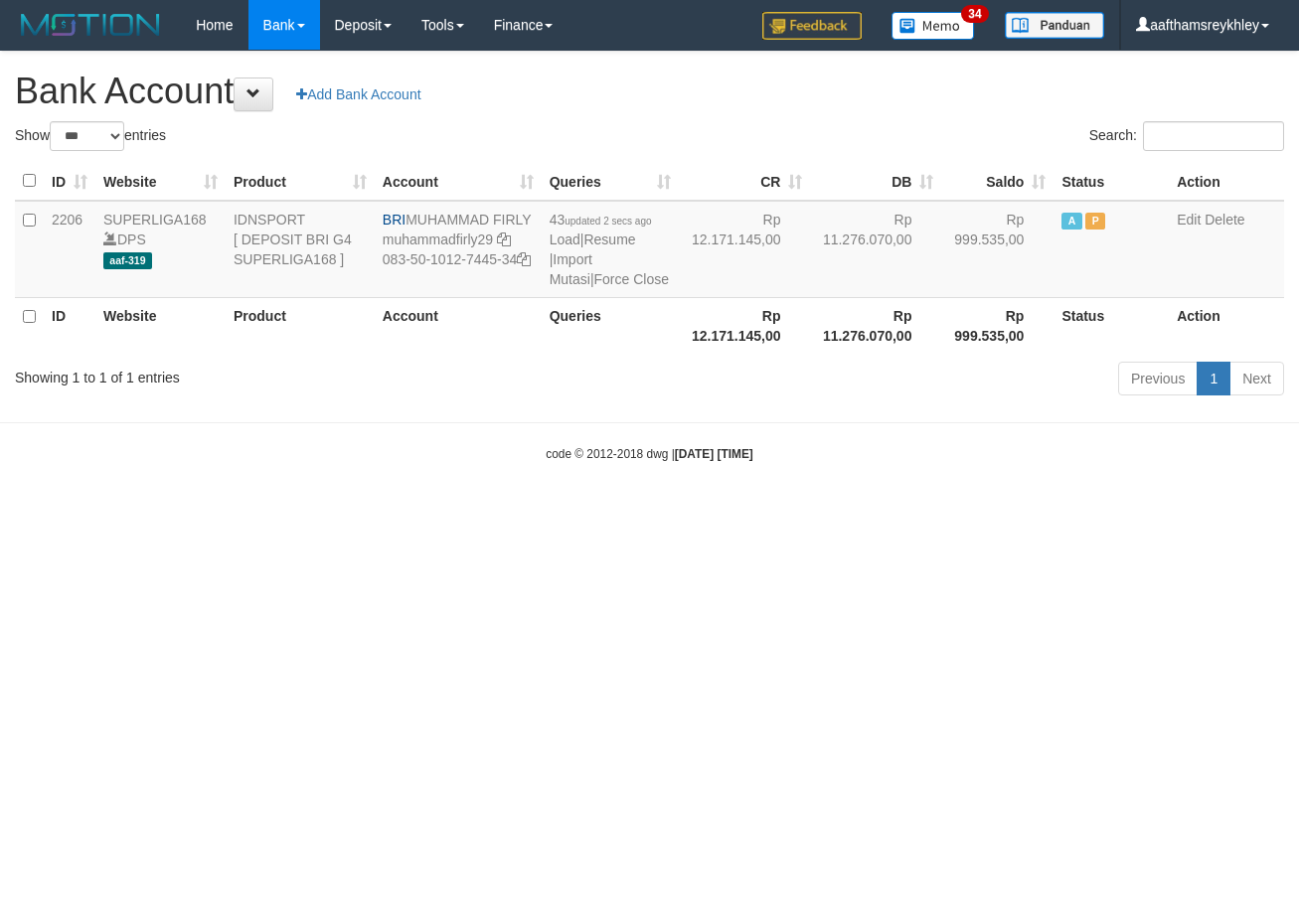 select on "***" 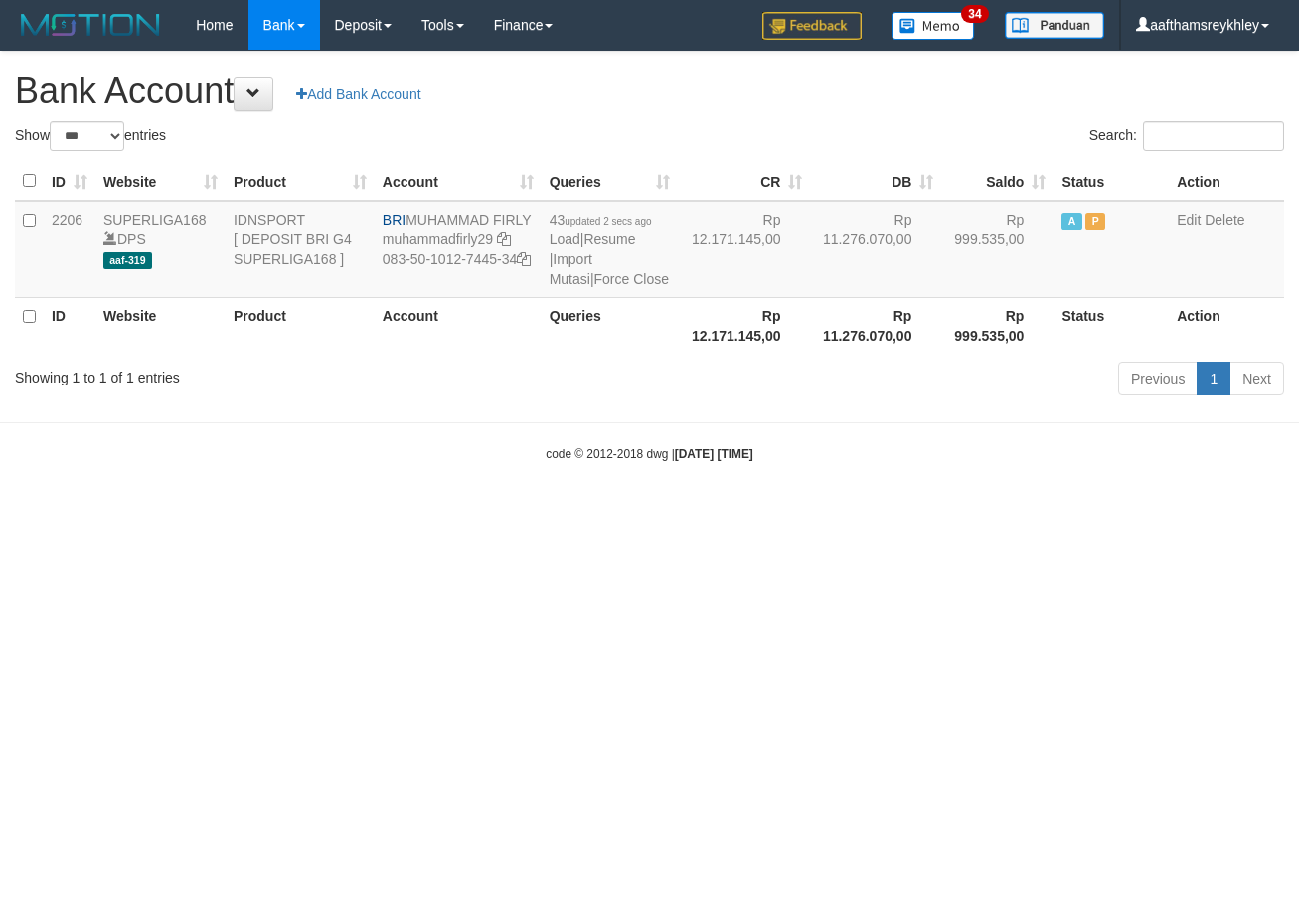 scroll, scrollTop: 0, scrollLeft: 0, axis: both 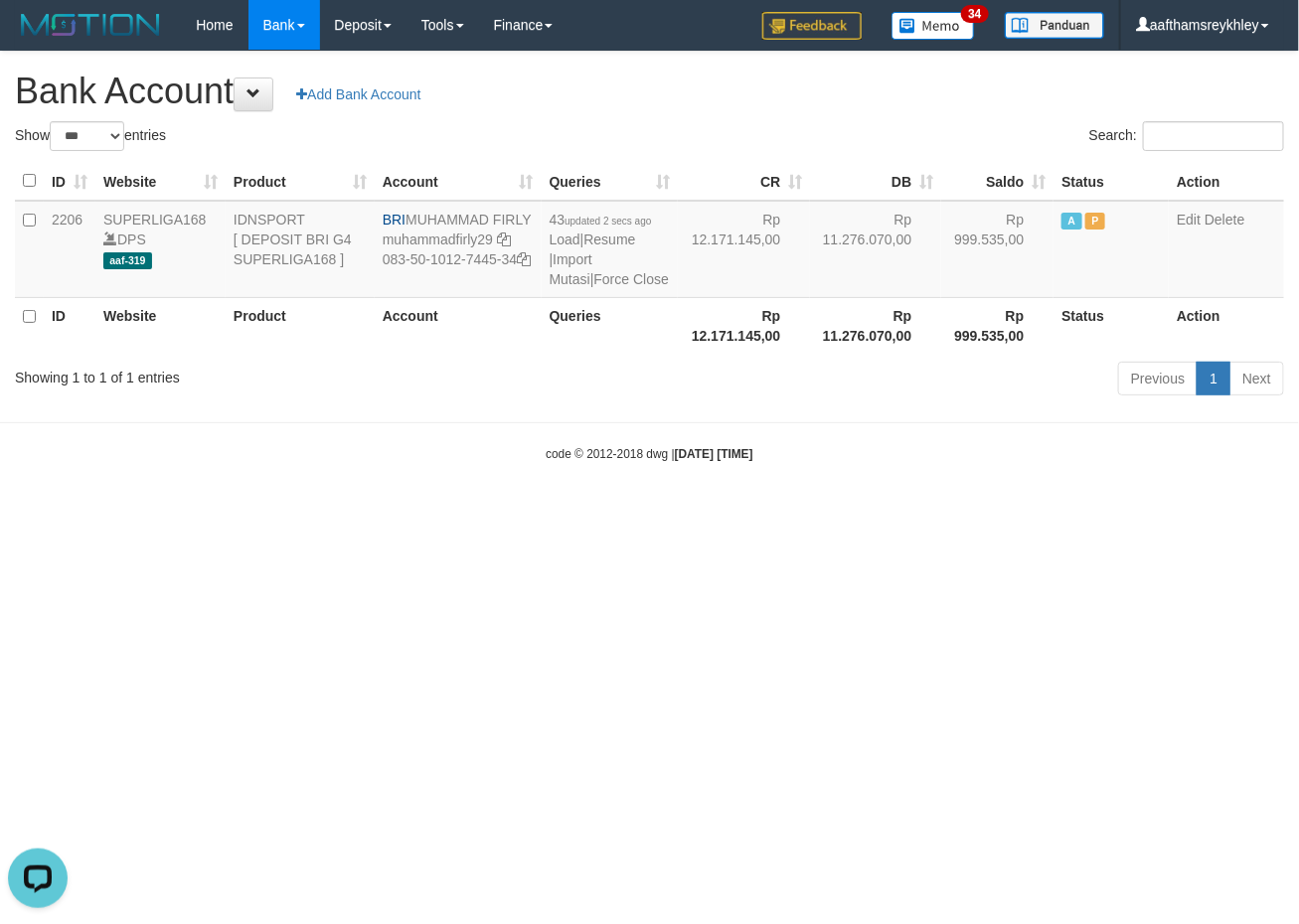 click on "Toggle navigation
Home
Bank
Account List
Load
By Website
Group
[ISPORT]													SUPERLIGA168
By Load Group (DPS)
34" at bounding box center [649, 256] 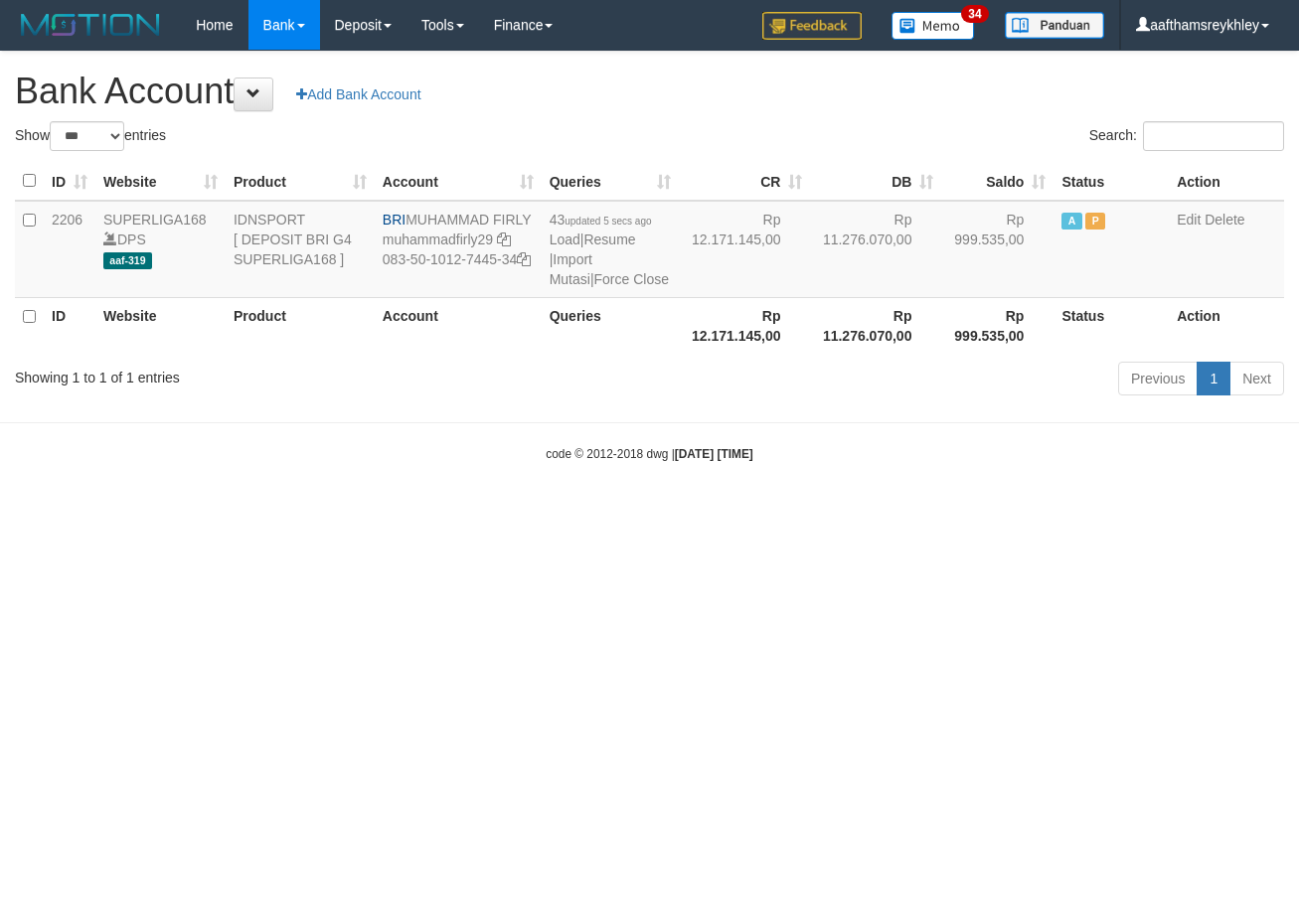 select on "***" 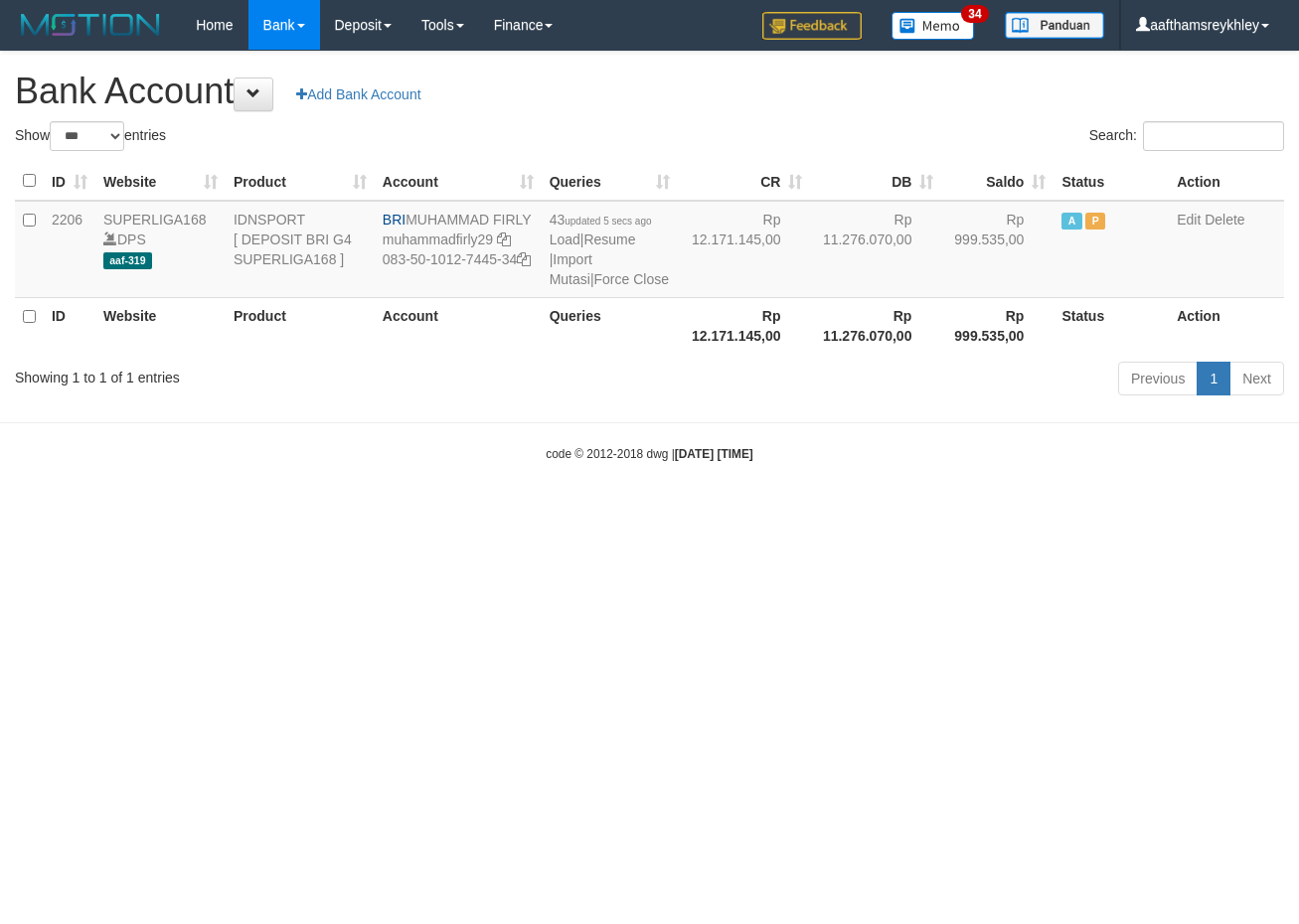 scroll, scrollTop: 0, scrollLeft: 0, axis: both 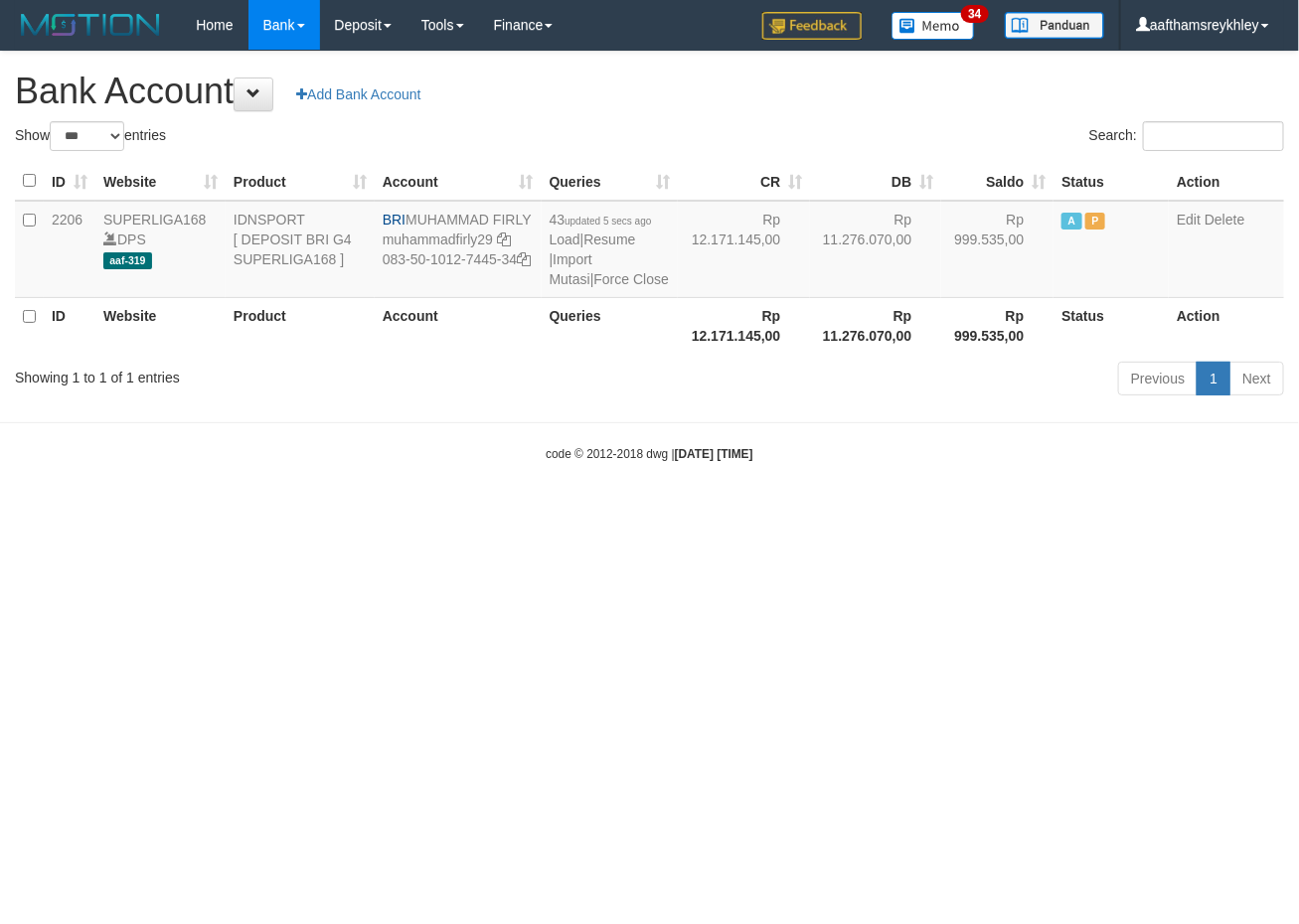 click on "Toggle navigation
Home
Bank
Account List
Load
By Website
Group
[ISPORT]													SUPERLIGA168
By Load Group (DPS)
34" at bounding box center (649, 256) 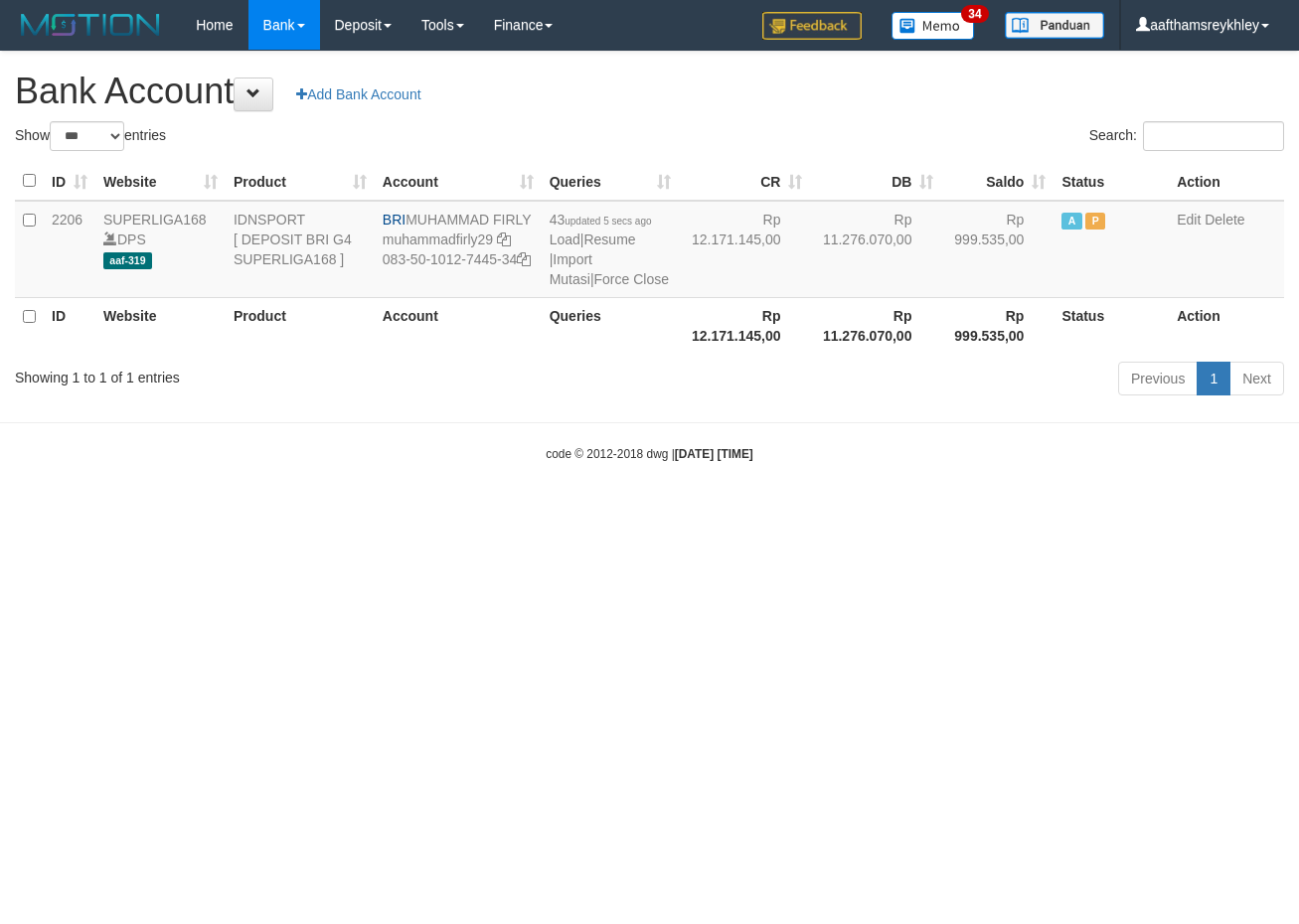 select on "***" 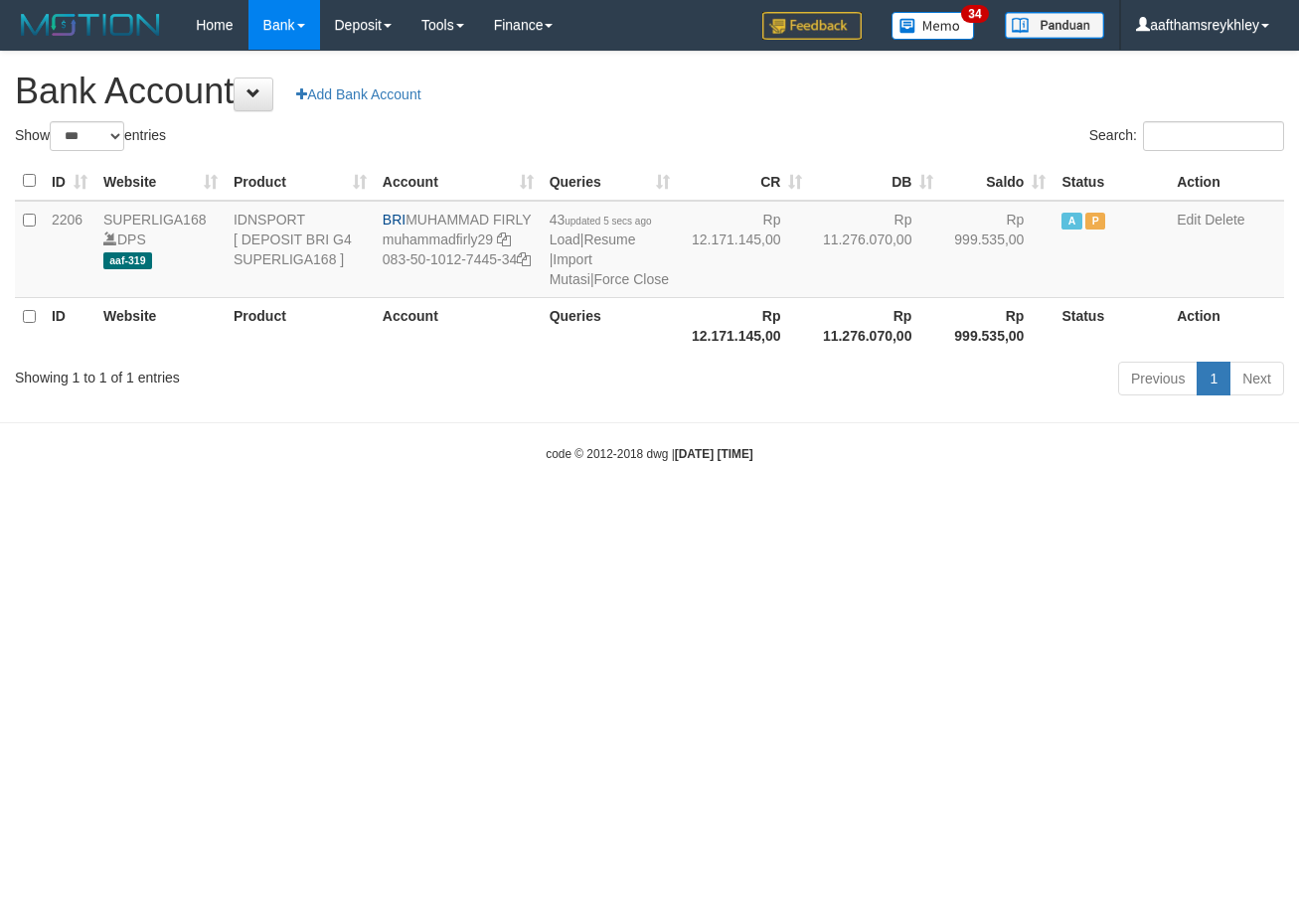 scroll, scrollTop: 0, scrollLeft: 0, axis: both 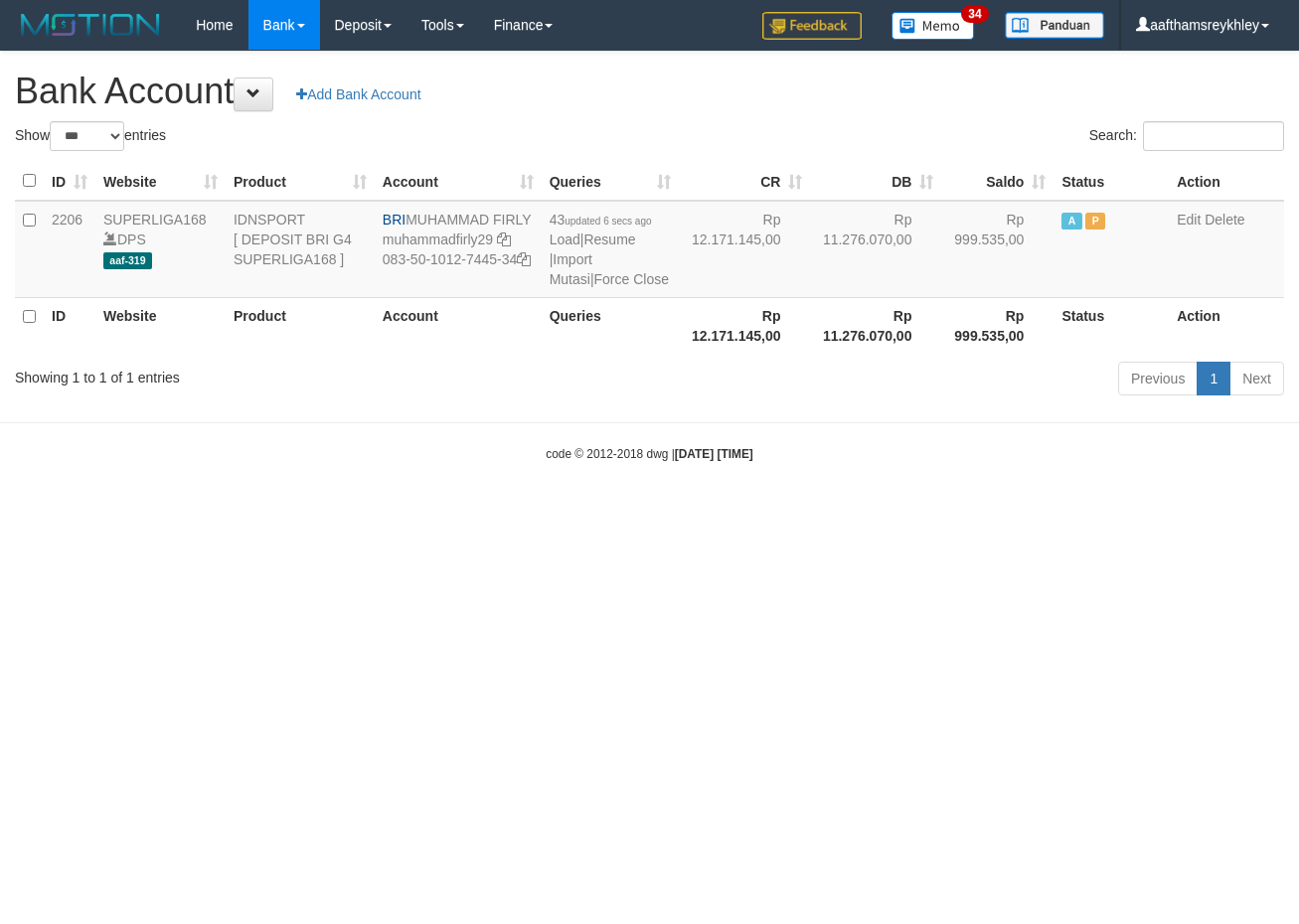 select on "***" 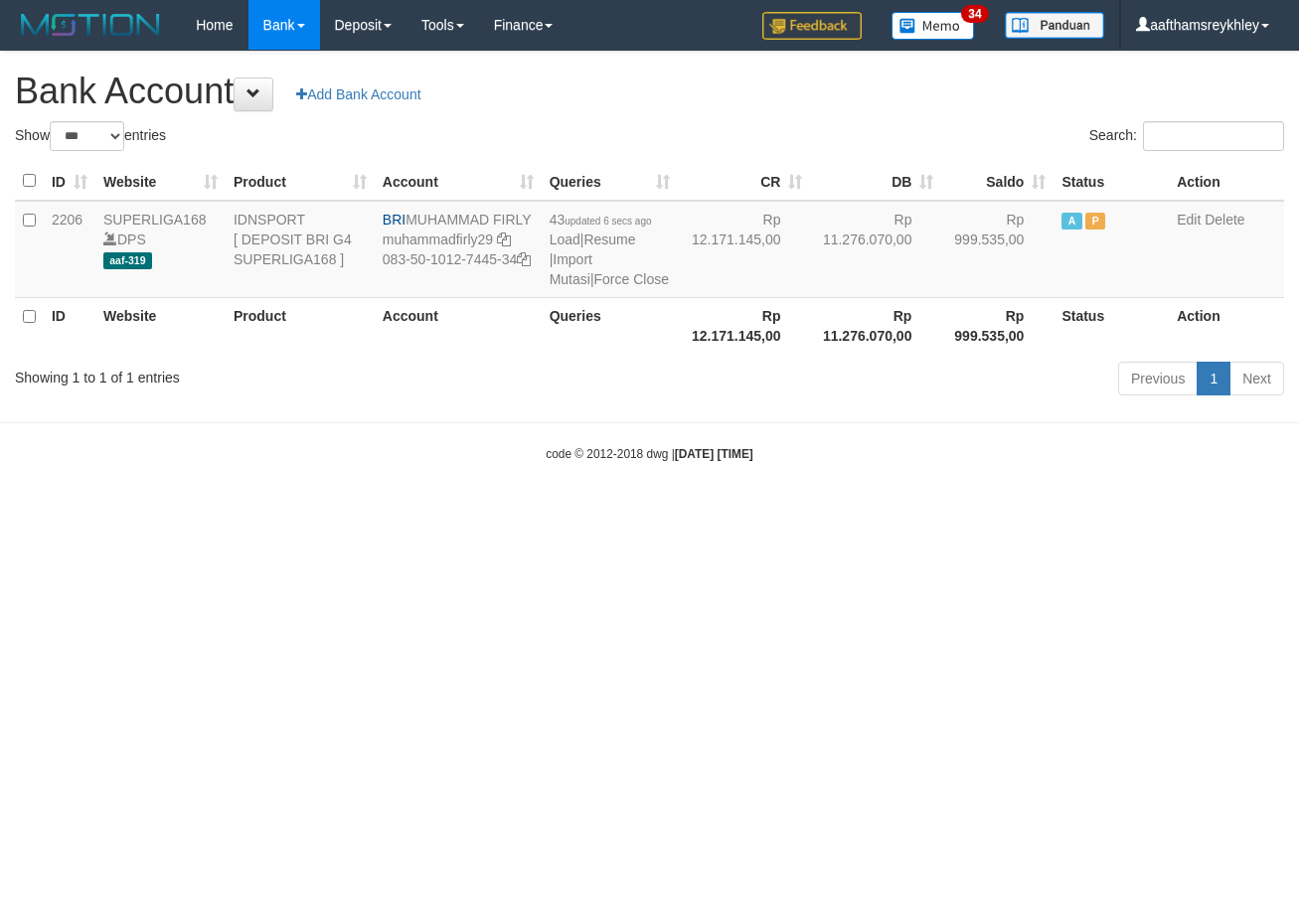 scroll, scrollTop: 0, scrollLeft: 0, axis: both 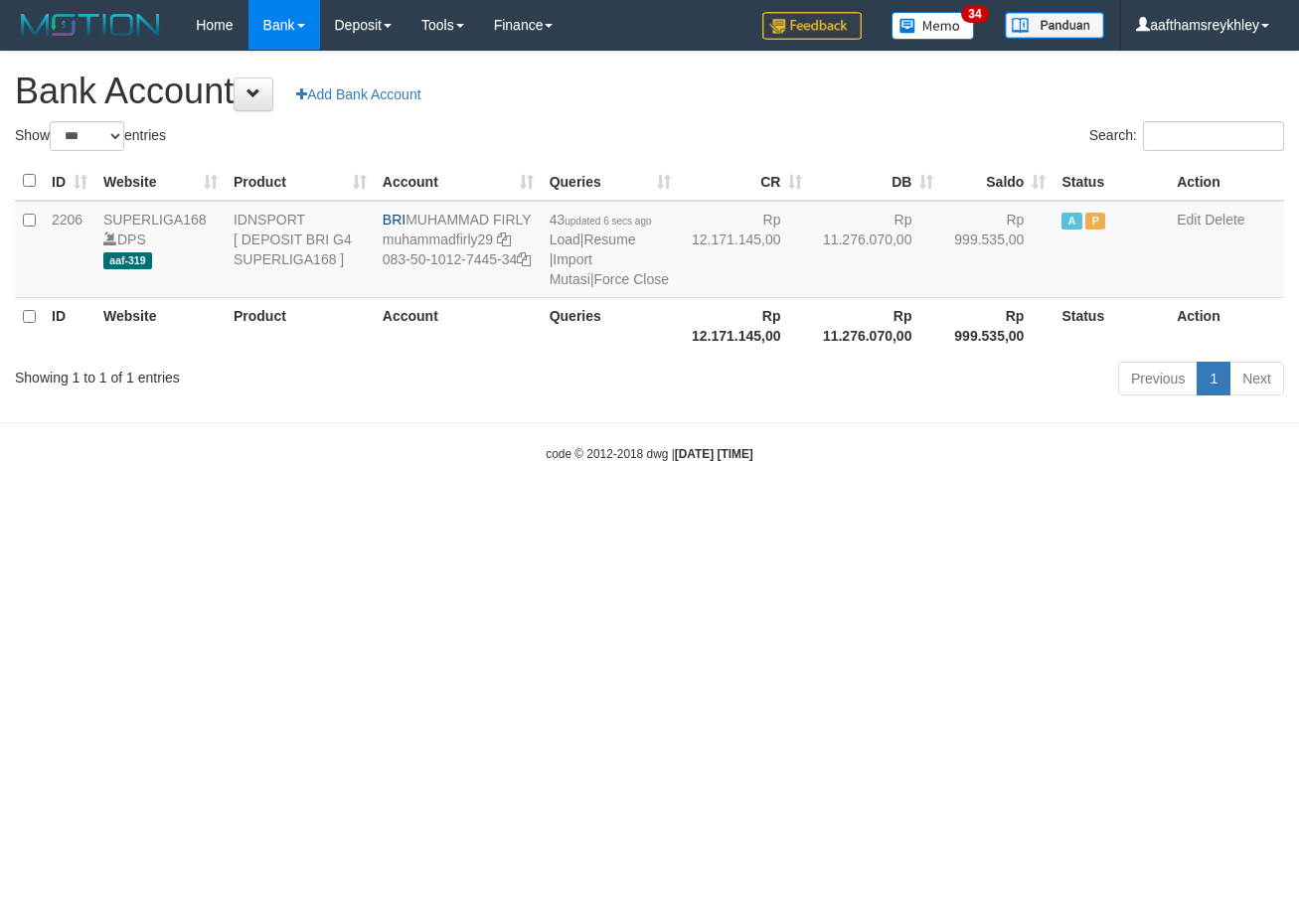 select on "***" 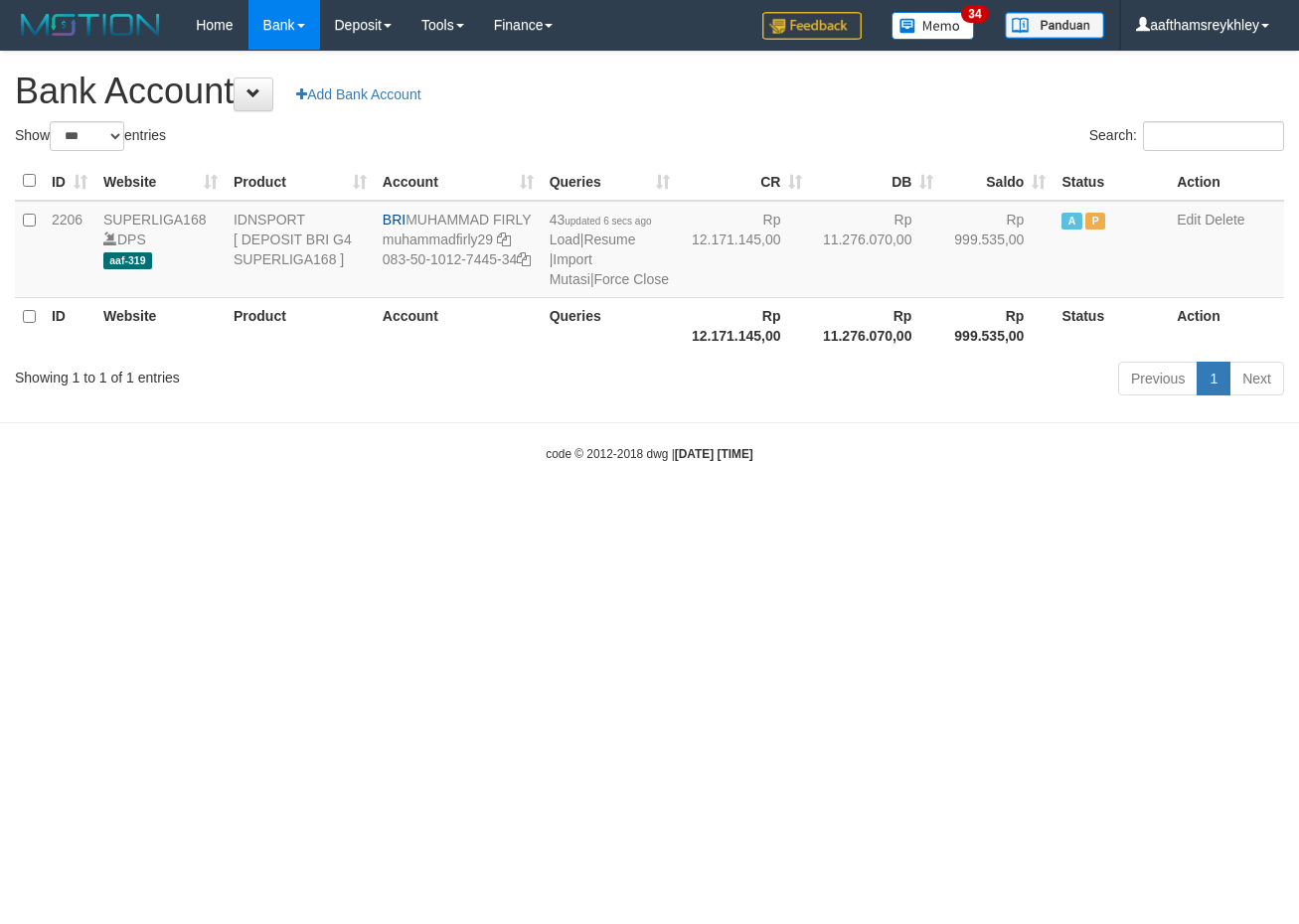 scroll, scrollTop: 0, scrollLeft: 0, axis: both 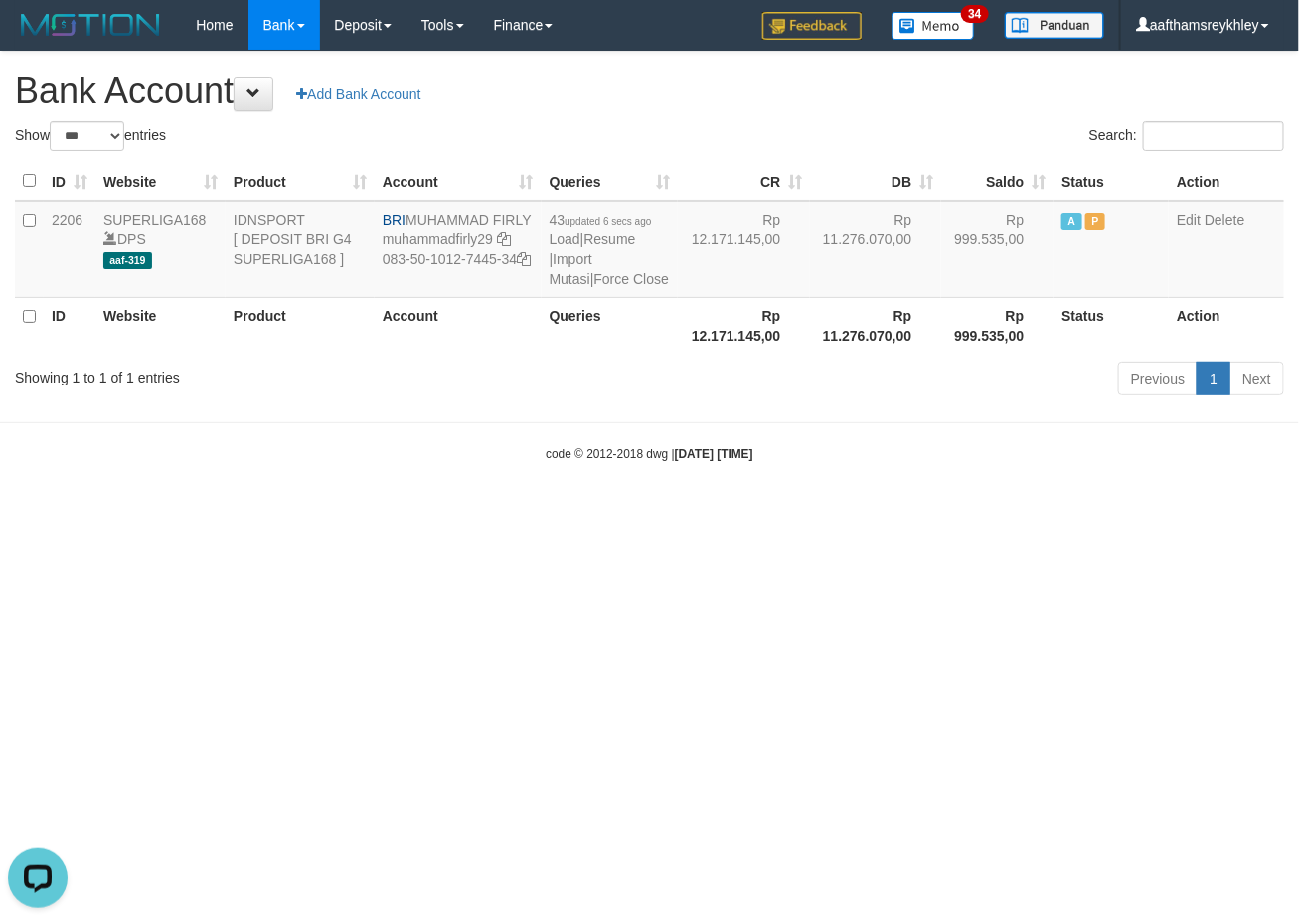 click on "Toggle navigation
Home
Bank
Account List
Load
By Website
Group
[ISPORT]													SUPERLIGA168
By Load Group (DPS)" at bounding box center [649, 256] 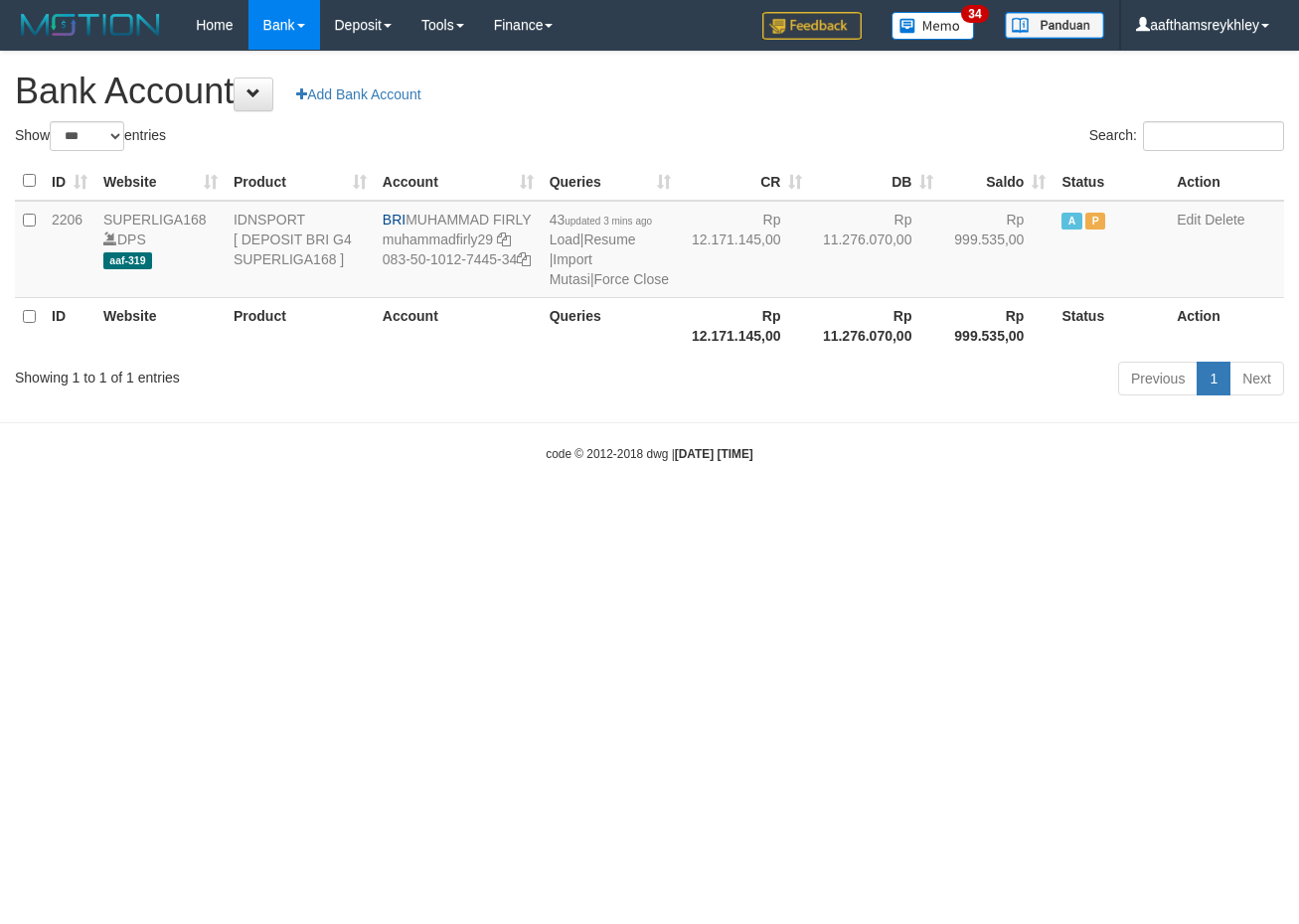 select on "***" 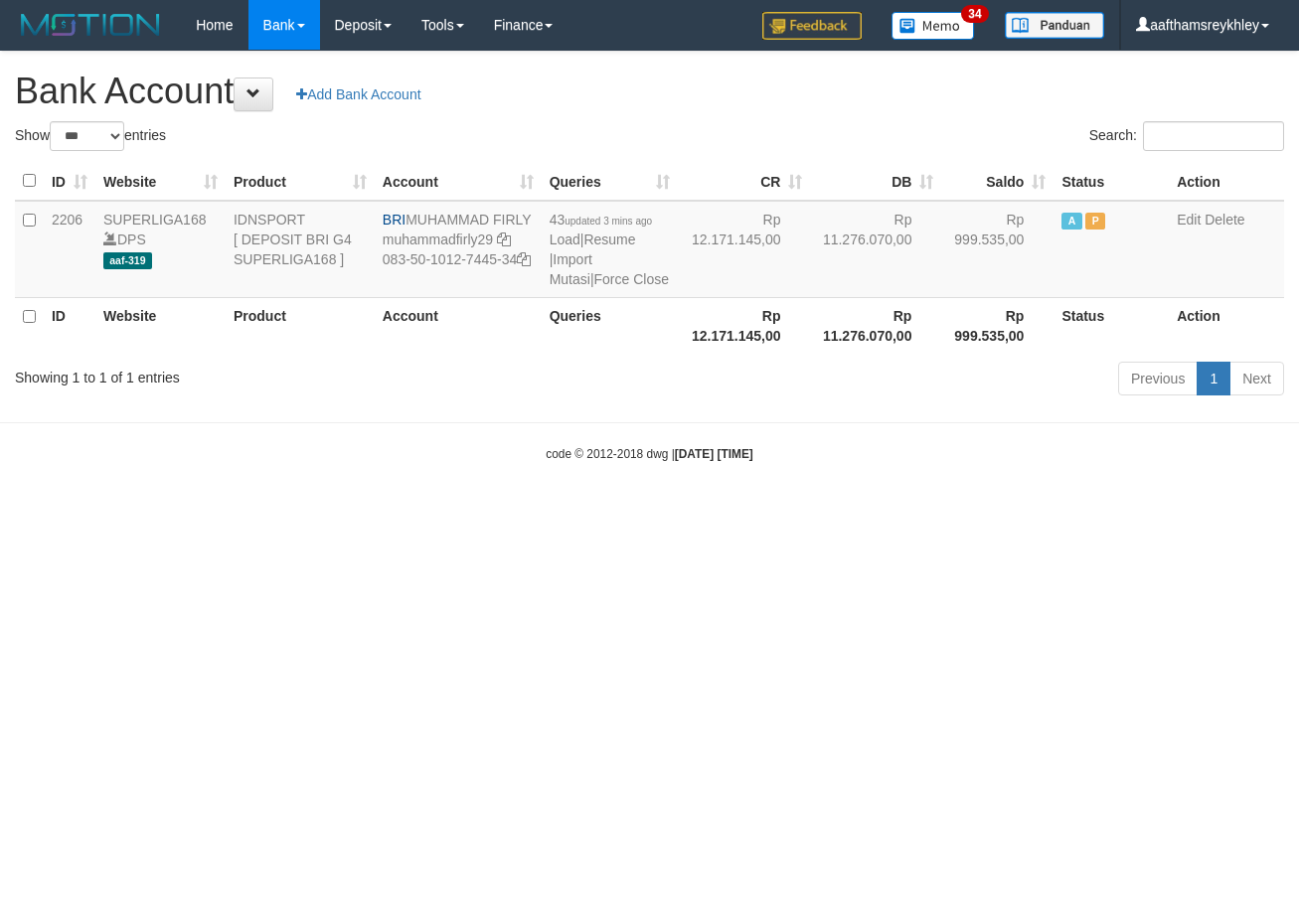 scroll, scrollTop: 0, scrollLeft: 0, axis: both 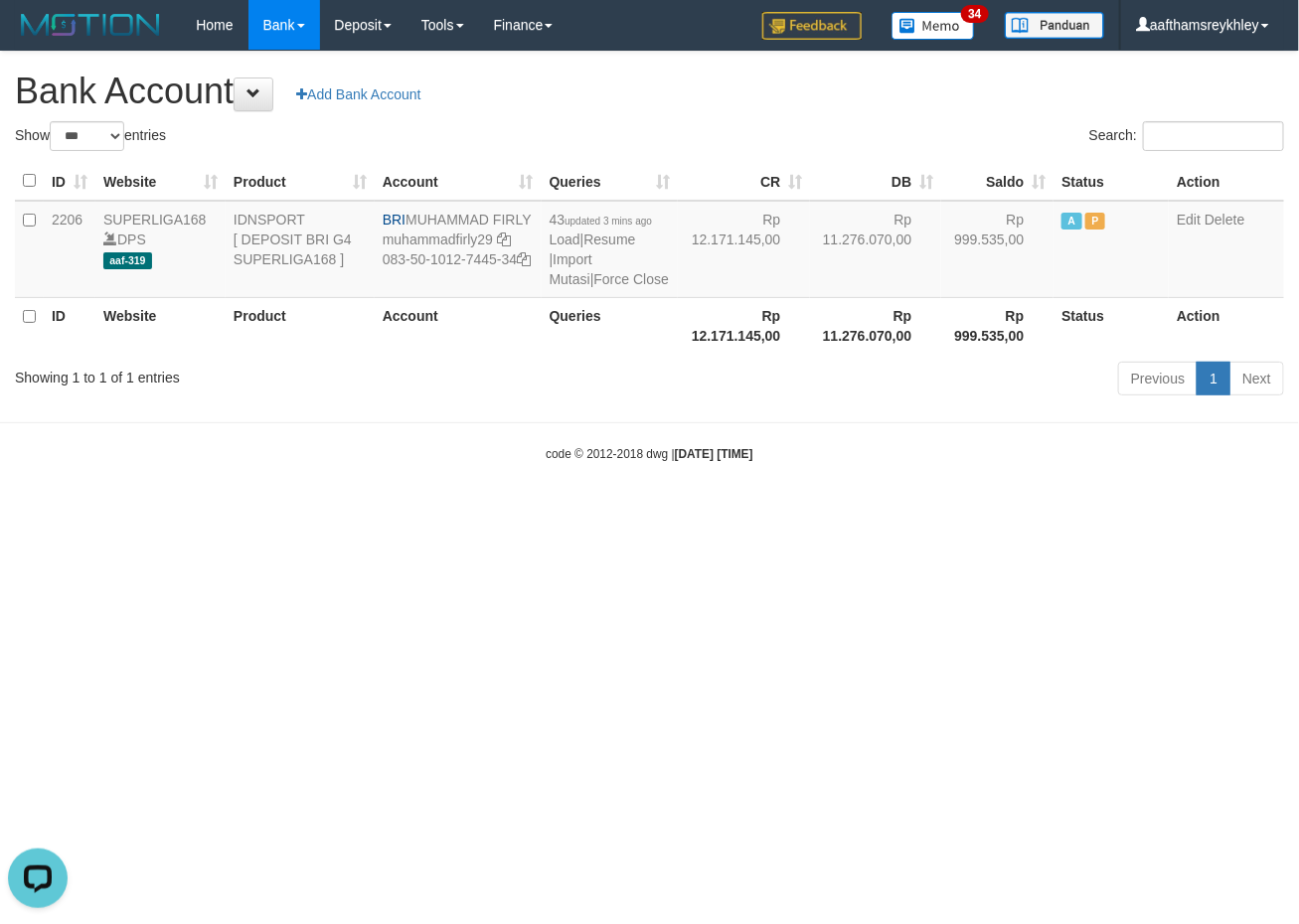 click on "Toggle navigation
Home
Bank
Account List
Load
By Website
Group
[ISPORT]													SUPERLIGA168
By Load Group (DPS)" at bounding box center [649, 256] 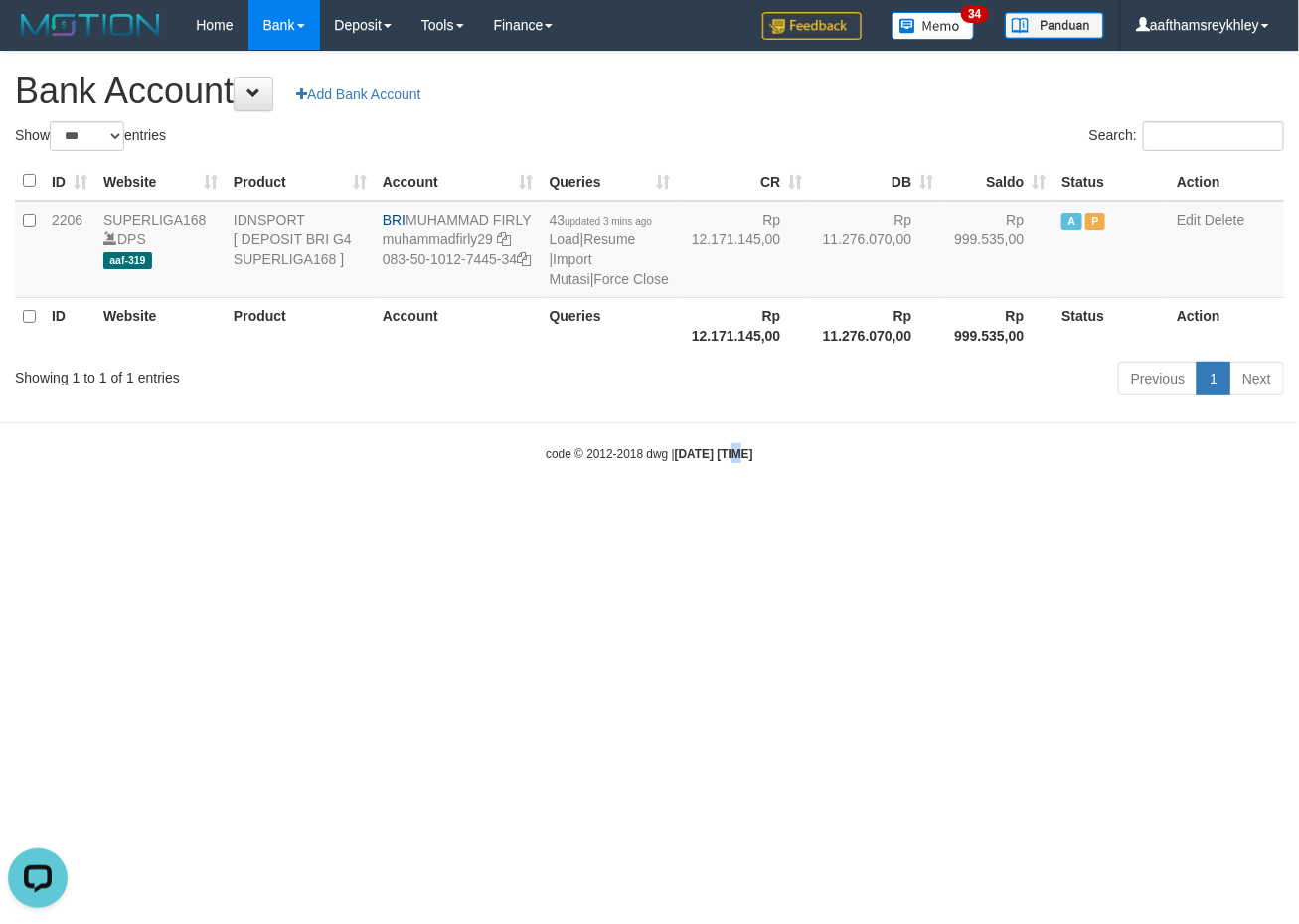click on "Toggle navigation
Home
Bank
Account List
Load
By Website
Group
[ISPORT]													SUPERLIGA168
By Load Group (DPS)" at bounding box center [649, 256] 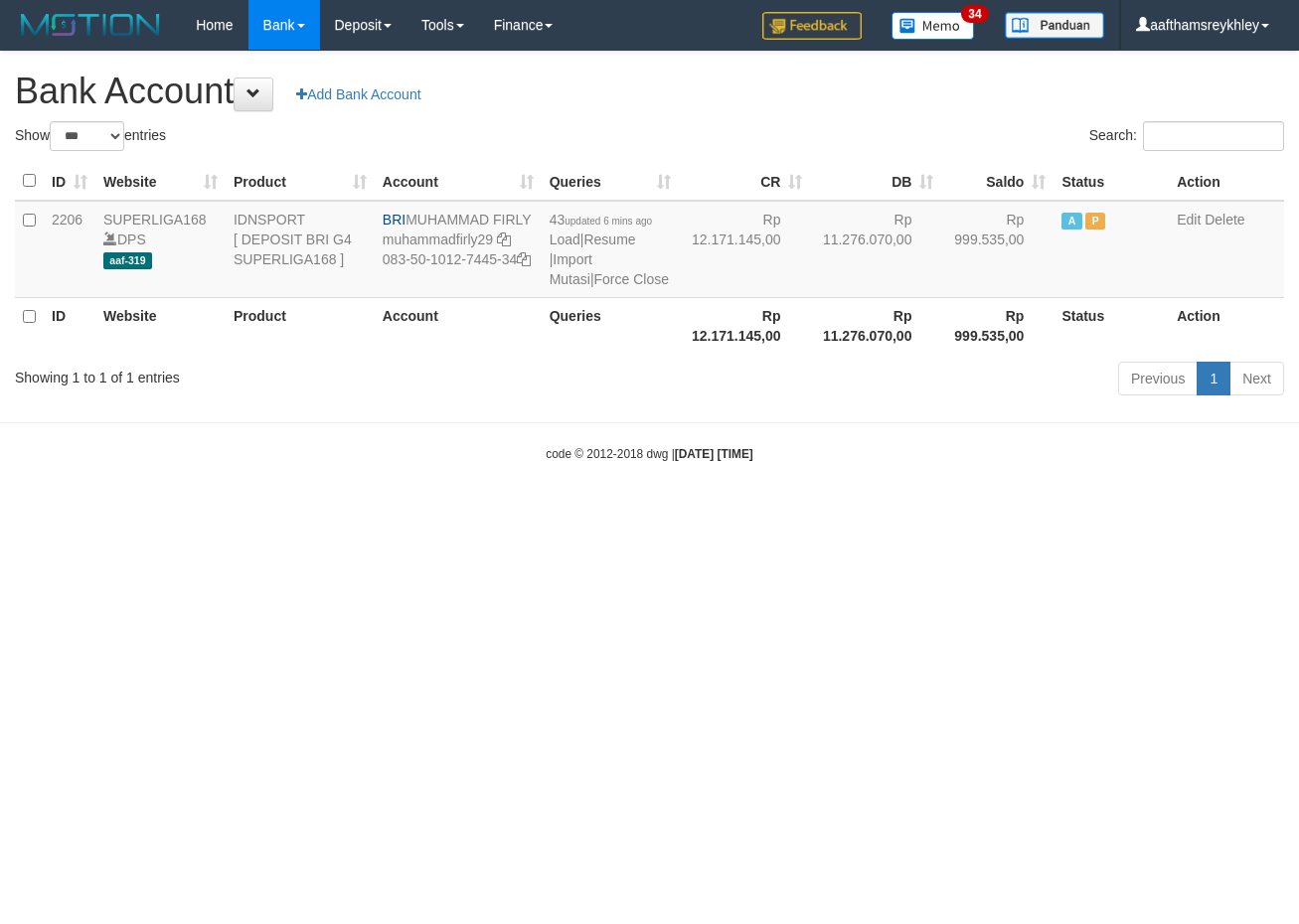 select on "***" 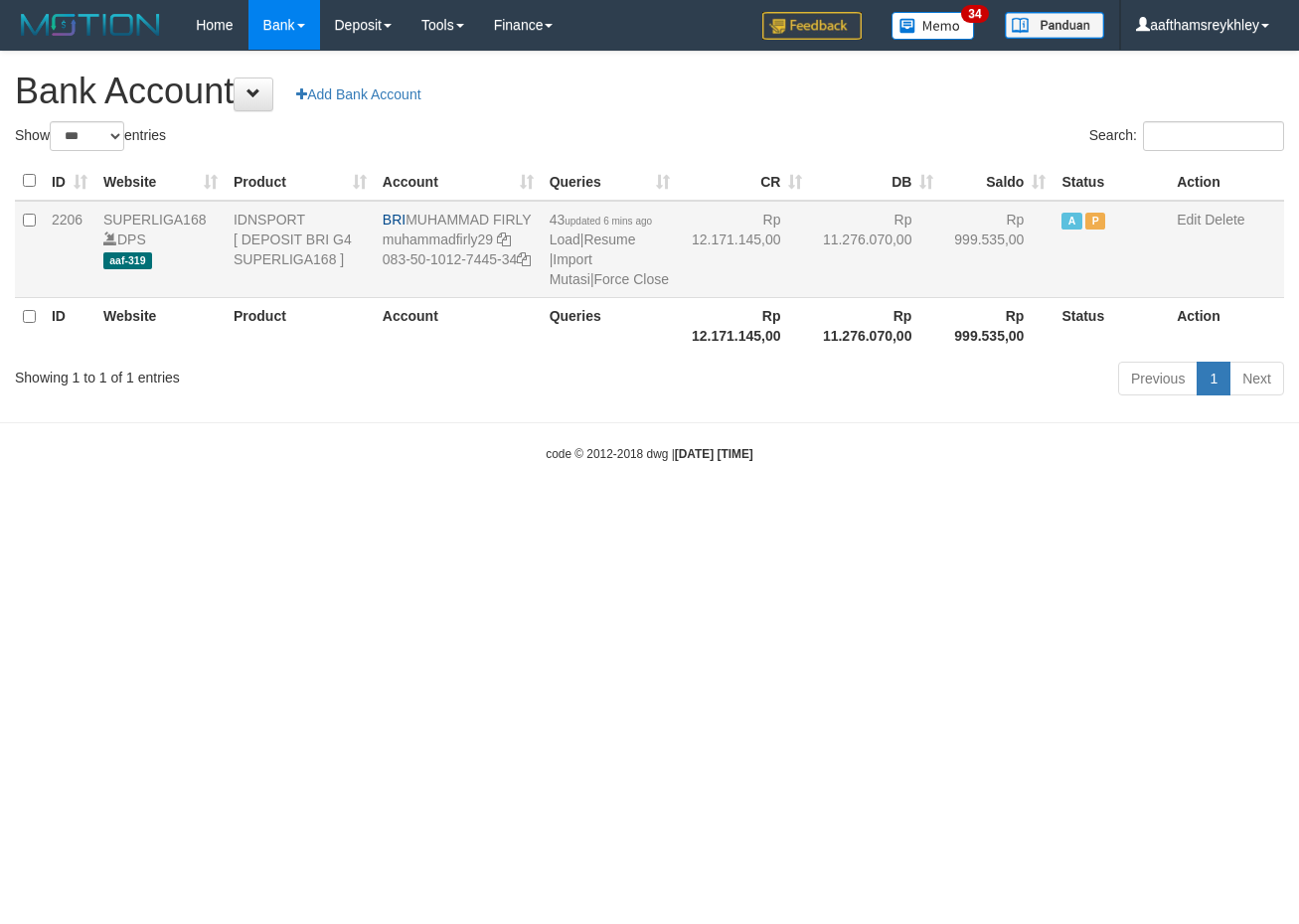 scroll, scrollTop: 0, scrollLeft: 0, axis: both 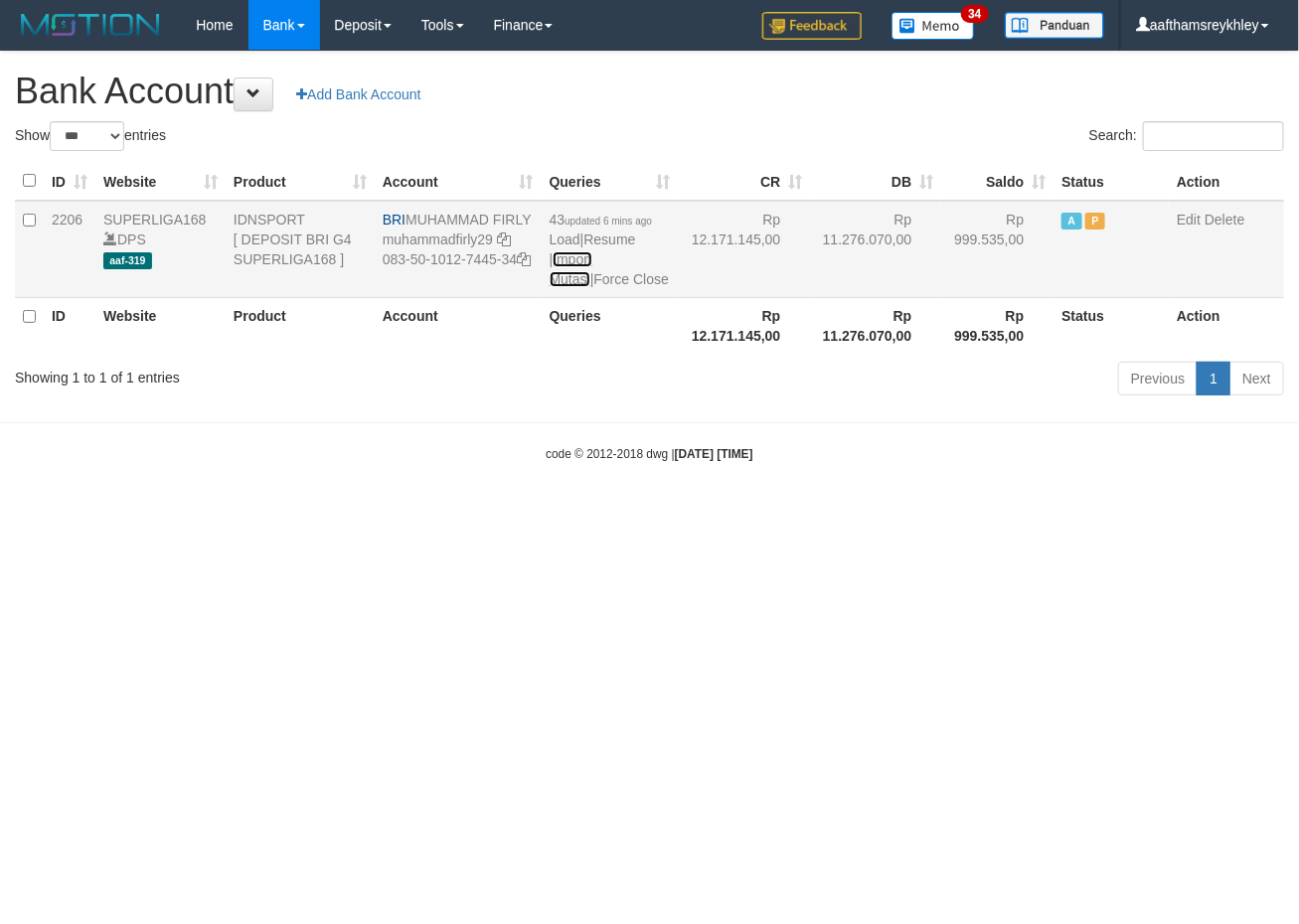click on "Import Mutasi" at bounding box center [570, 269] 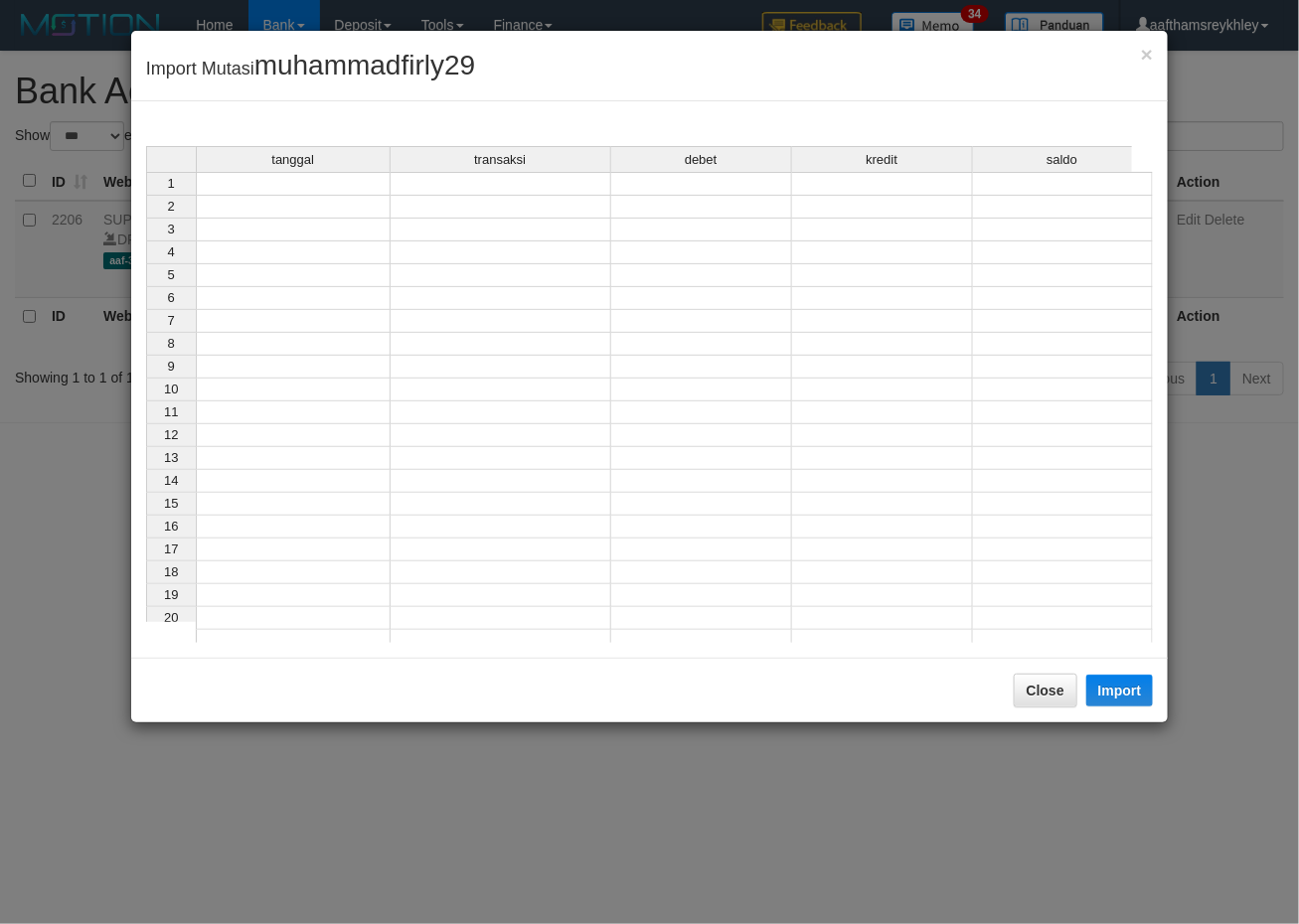 click at bounding box center (293, 298) 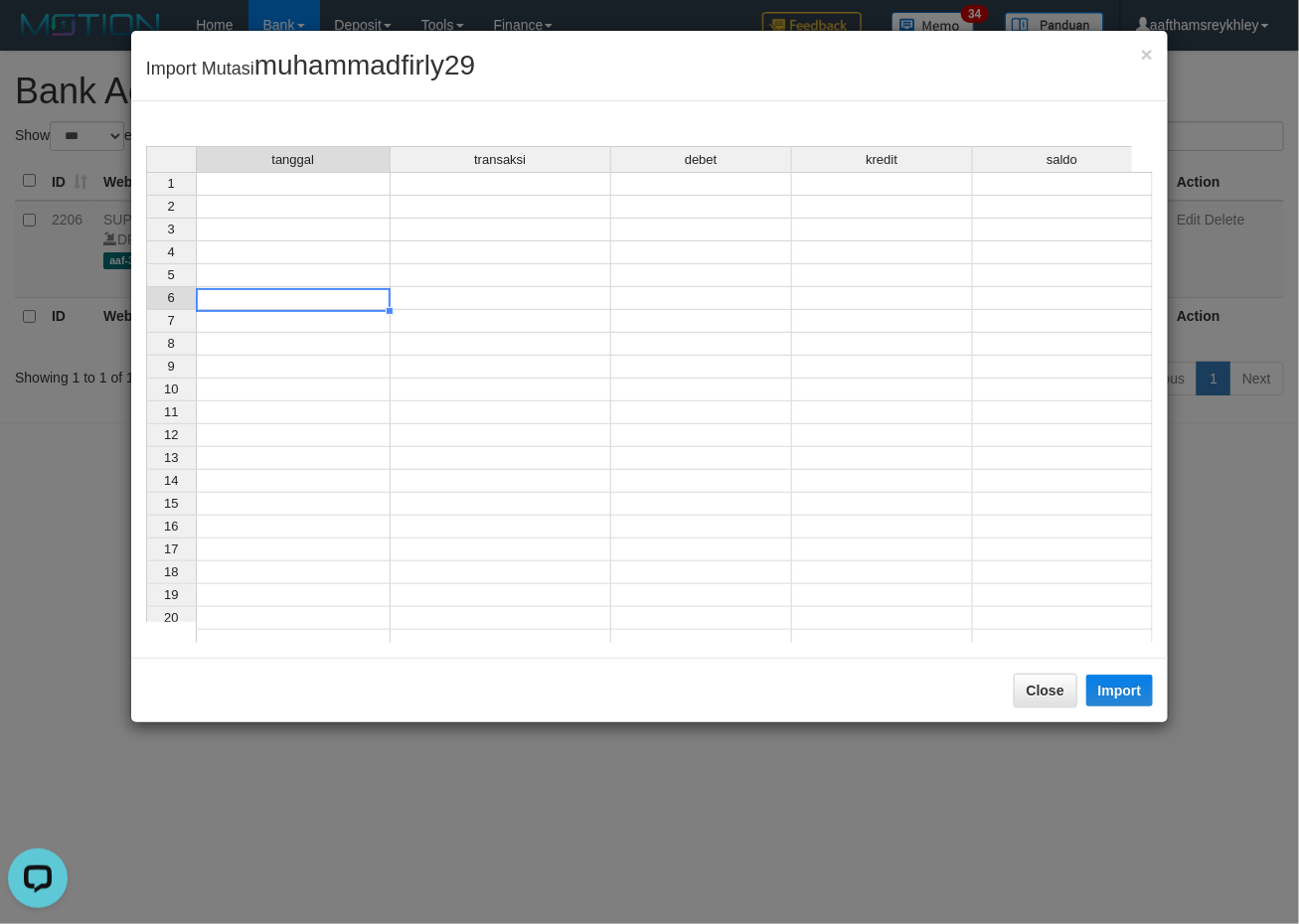 scroll, scrollTop: 0, scrollLeft: 0, axis: both 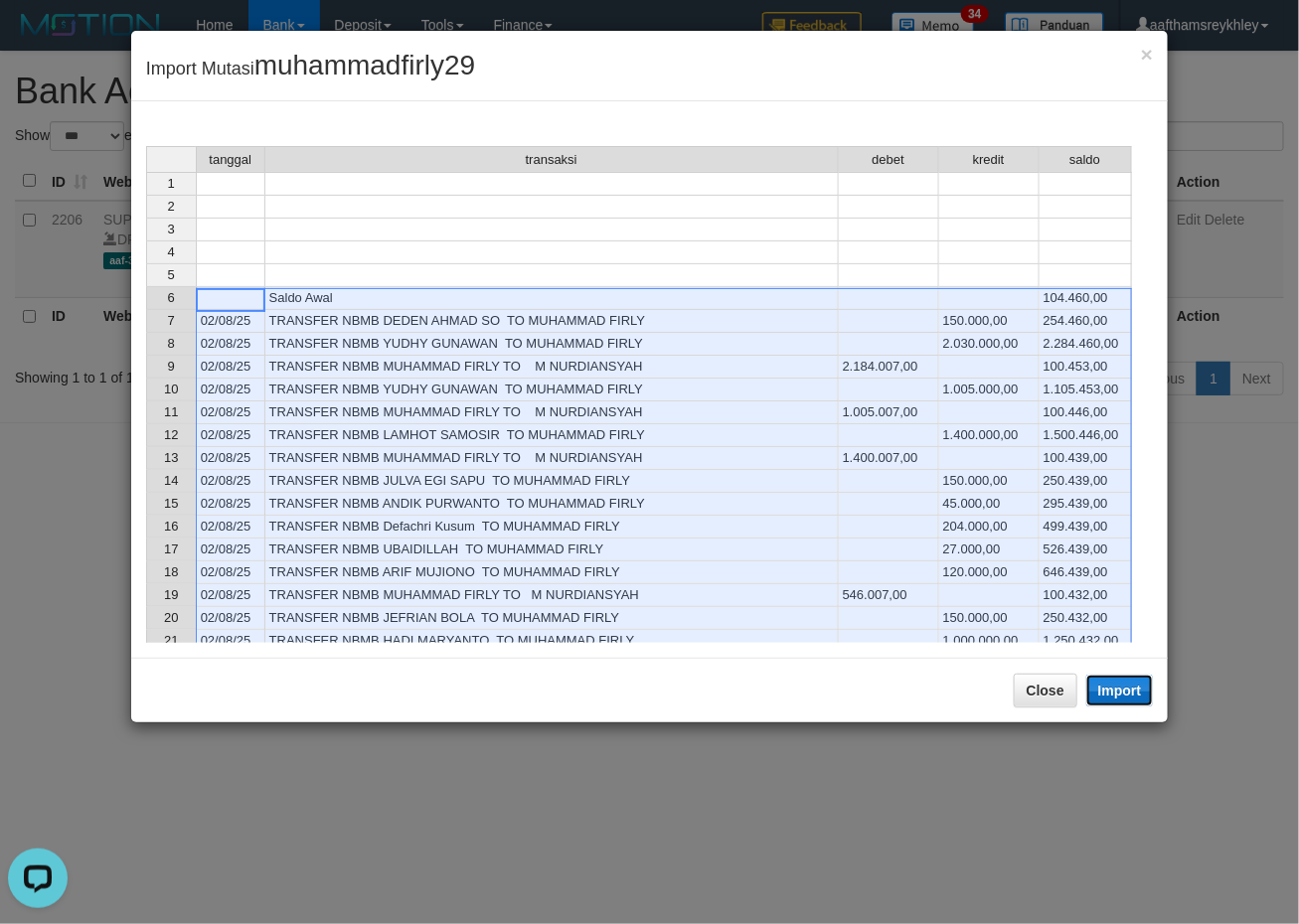 click on "Import" at bounding box center [1120, 691] 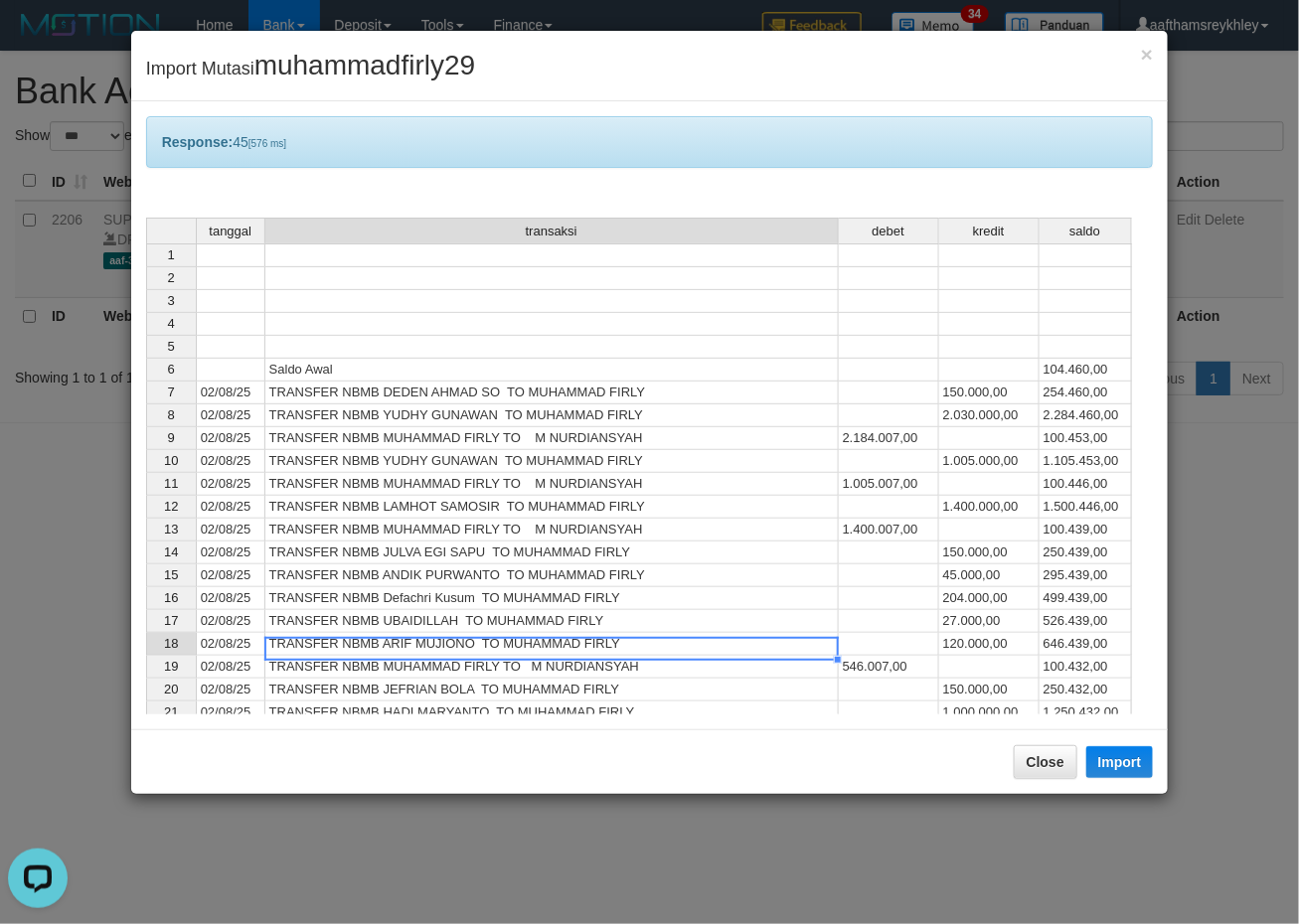 click on "TRANSFER NBMB ARIF MUJIONO  TO MUHAMMAD FIRLY" at bounding box center [552, 644] 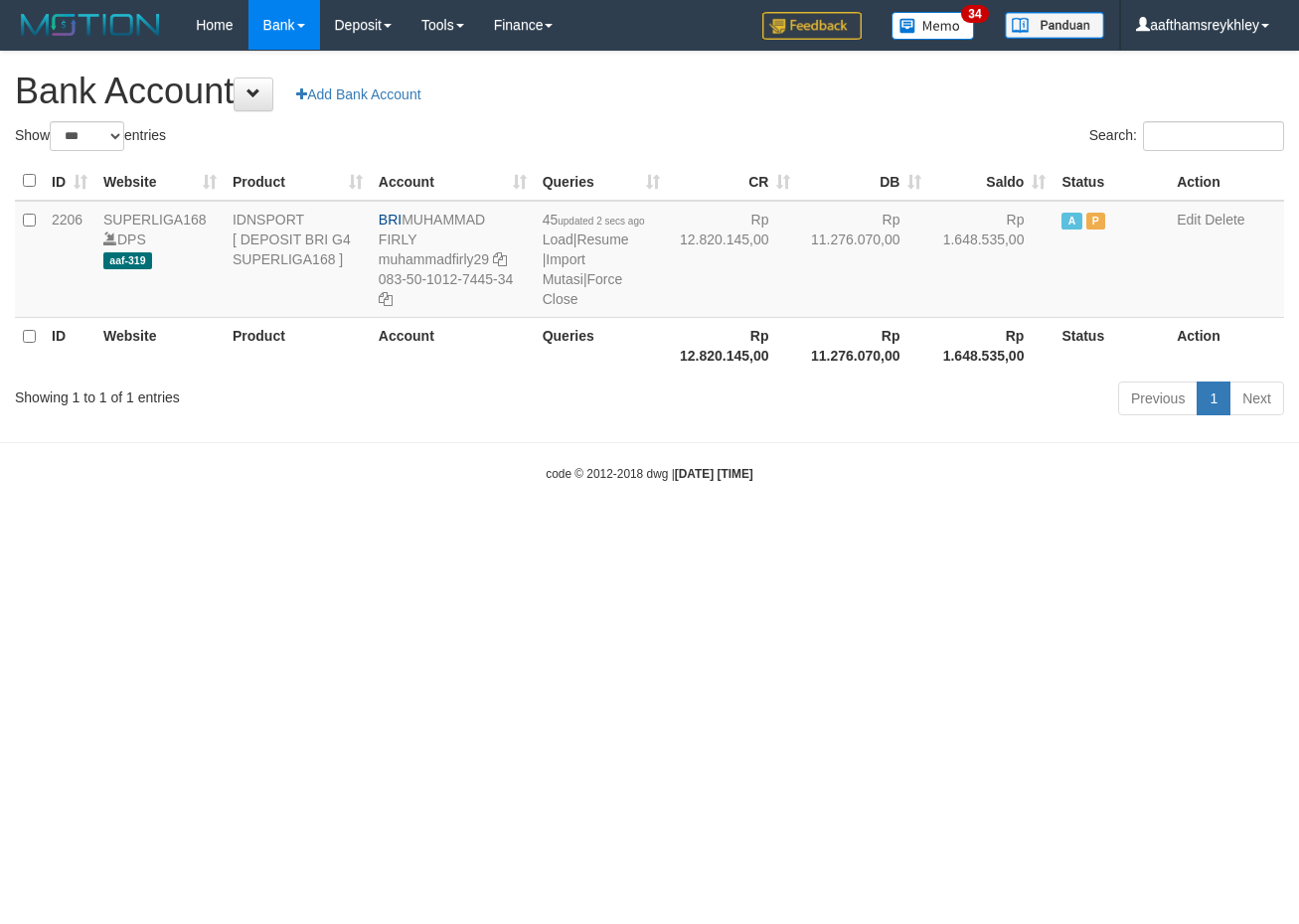 select on "***" 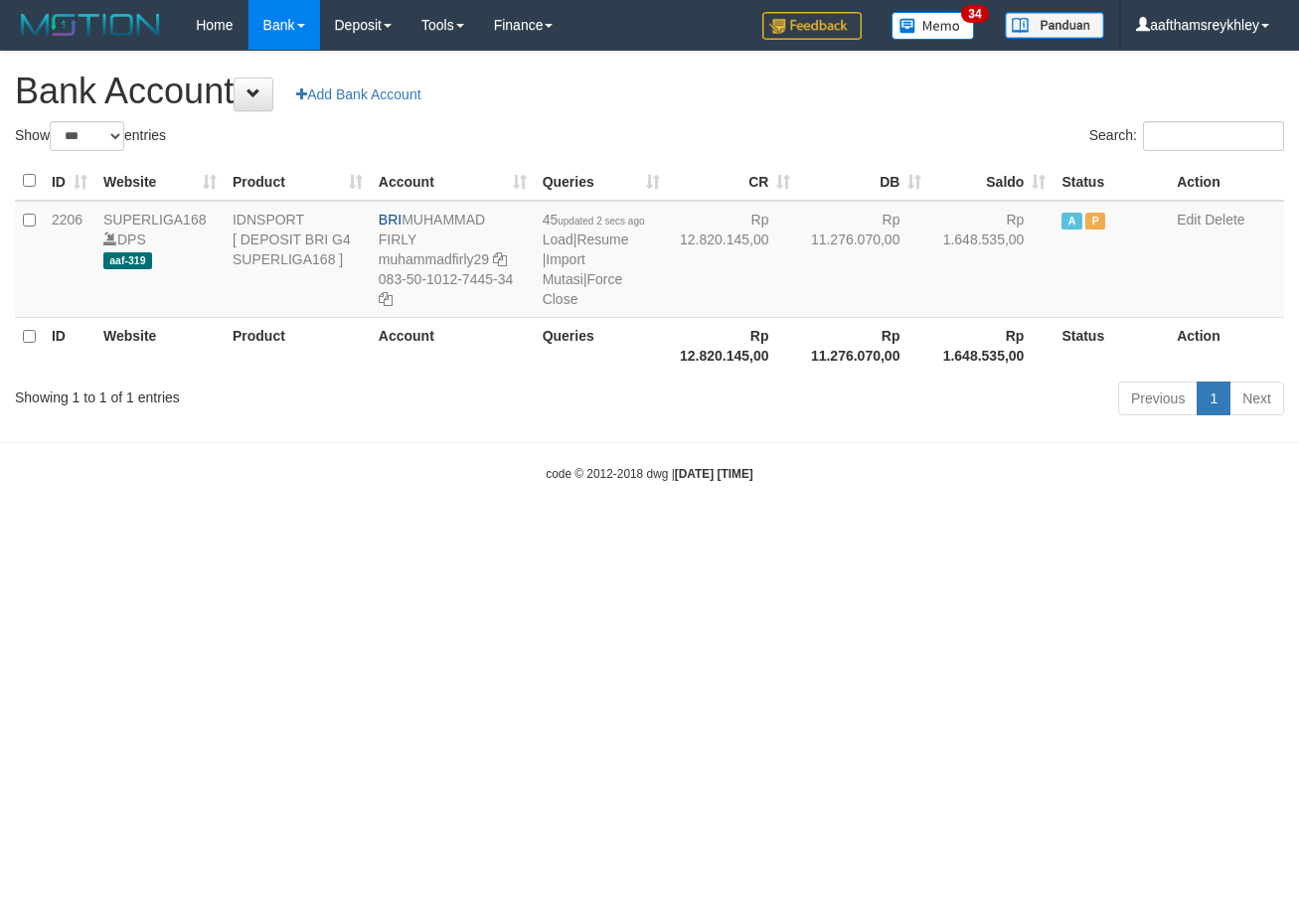 scroll, scrollTop: 0, scrollLeft: 0, axis: both 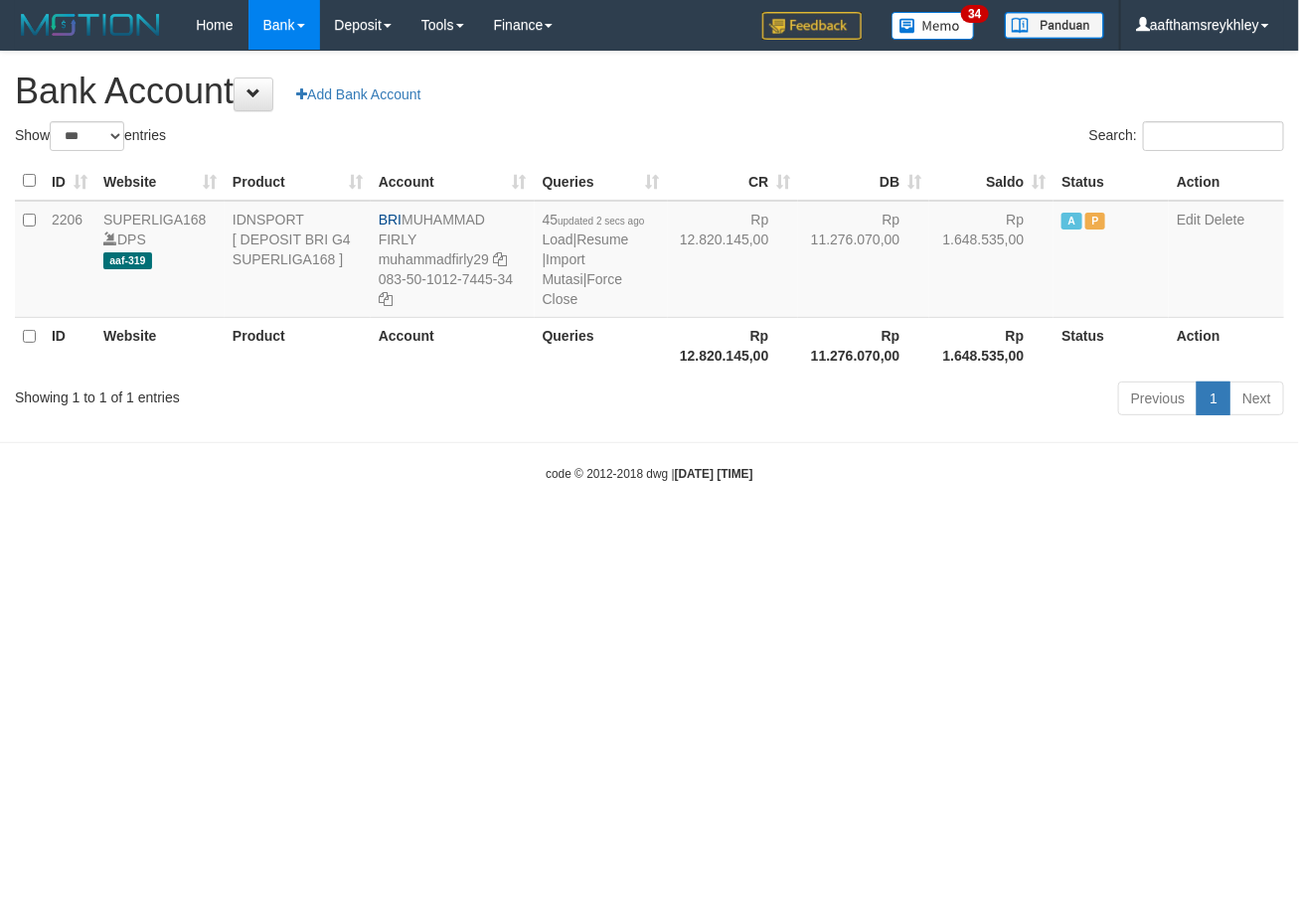 click on "Toggle navigation
Home
Bank
Account List
Load
By Website
Group
[ISPORT]													SUPERLIGA168
By Load Group (DPS)" at bounding box center [649, 266] 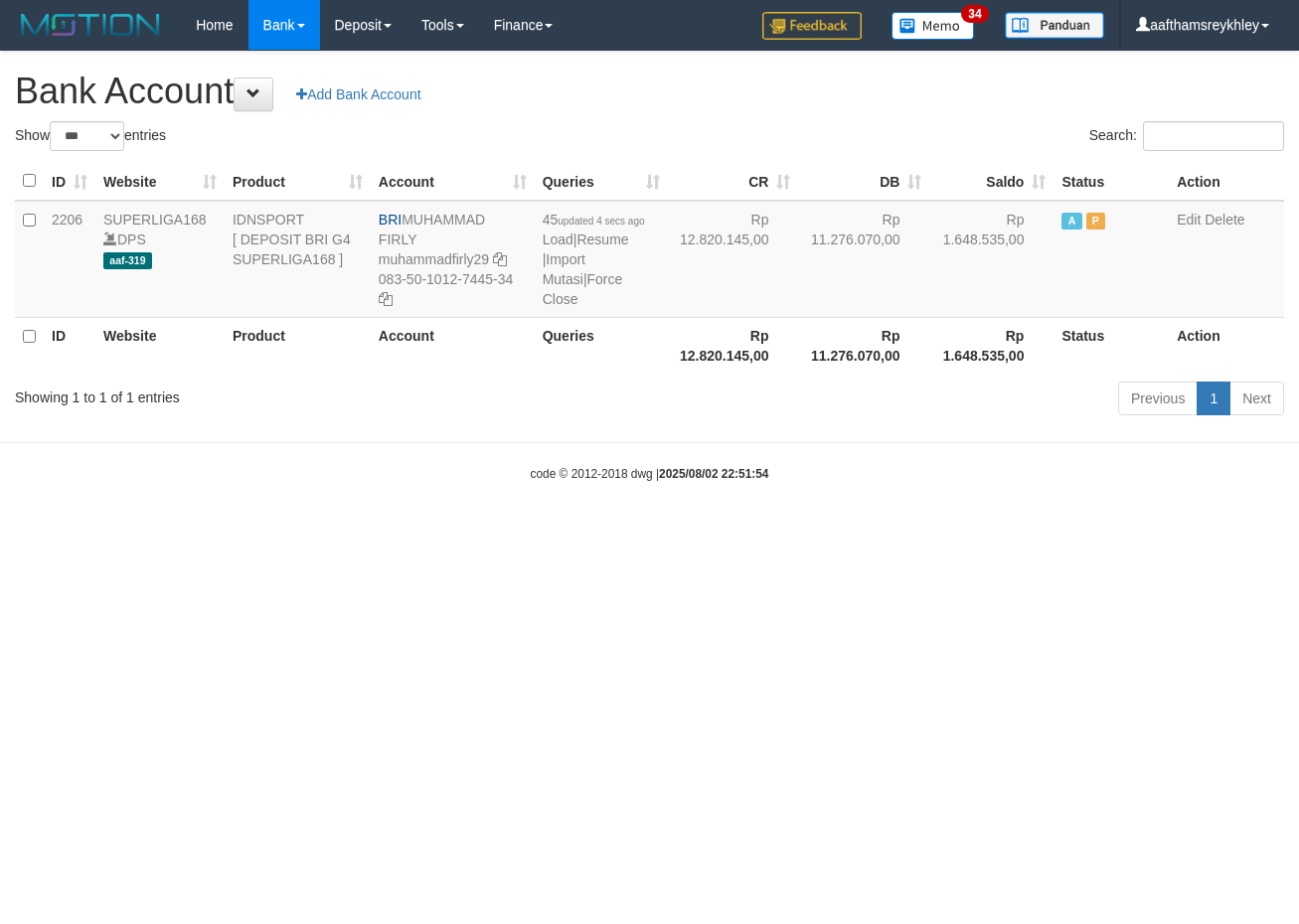 select on "***" 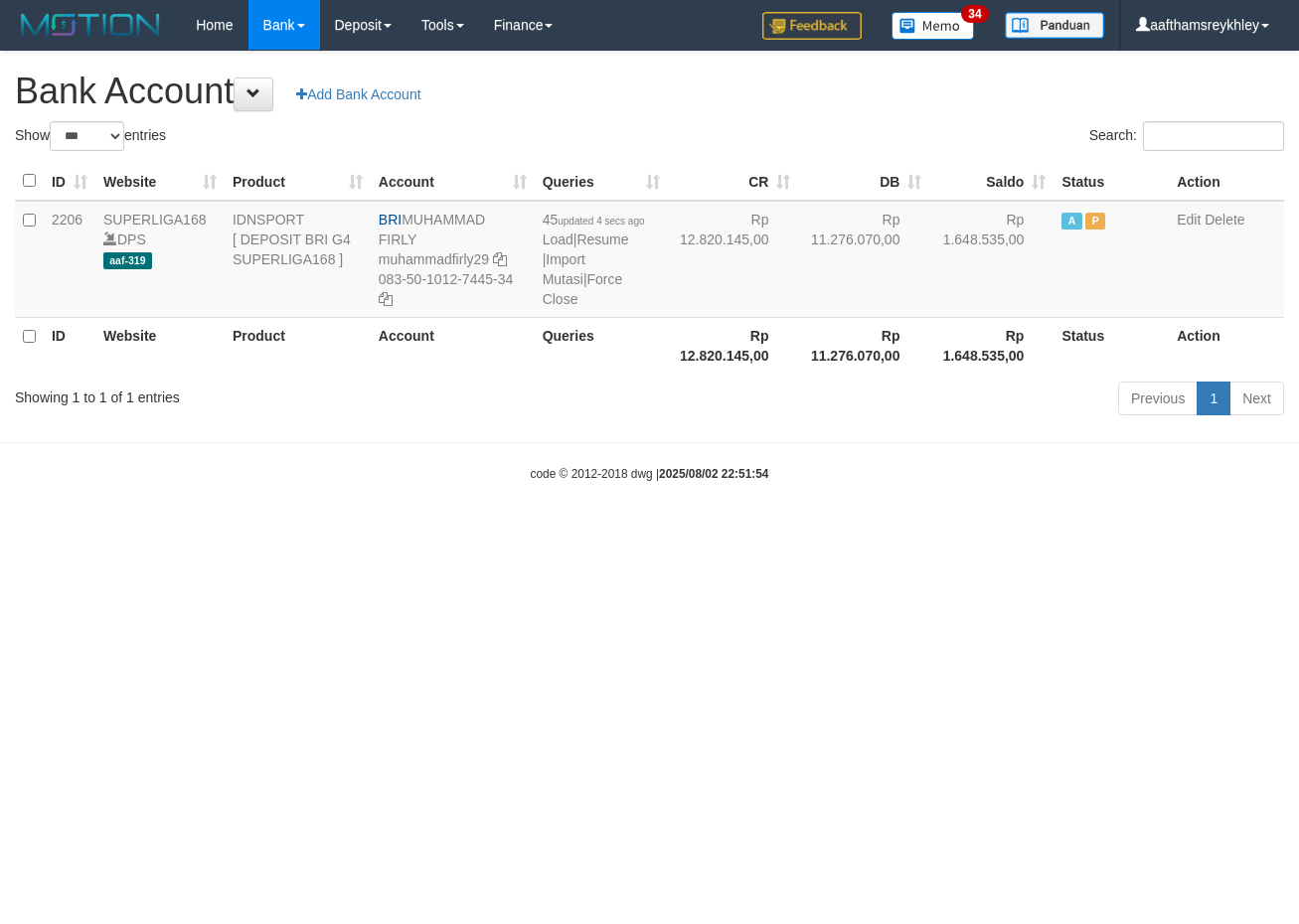 scroll, scrollTop: 0, scrollLeft: 0, axis: both 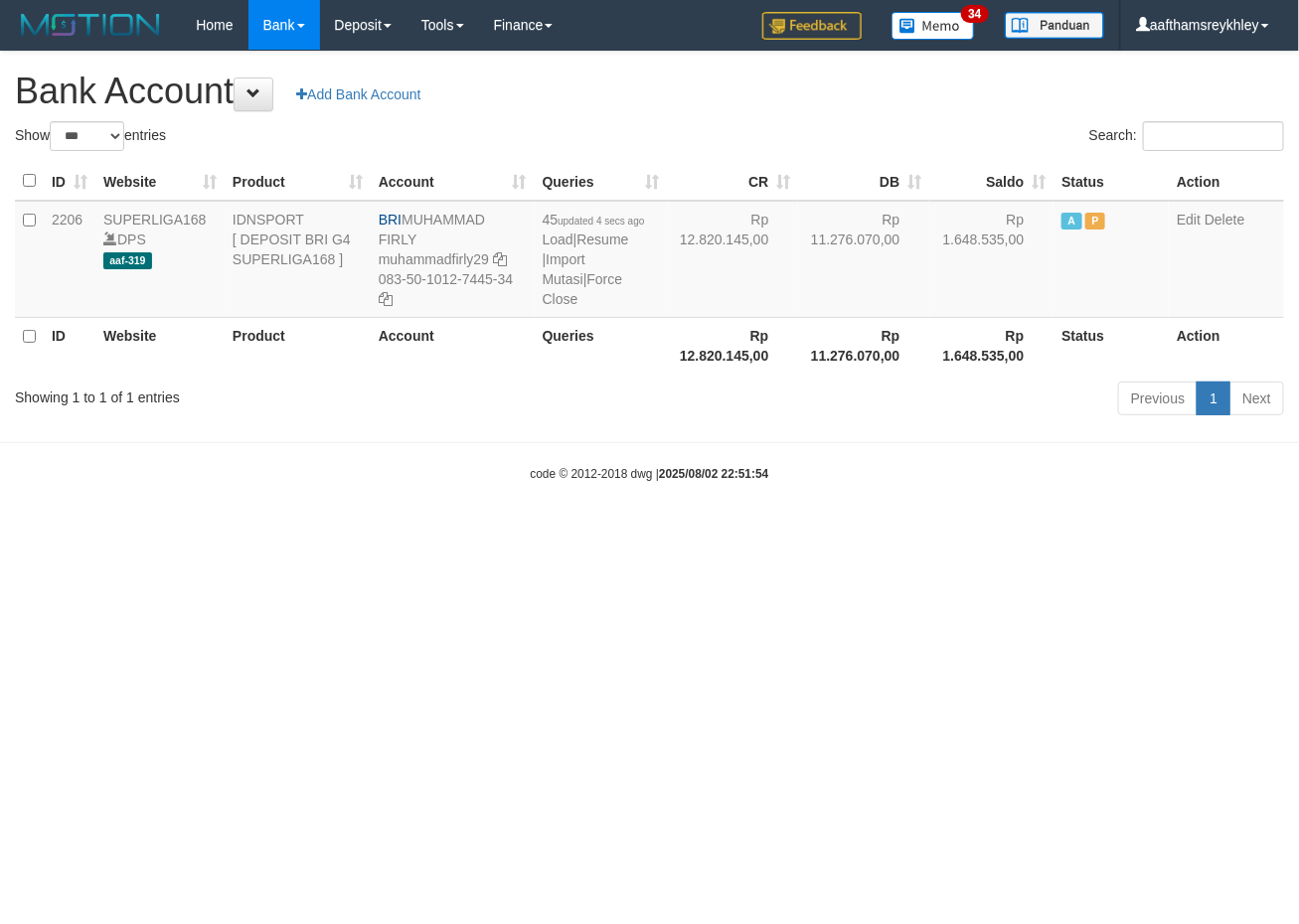 drag, startPoint x: 966, startPoint y: 583, endPoint x: 1293, endPoint y: 572, distance: 327.18496 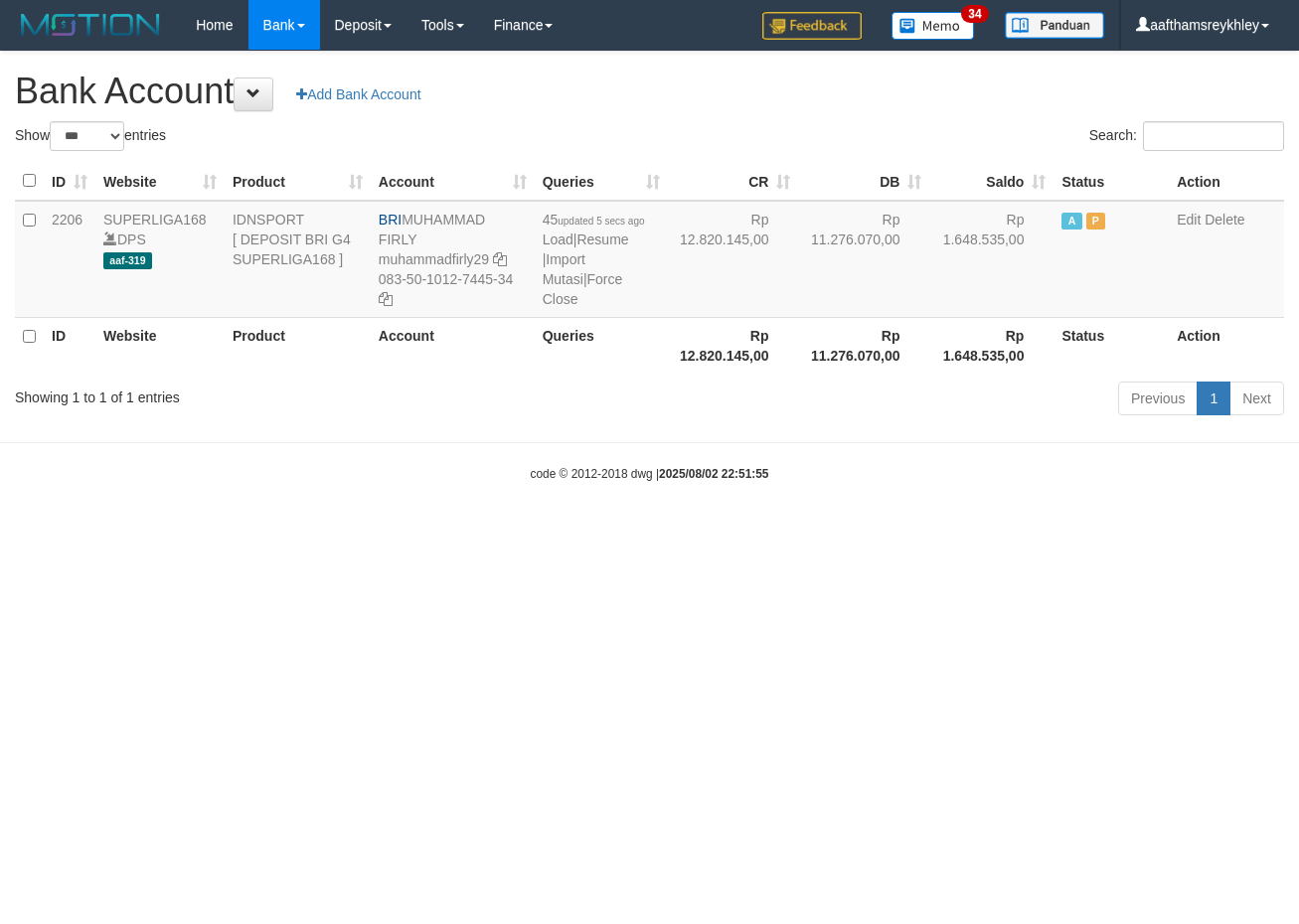 select on "***" 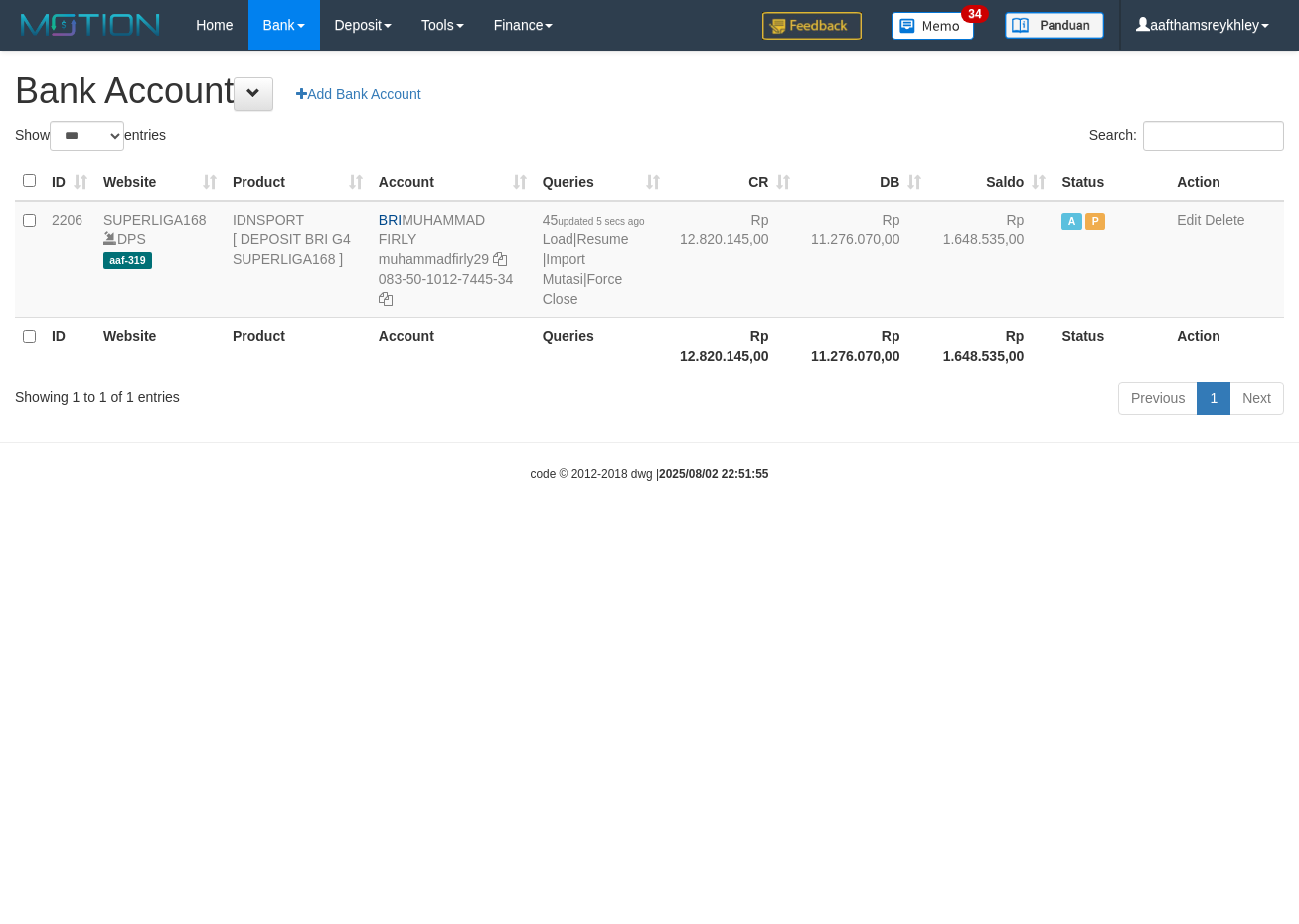scroll, scrollTop: 0, scrollLeft: 0, axis: both 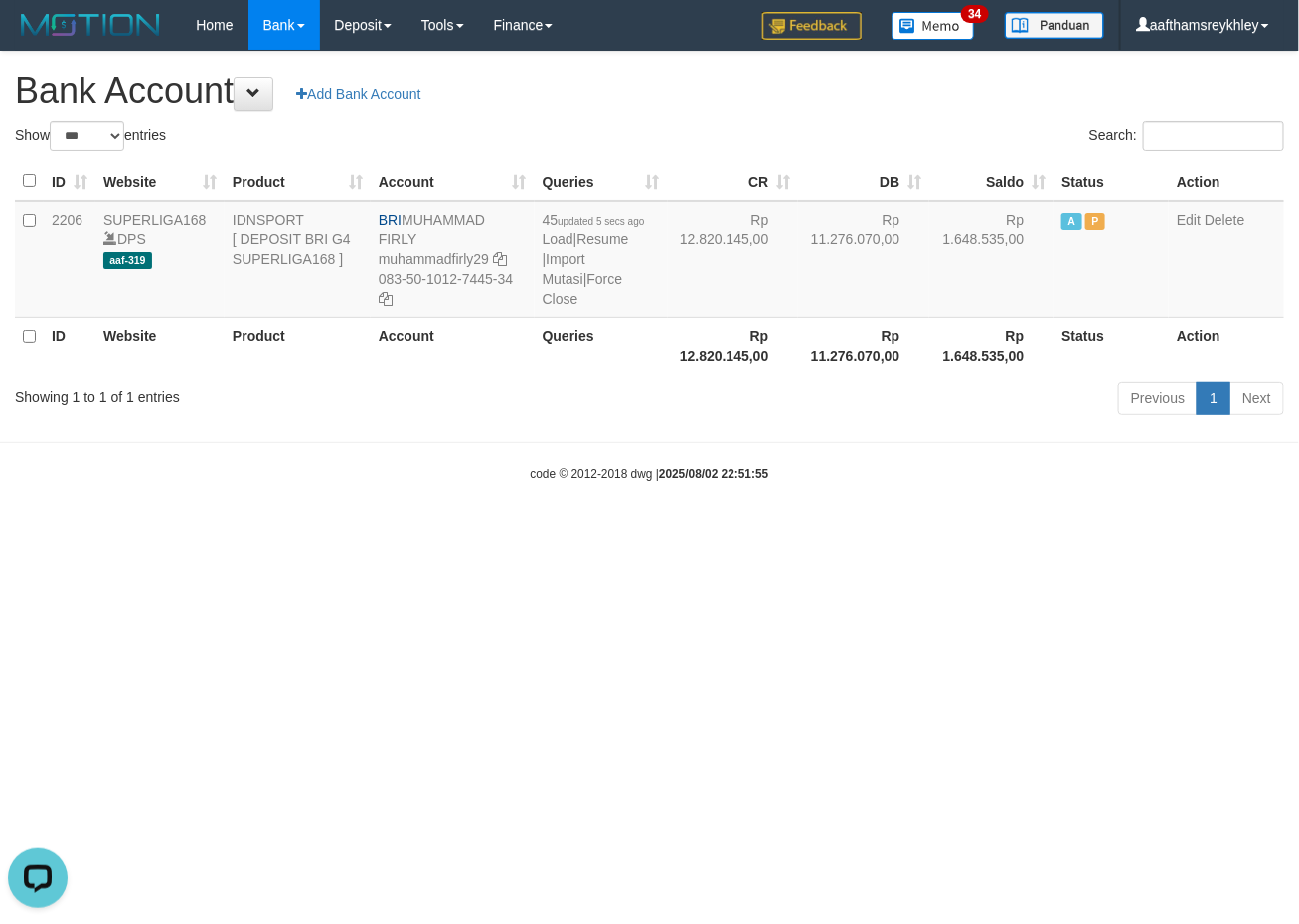 click on "Toggle navigation
Home
Bank
Account List
Load
By Website
Group
[ISPORT]													SUPERLIGA168
By Load Group (DPS)" at bounding box center [649, 266] 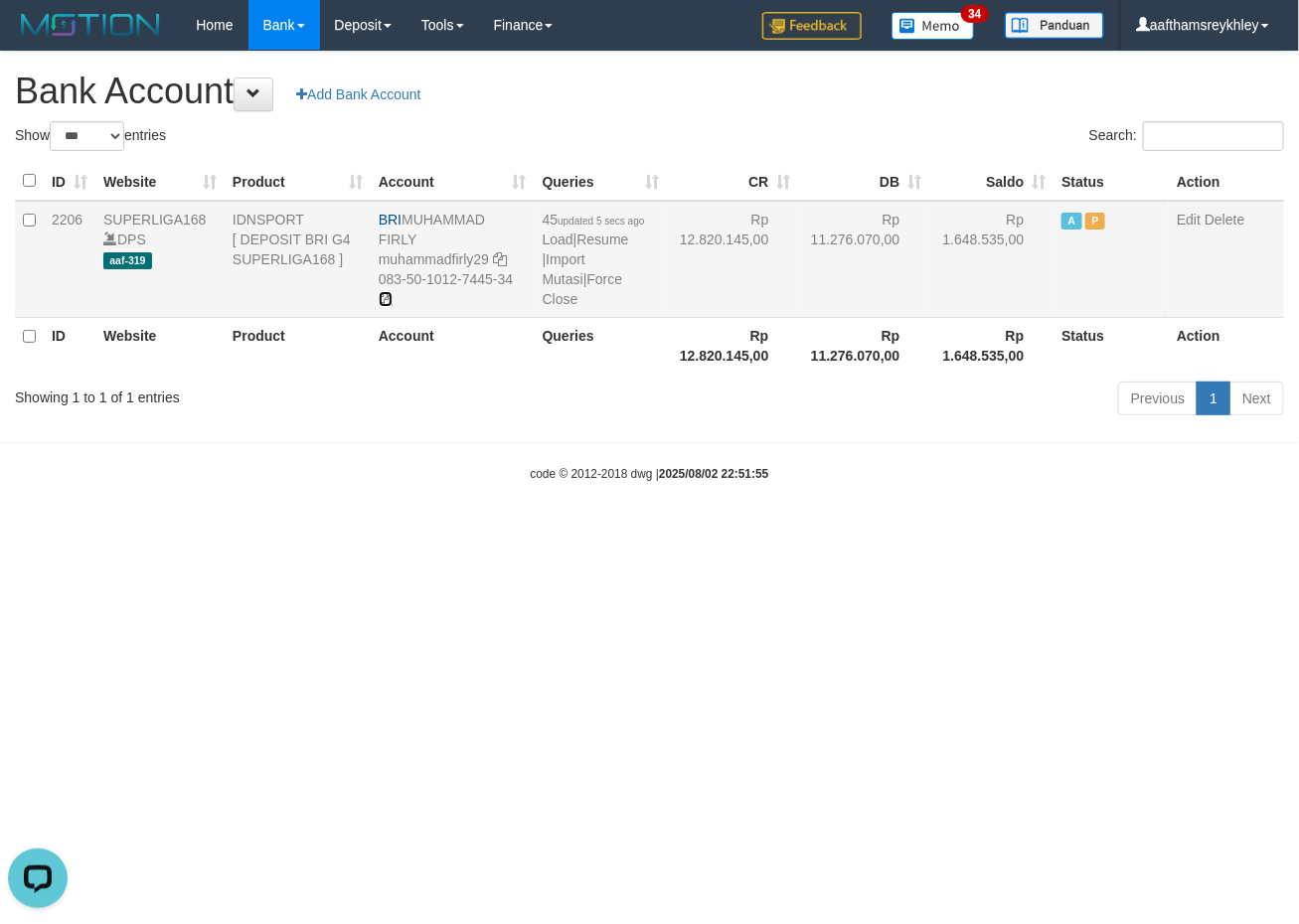 click at bounding box center (386, 299) 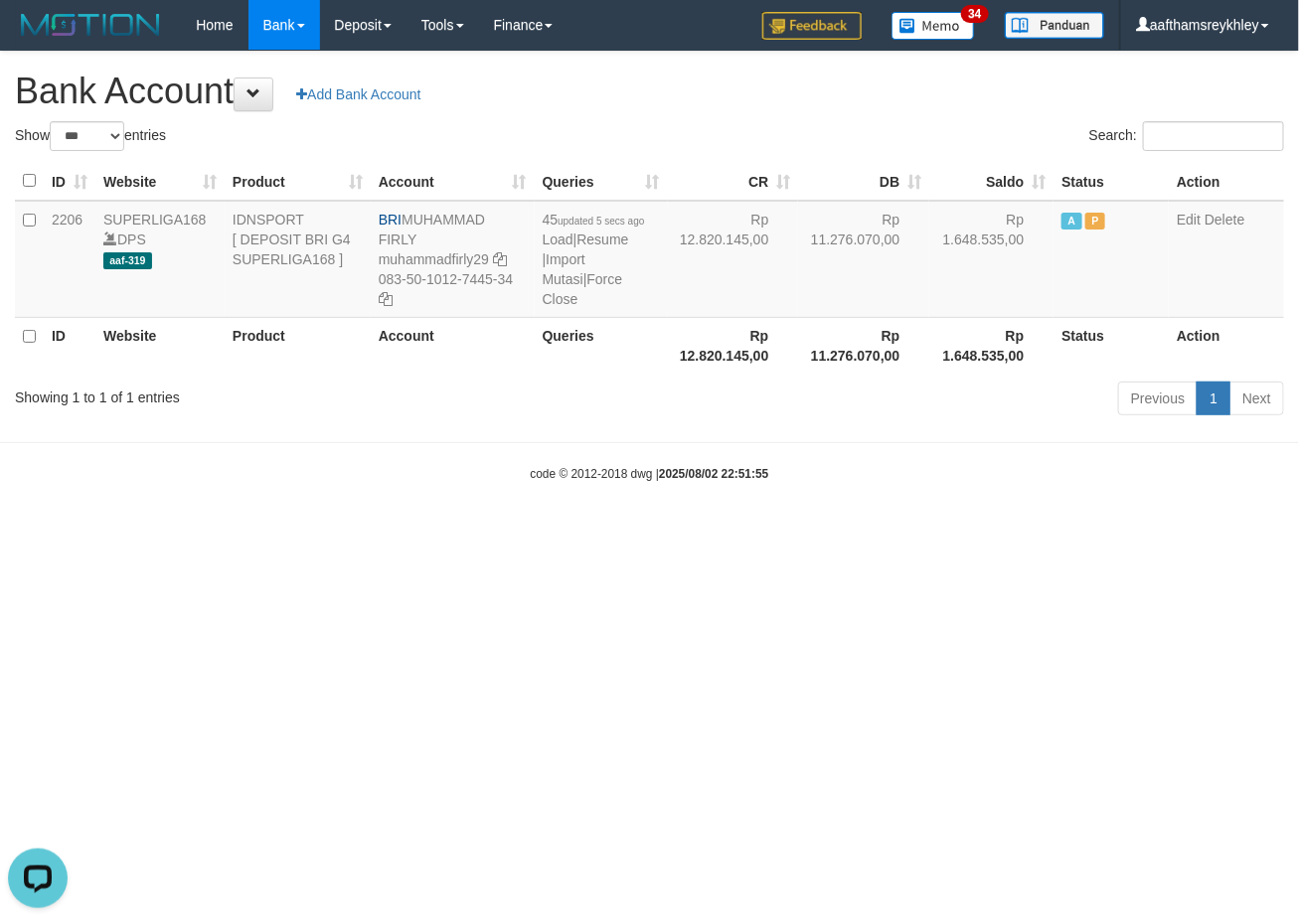 click on "Toggle navigation
Home
Bank
Account List
Load
By Website
Group
[ISPORT]													SUPERLIGA168
By Load Group (DPS)" at bounding box center (649, 266) 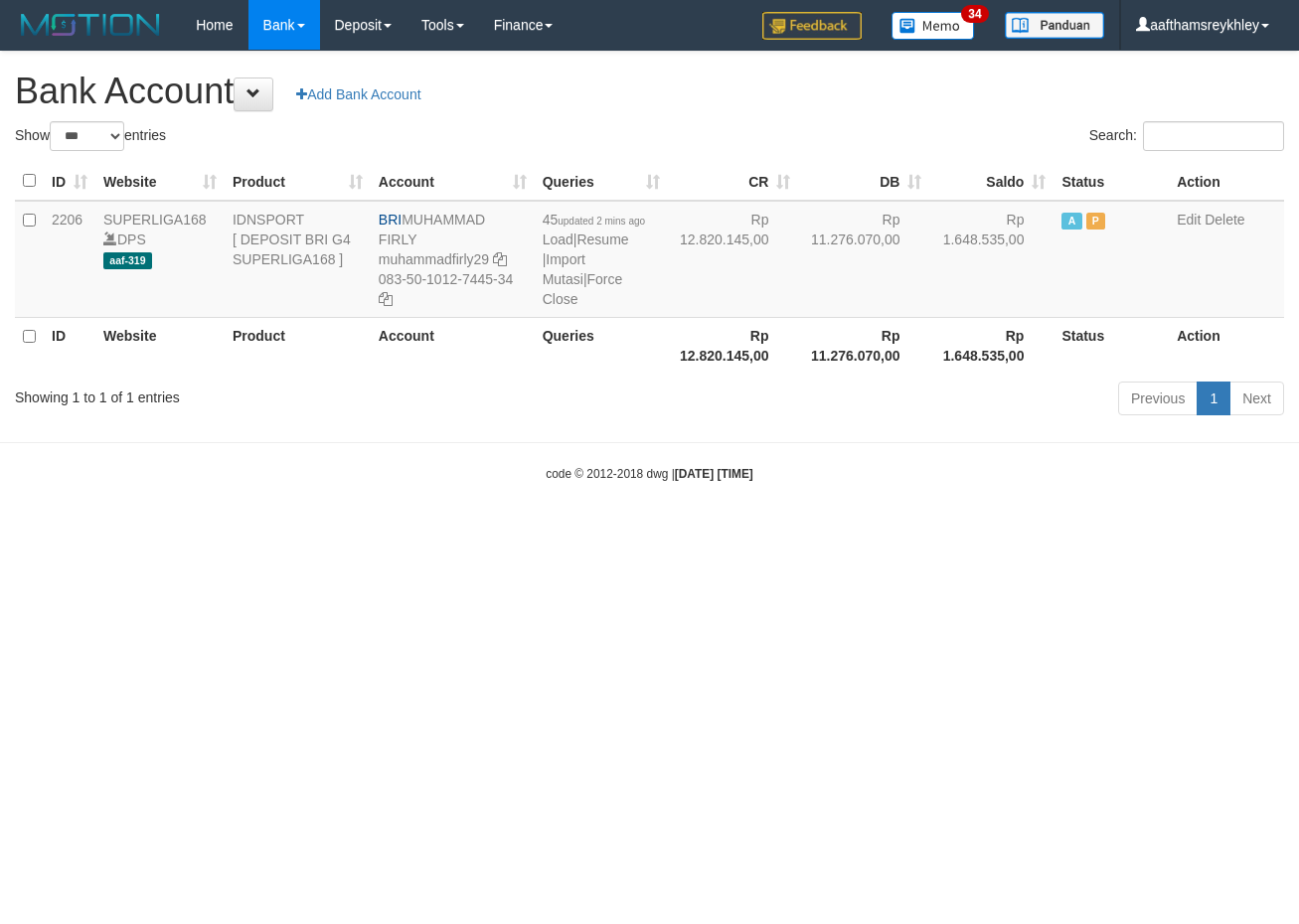 select on "***" 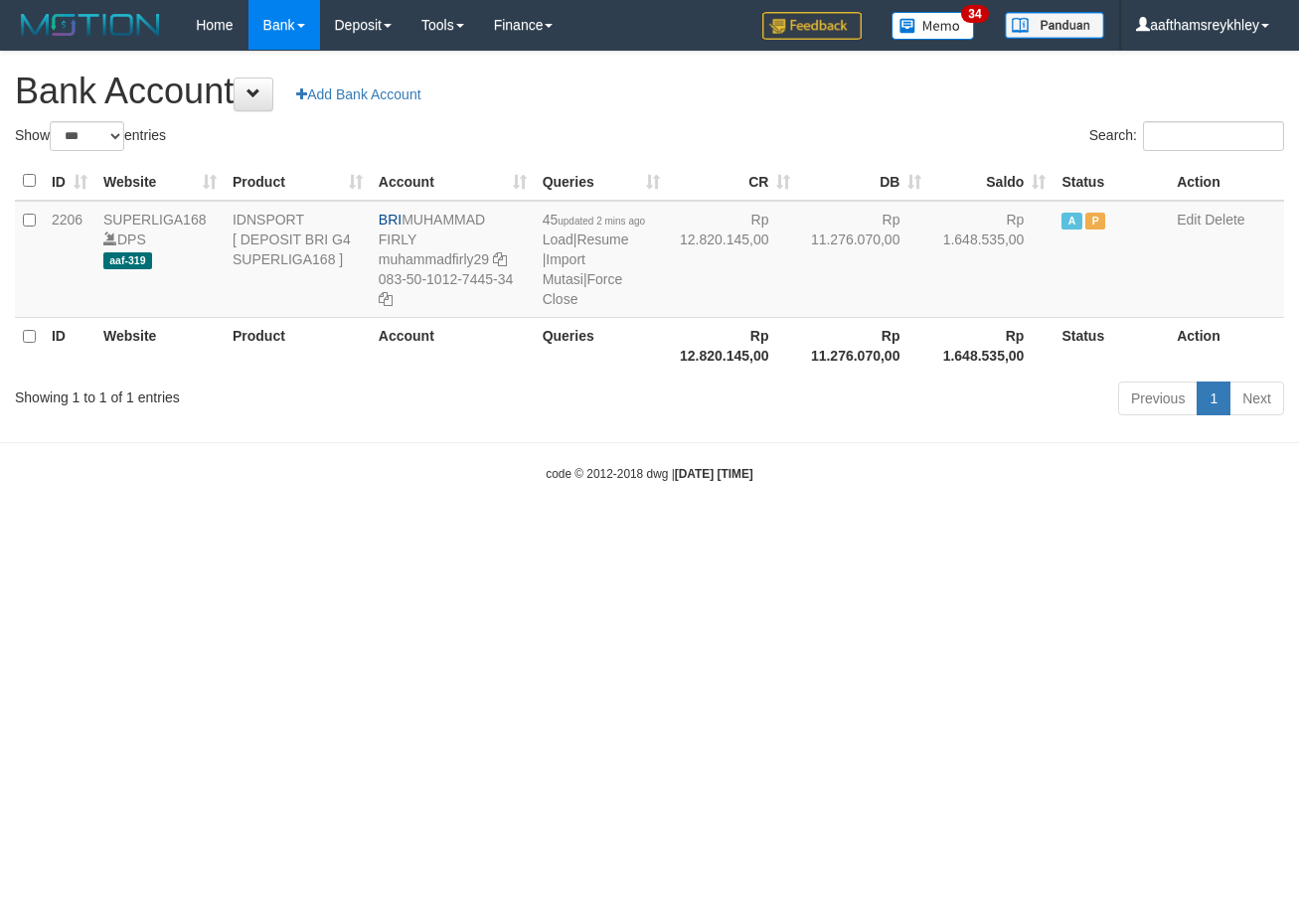 scroll, scrollTop: 0, scrollLeft: 0, axis: both 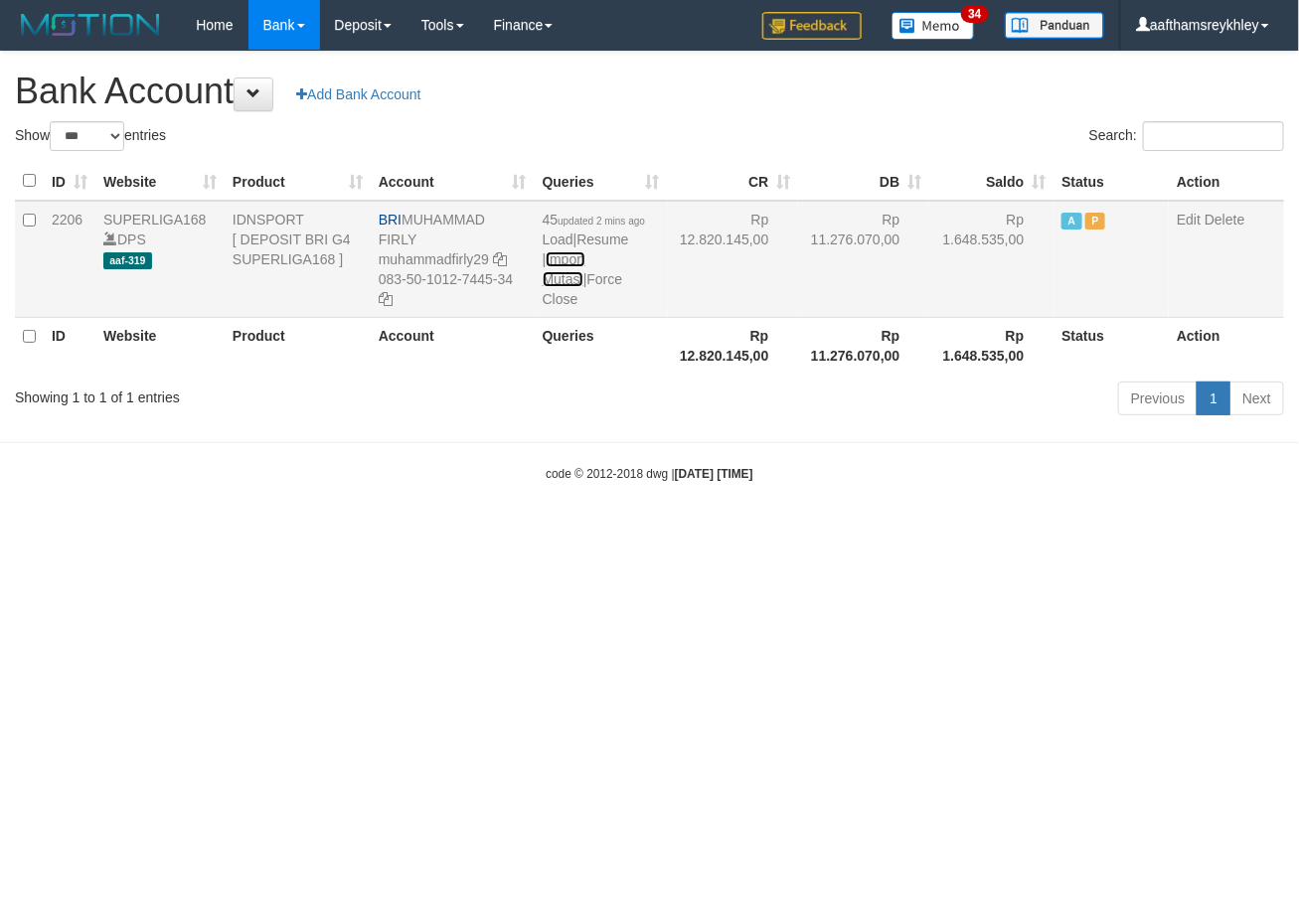 click on "Import Mutasi" at bounding box center [564, 269] 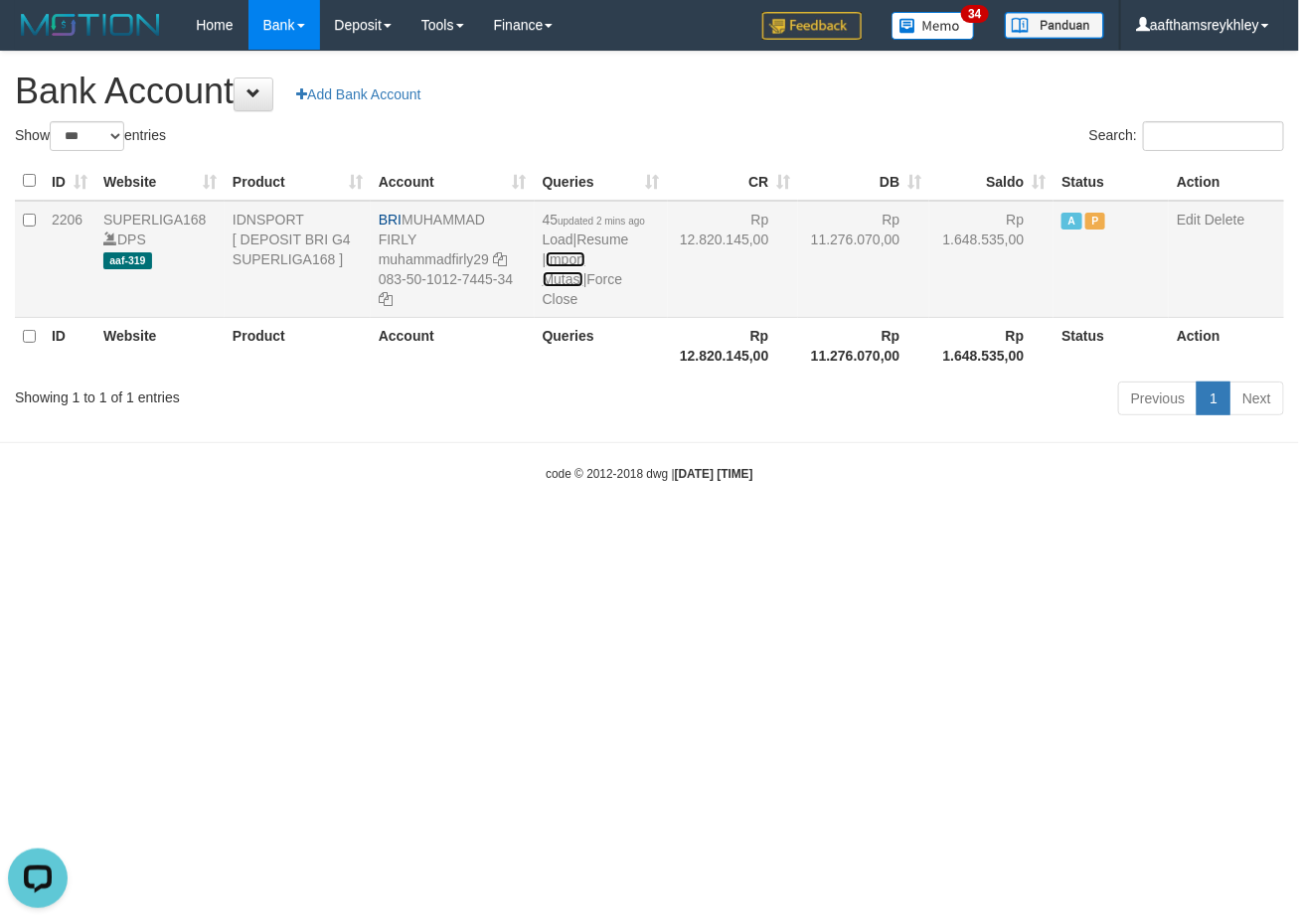 scroll, scrollTop: 0, scrollLeft: 0, axis: both 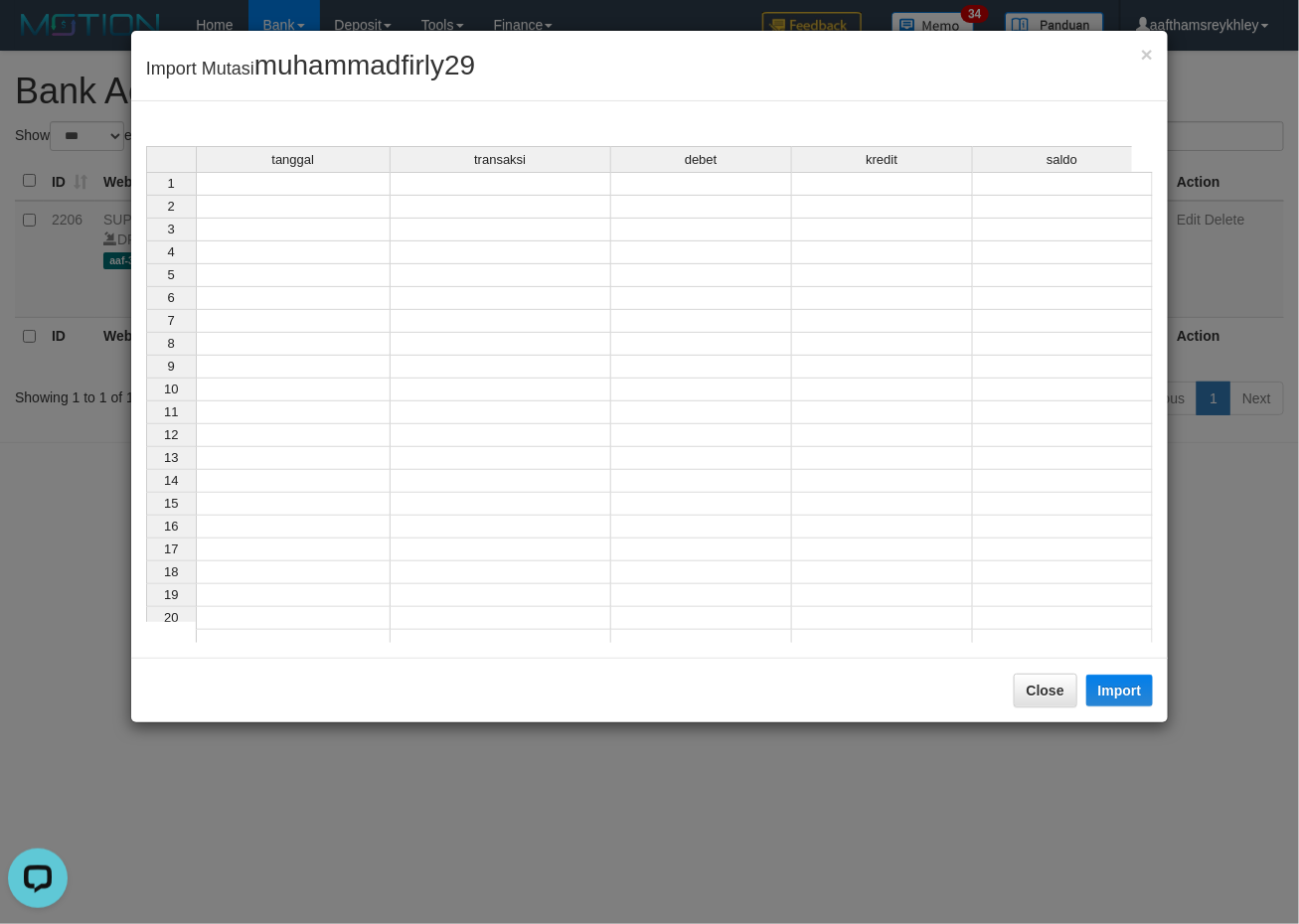 click at bounding box center (293, 230) 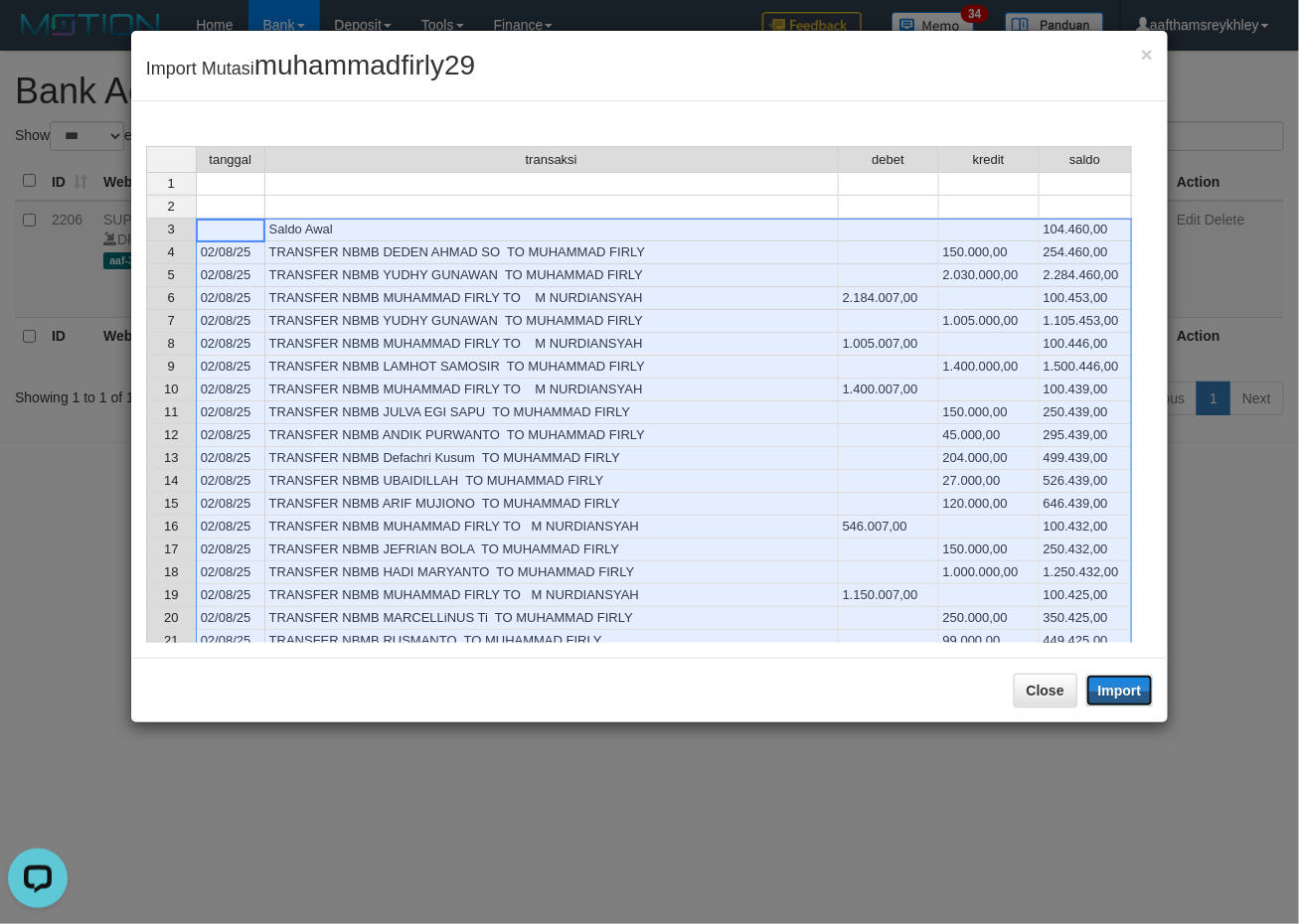 click on "Import" at bounding box center (1120, 691) 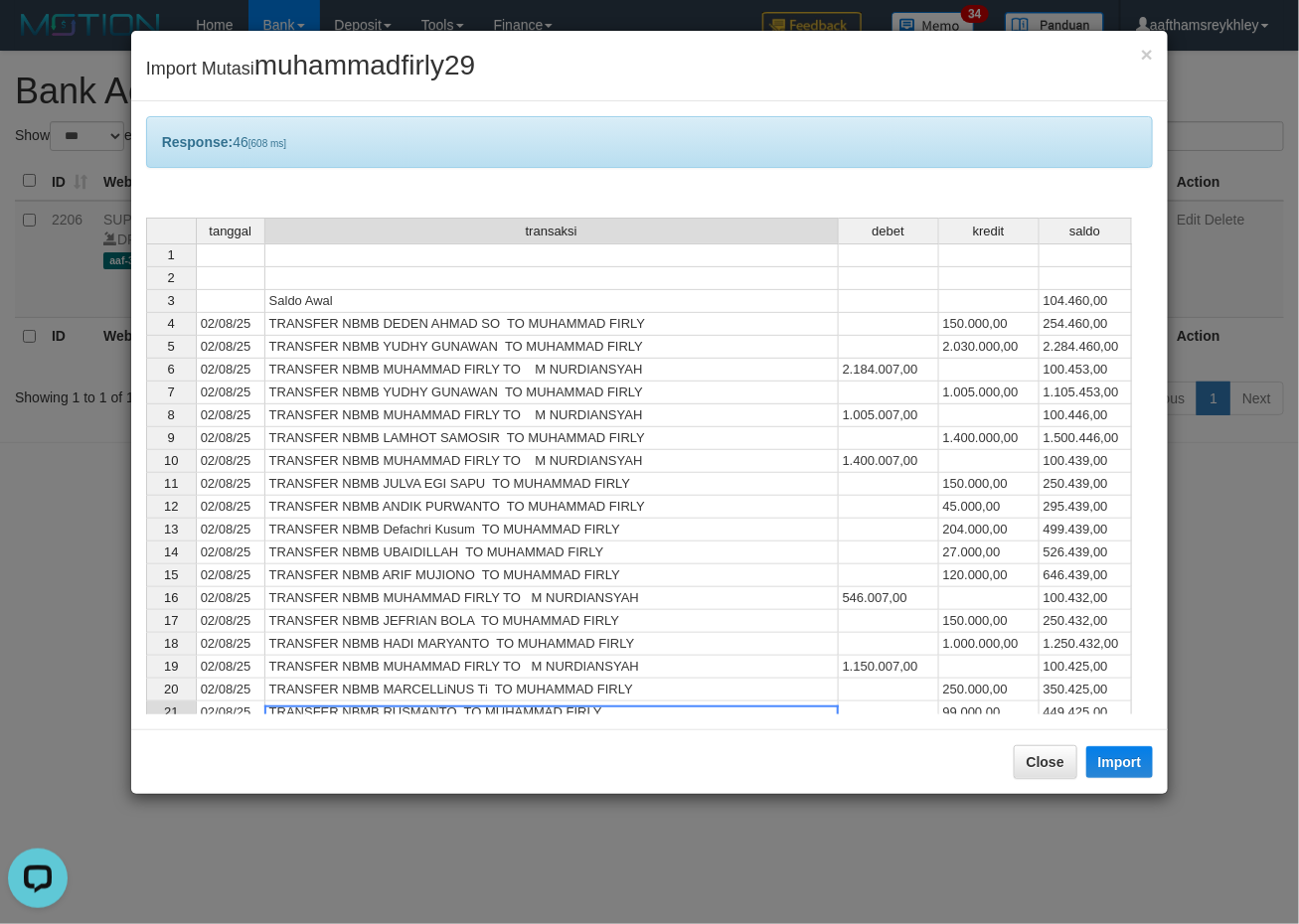 drag, startPoint x: 826, startPoint y: 706, endPoint x: 981, endPoint y: 698, distance: 155.20631 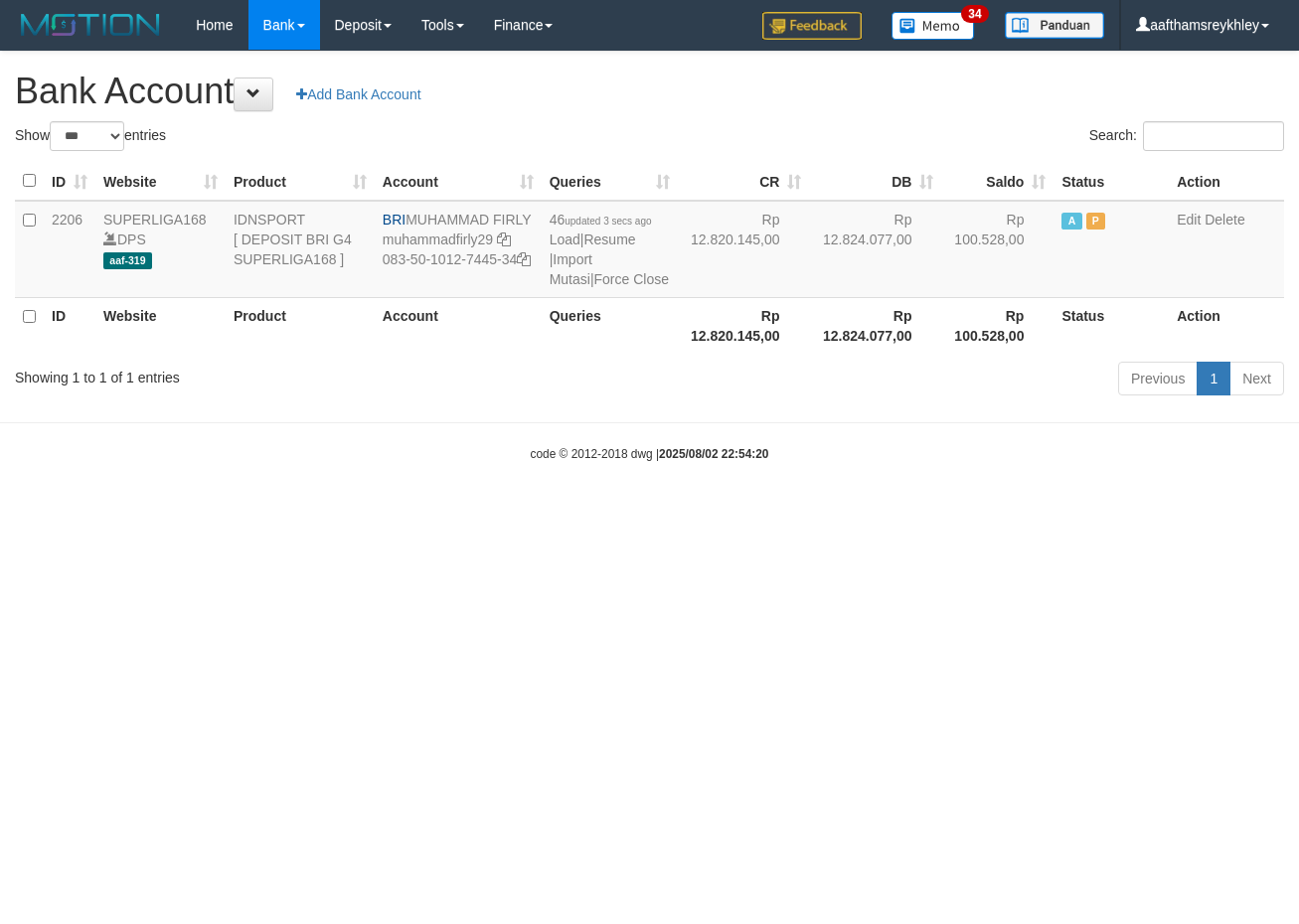 select on "***" 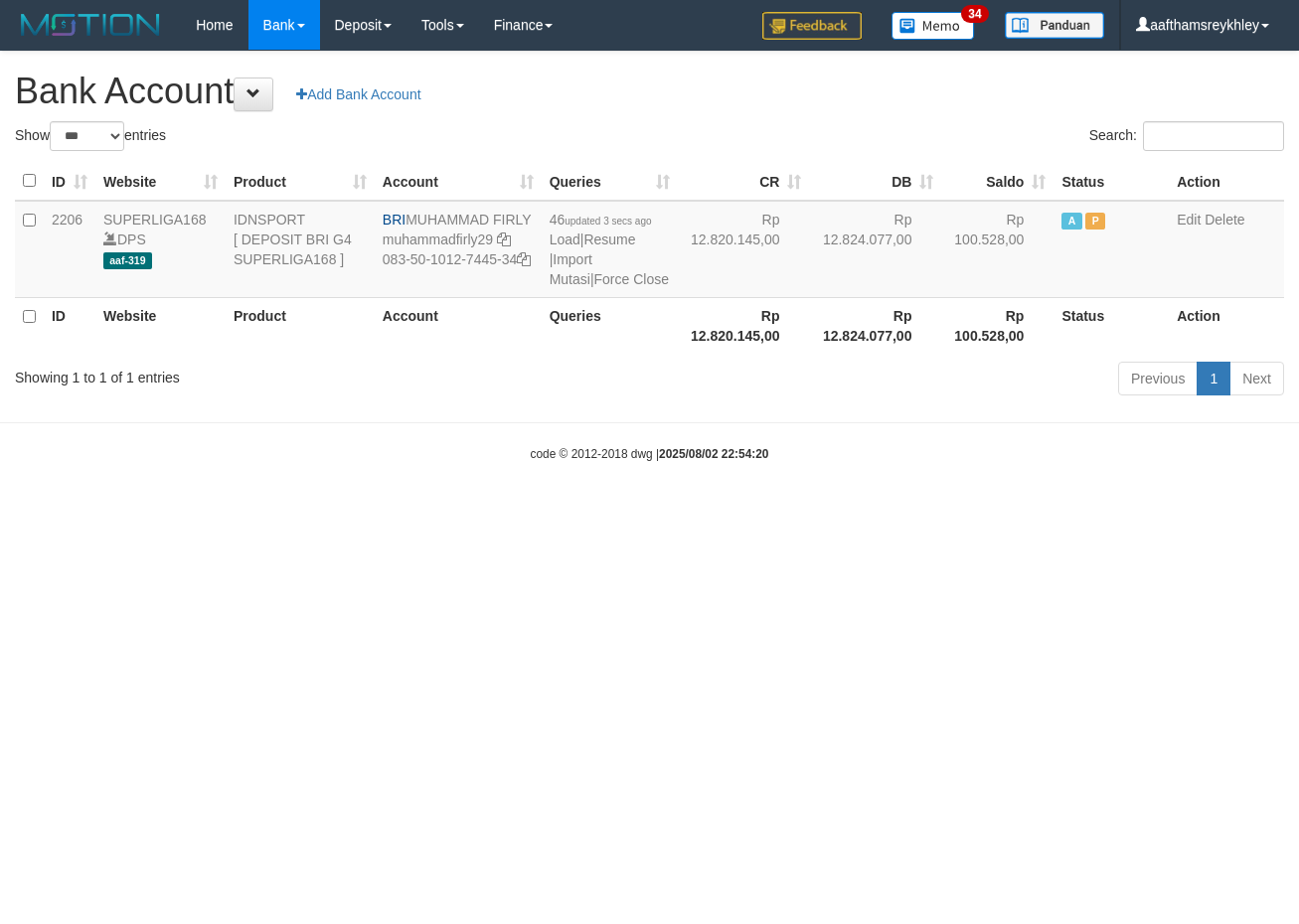 scroll, scrollTop: 0, scrollLeft: 0, axis: both 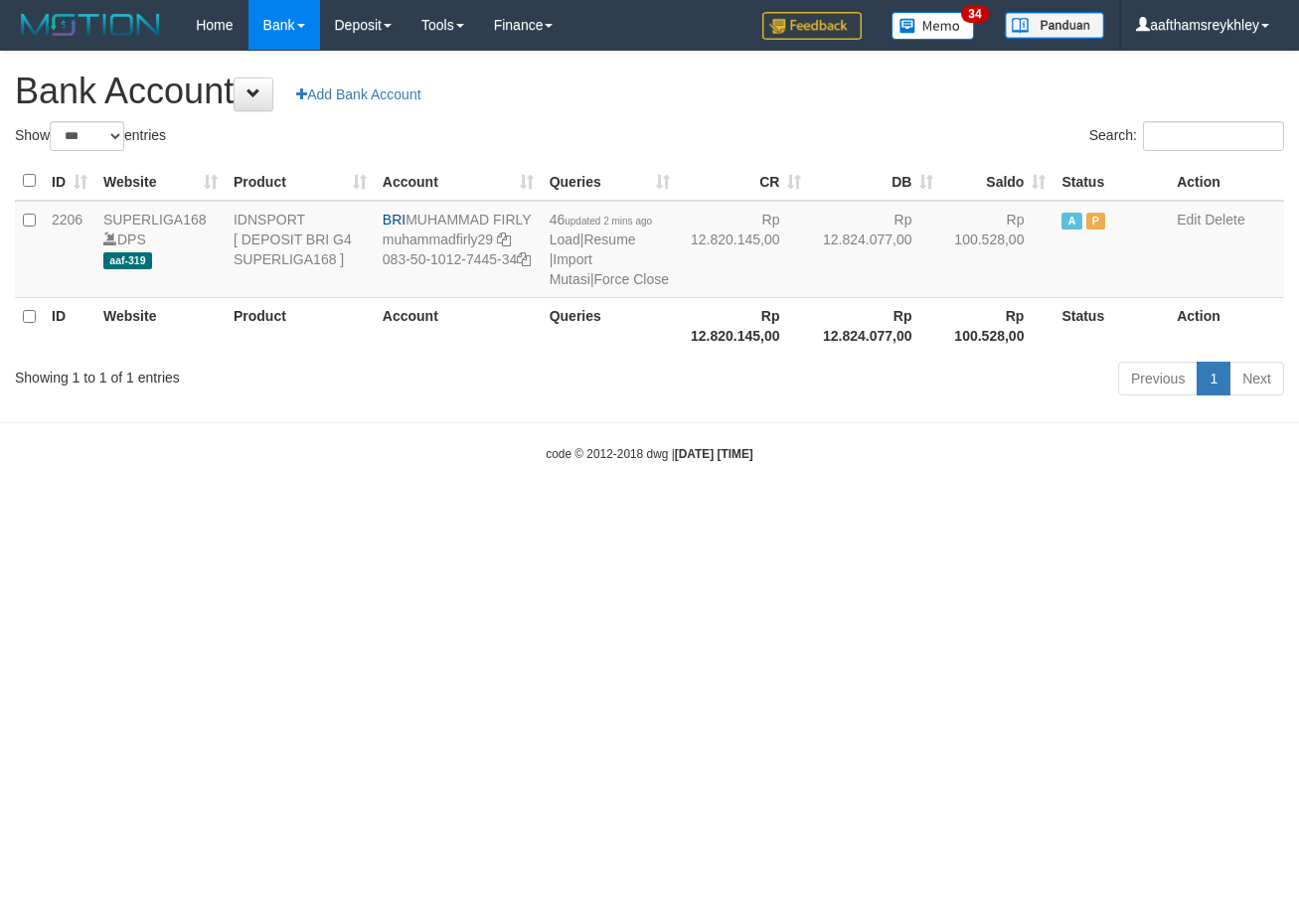 select on "***" 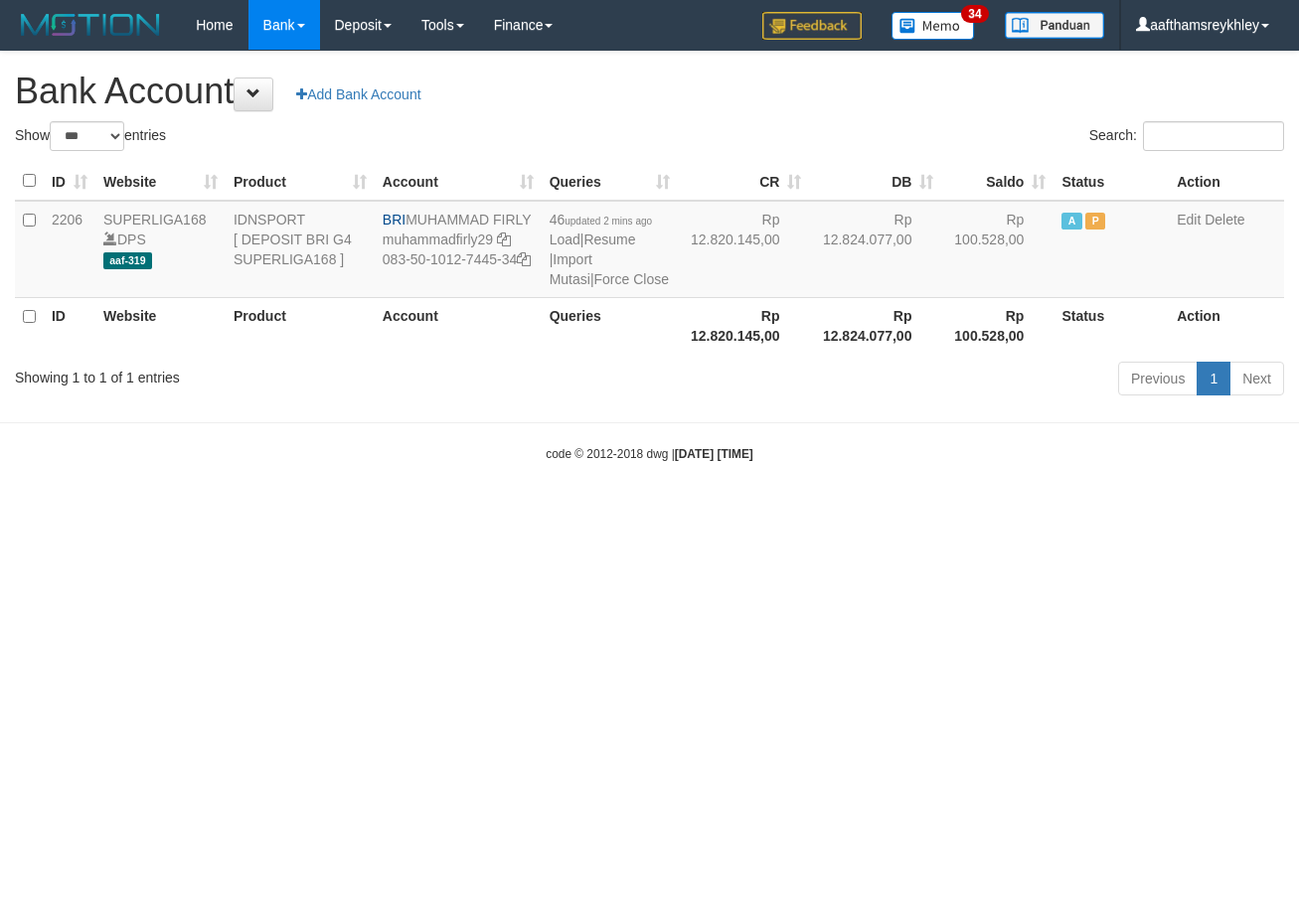 scroll, scrollTop: 0, scrollLeft: 0, axis: both 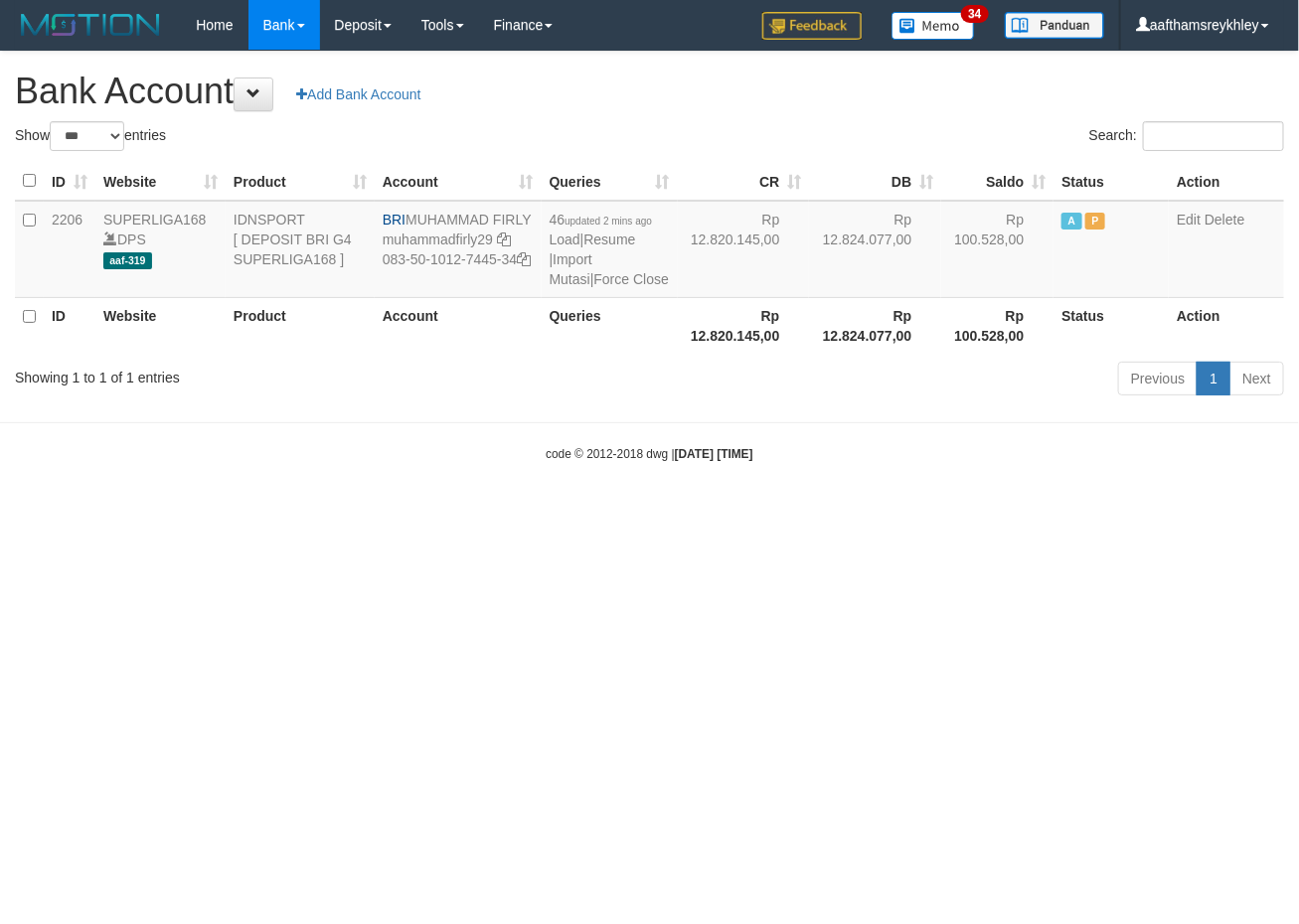 click on "Toggle navigation
Home
Bank
Account List
Load
By Website
Group
[ISPORT]													SUPERLIGA168
By Load Group (DPS)" at bounding box center (649, 256) 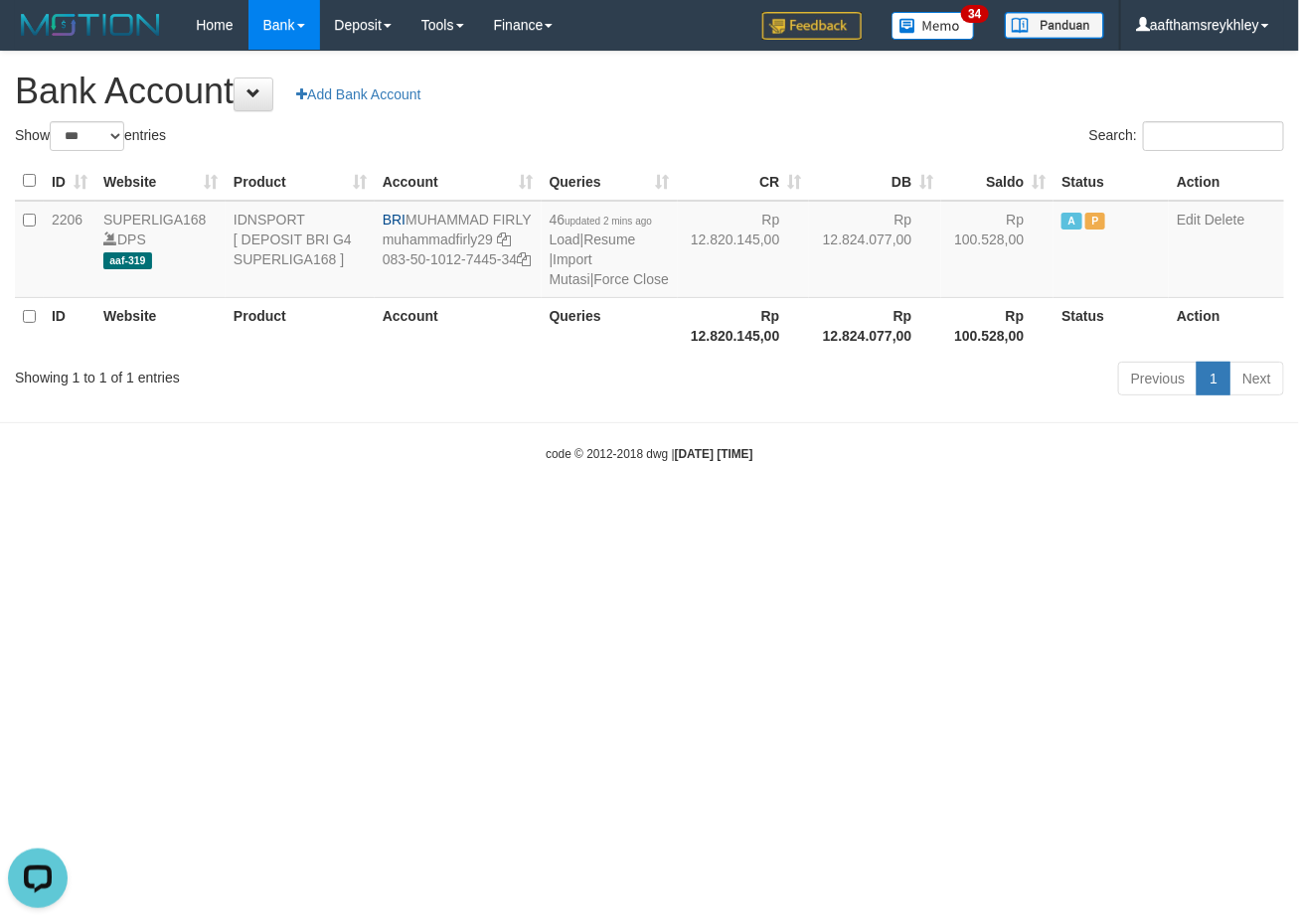 scroll, scrollTop: 0, scrollLeft: 0, axis: both 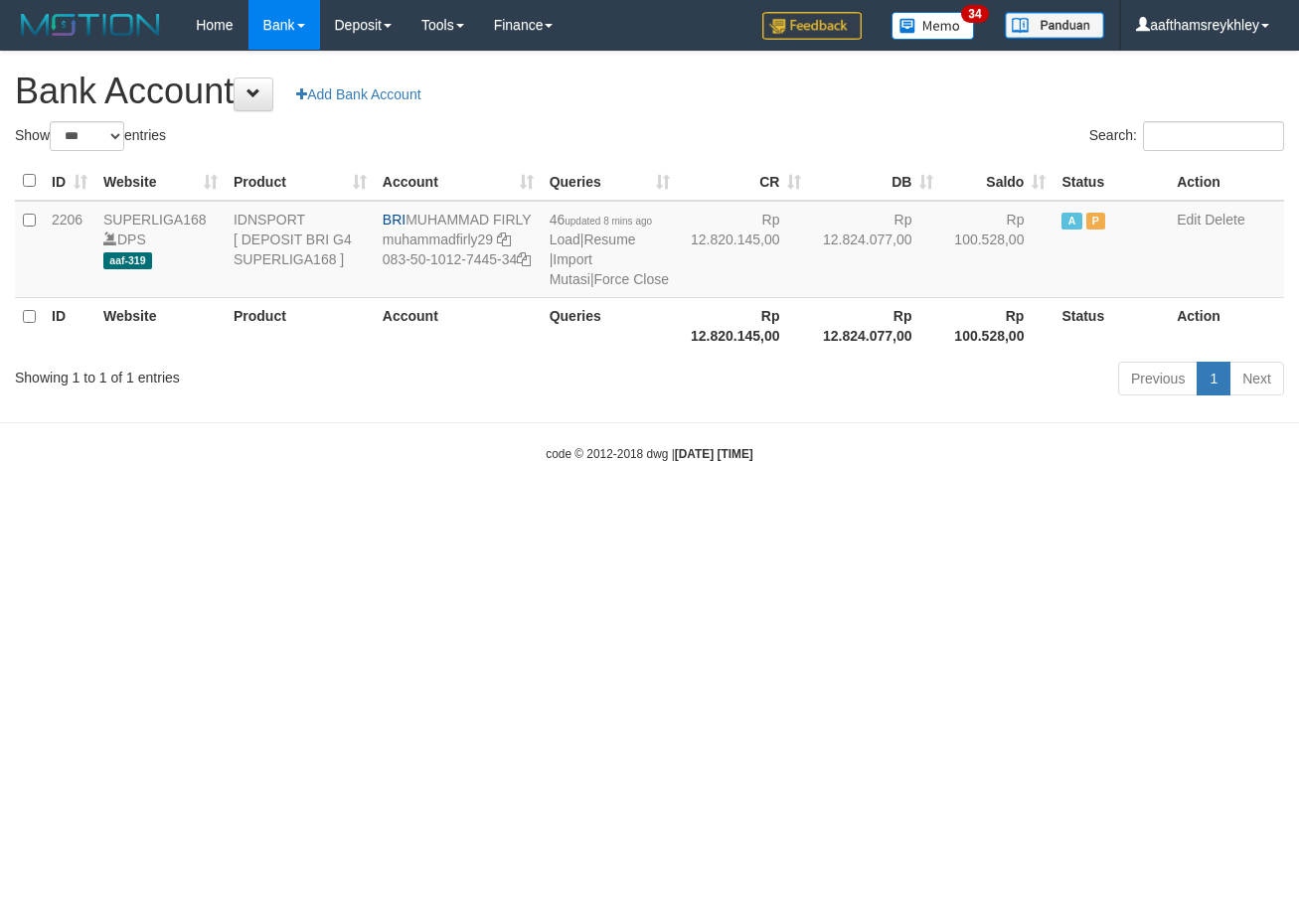 select on "***" 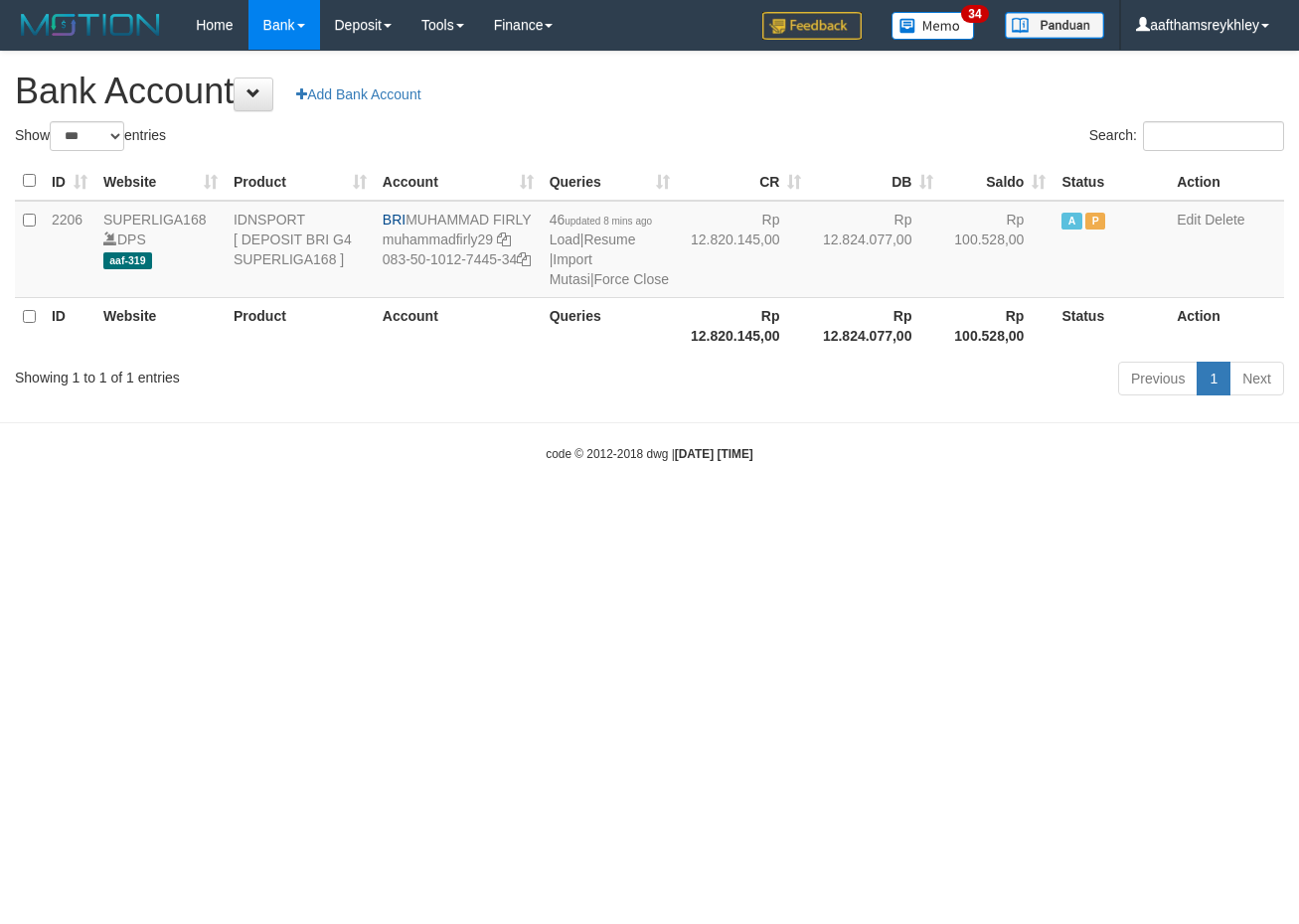 scroll, scrollTop: 0, scrollLeft: 0, axis: both 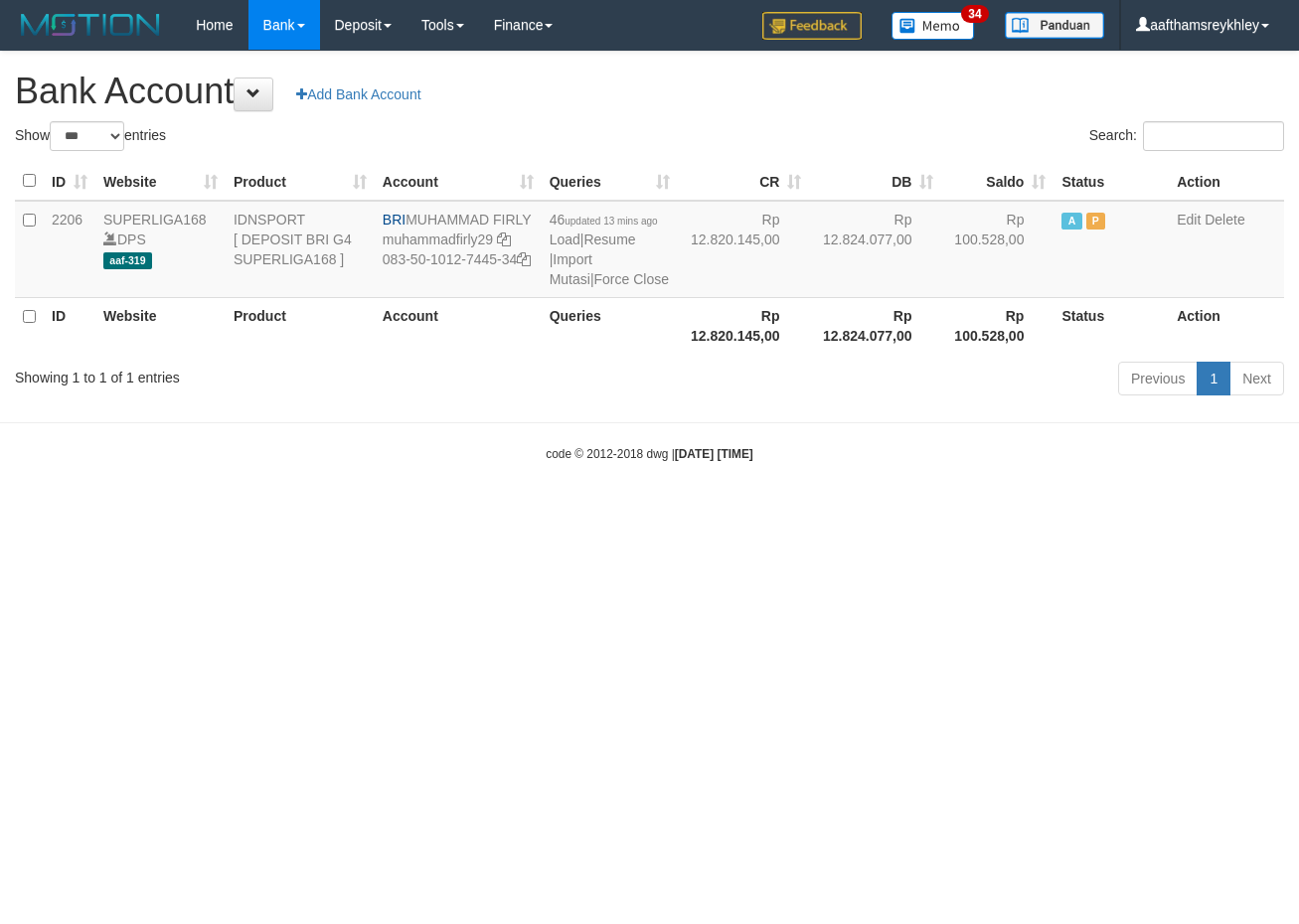 select on "***" 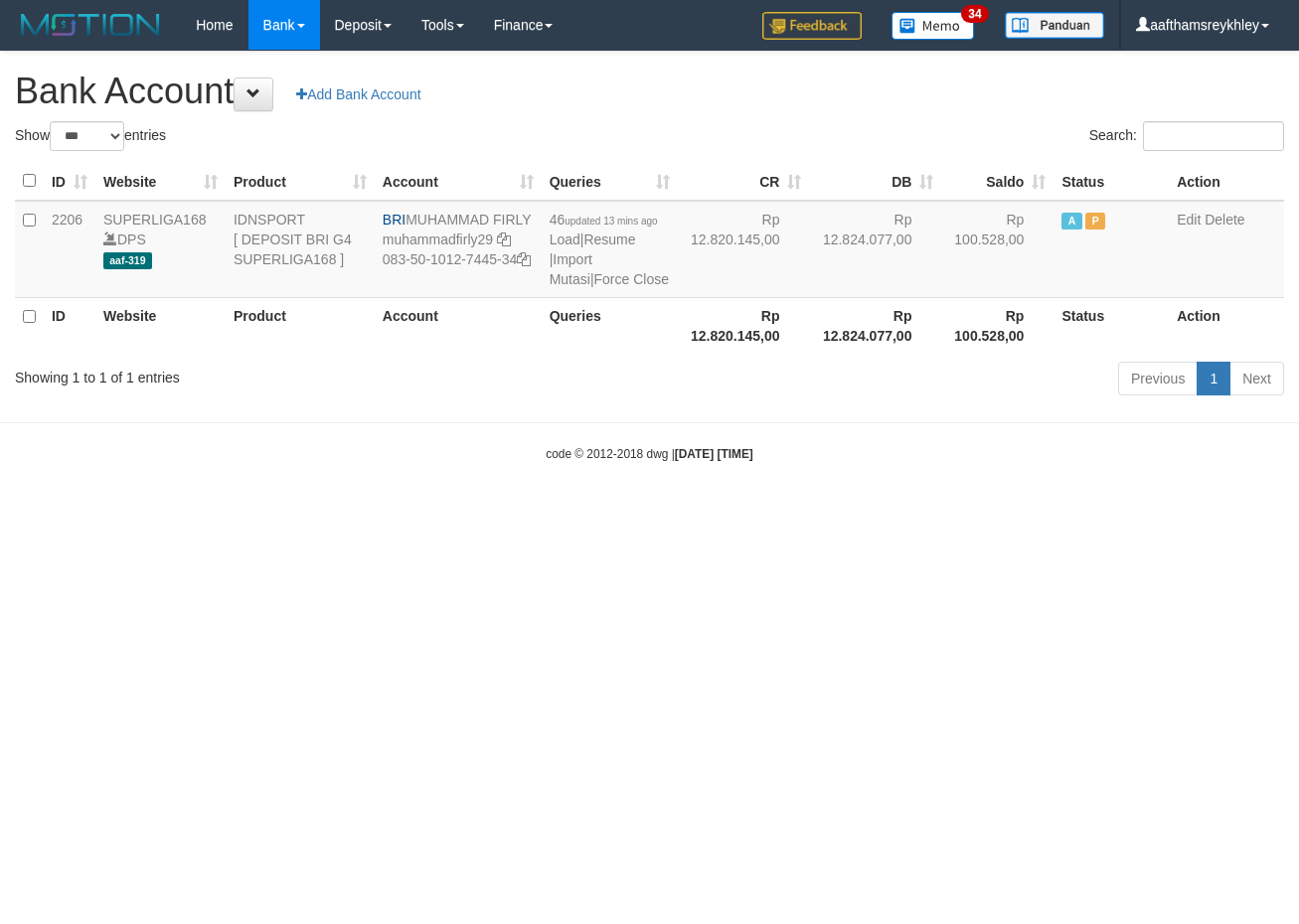 scroll, scrollTop: 0, scrollLeft: 0, axis: both 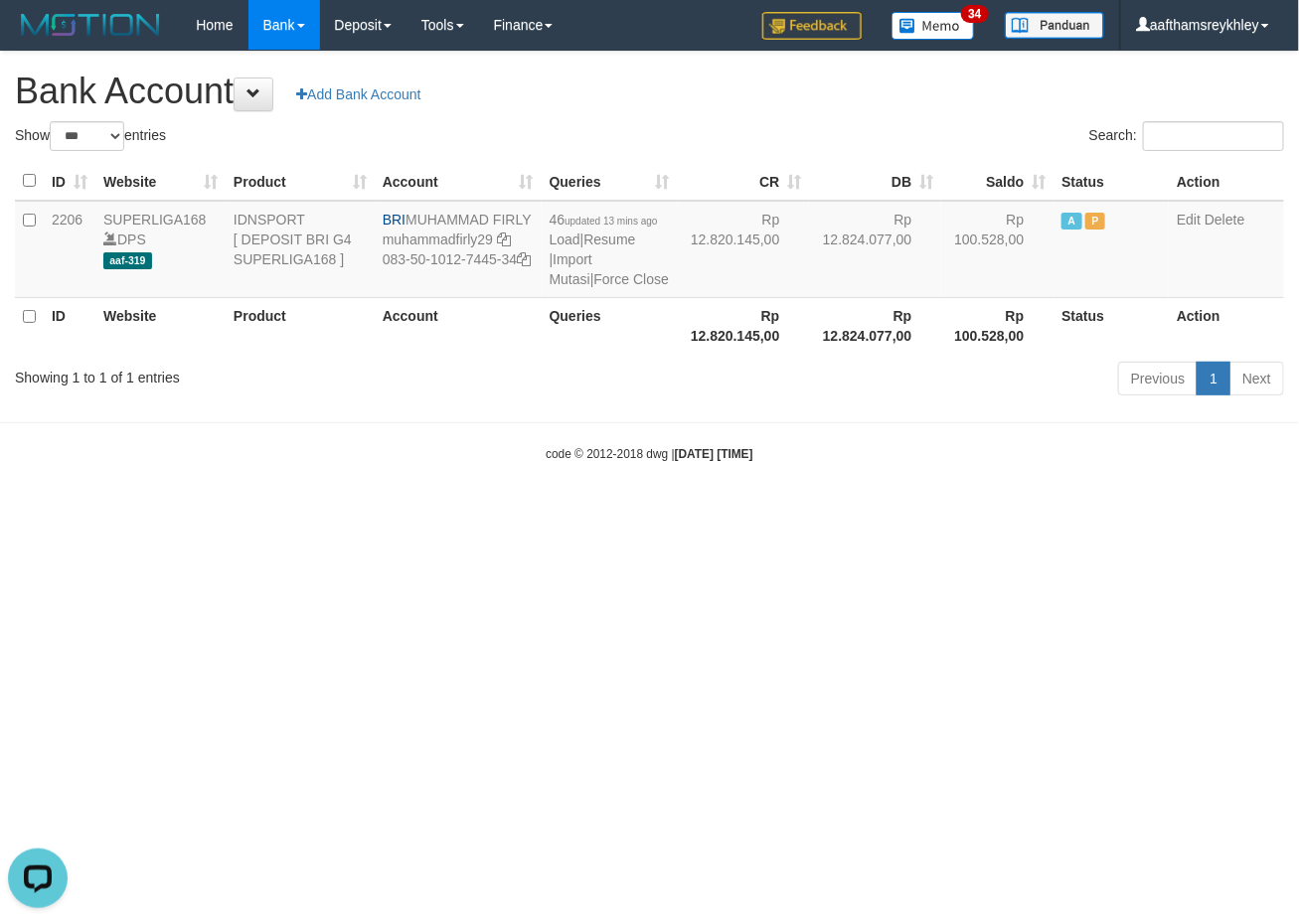 drag, startPoint x: 899, startPoint y: 678, endPoint x: 1292, endPoint y: 613, distance: 398.33905 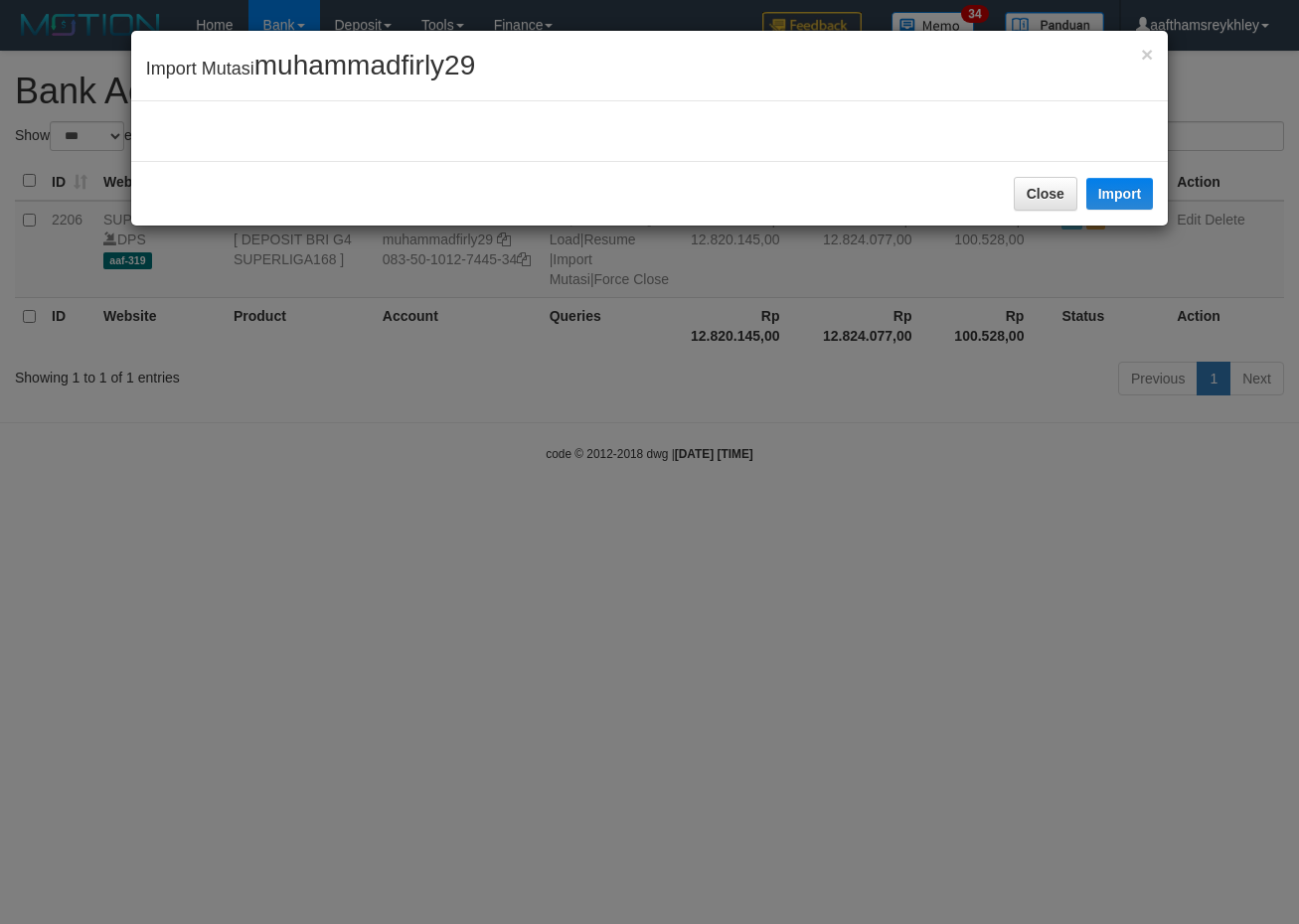 select on "***" 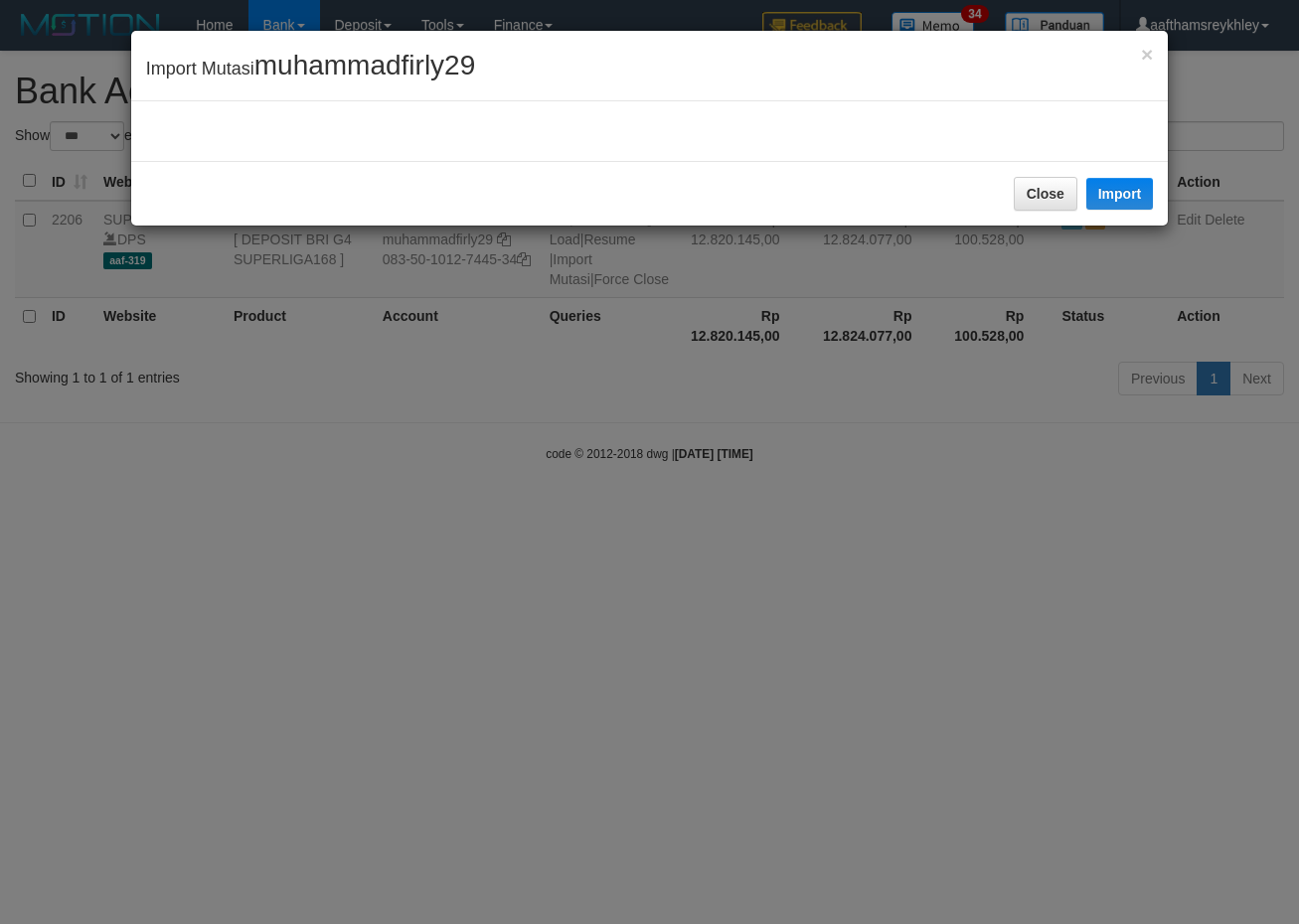 scroll, scrollTop: 0, scrollLeft: 0, axis: both 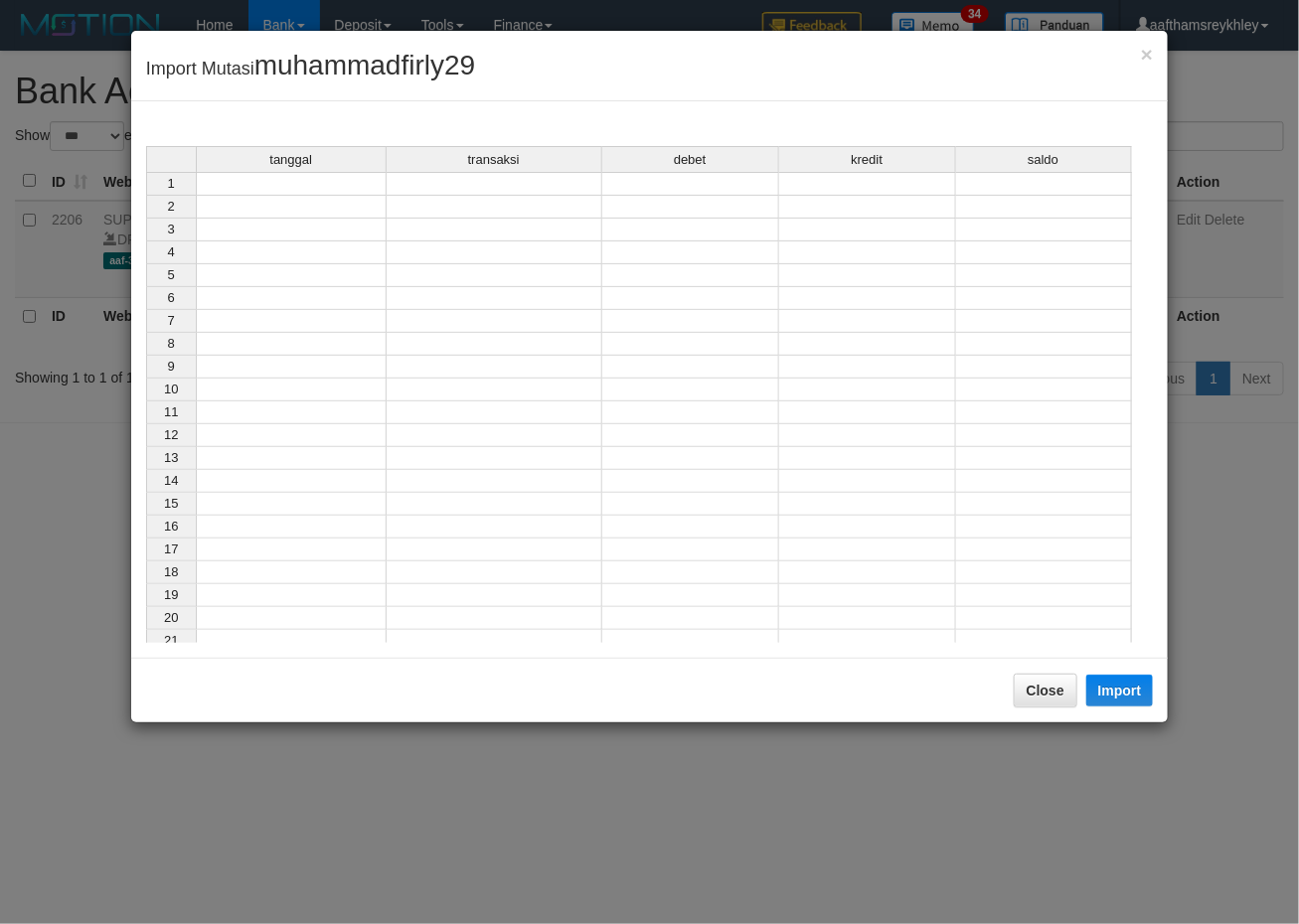 click at bounding box center (291, 252) 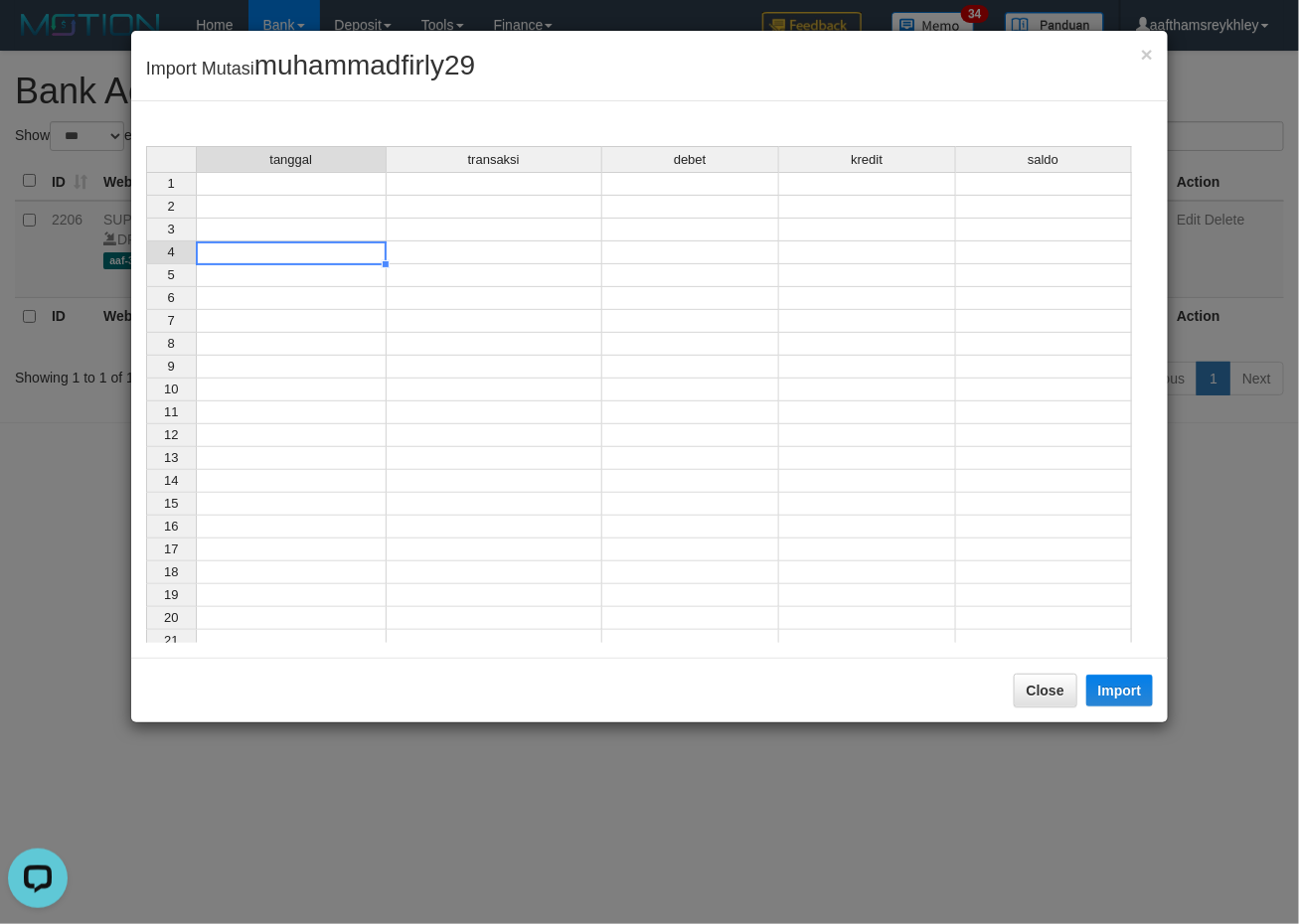 scroll, scrollTop: 0, scrollLeft: 0, axis: both 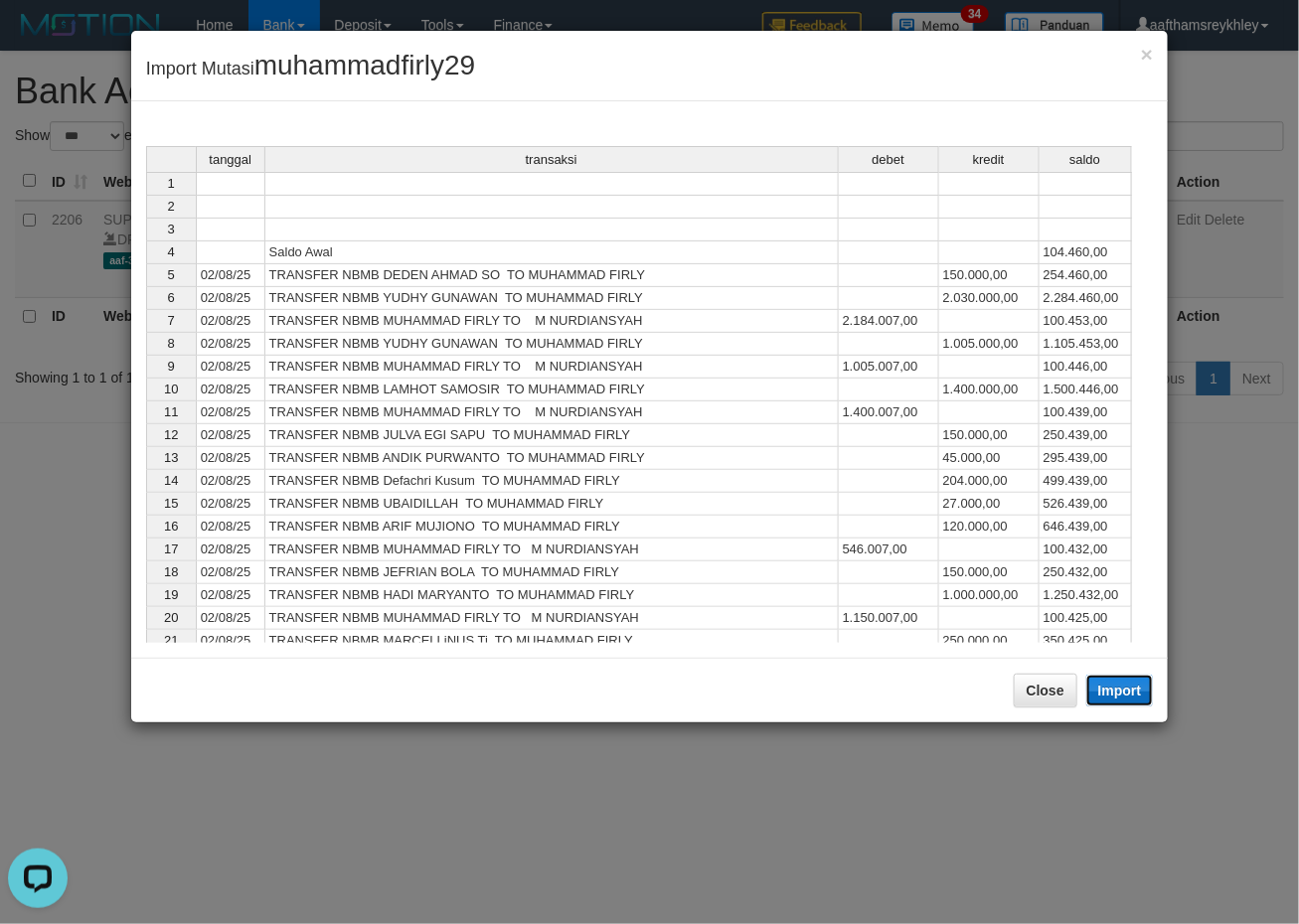 click on "Import" at bounding box center (1120, 691) 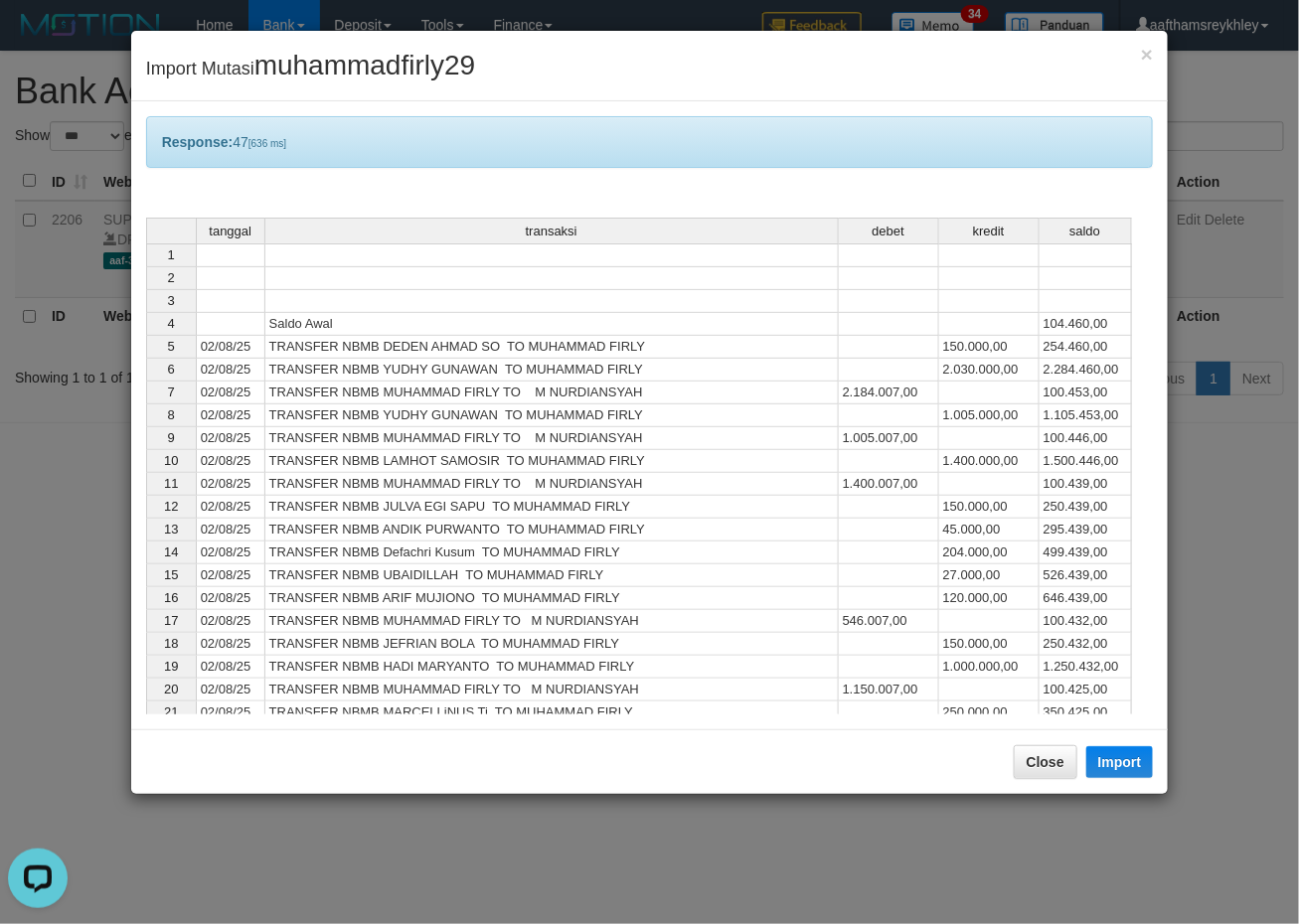 click at bounding box center [889, 507] 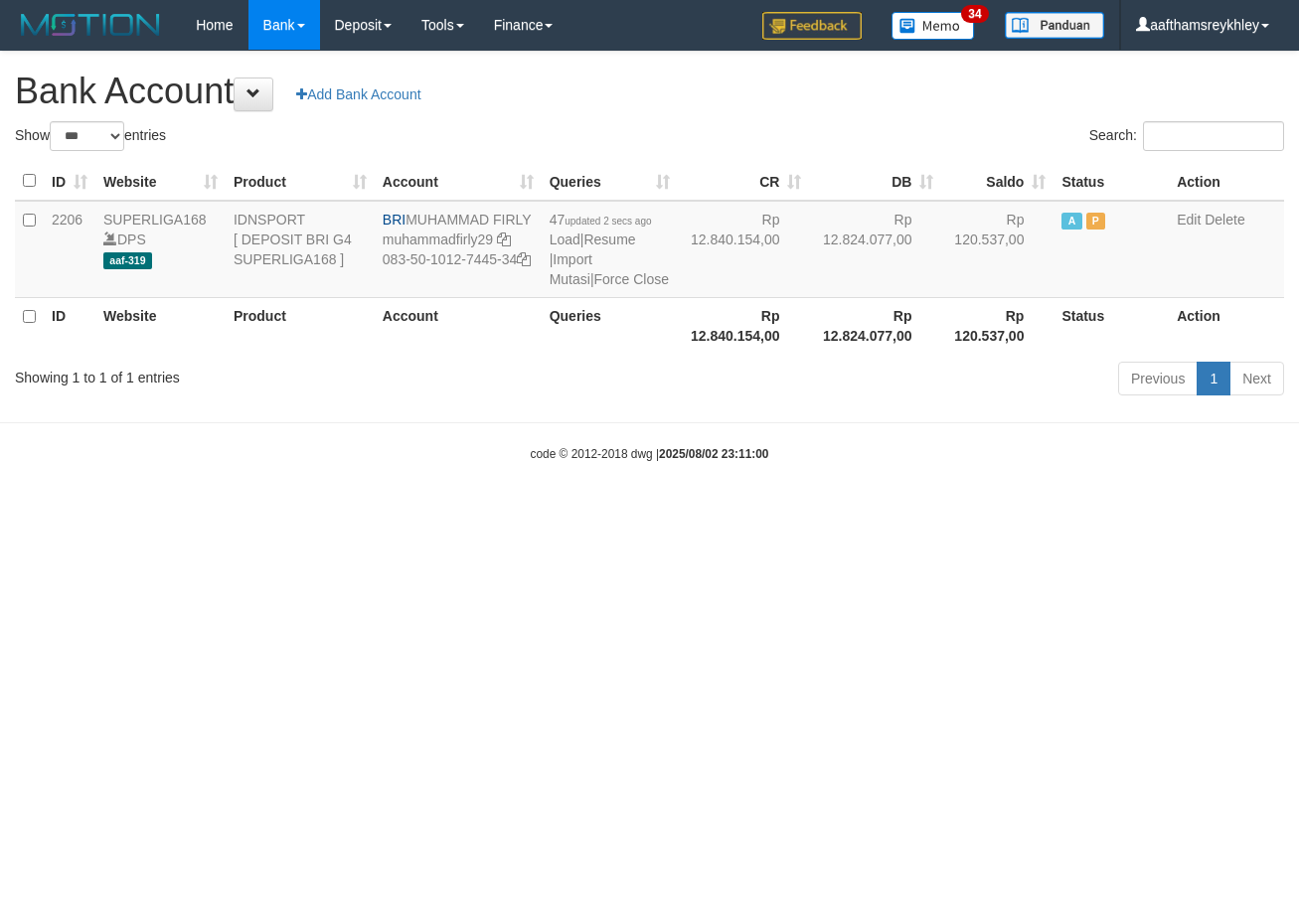select on "***" 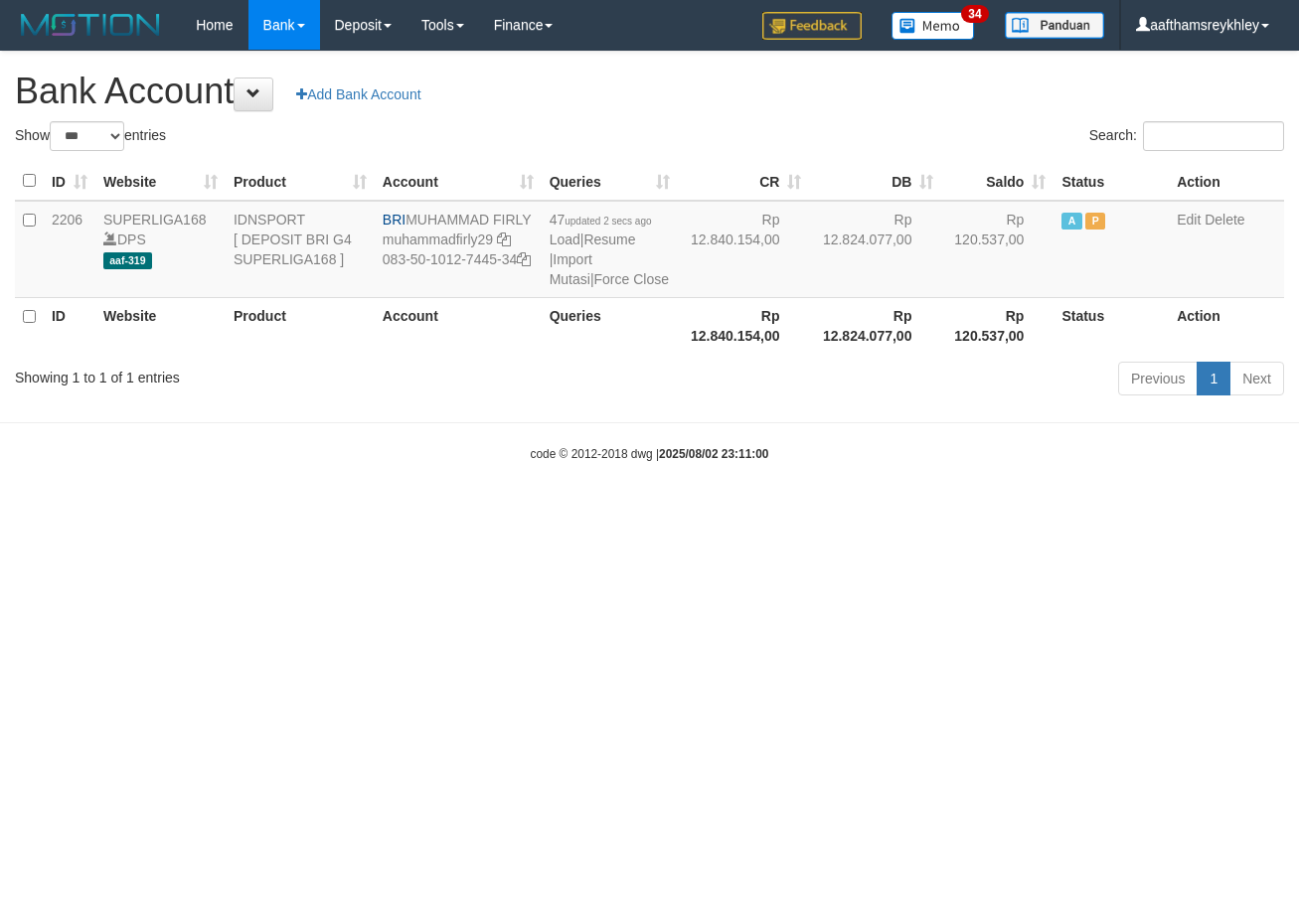 scroll, scrollTop: 0, scrollLeft: 0, axis: both 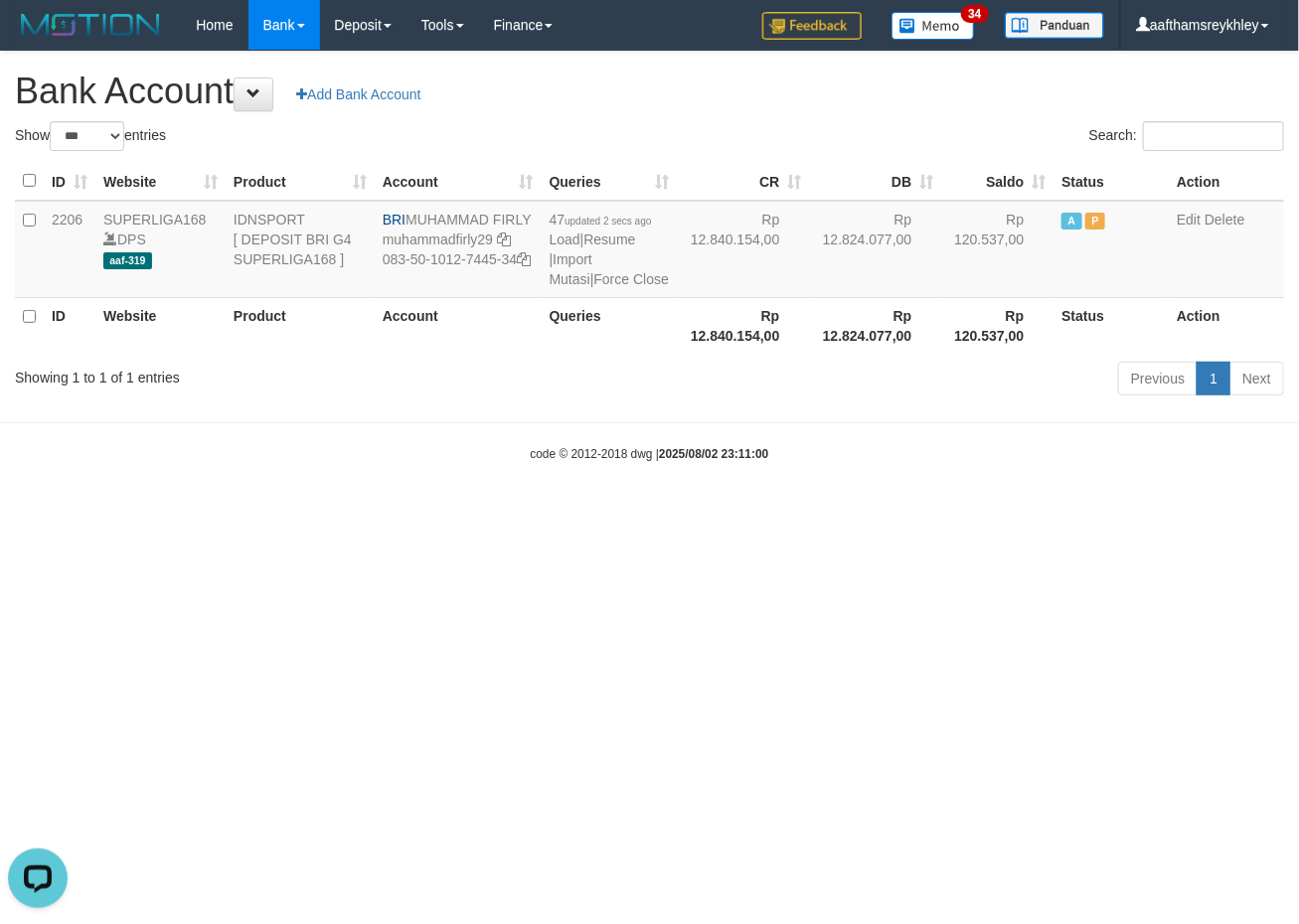 click on "Toggle navigation
Home
Bank
Account List
Load
By Website
Group
[ISPORT]													SUPERLIGA168
By Load Group (DPS)" at bounding box center [649, 256] 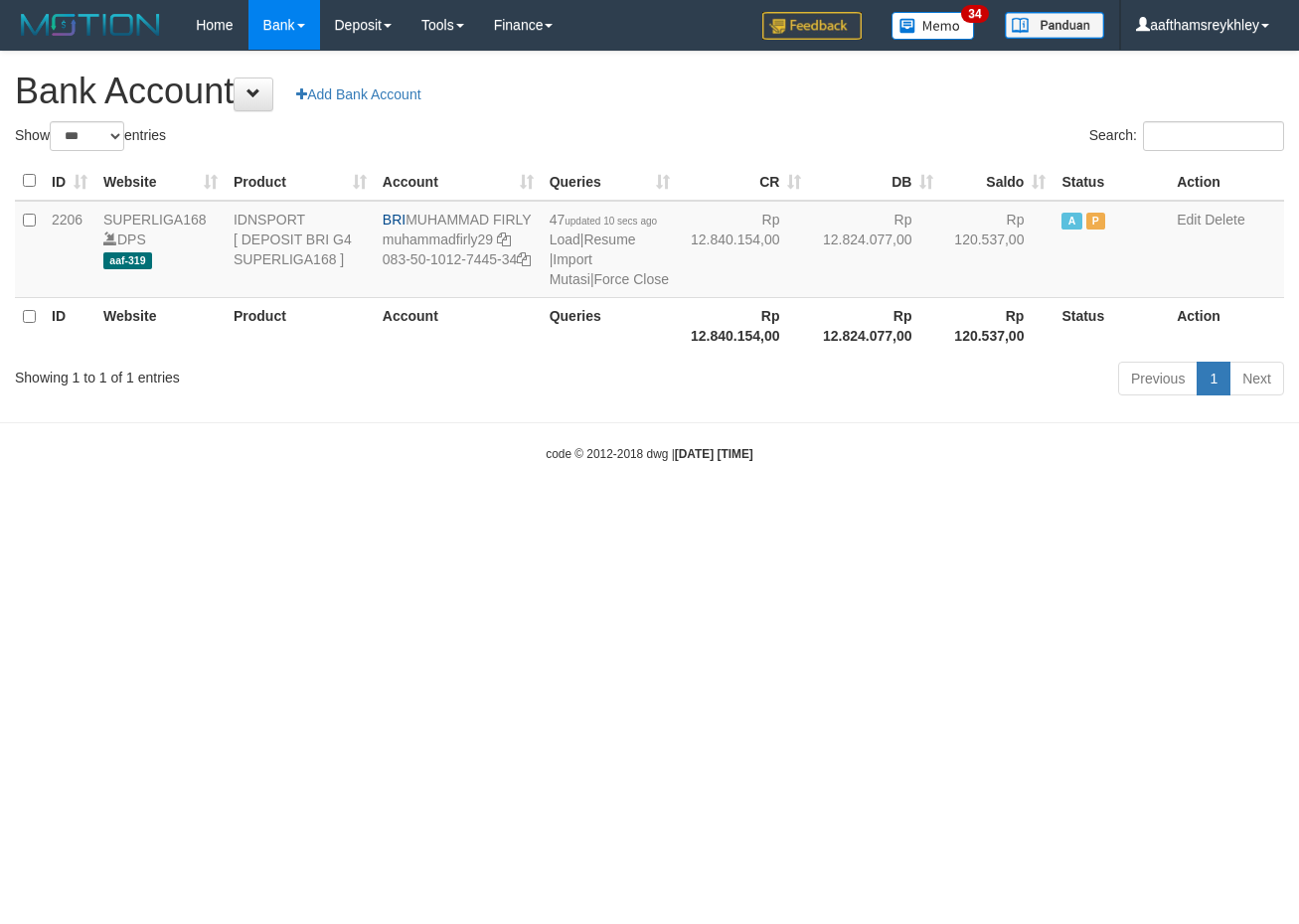 select on "***" 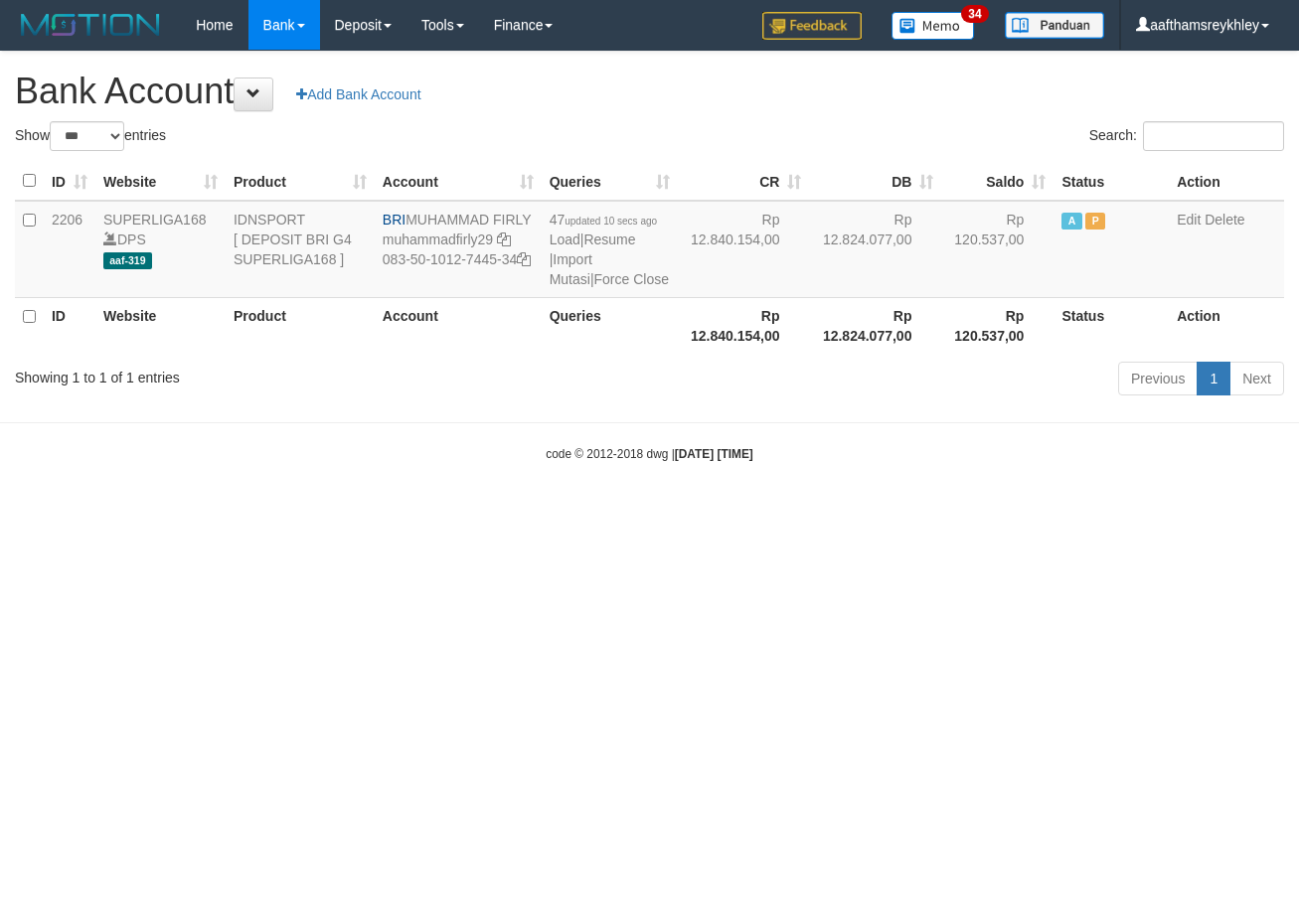 scroll, scrollTop: 0, scrollLeft: 0, axis: both 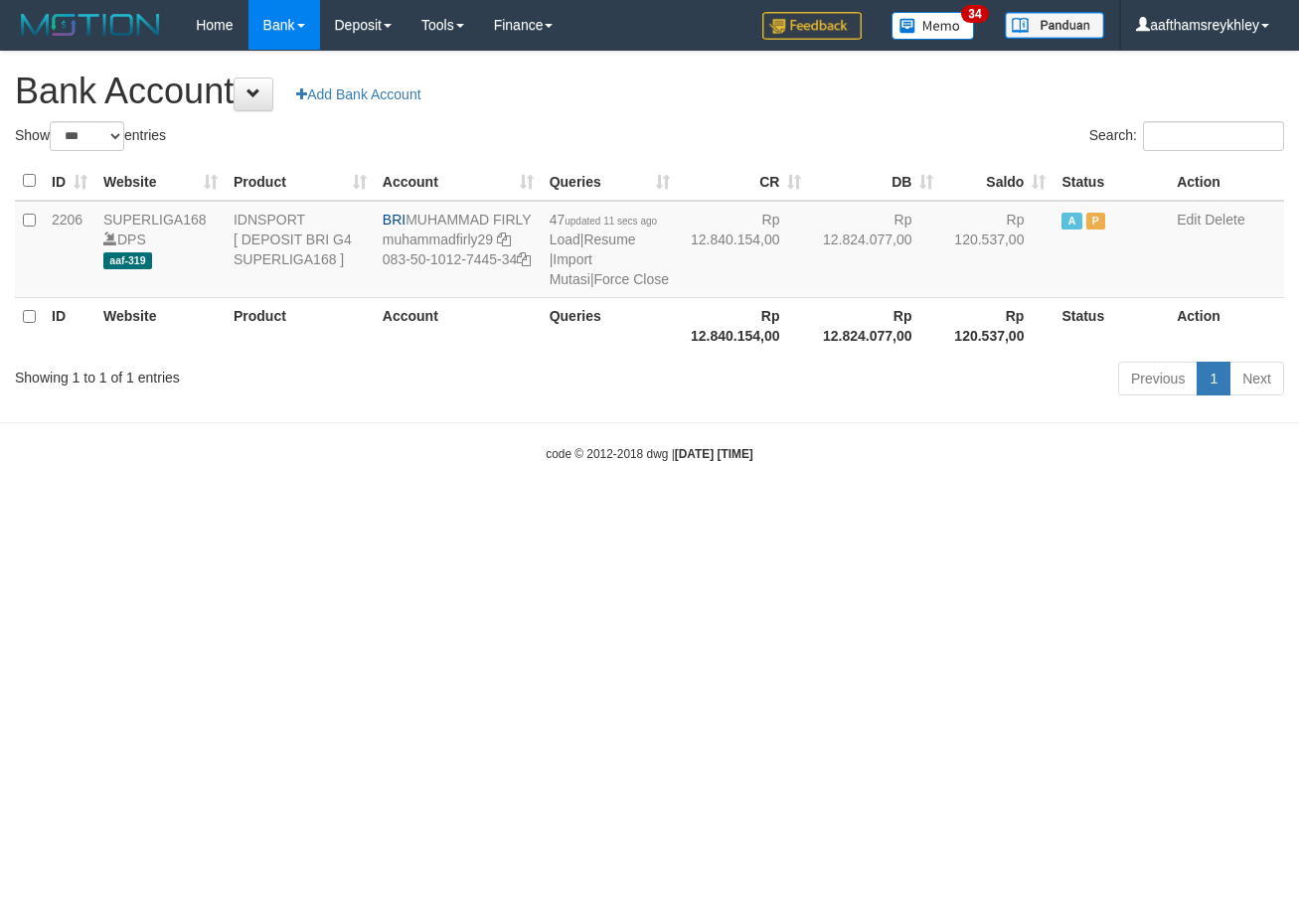 select on "***" 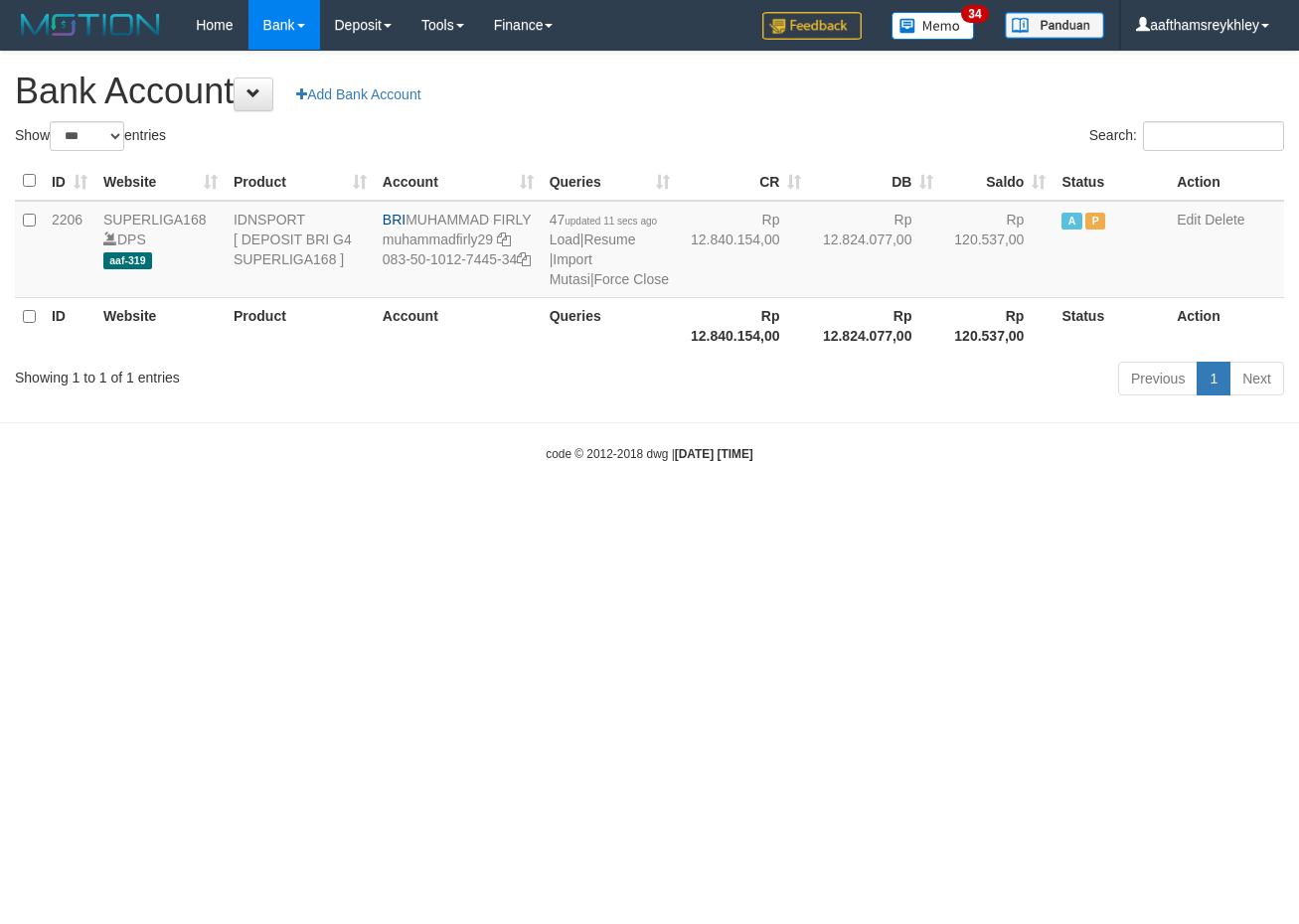 scroll, scrollTop: 0, scrollLeft: 0, axis: both 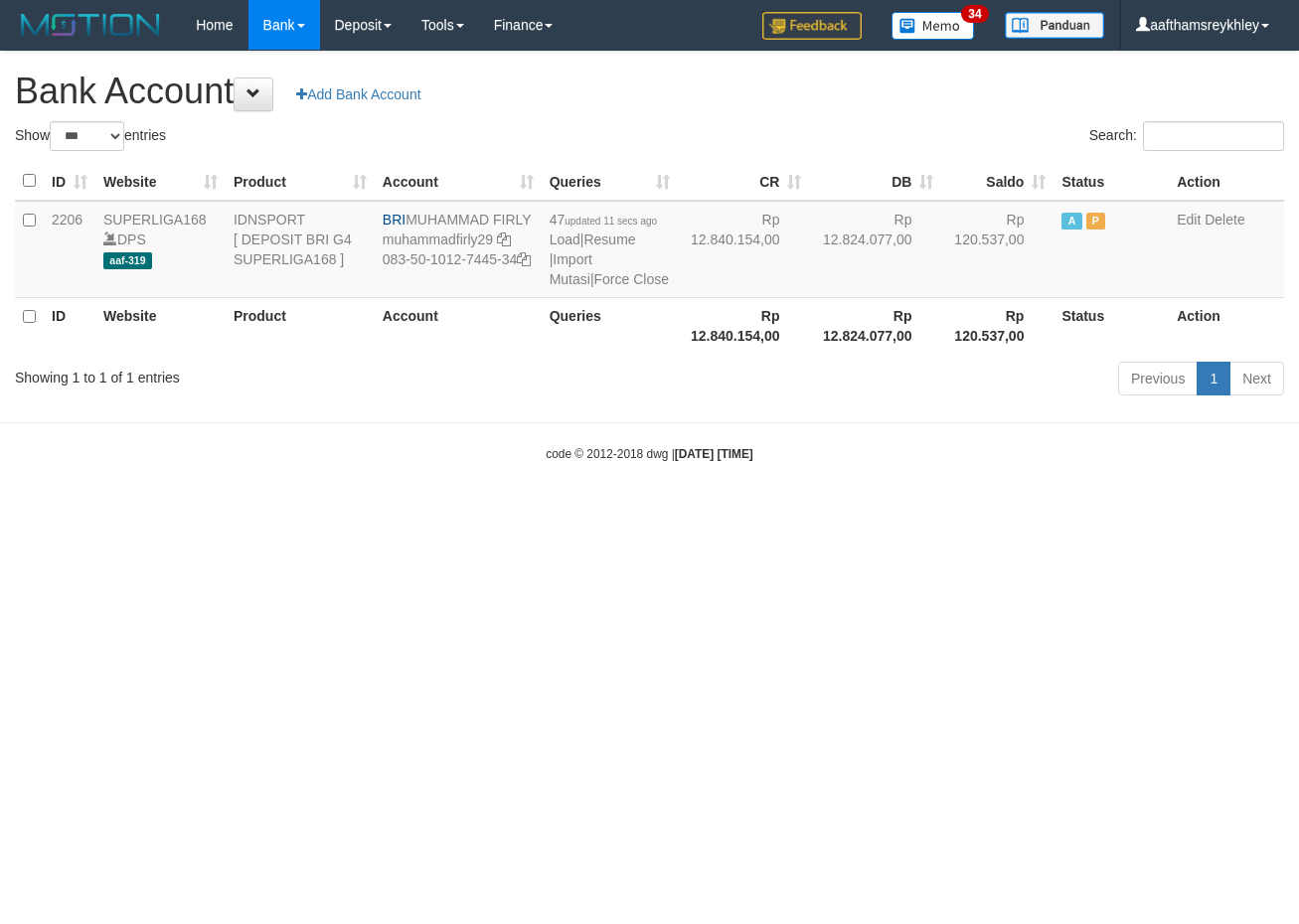 select on "***" 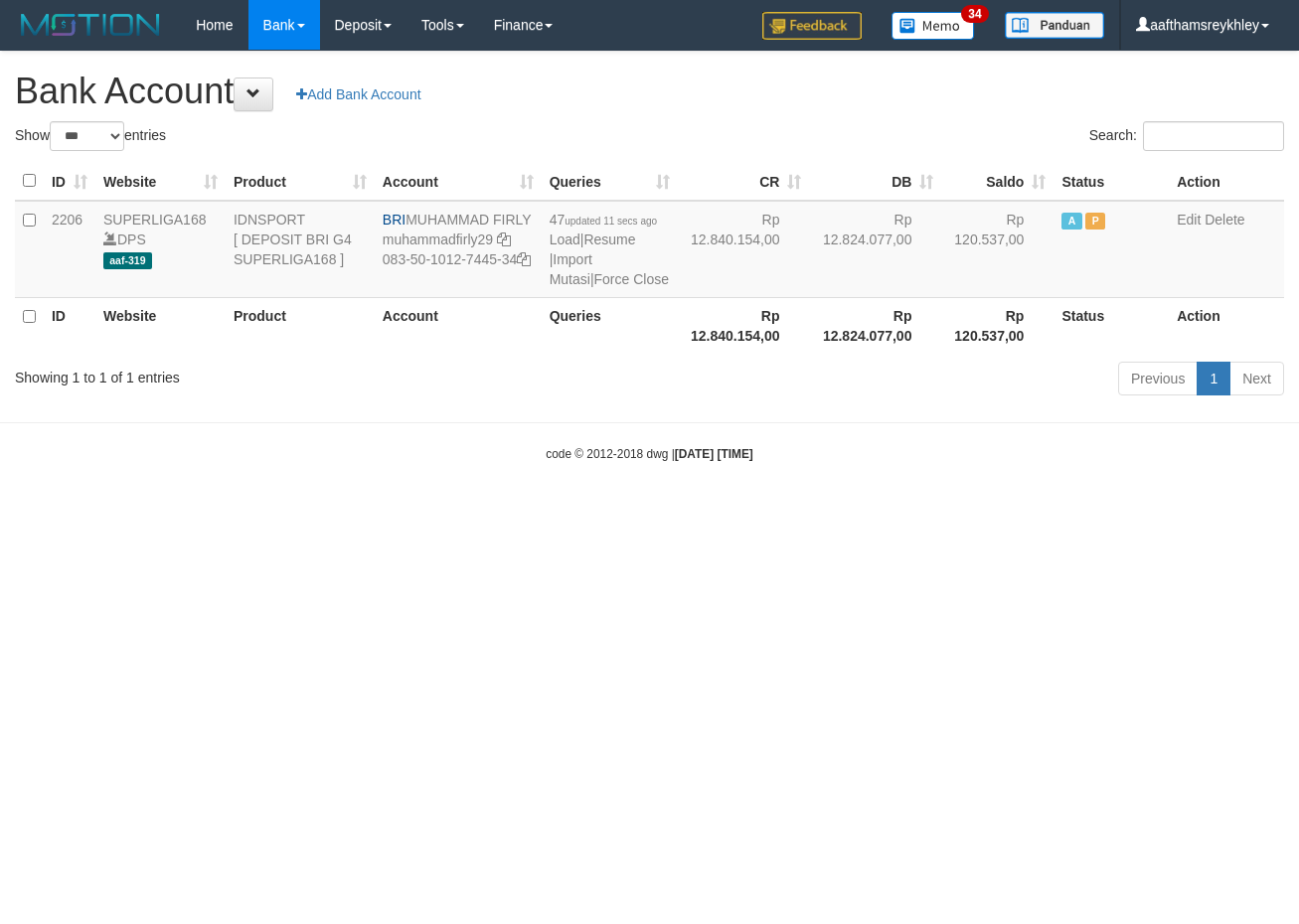 scroll, scrollTop: 0, scrollLeft: 0, axis: both 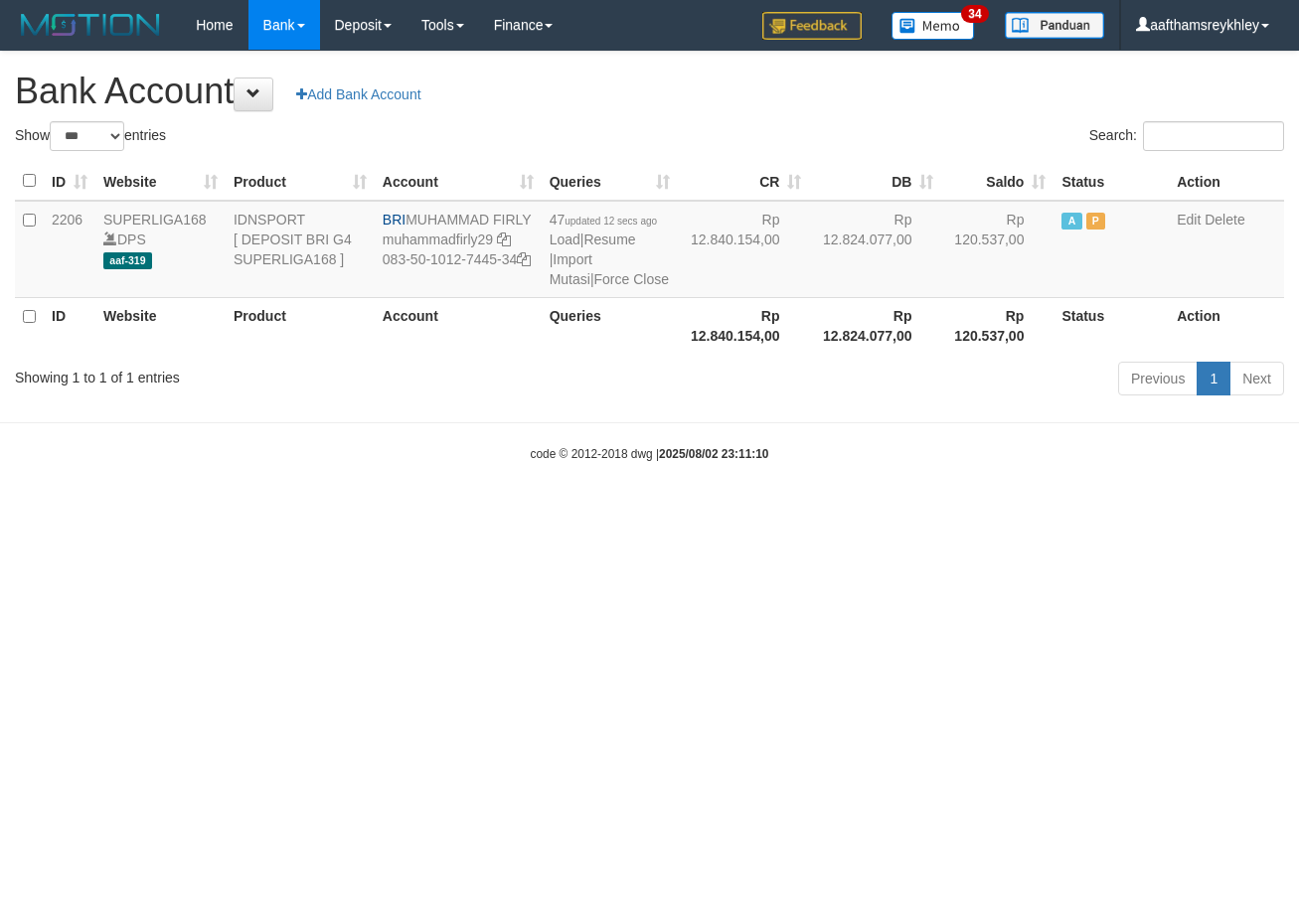 select on "***" 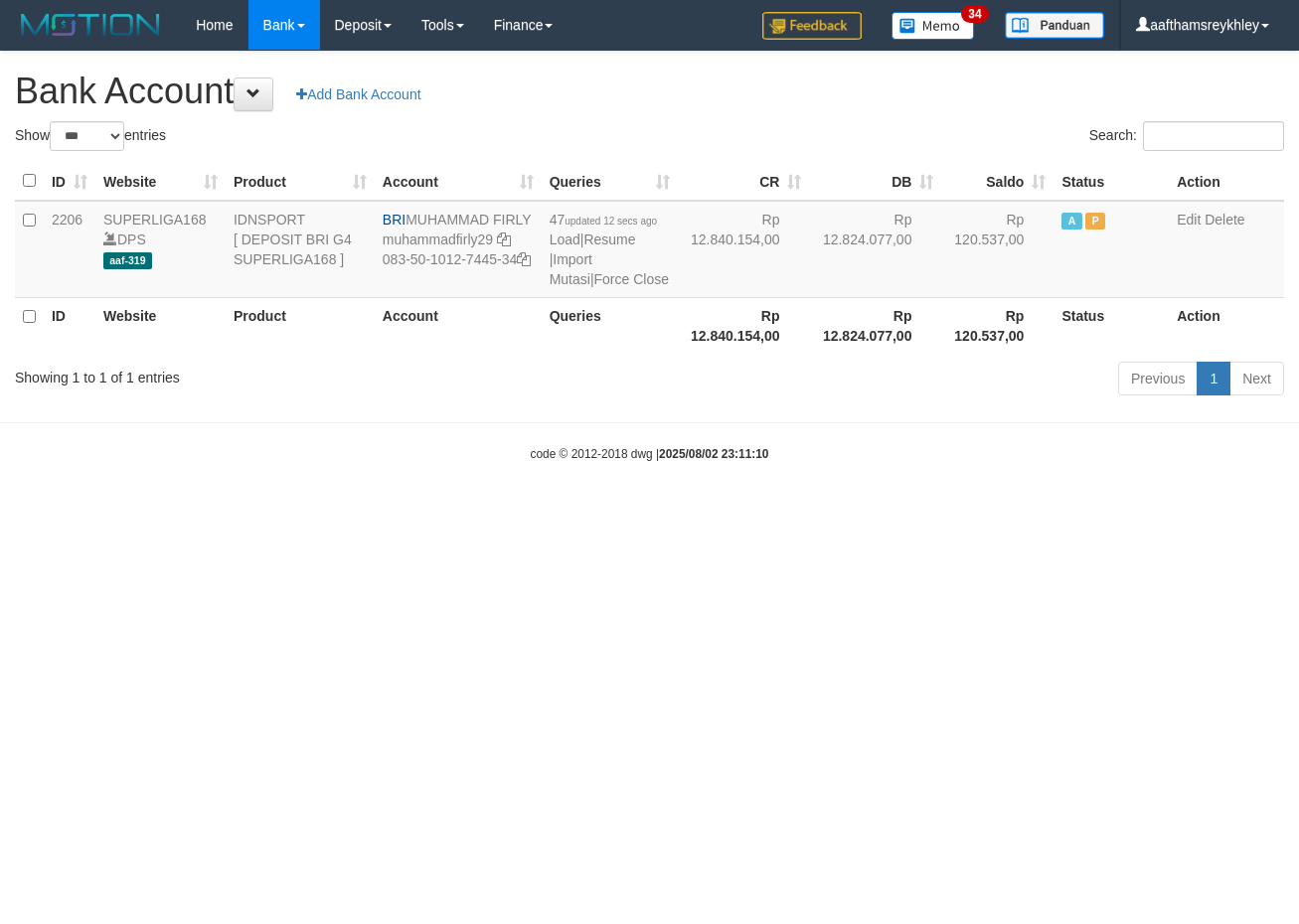 scroll, scrollTop: 0, scrollLeft: 0, axis: both 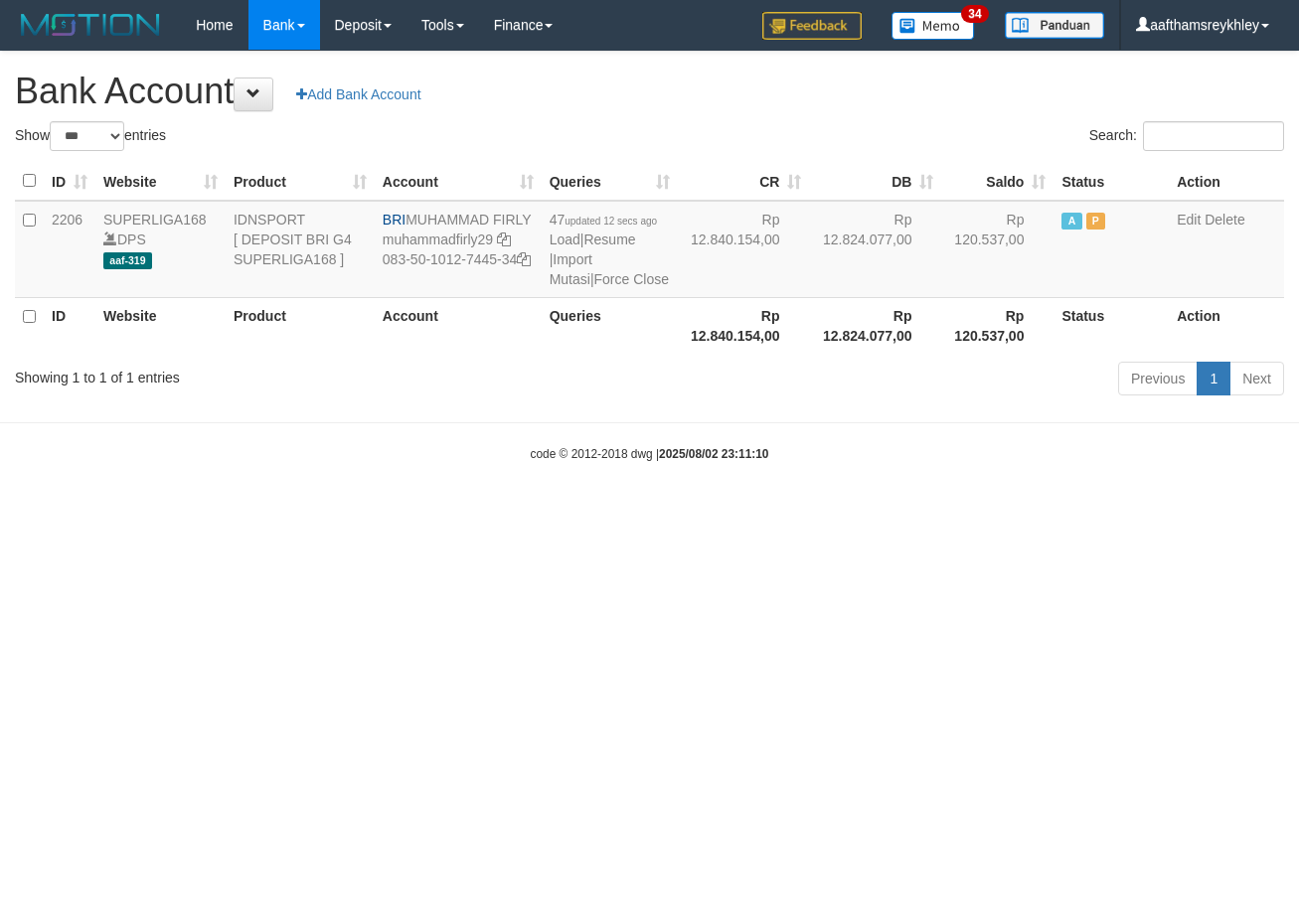select on "***" 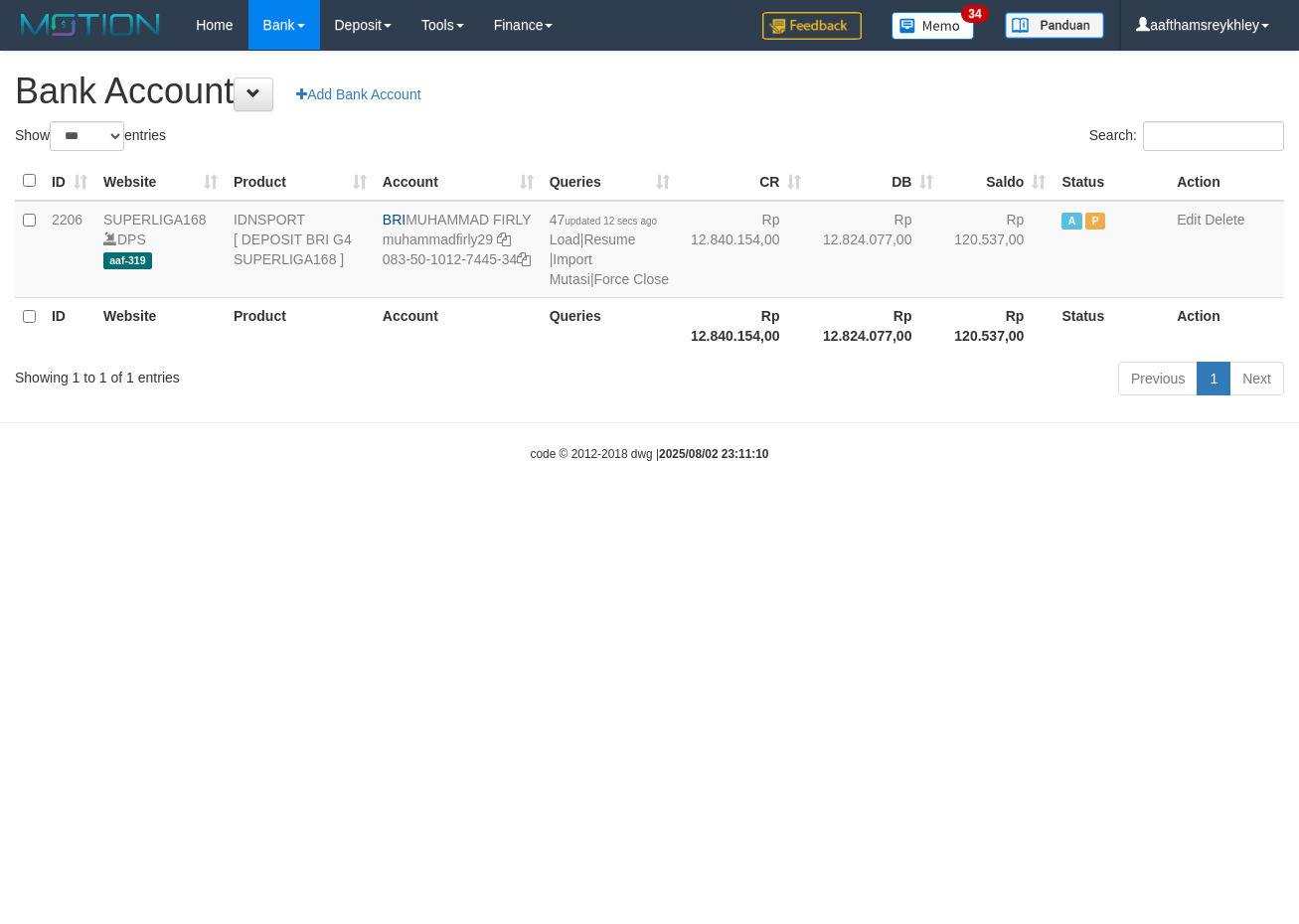 scroll, scrollTop: 0, scrollLeft: 0, axis: both 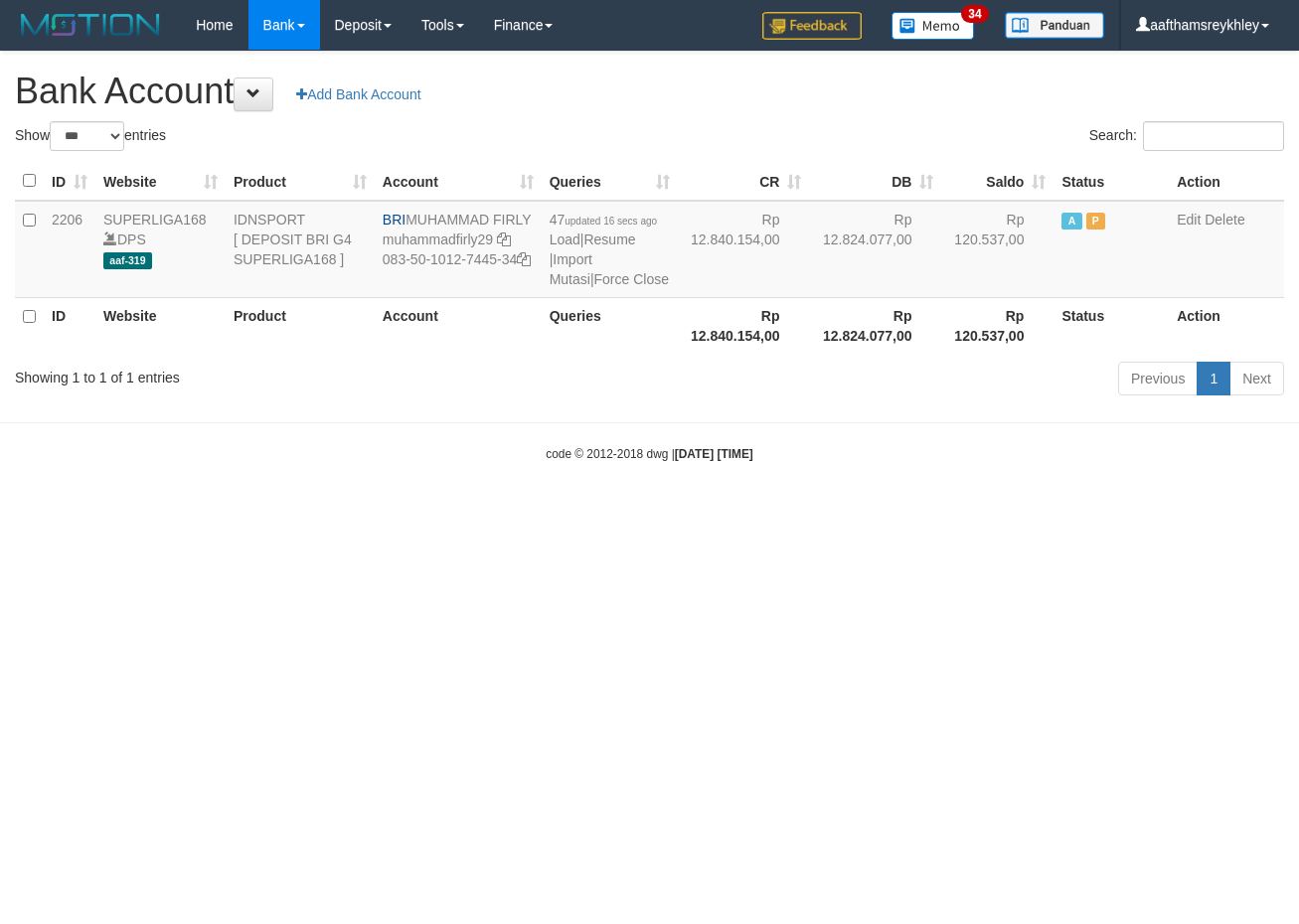 select on "***" 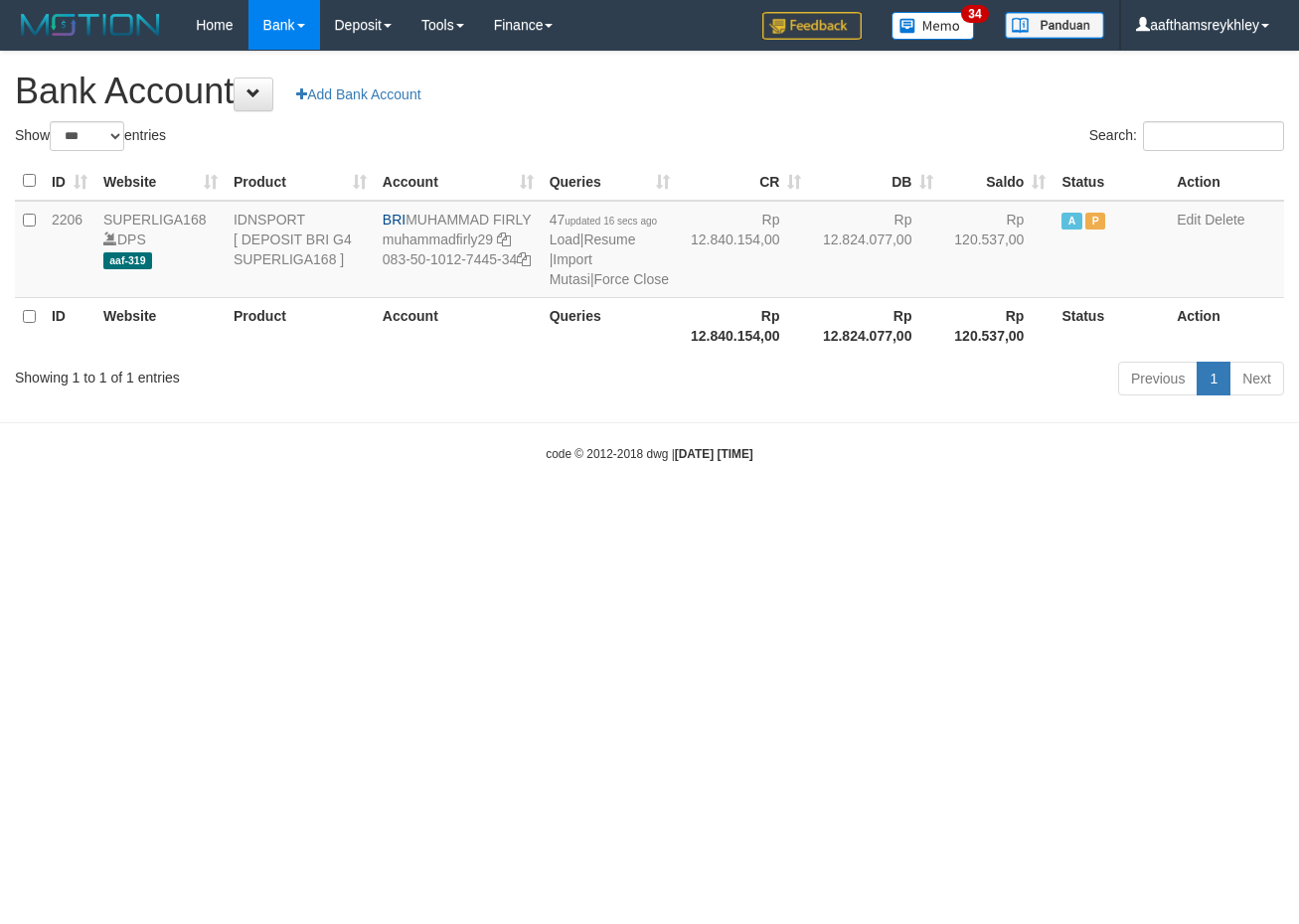 scroll, scrollTop: 0, scrollLeft: 0, axis: both 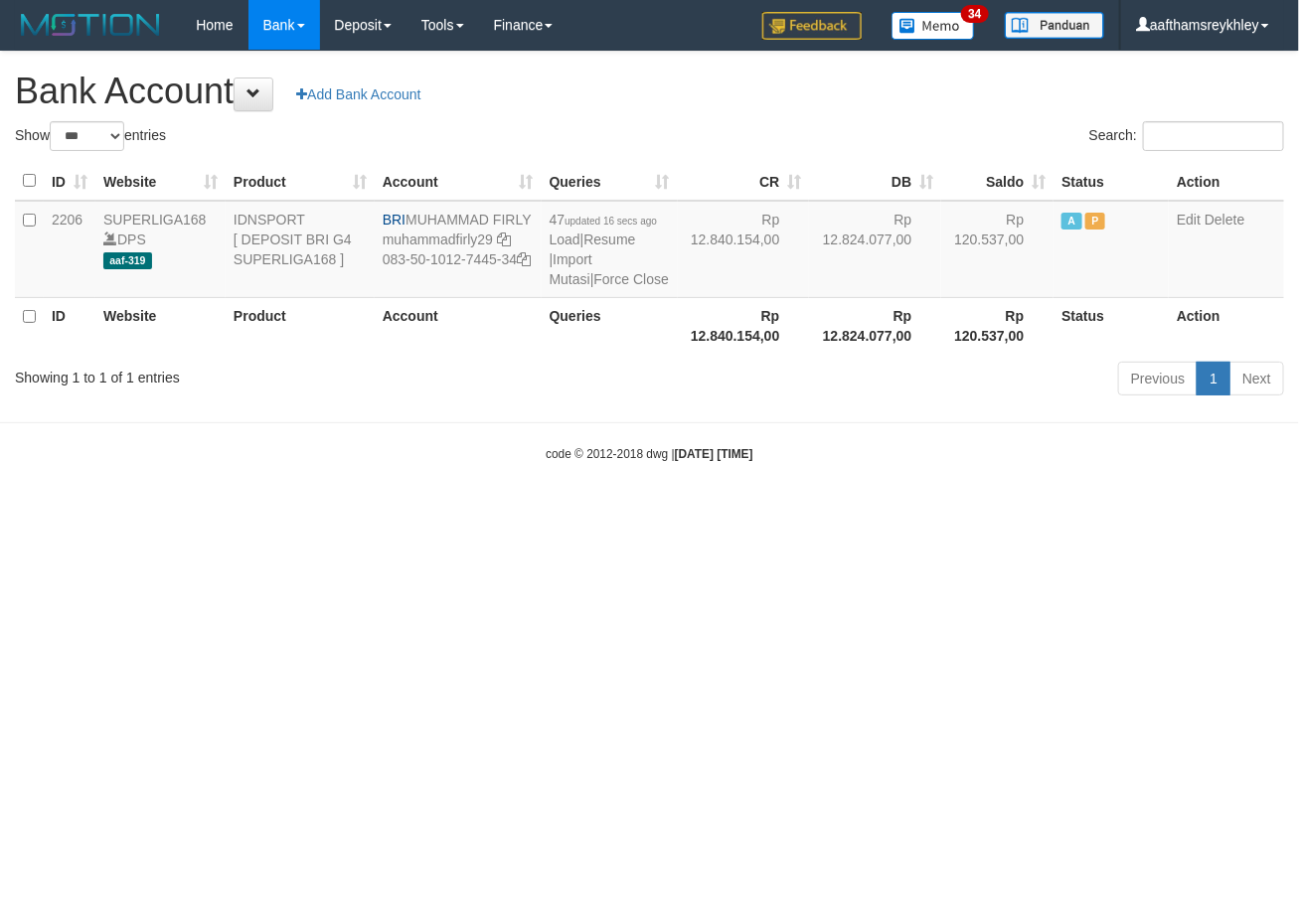 click on "Toggle navigation
Home
Bank
Account List
Load
By Website
Group
[ISPORT]													SUPERLIGA168
By Load Group (DPS)" at bounding box center (649, 256) 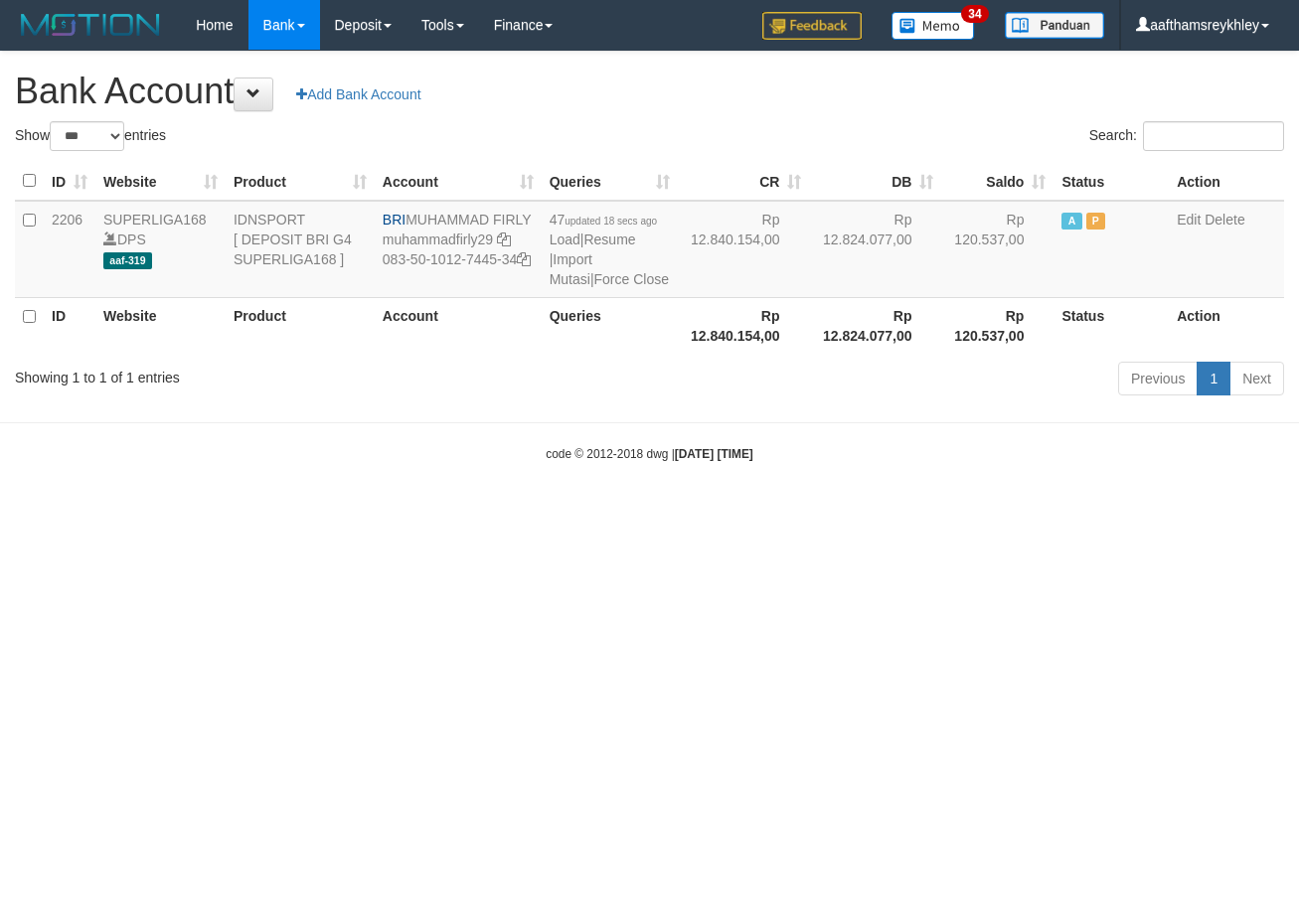 select on "***" 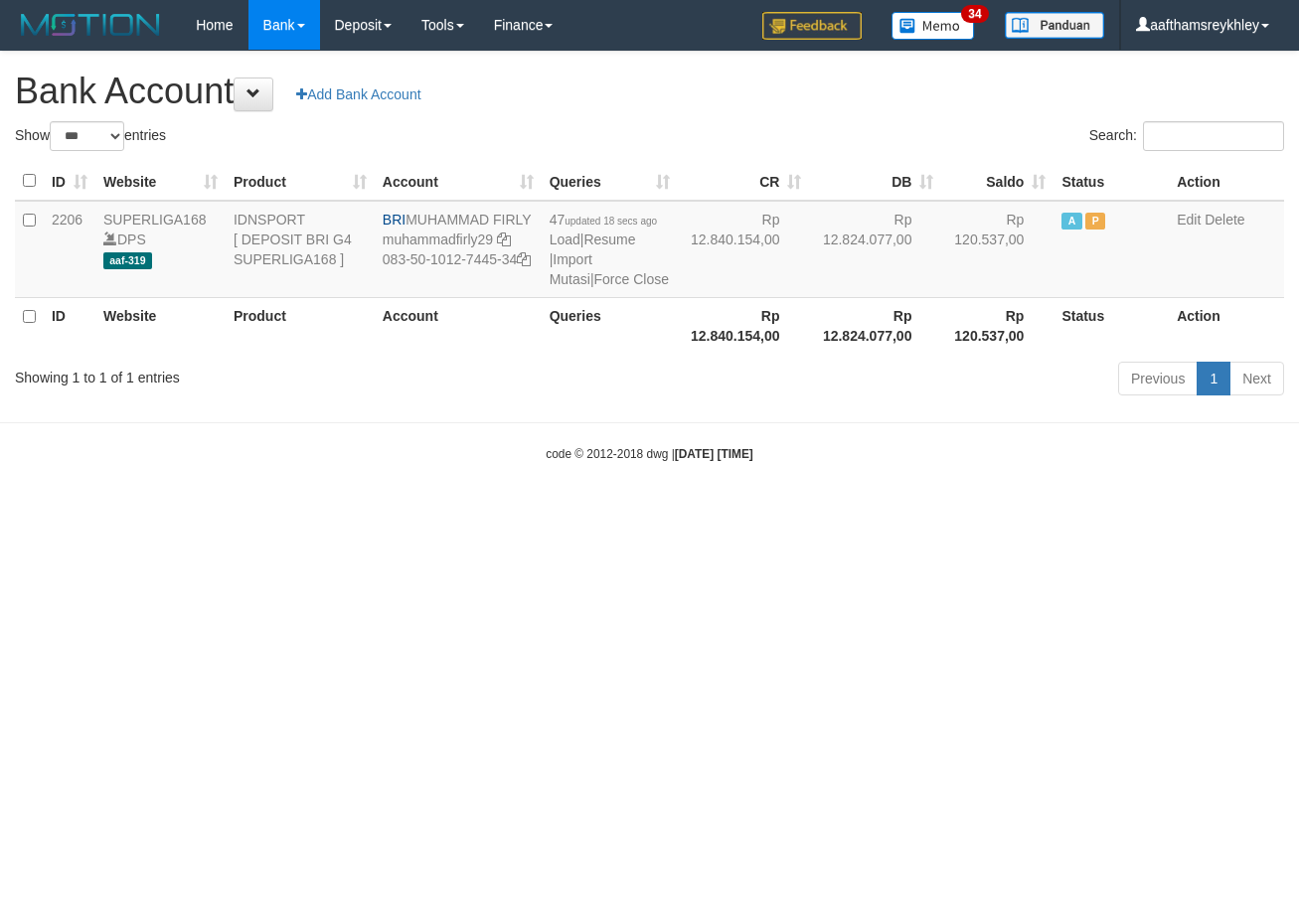 scroll, scrollTop: 0, scrollLeft: 0, axis: both 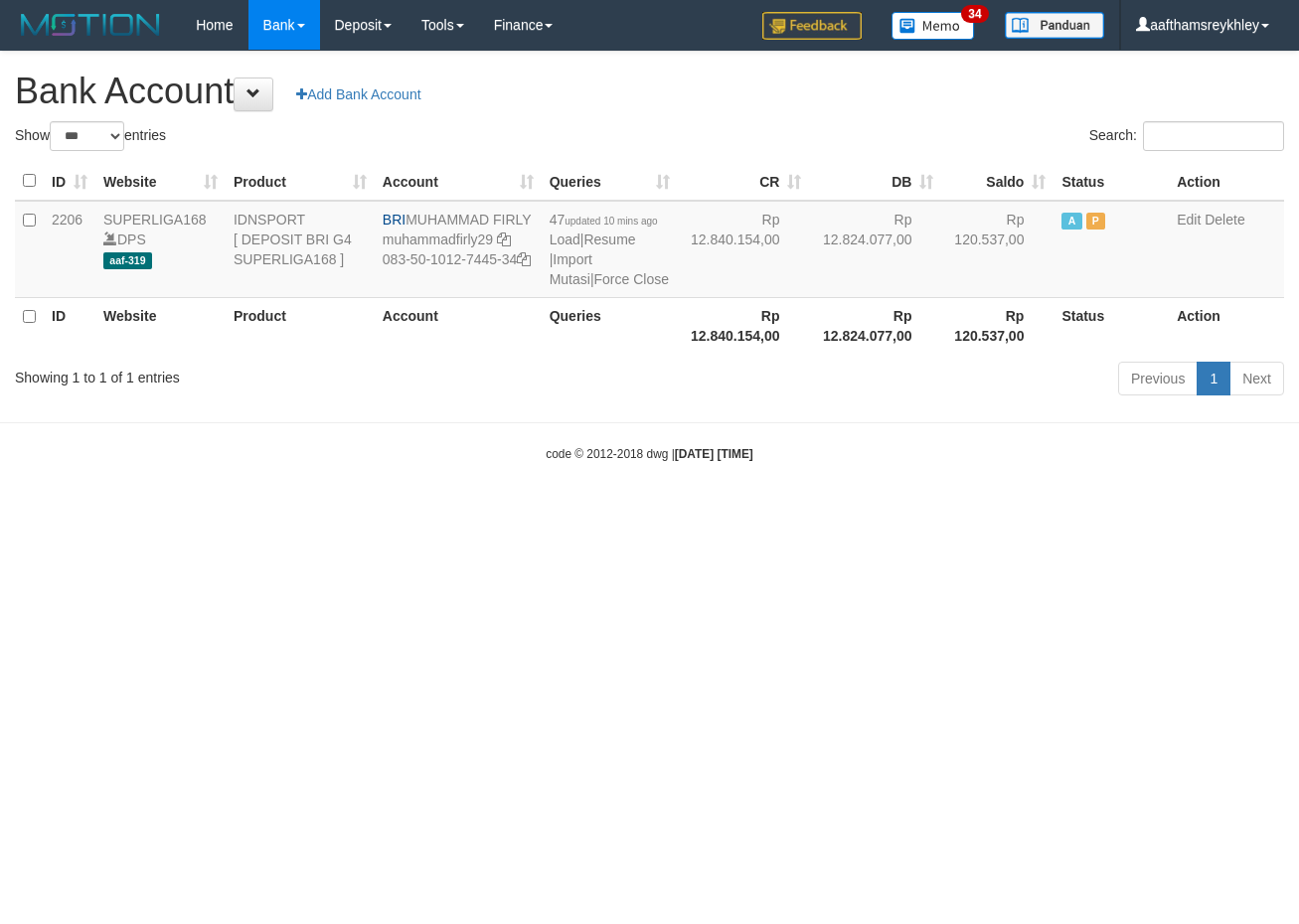 select on "***" 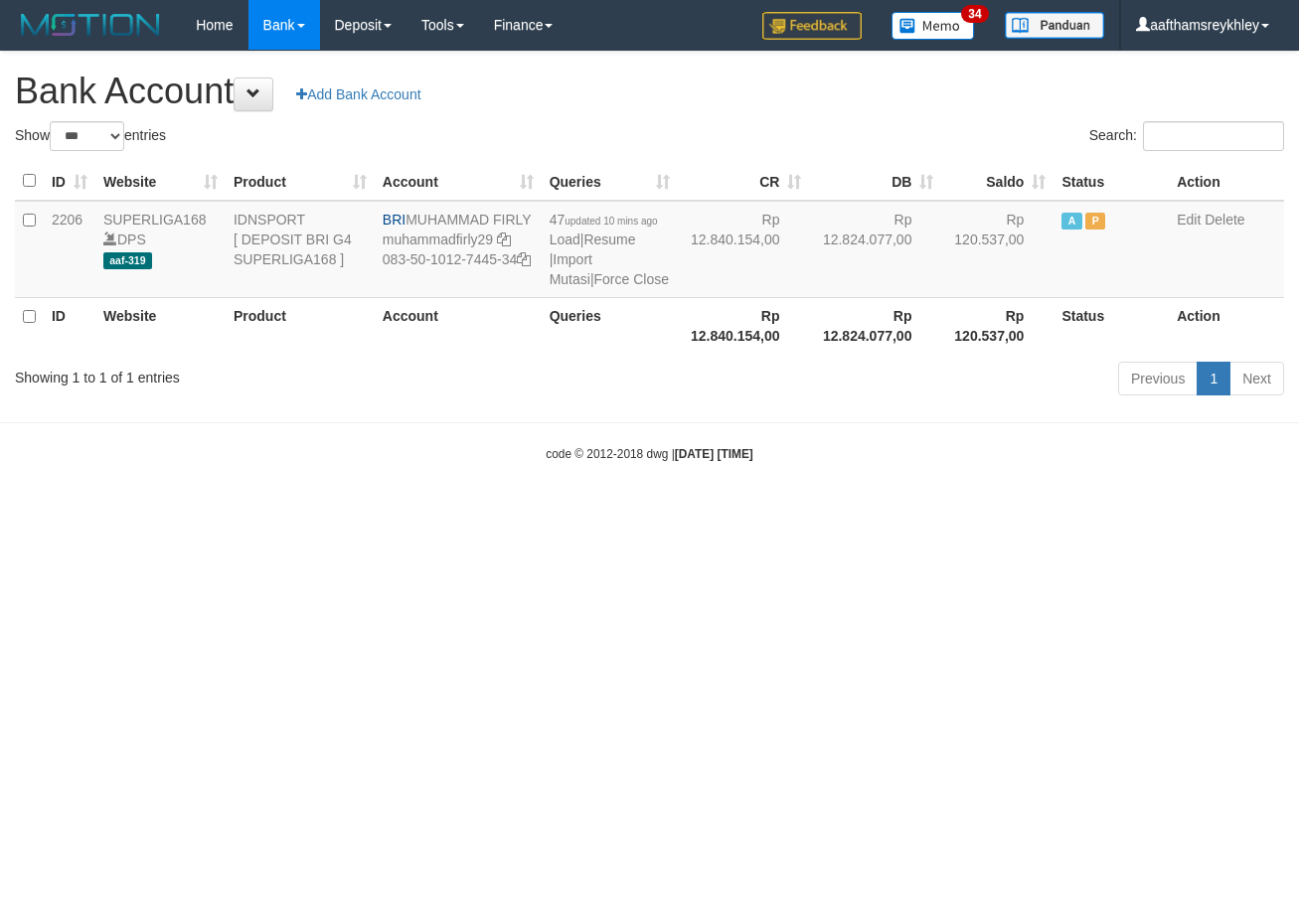 scroll, scrollTop: 0, scrollLeft: 0, axis: both 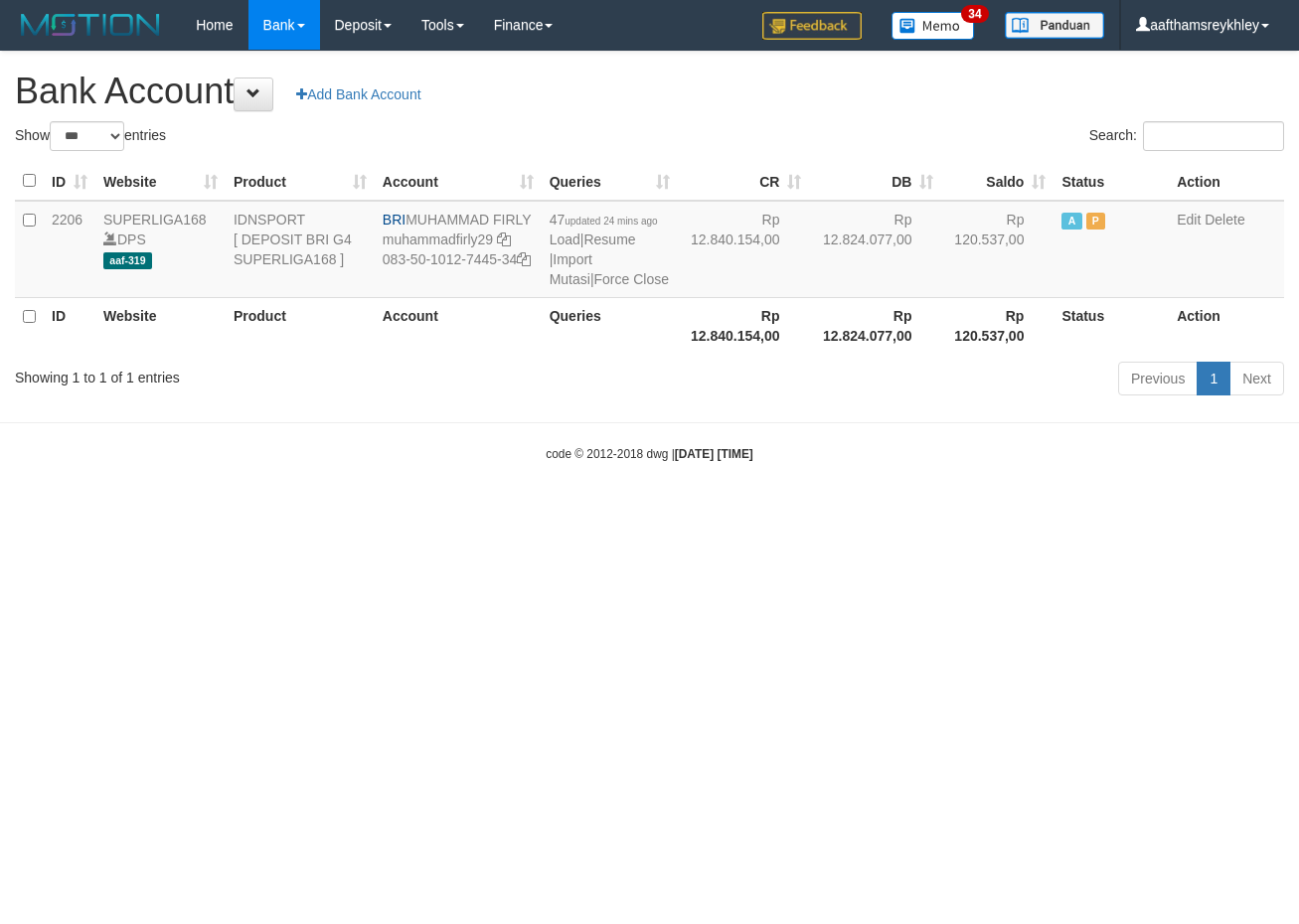 select on "***" 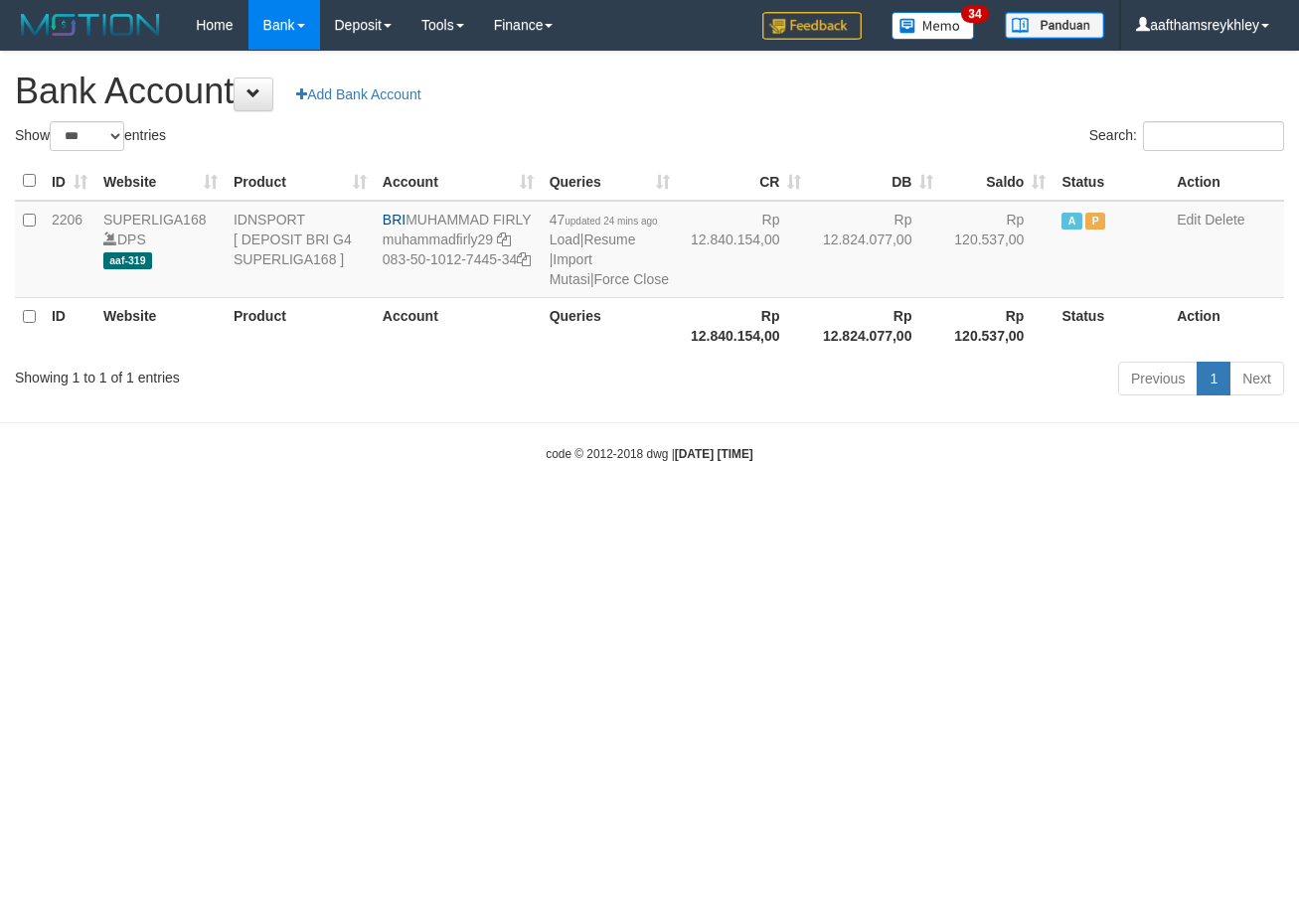 scroll, scrollTop: 0, scrollLeft: 0, axis: both 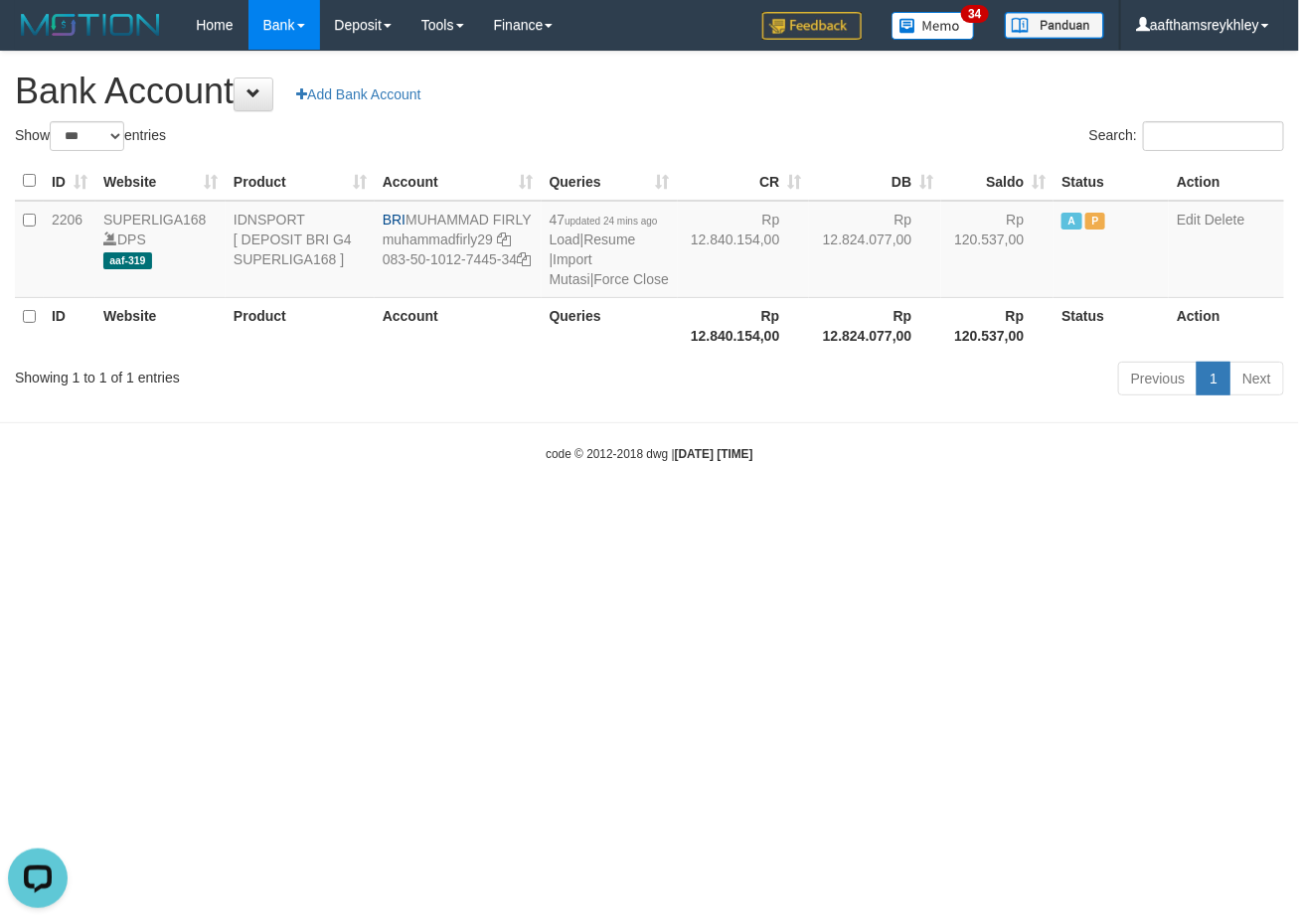 click on "Toggle navigation
Home
Bank
Account List
Load
By Website
Group
[ISPORT]													SUPERLIGA168
By Load Group (DPS)" at bounding box center (649, 256) 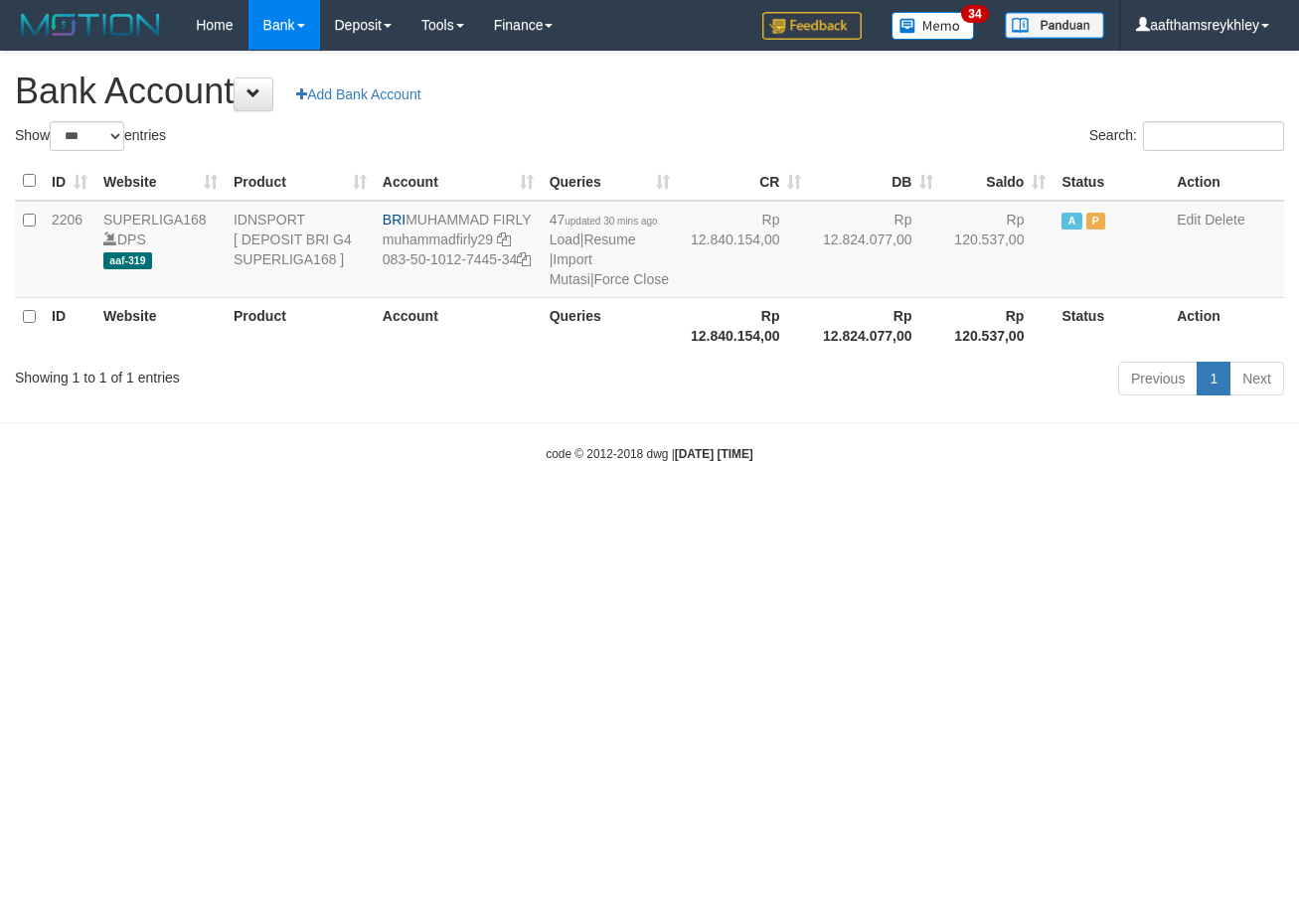 select on "***" 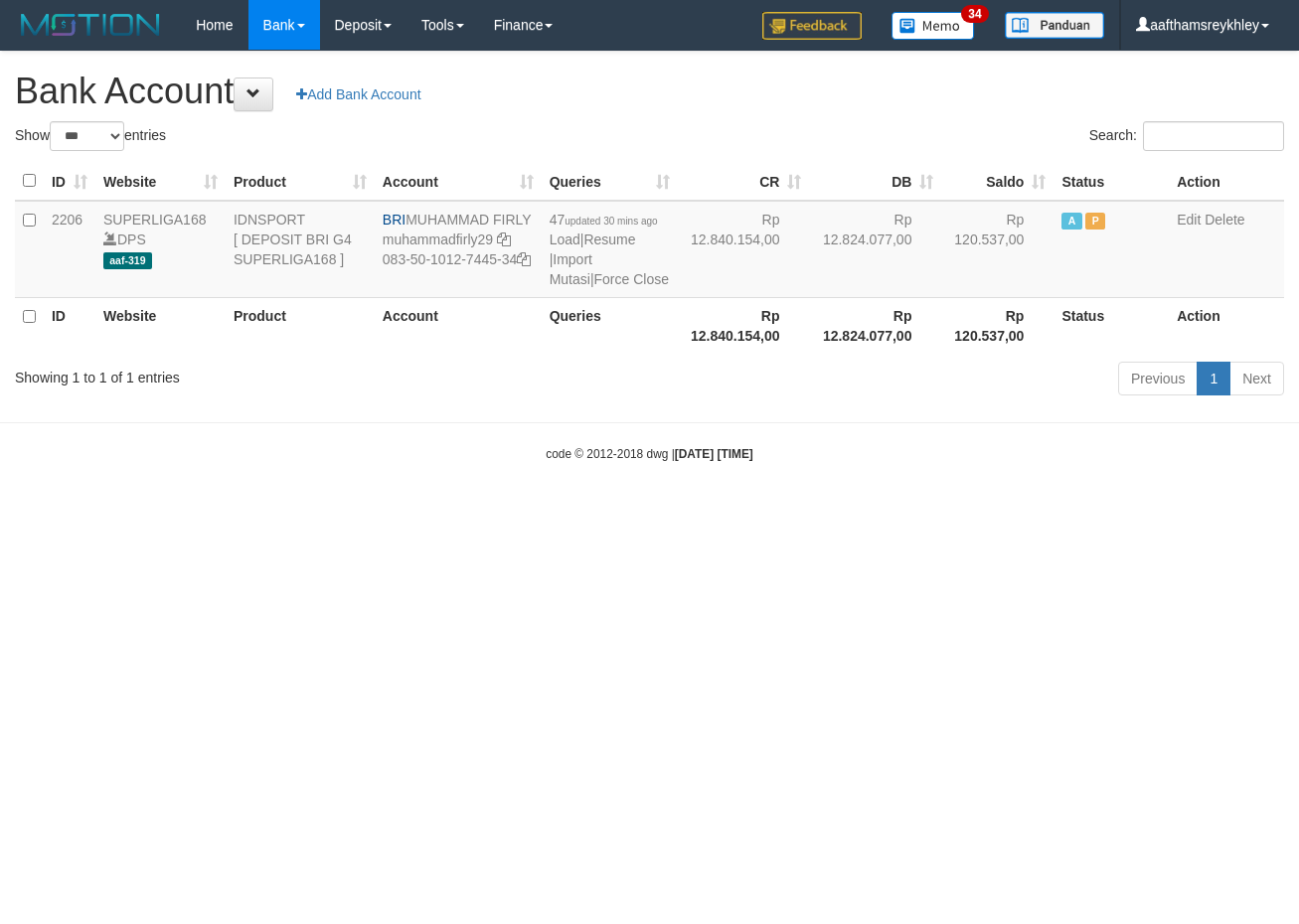 scroll, scrollTop: 0, scrollLeft: 0, axis: both 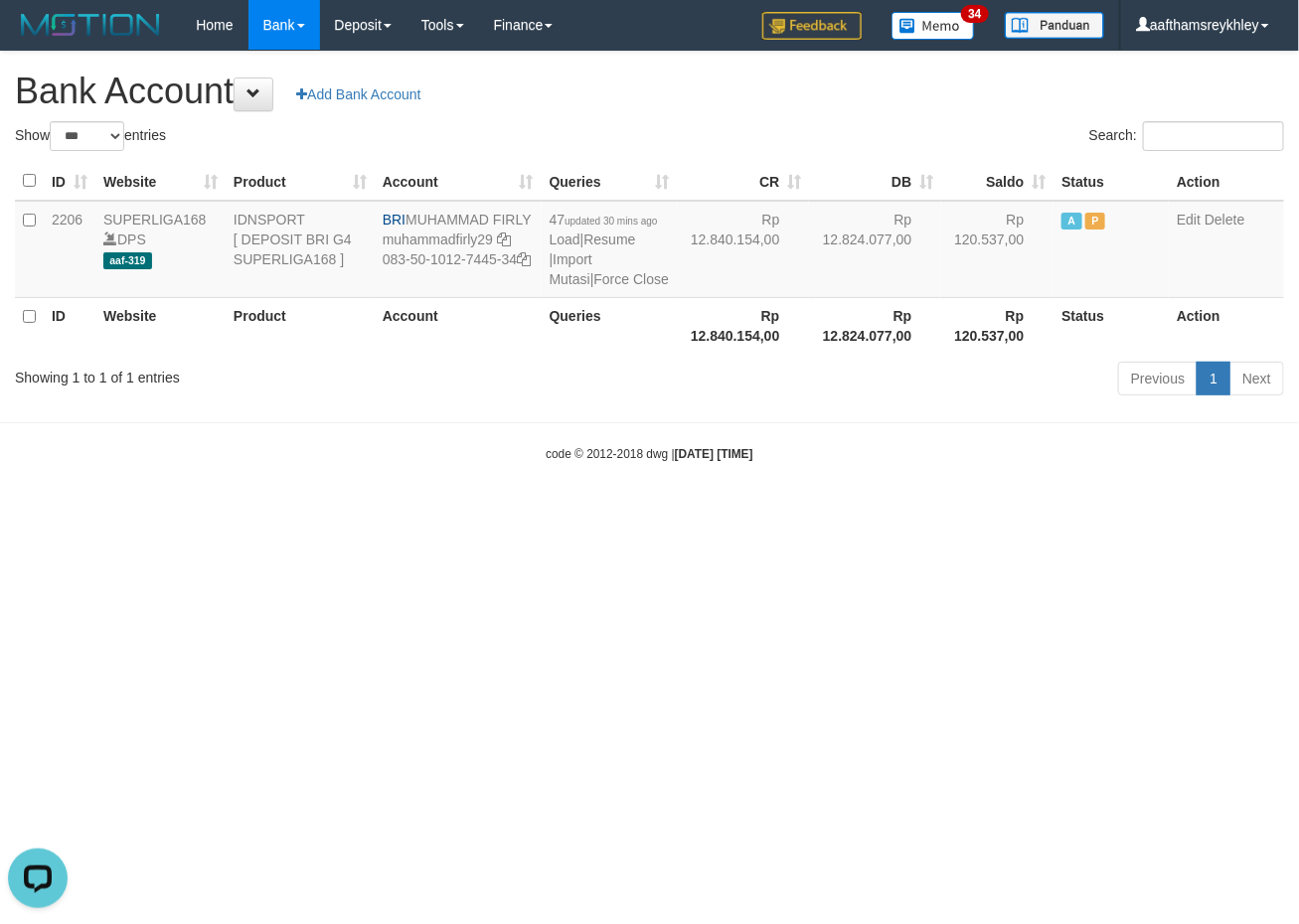 click on "Toggle navigation
Home
Bank
Account List
Load
By Website
Group
[ISPORT]													SUPERLIGA168
By Load Group (DPS)" at bounding box center [649, 256] 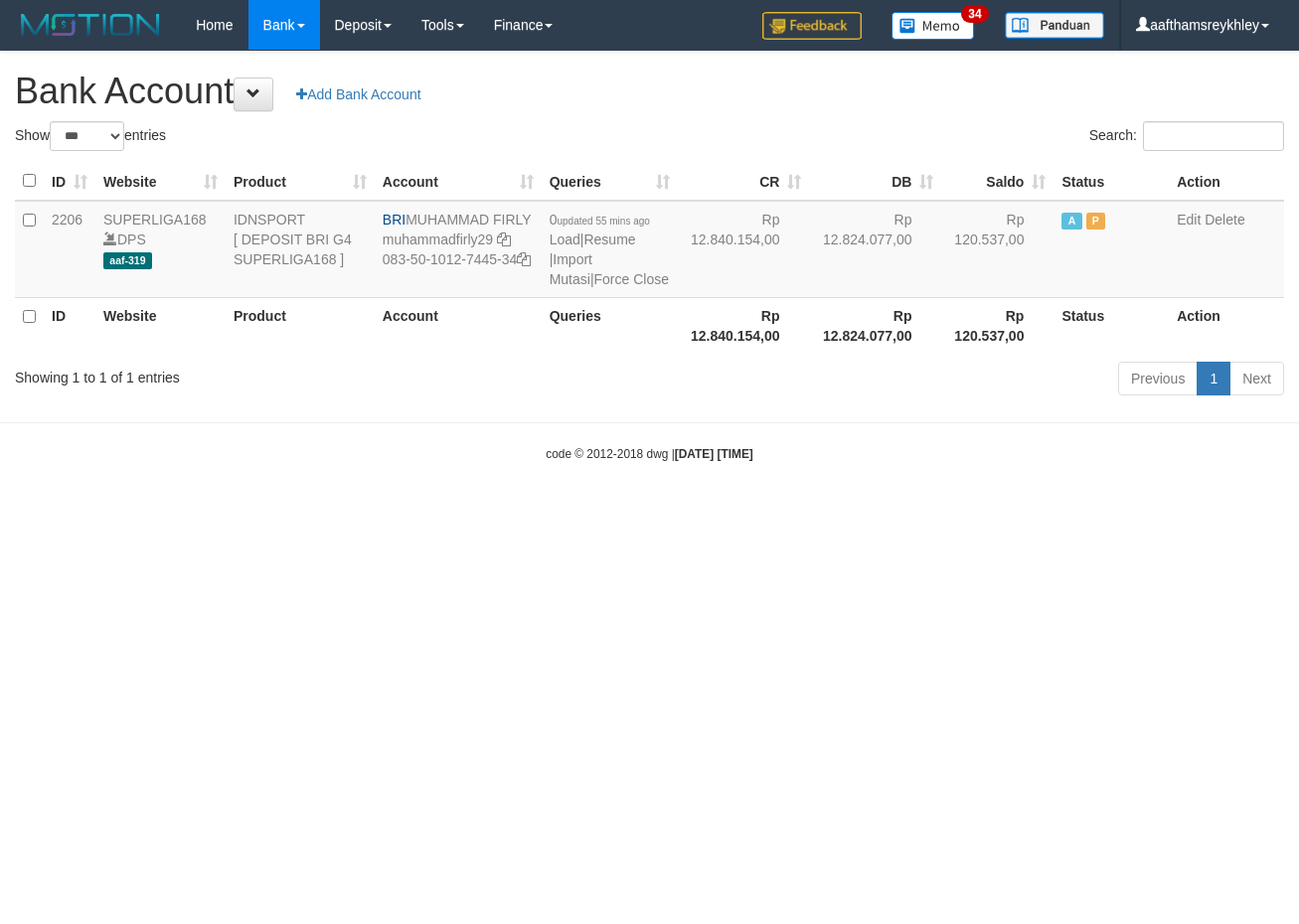 select on "***" 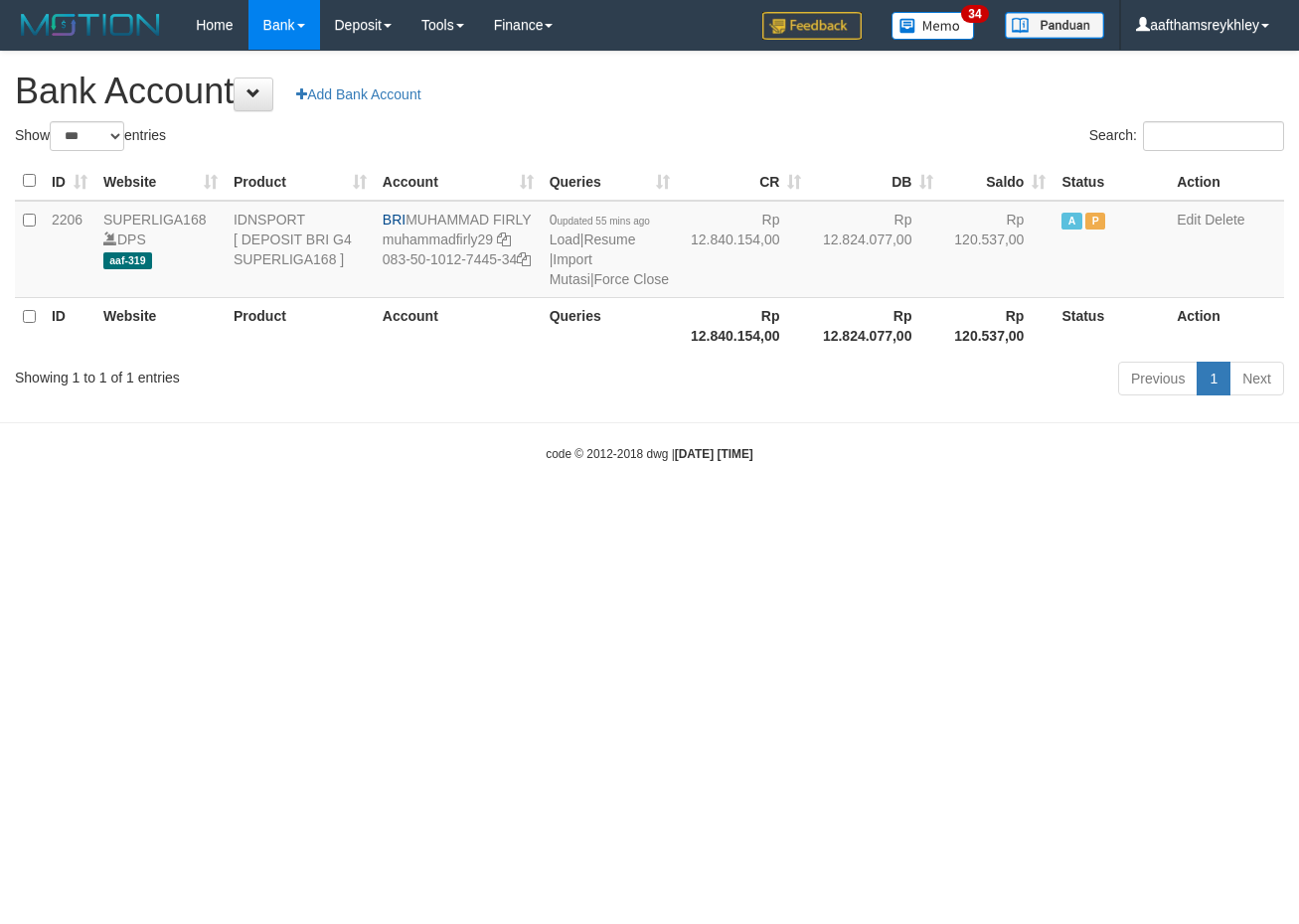 scroll, scrollTop: 0, scrollLeft: 0, axis: both 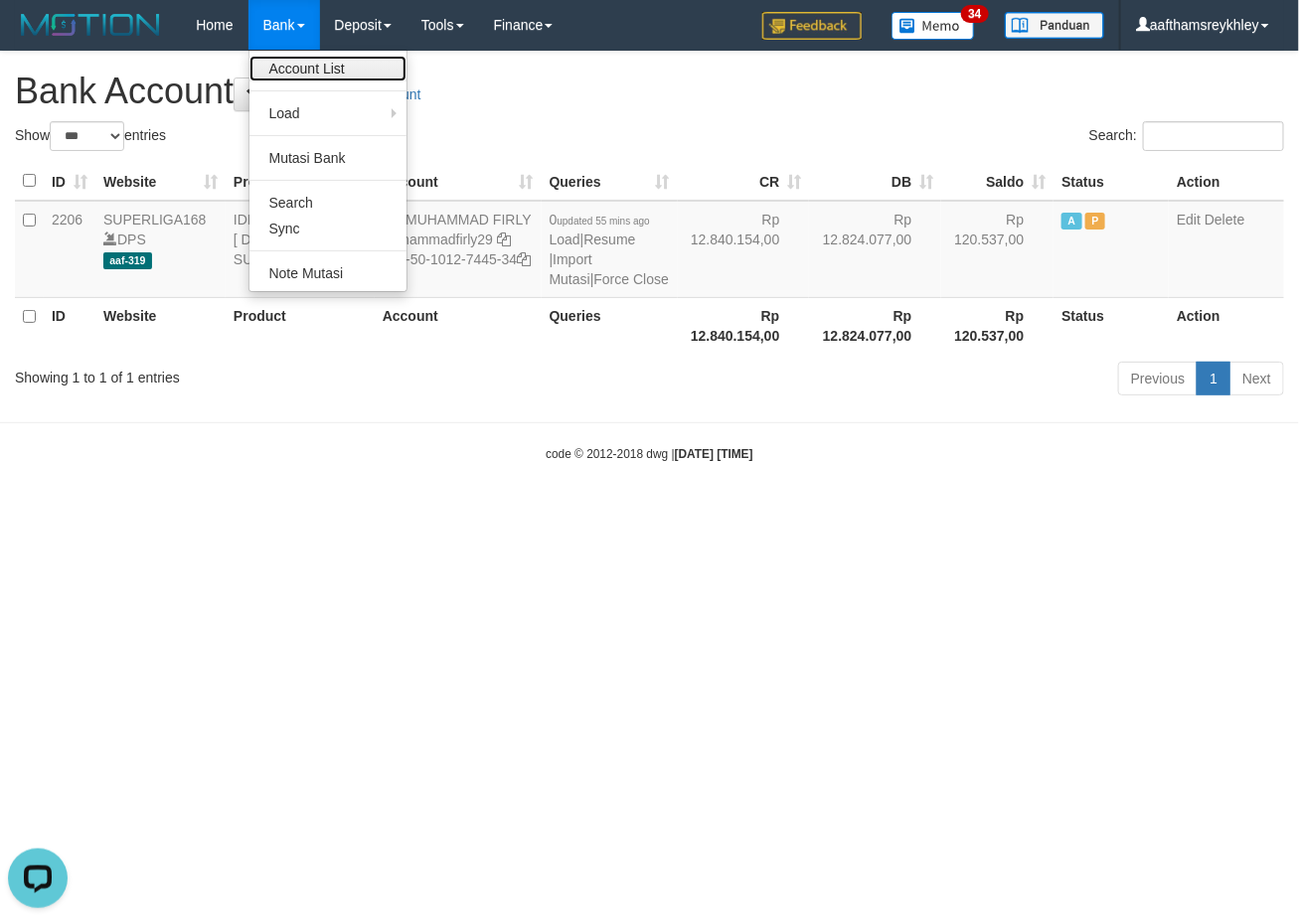 click on "Account List" at bounding box center (328, 69) 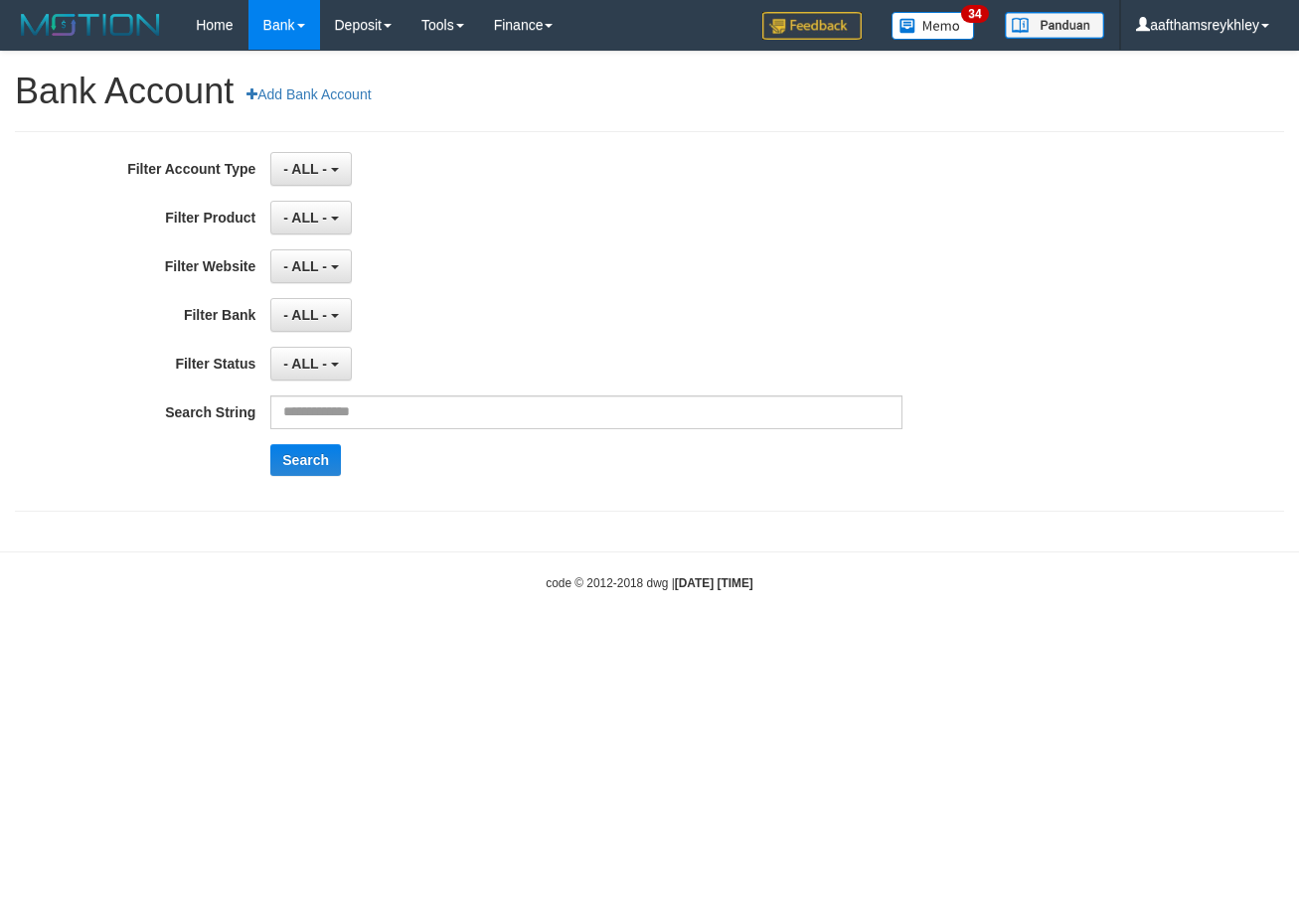 scroll, scrollTop: 0, scrollLeft: 0, axis: both 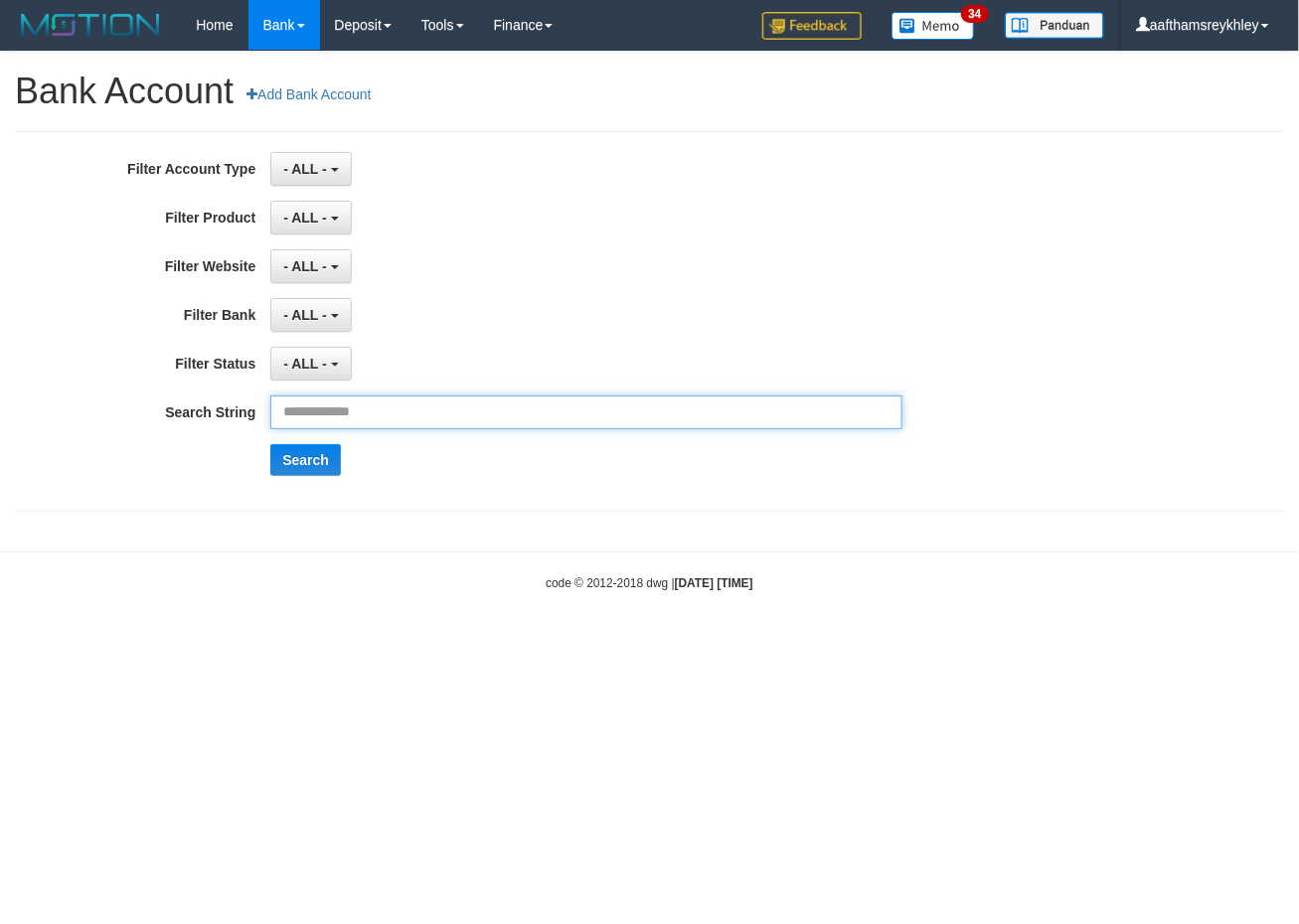 click at bounding box center [585, 412] 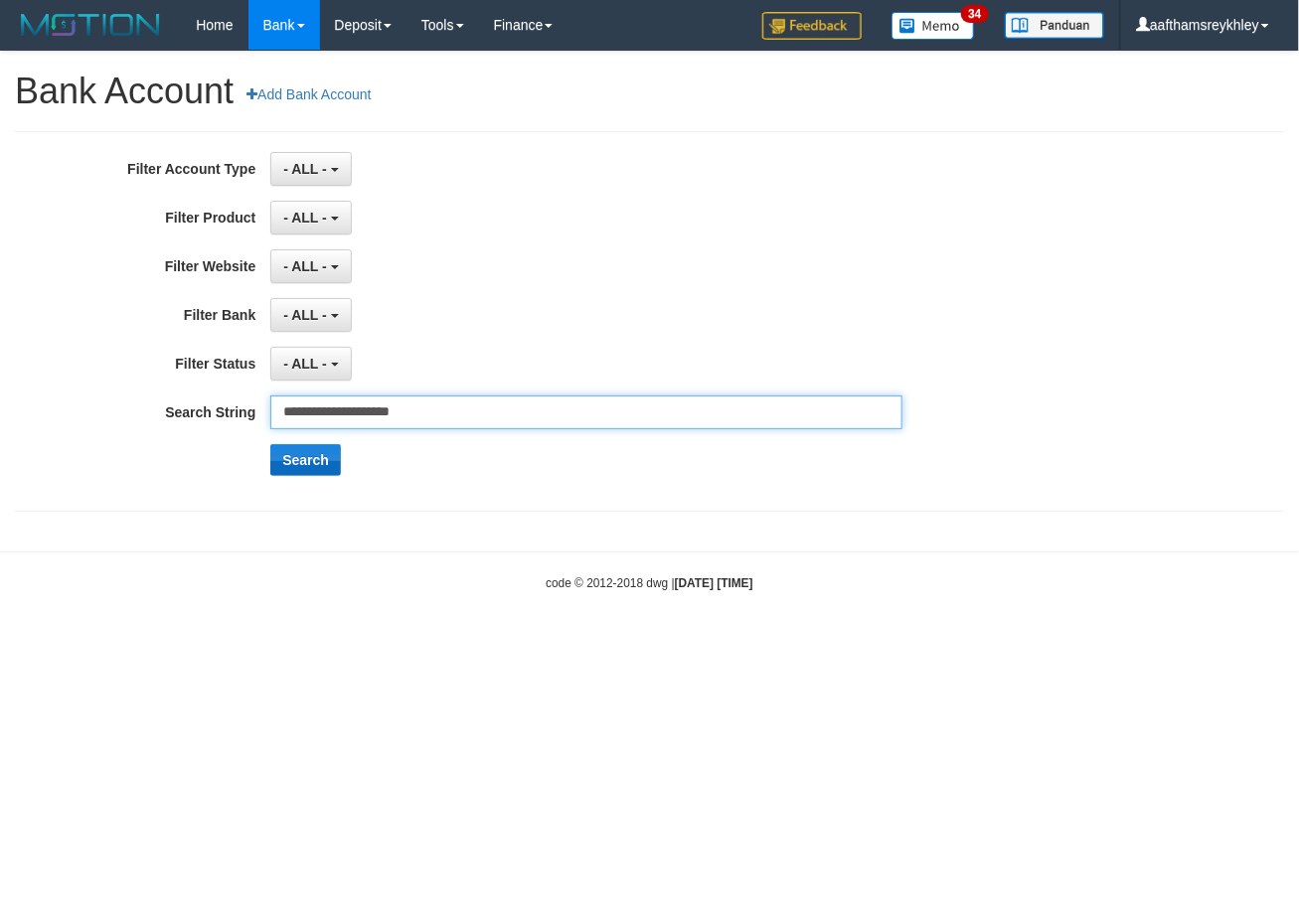 type on "**********" 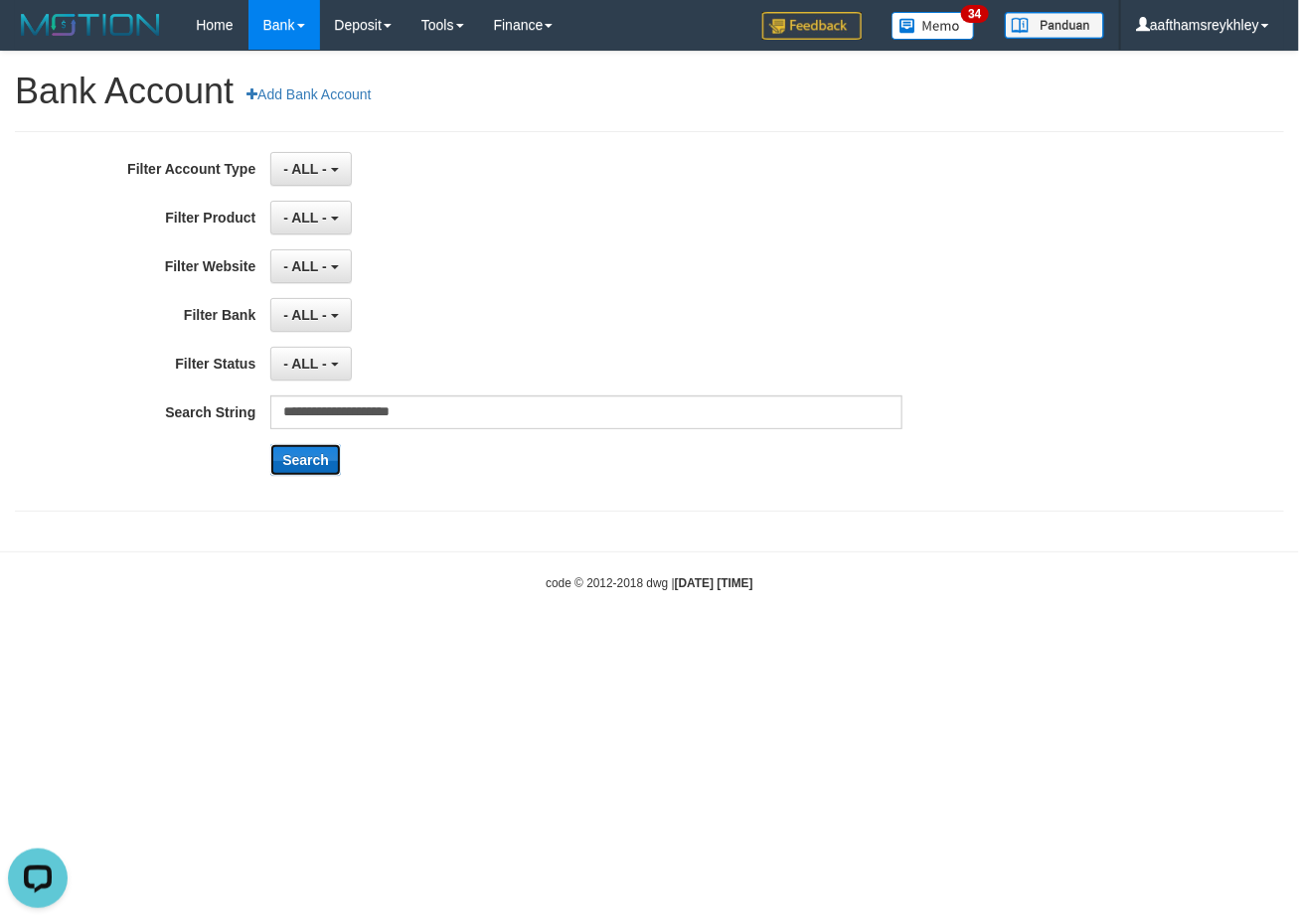 scroll, scrollTop: 0, scrollLeft: 0, axis: both 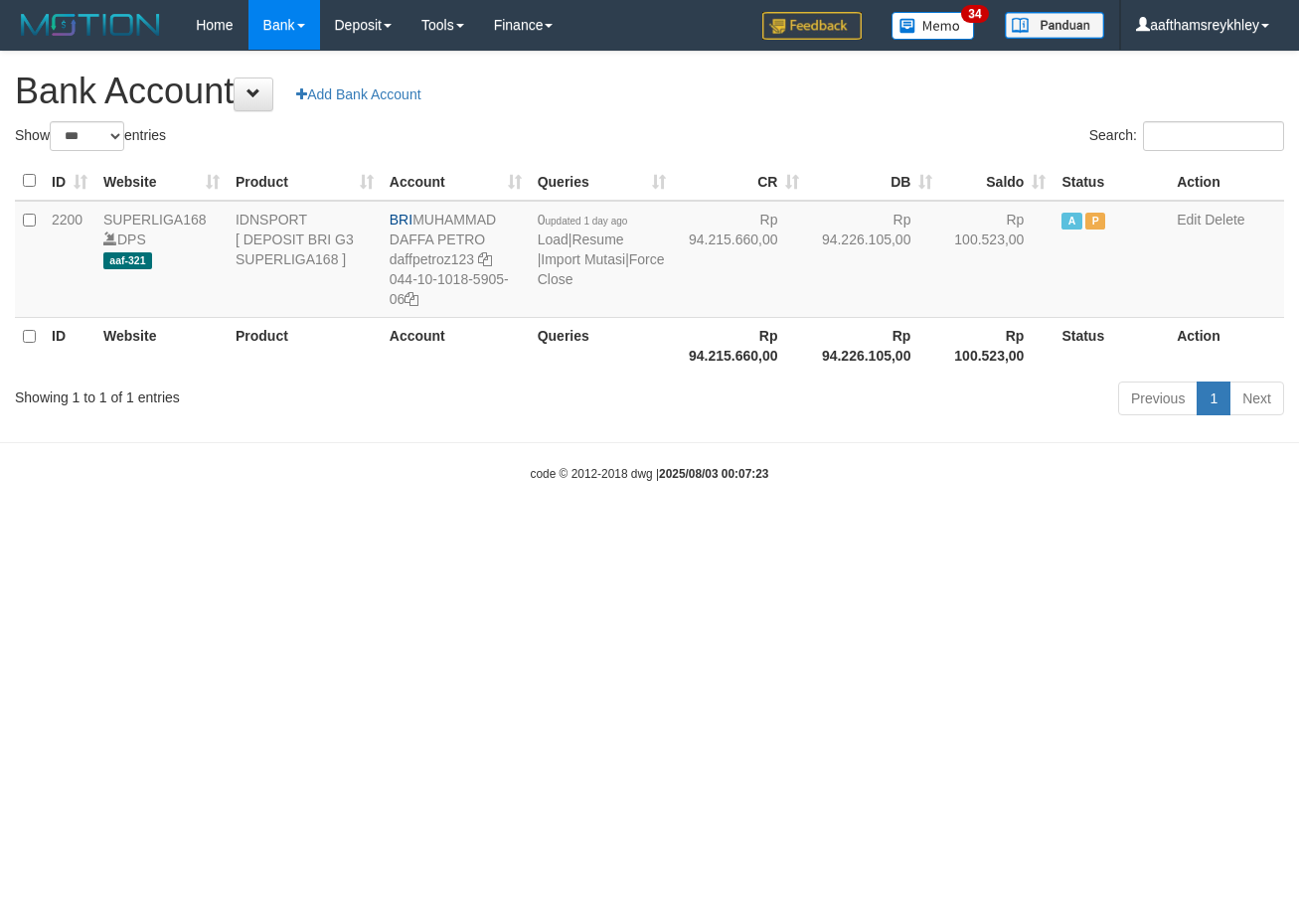 select on "***" 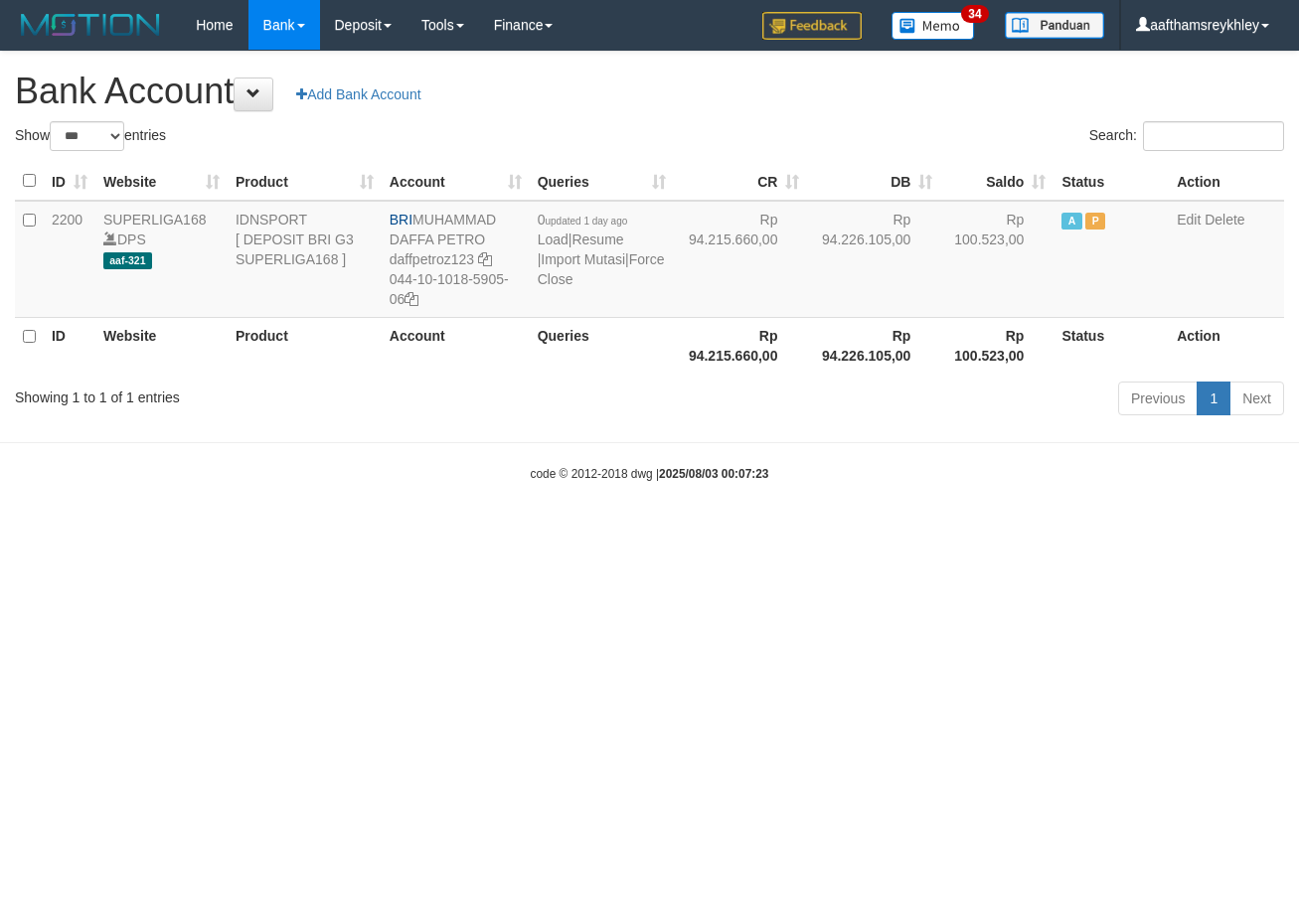 scroll, scrollTop: 0, scrollLeft: 0, axis: both 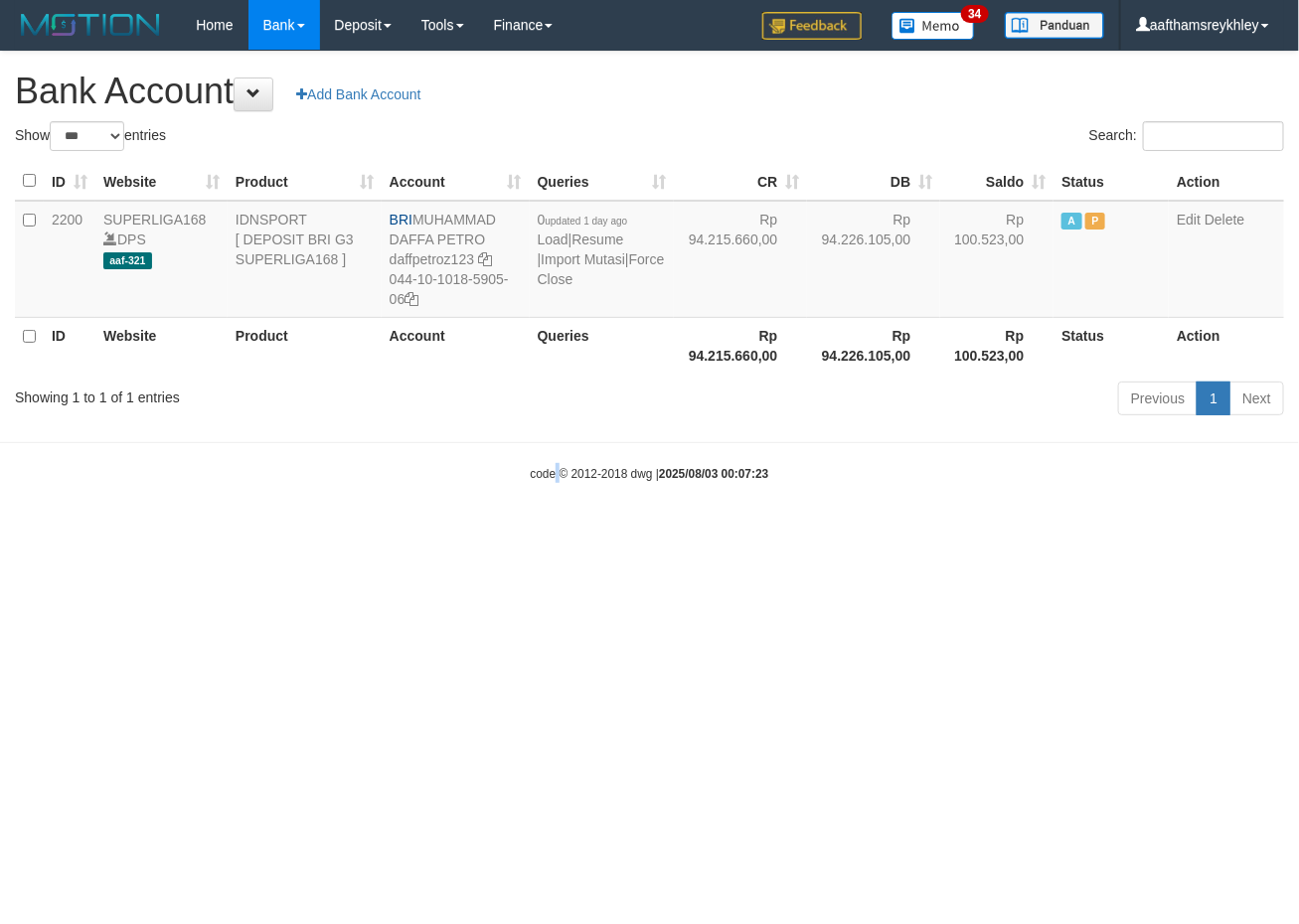 drag, startPoint x: 552, startPoint y: 598, endPoint x: 562, endPoint y: 596, distance: 10.198039 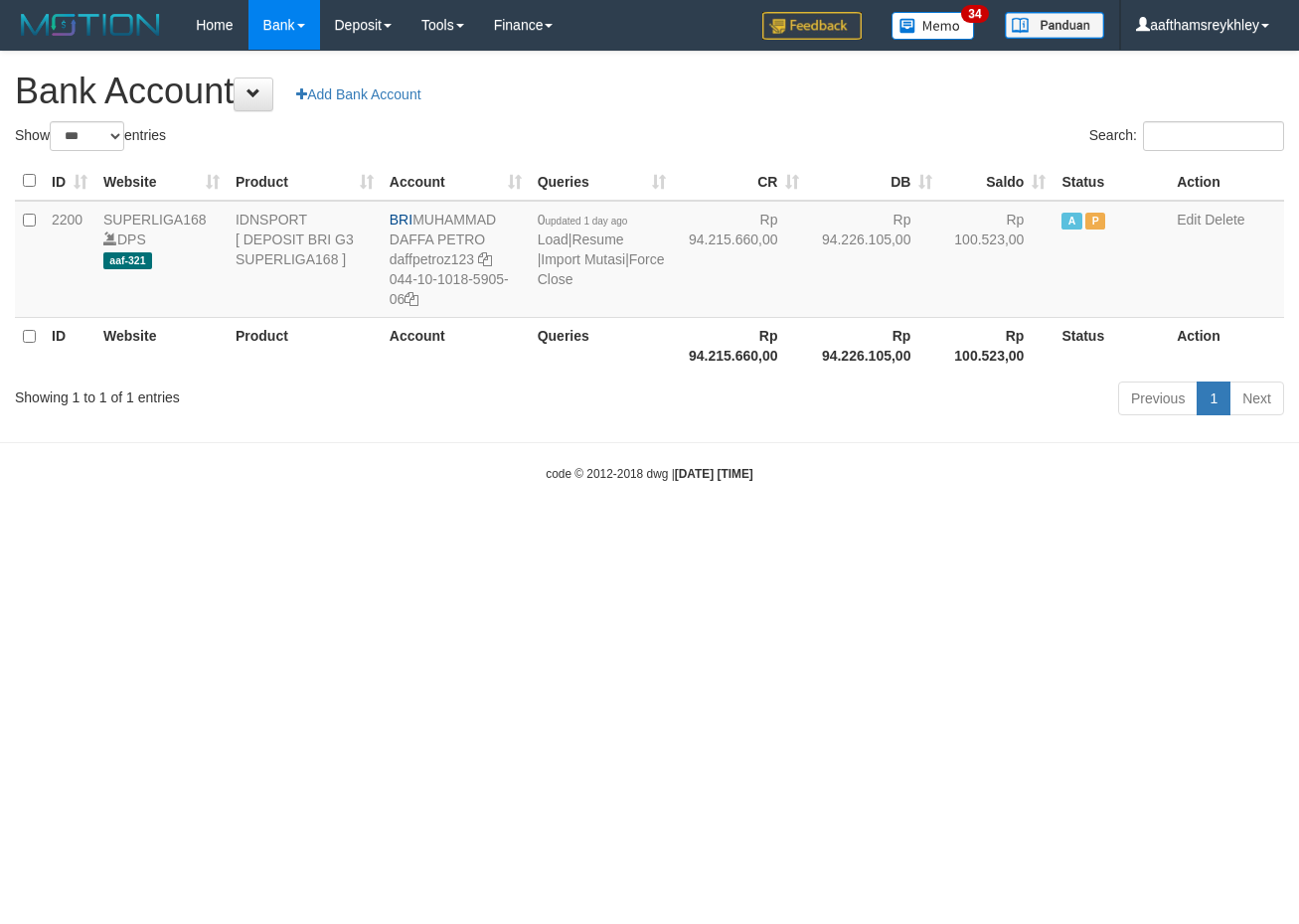 select on "***" 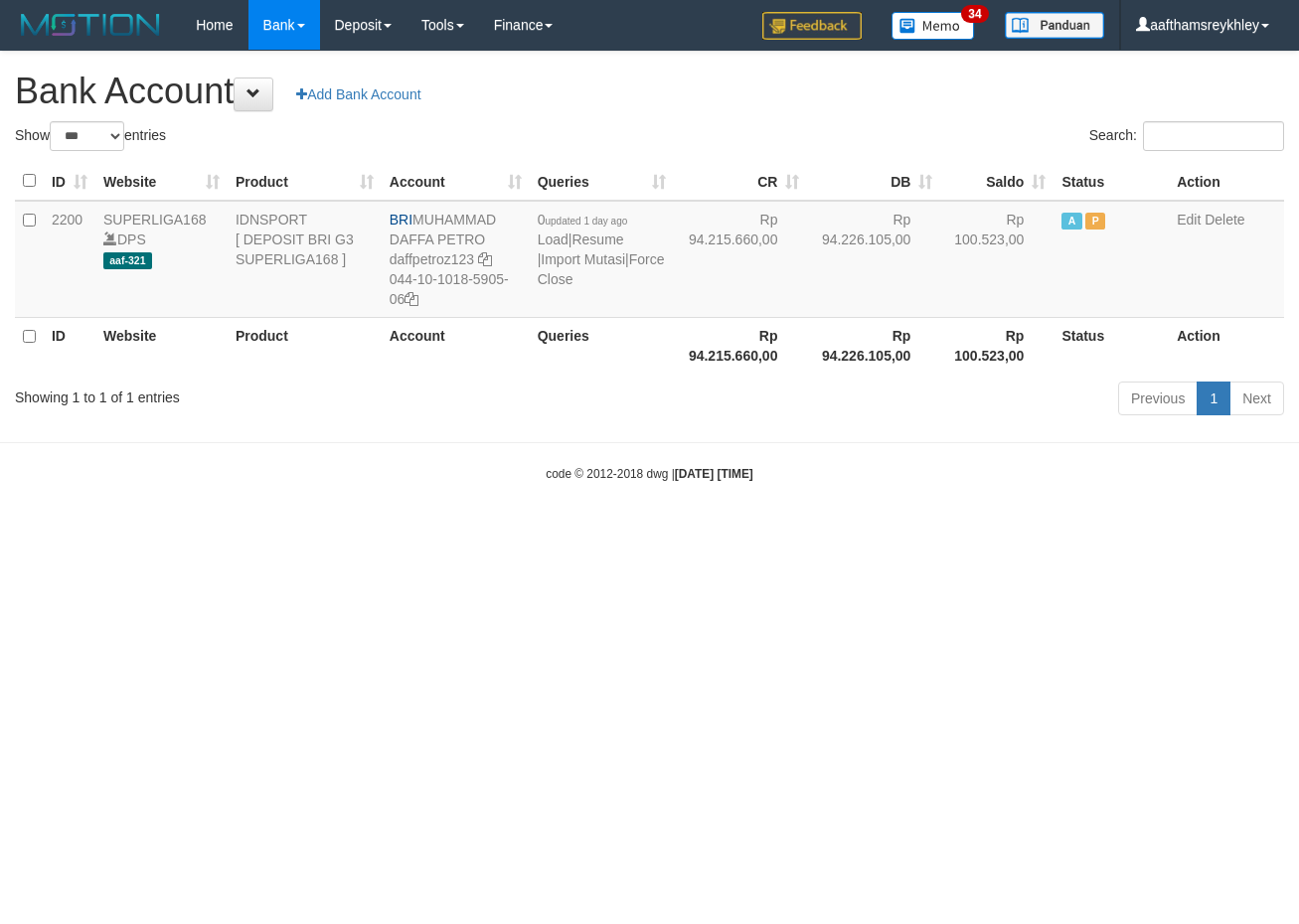 scroll, scrollTop: 0, scrollLeft: 0, axis: both 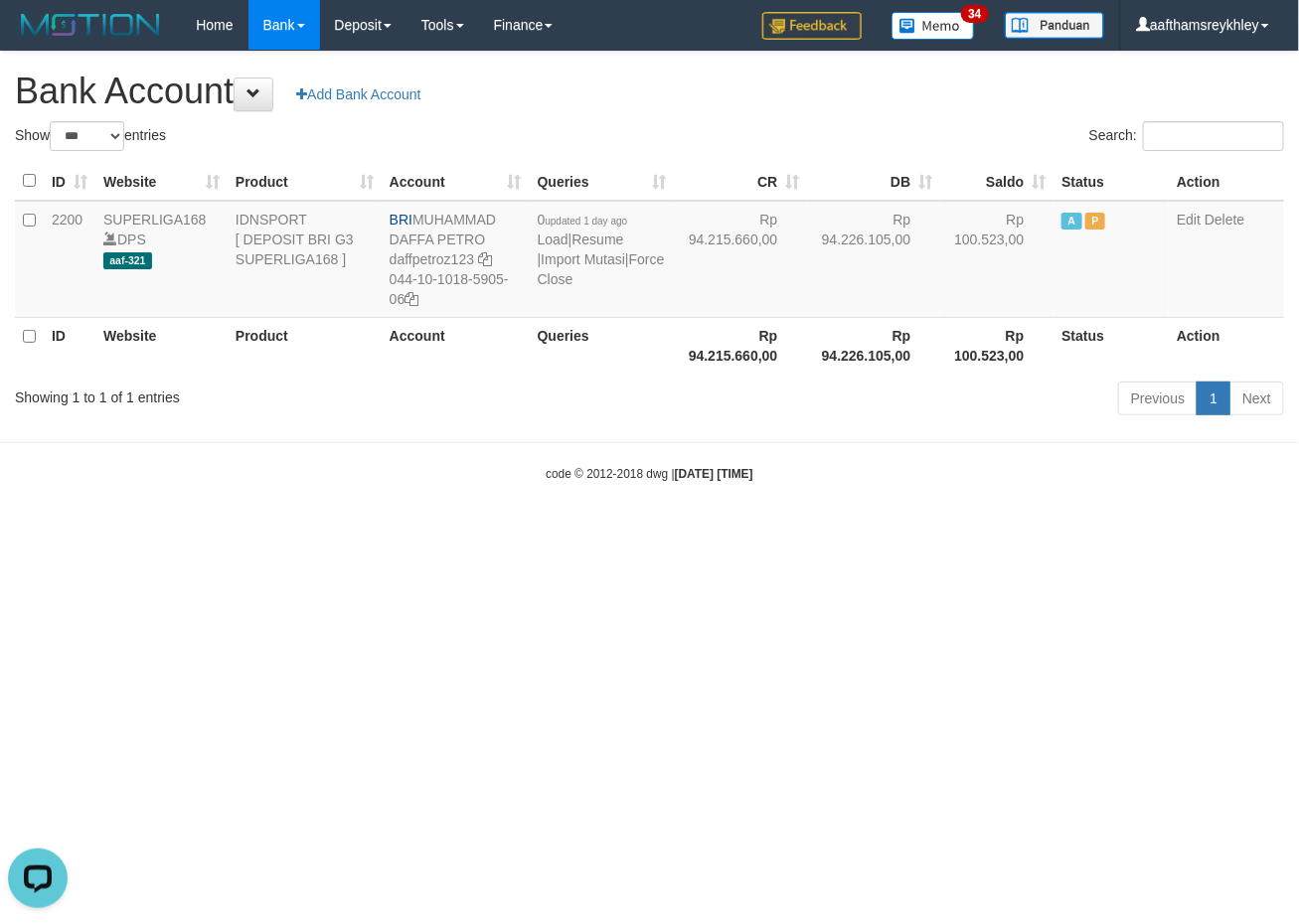 click on "Toggle navigation
Home
Bank
Account List
Load
By Website
Group
[ISPORT]													SUPERLIGA168
By Load Group (DPS)" 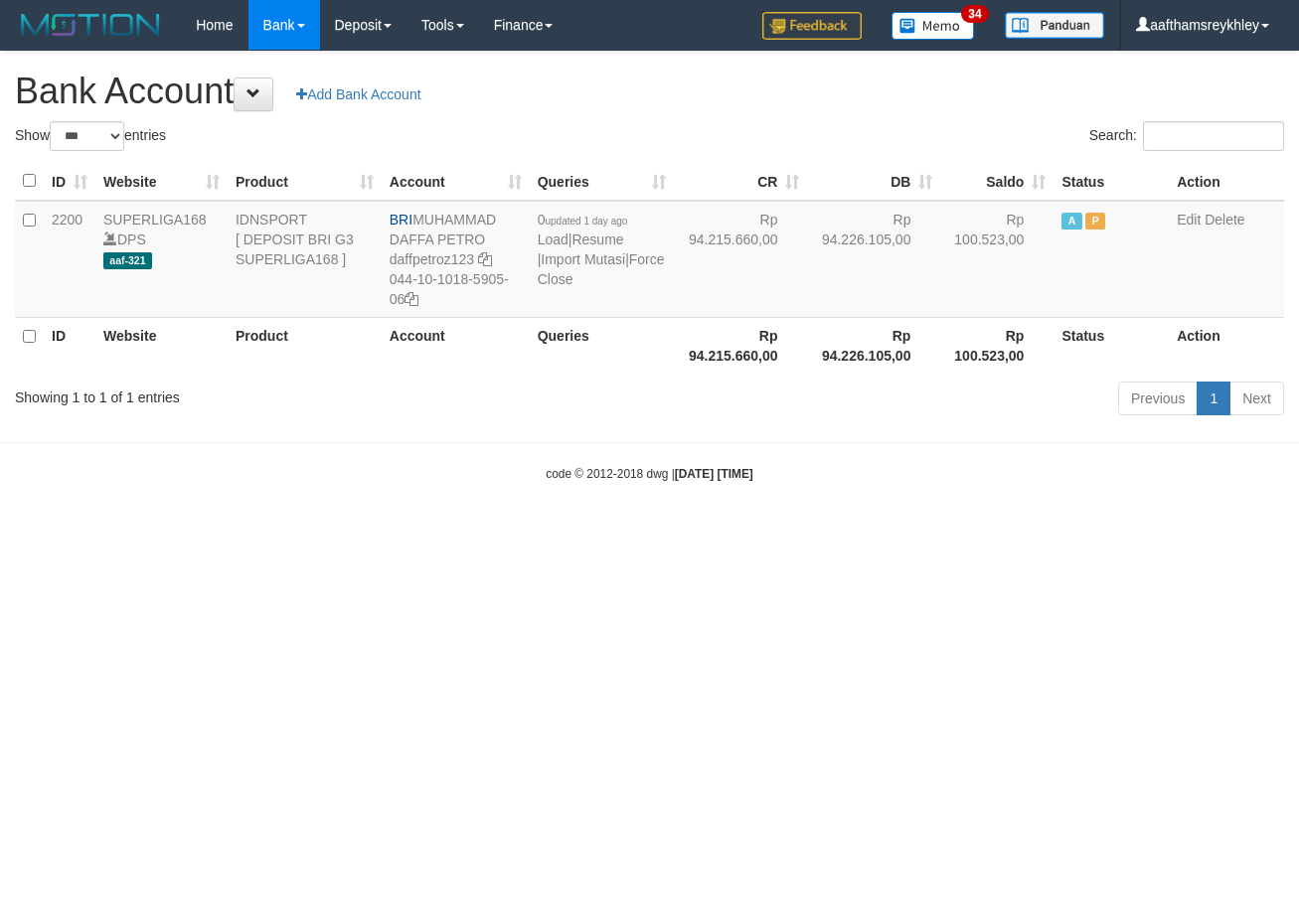 select on "***" 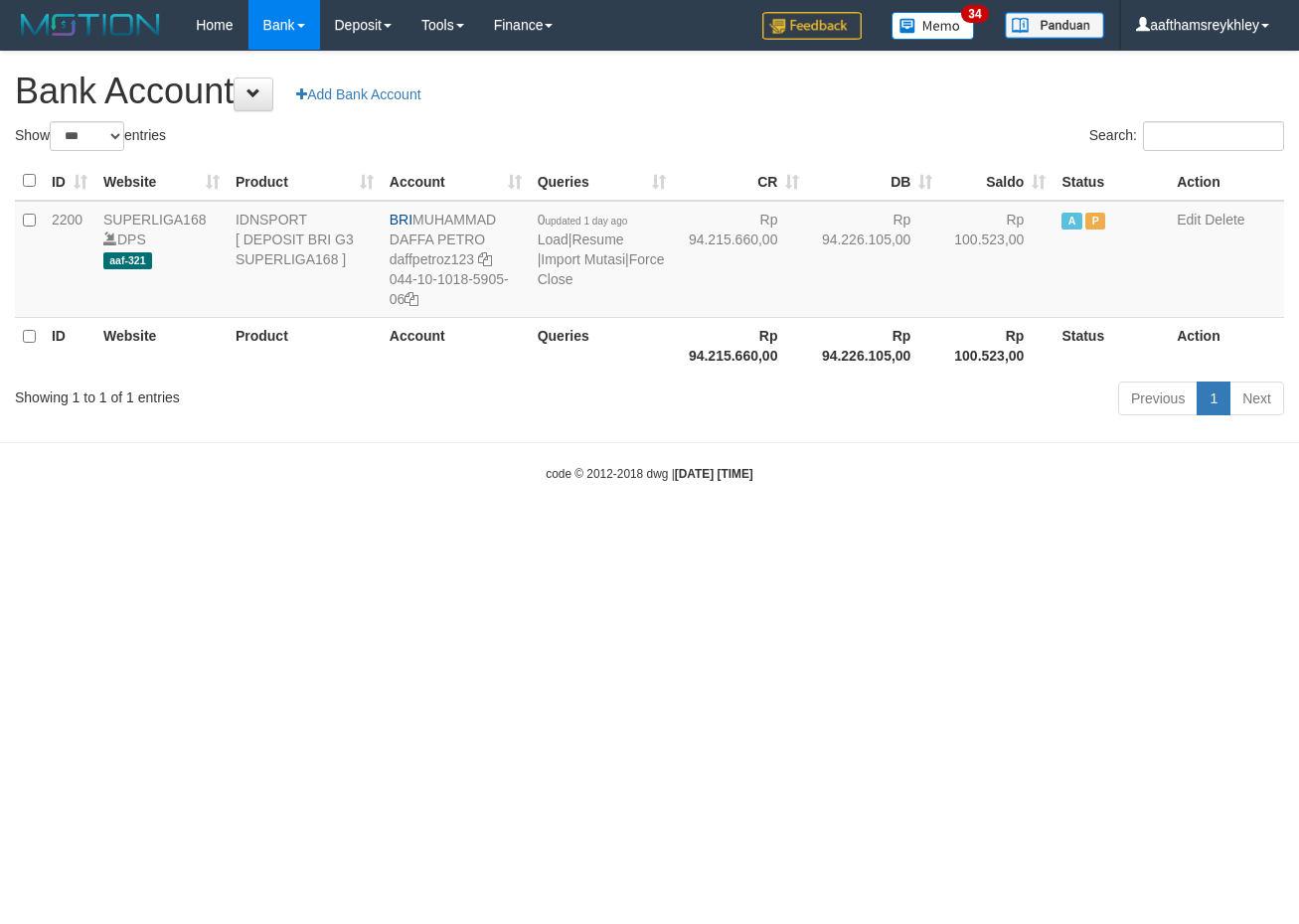 scroll, scrollTop: 0, scrollLeft: 0, axis: both 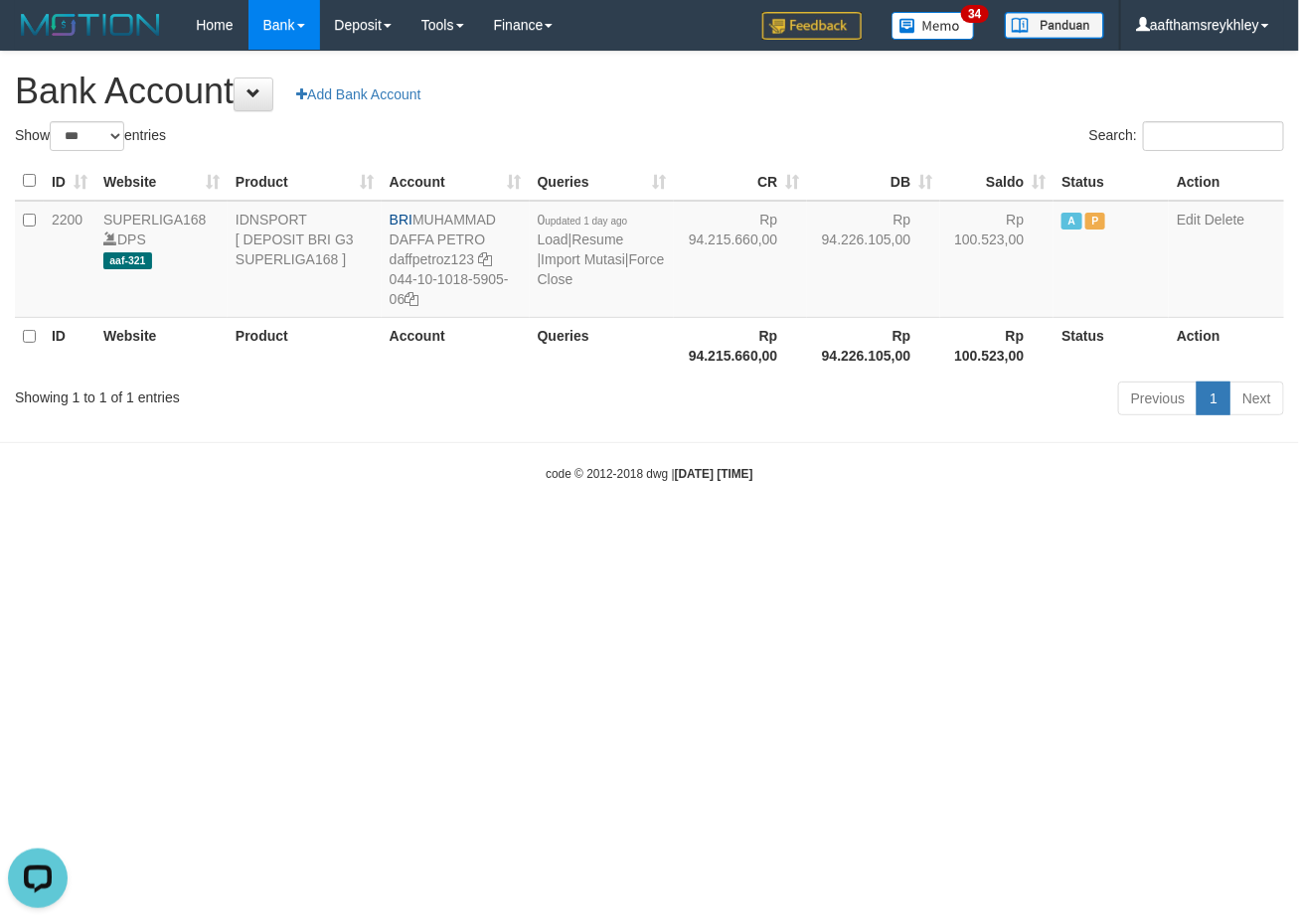 click on "Toggle navigation
Home
Bank
Account List
Load
By Website
Group
[ISPORT]													SUPERLIGA168
By Load Group (DPS)" at bounding box center (649, 266) 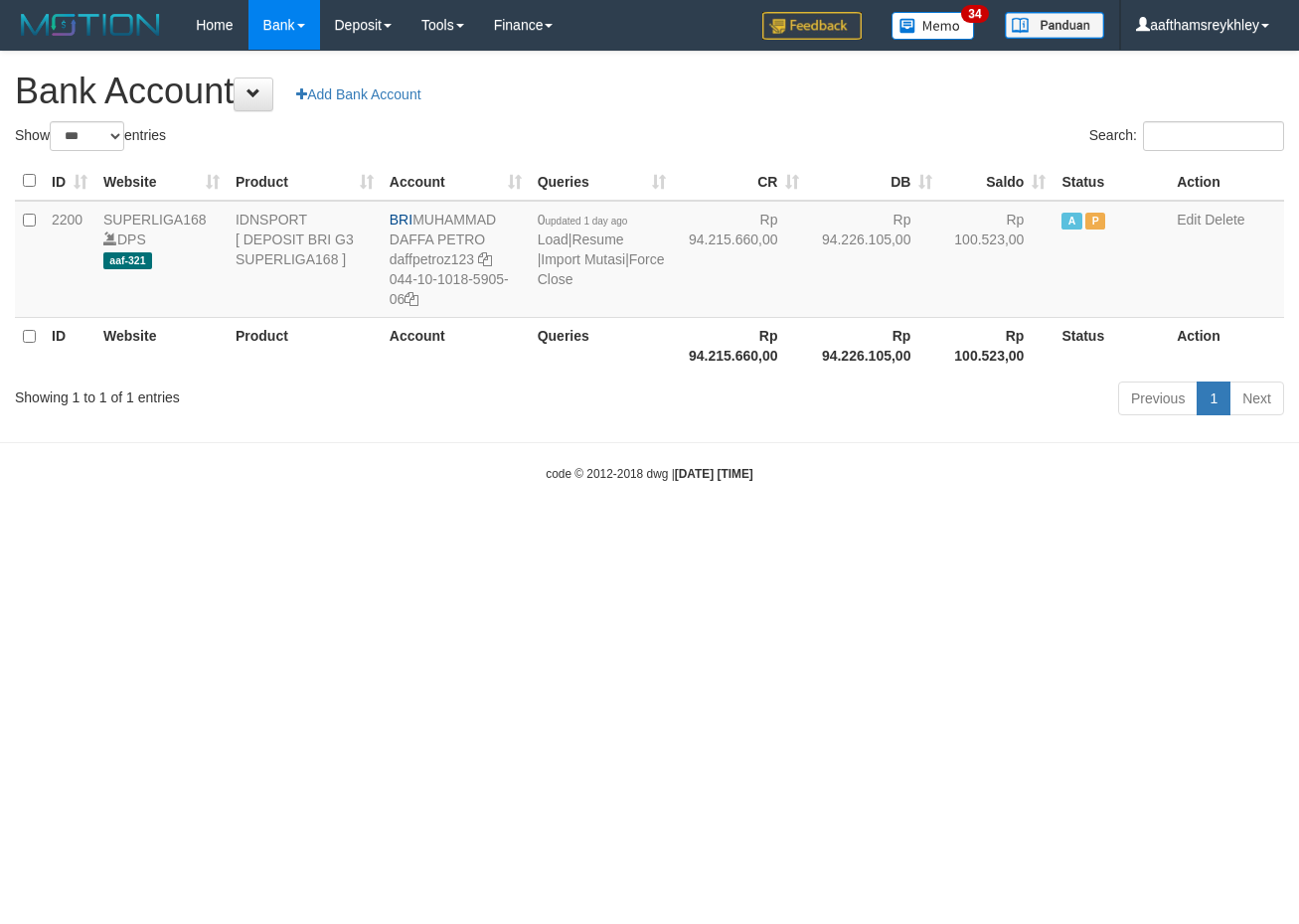 select on "***" 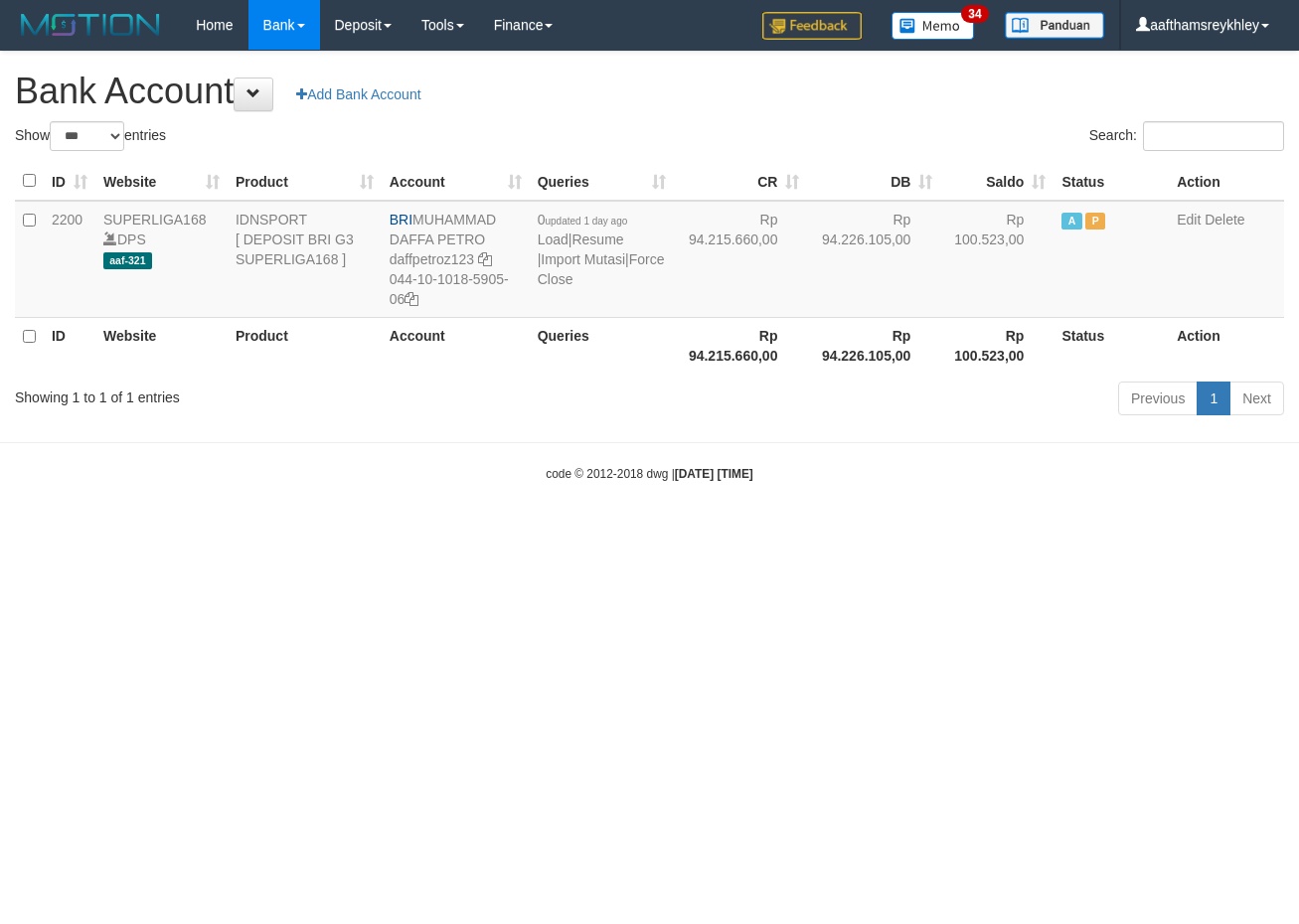 scroll, scrollTop: 0, scrollLeft: 0, axis: both 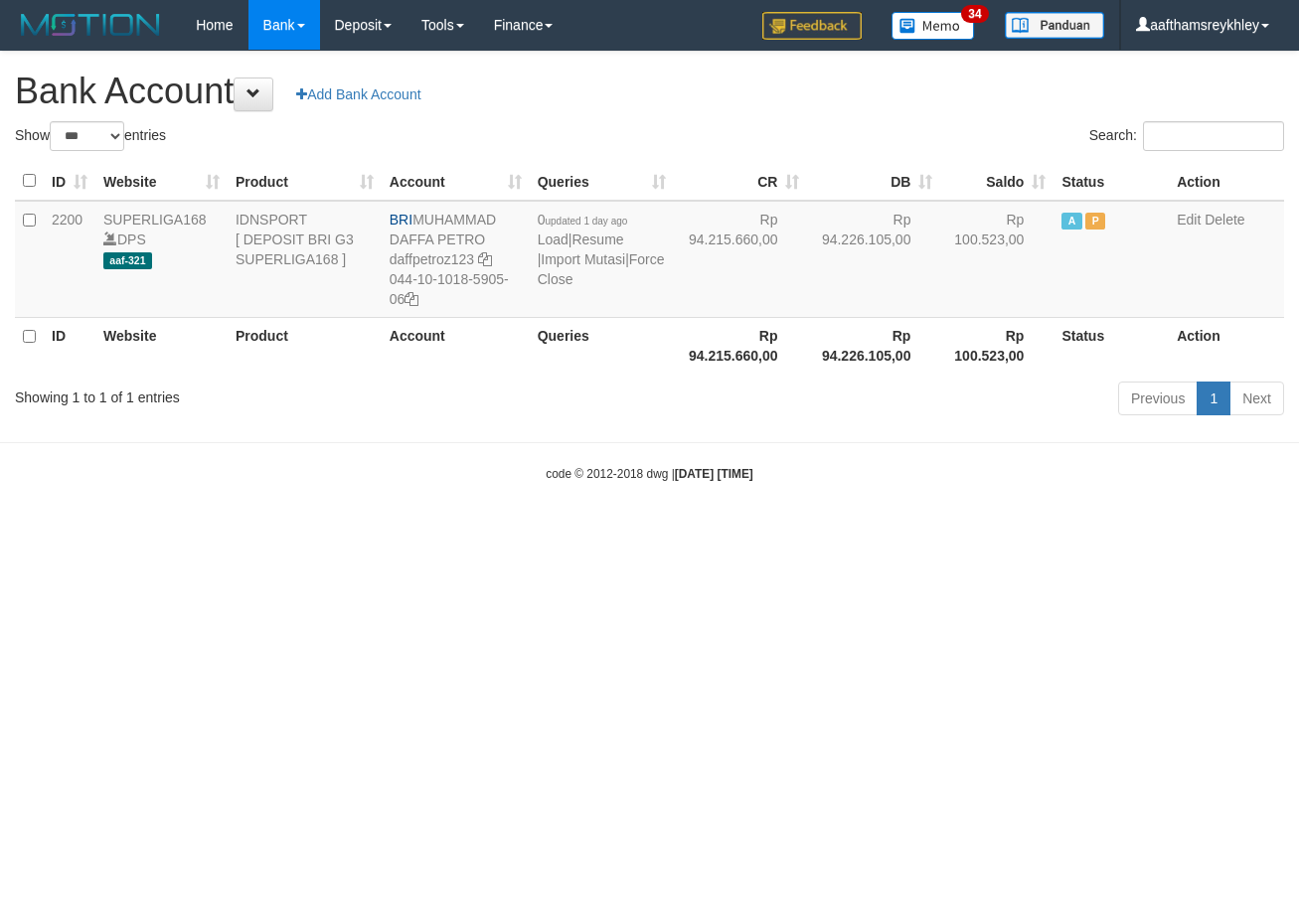 select on "***" 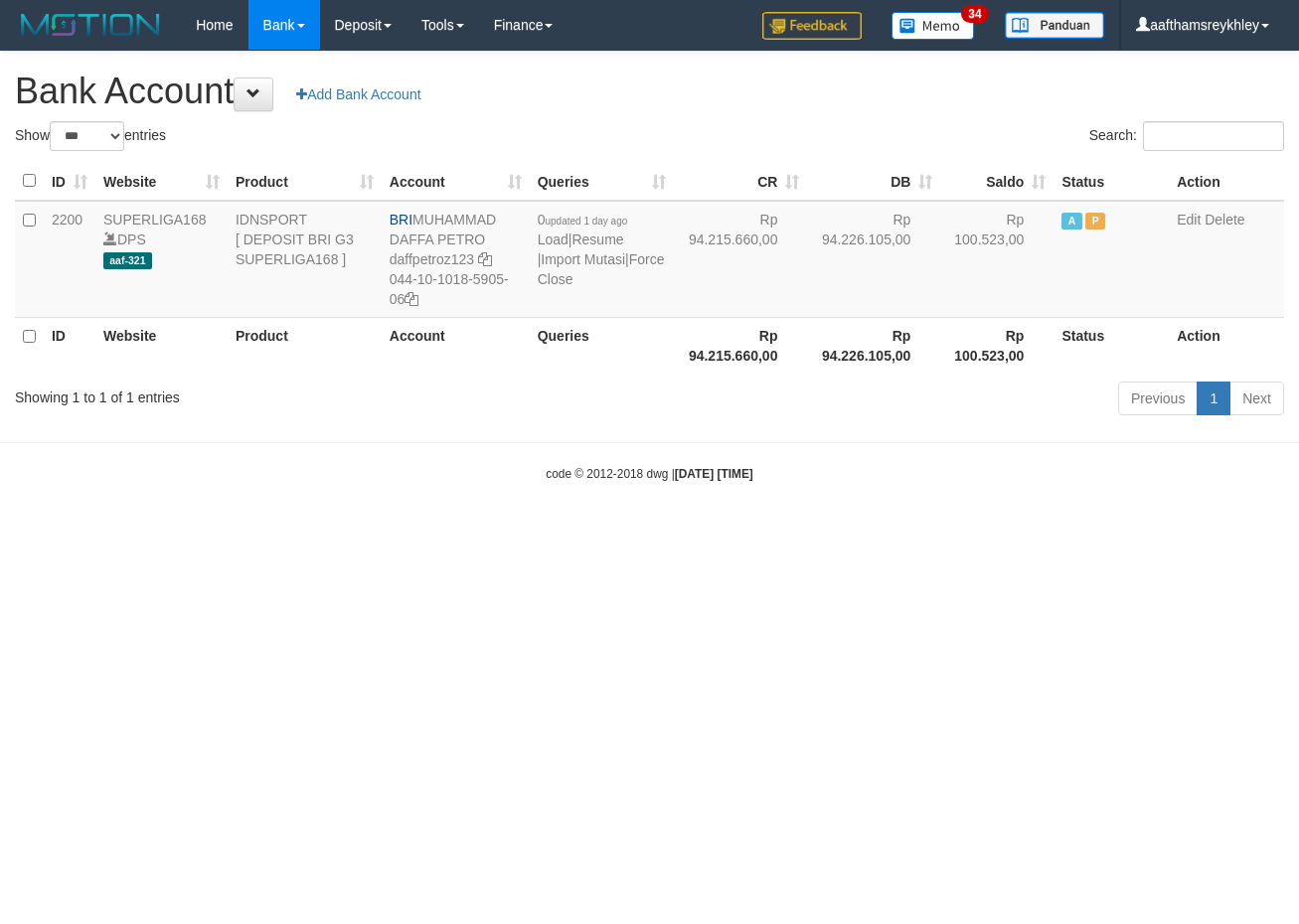 scroll, scrollTop: 0, scrollLeft: 0, axis: both 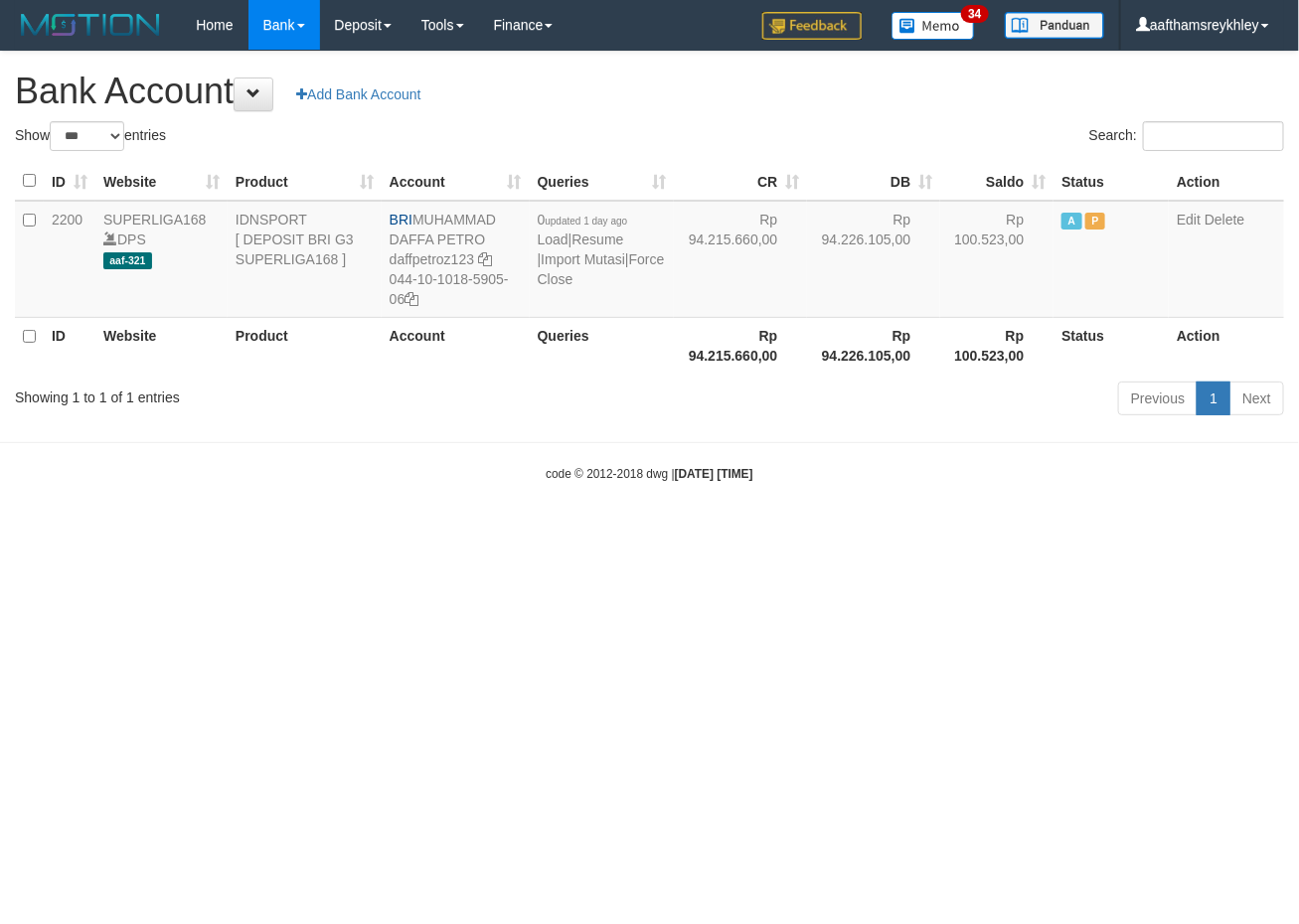 click on "Toggle navigation
Home
Bank
Account List
Load
By Website
Group
[ISPORT]													SUPERLIGA168
By Load Group (DPS)
34" at bounding box center (649, 266) 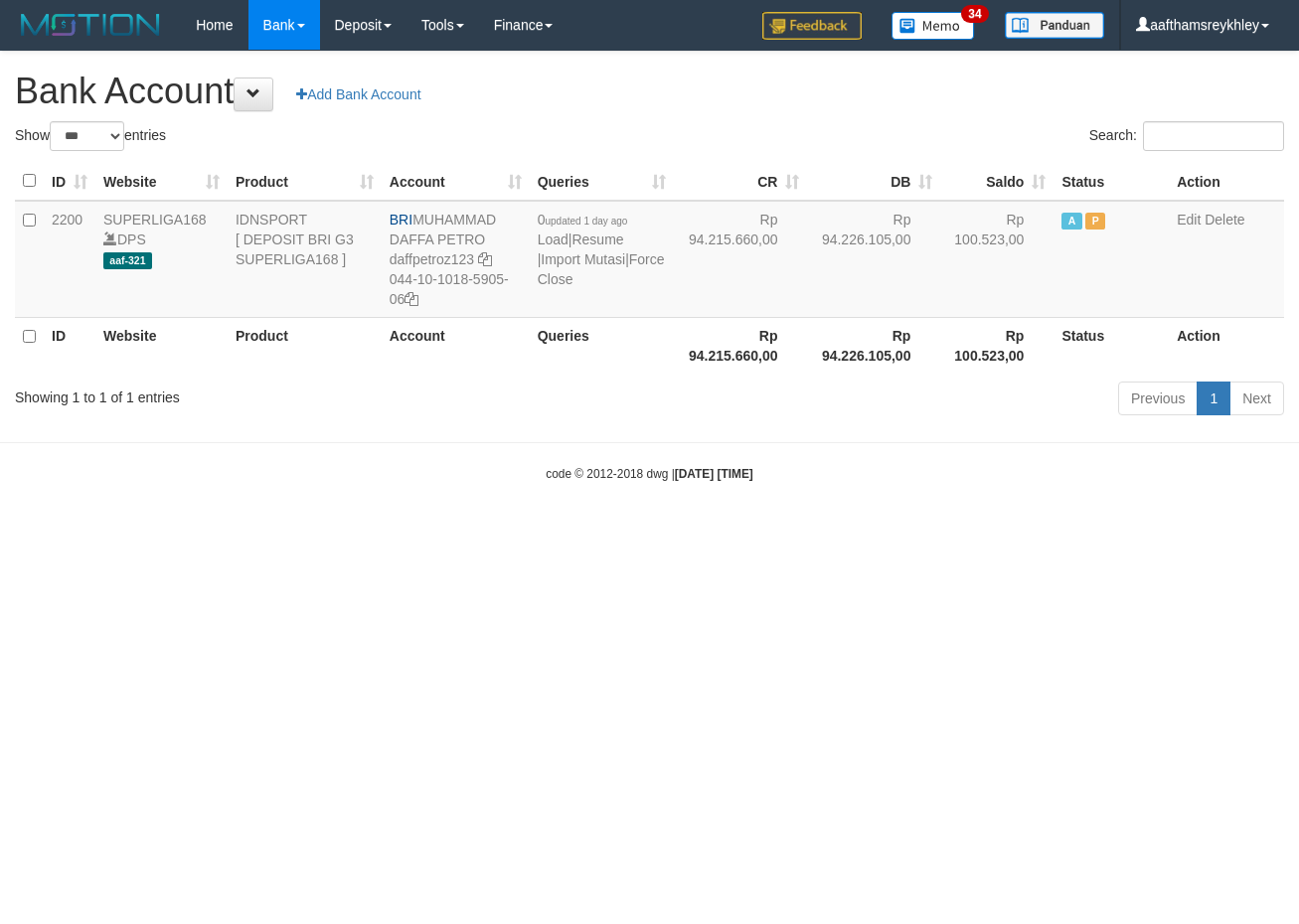 select on "***" 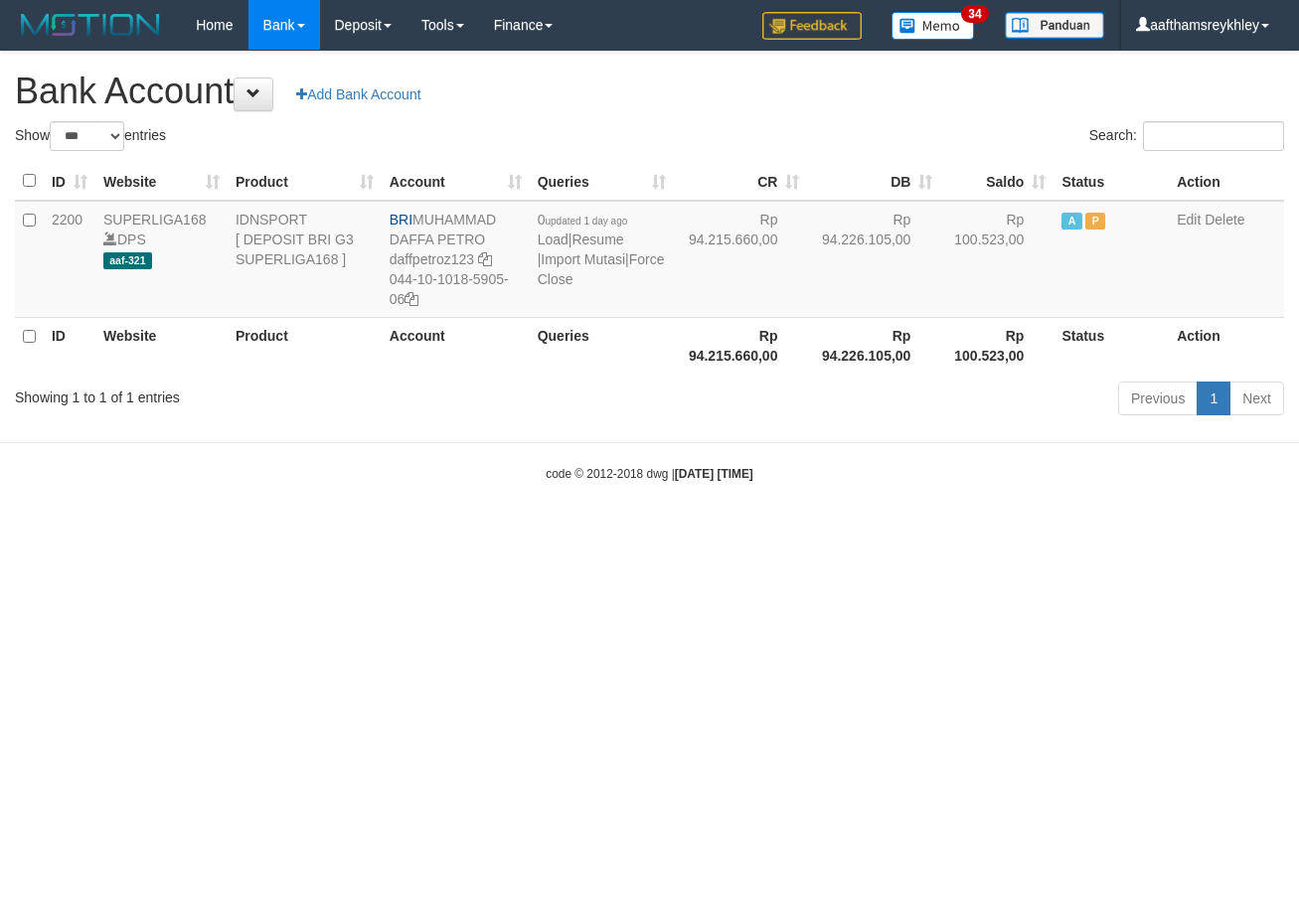 scroll, scrollTop: 0, scrollLeft: 0, axis: both 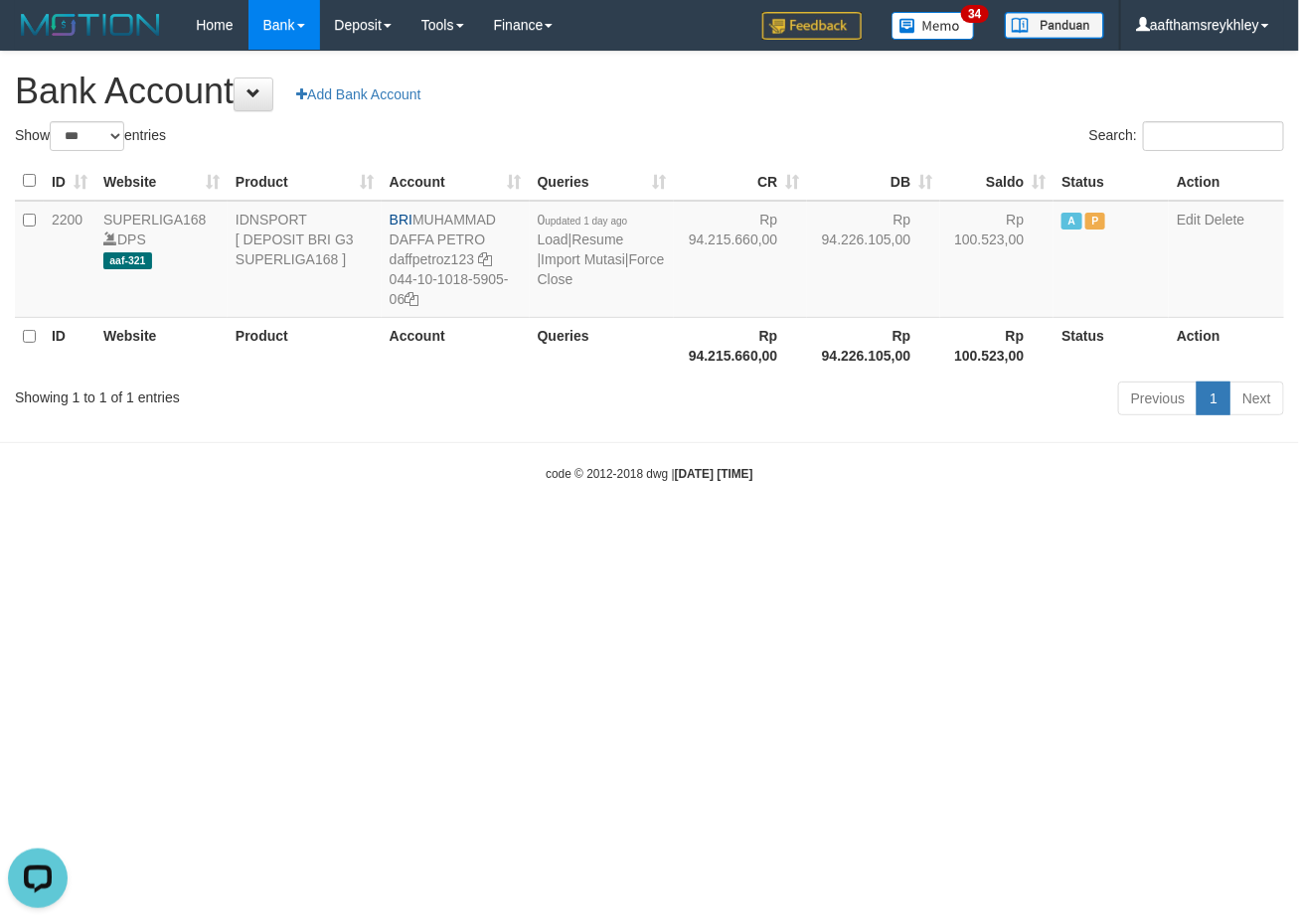 drag, startPoint x: 797, startPoint y: 800, endPoint x: 1009, endPoint y: 753, distance: 217.14742 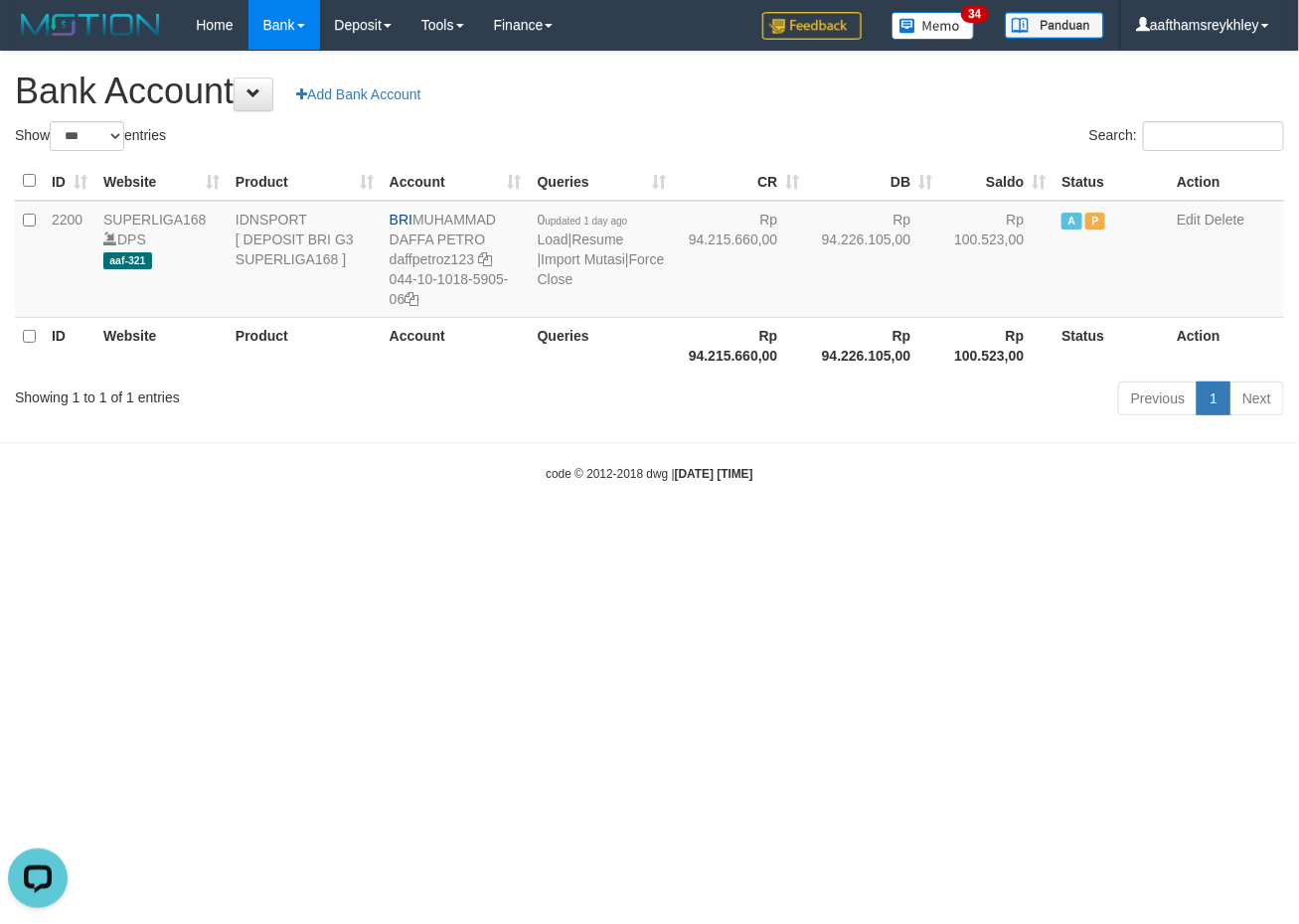 click on "Toggle navigation
Home
Bank
Account List
Load
By Website
Group
[ISPORT]													SUPERLIGA168
By Load Group (DPS)" at bounding box center [649, 266] 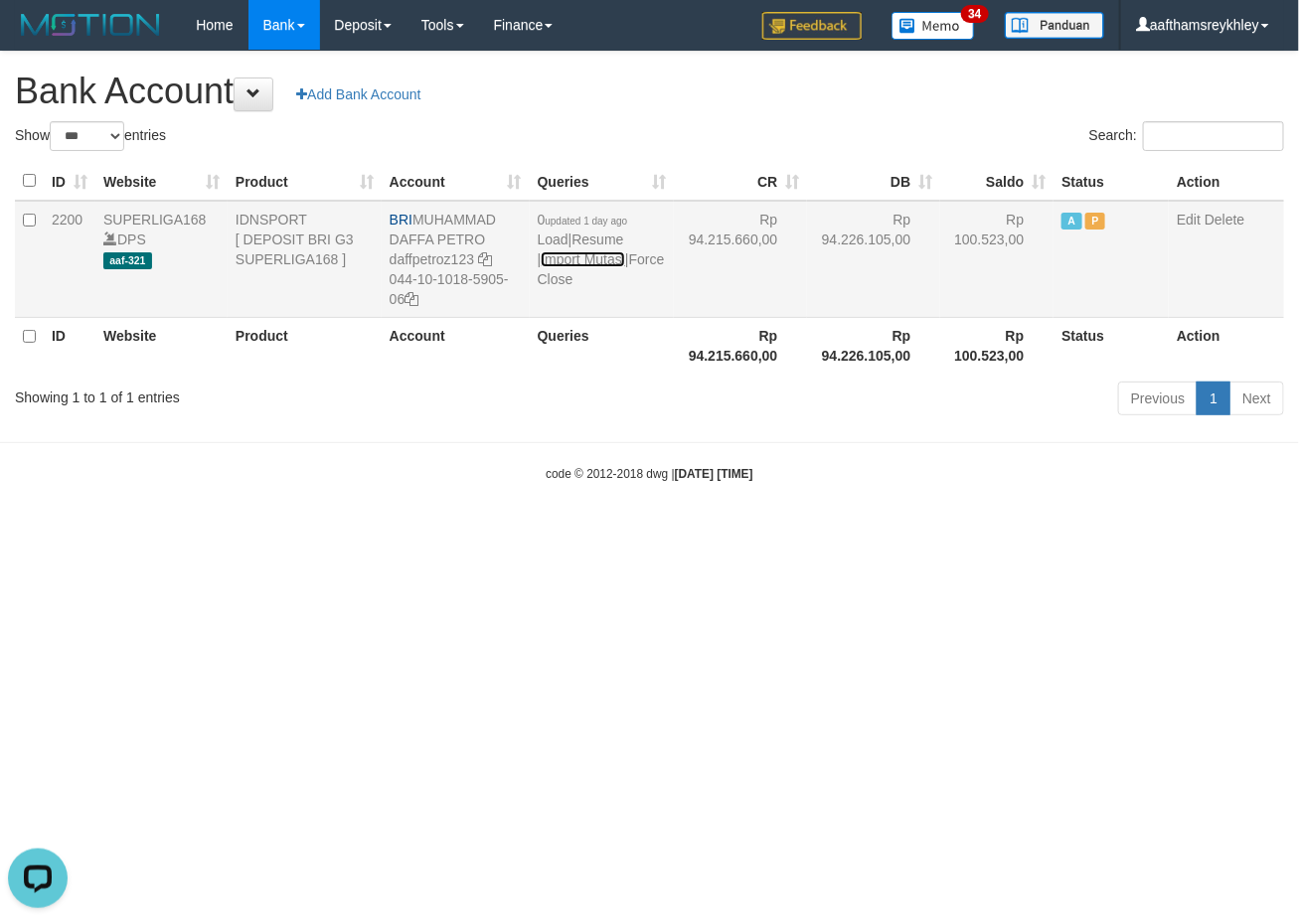 click on "Import Mutasi" at bounding box center (582, 259) 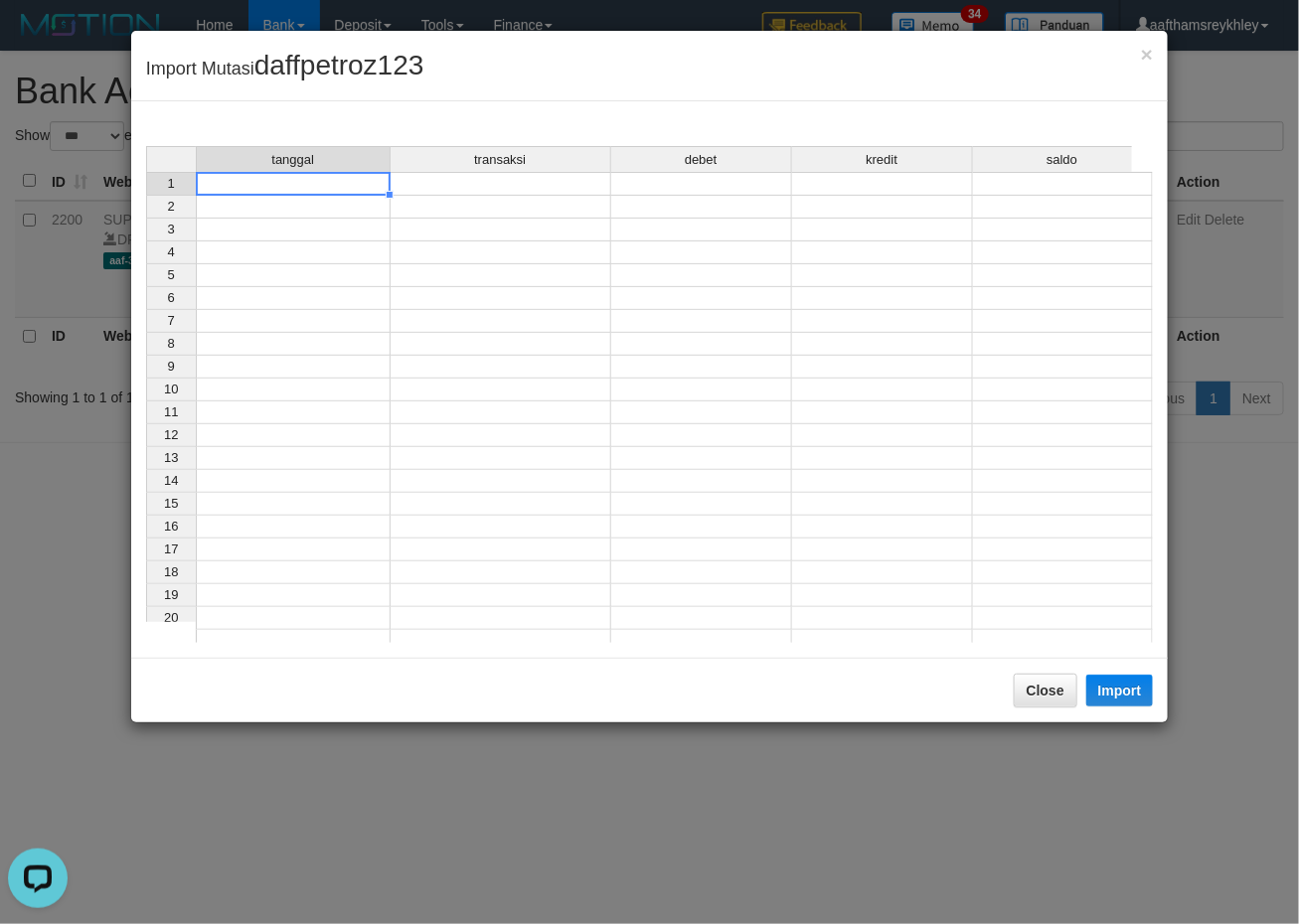 click at bounding box center [293, 184] 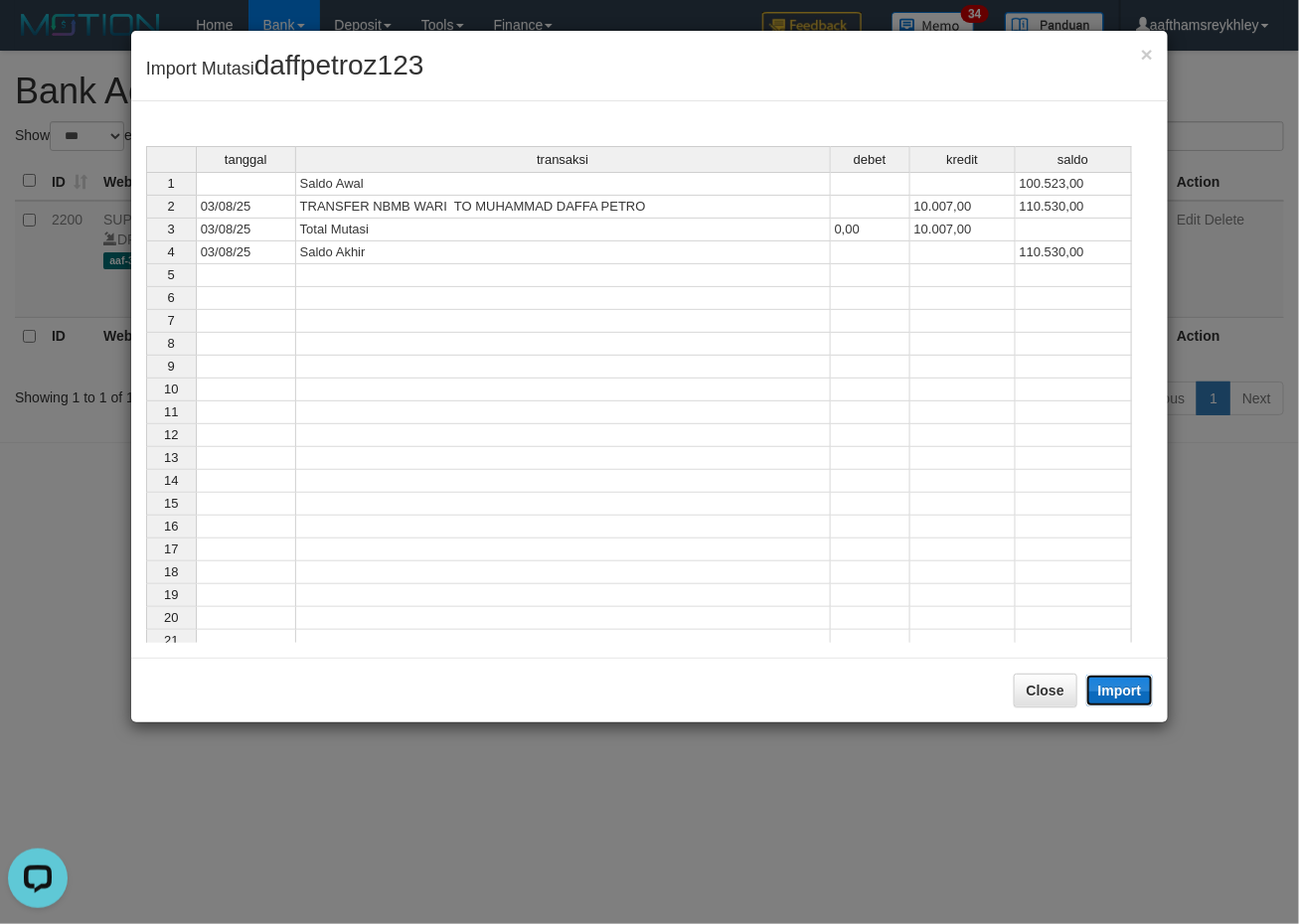 click on "Import" at bounding box center (1120, 691) 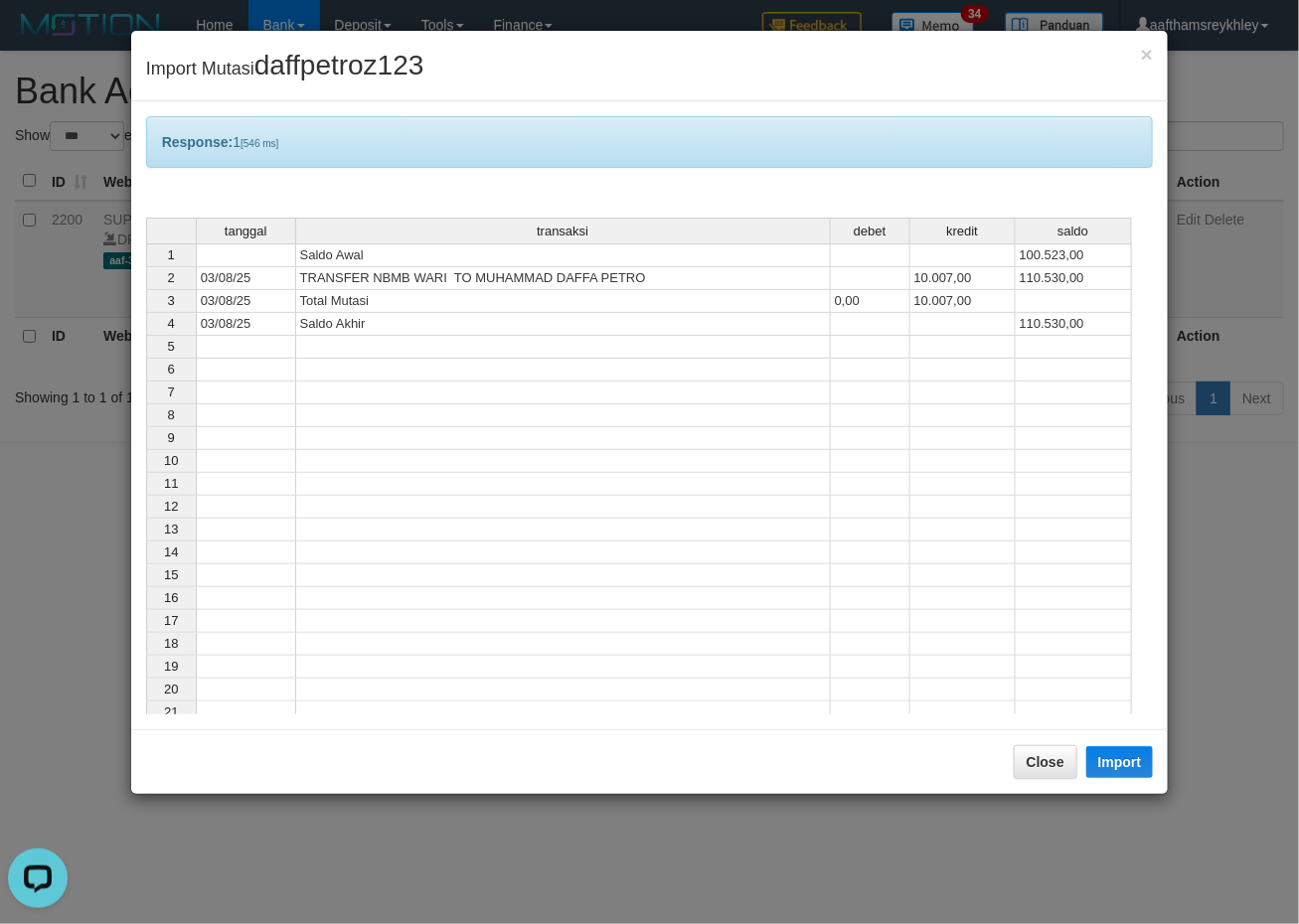 click at bounding box center [963, 438] 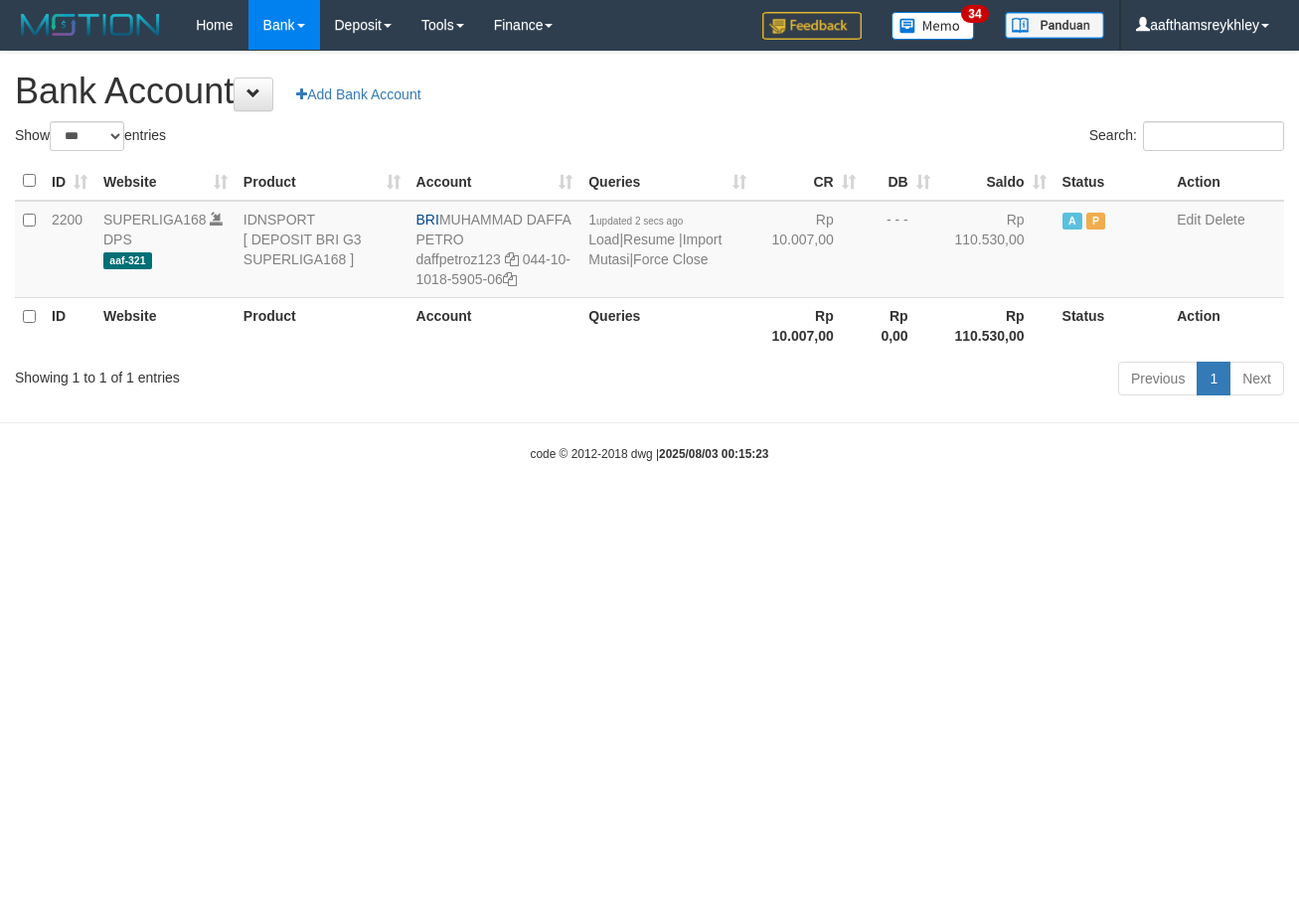 select on "***" 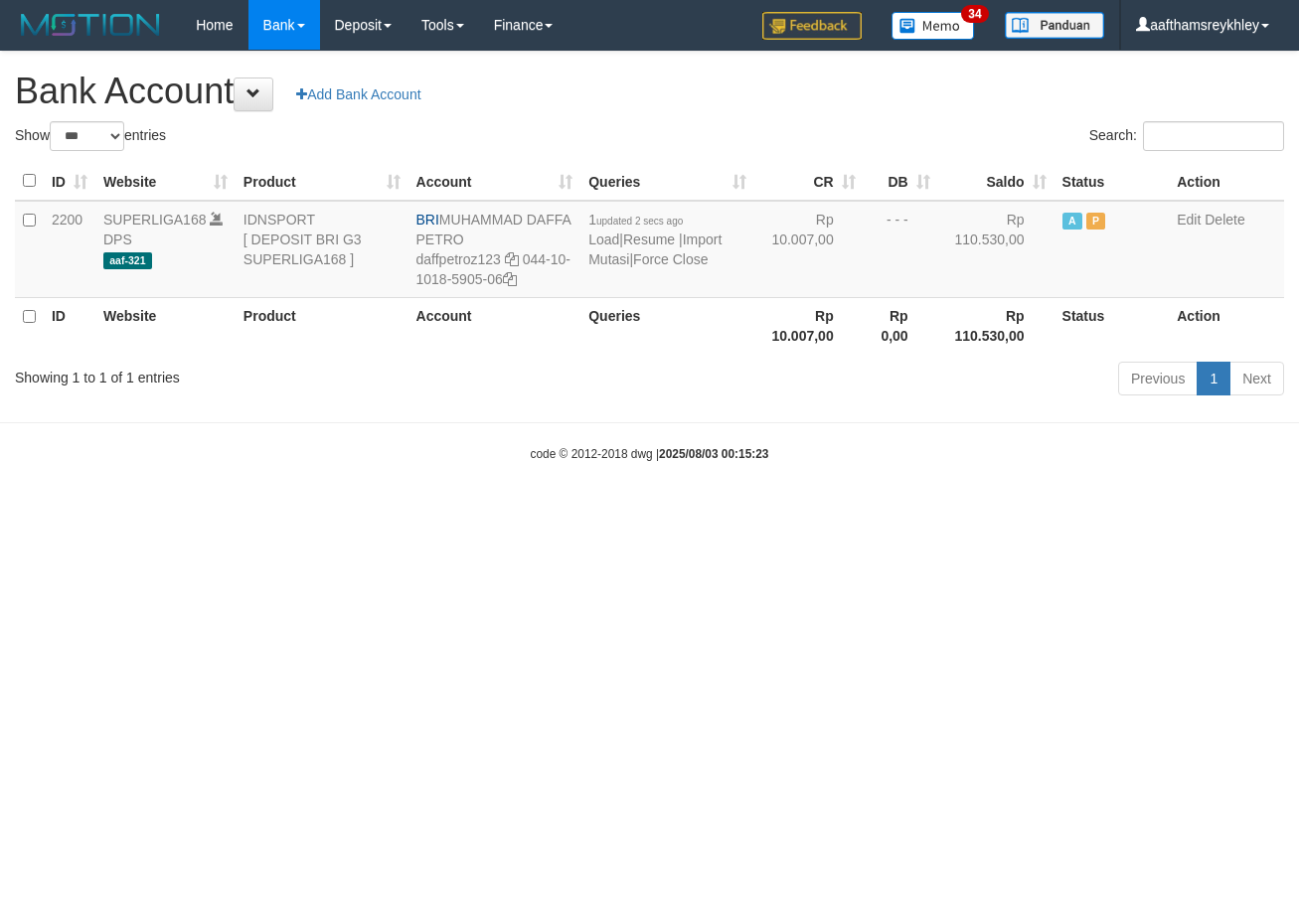 scroll, scrollTop: 0, scrollLeft: 0, axis: both 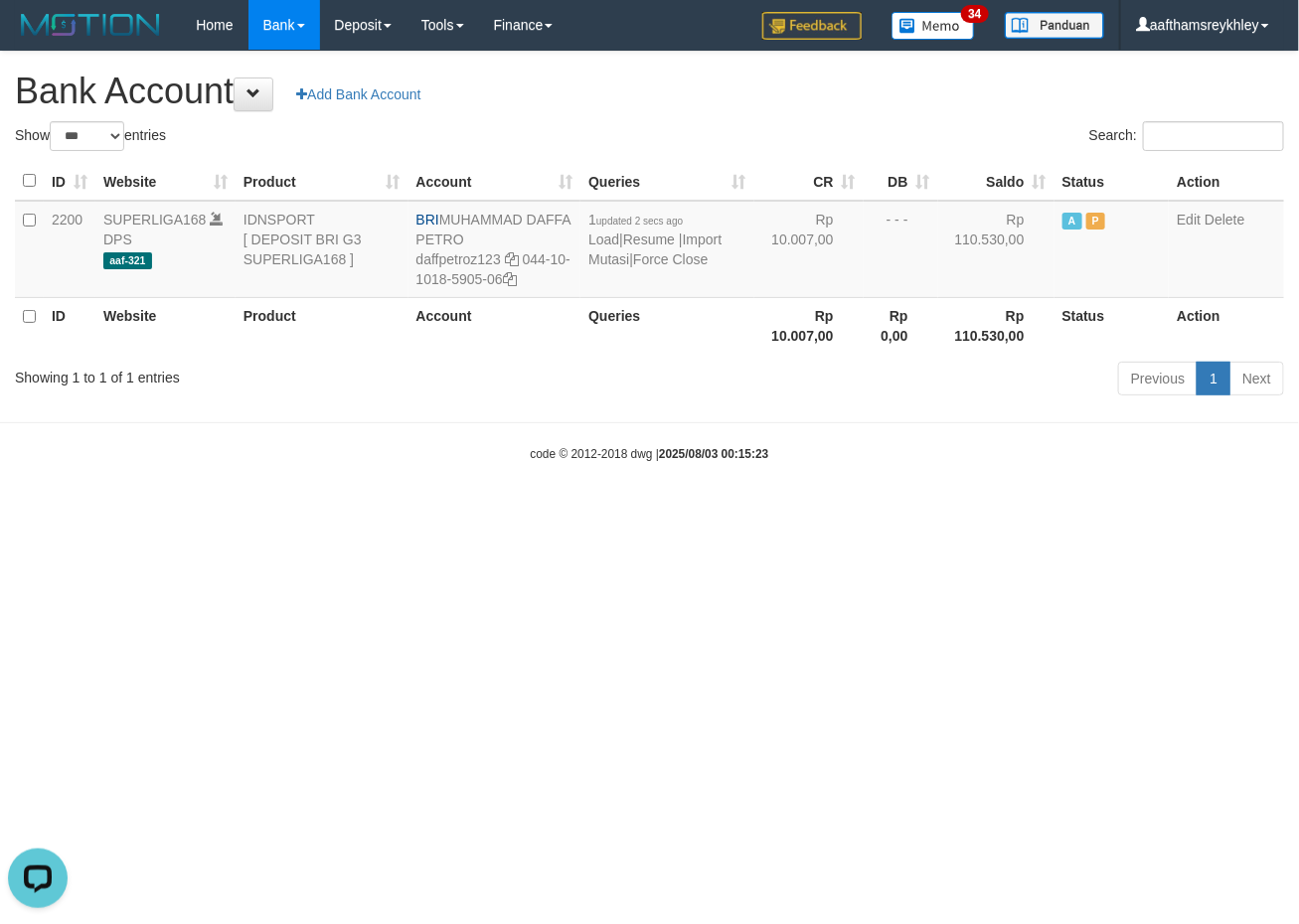 click on "Toggle navigation
Home
Bank
Account List
Load
By Website
Group
[ISPORT]													SUPERLIGA168
By Load Group (DPS)" at bounding box center [649, 256] 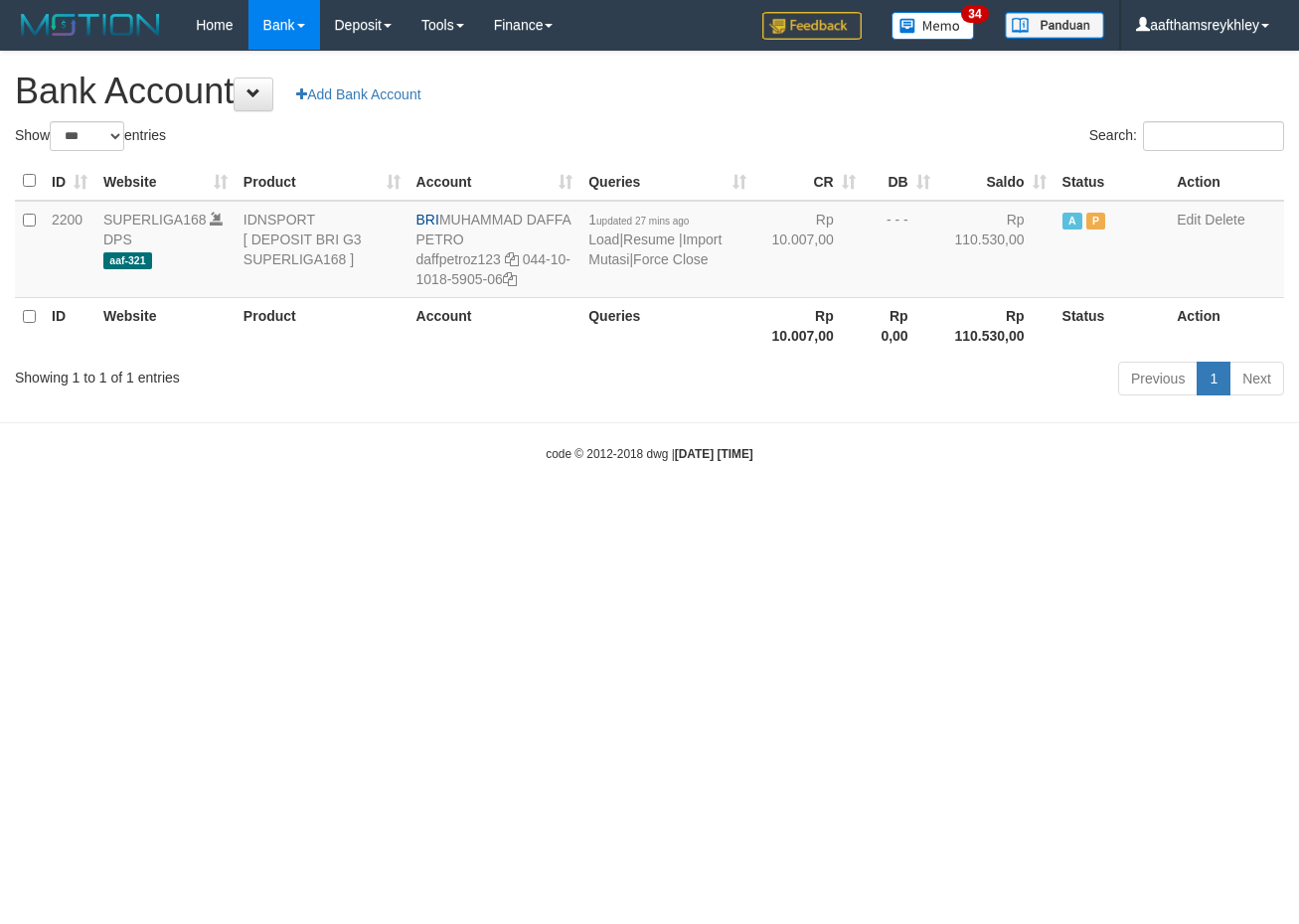 select on "***" 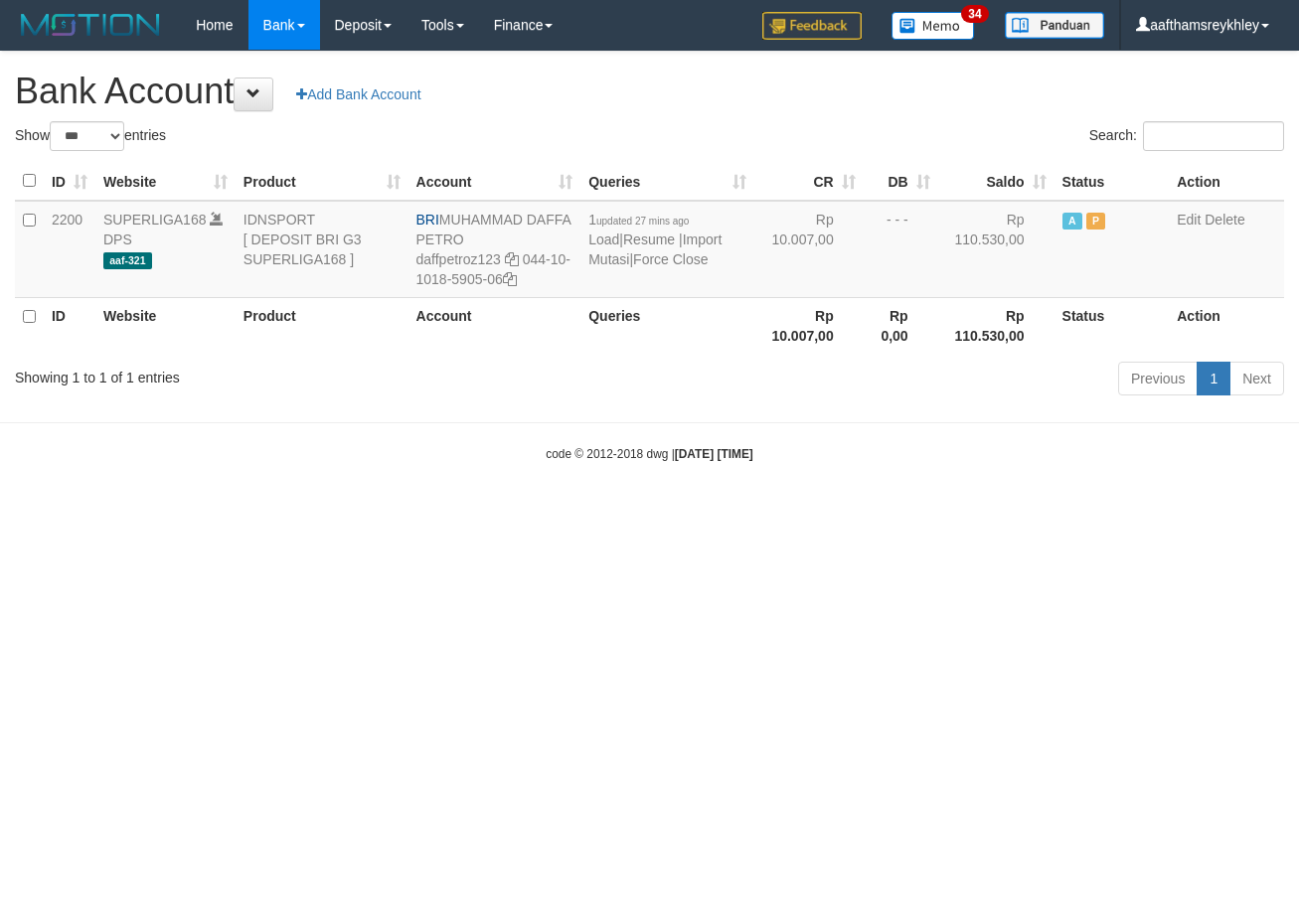 scroll, scrollTop: 0, scrollLeft: 0, axis: both 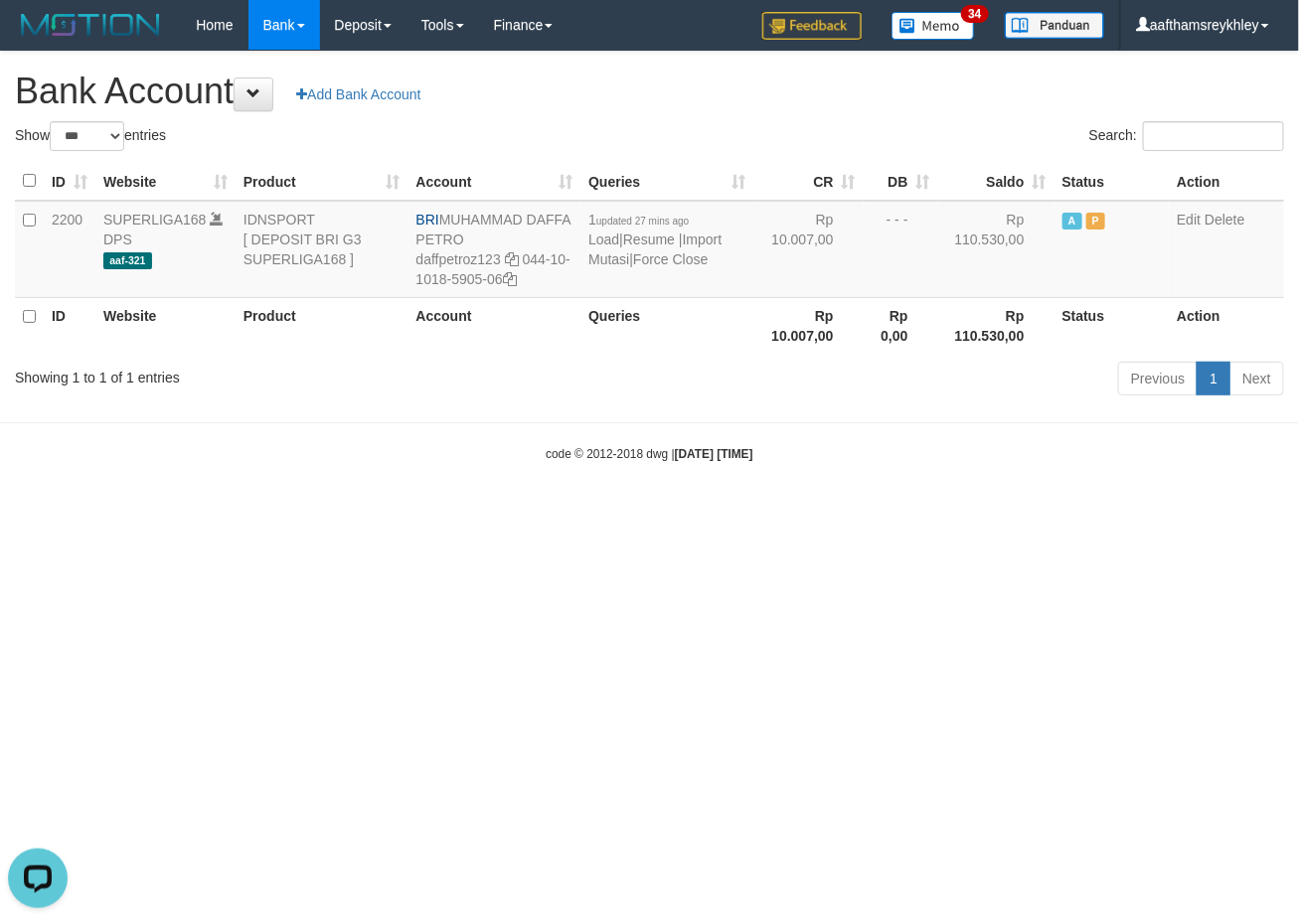 click on "Toggle navigation
Home
Bank
Account List
Load
By Website
Group
[ISPORT]													SUPERLIGA168
By Load Group (DPS)" at bounding box center (649, 256) 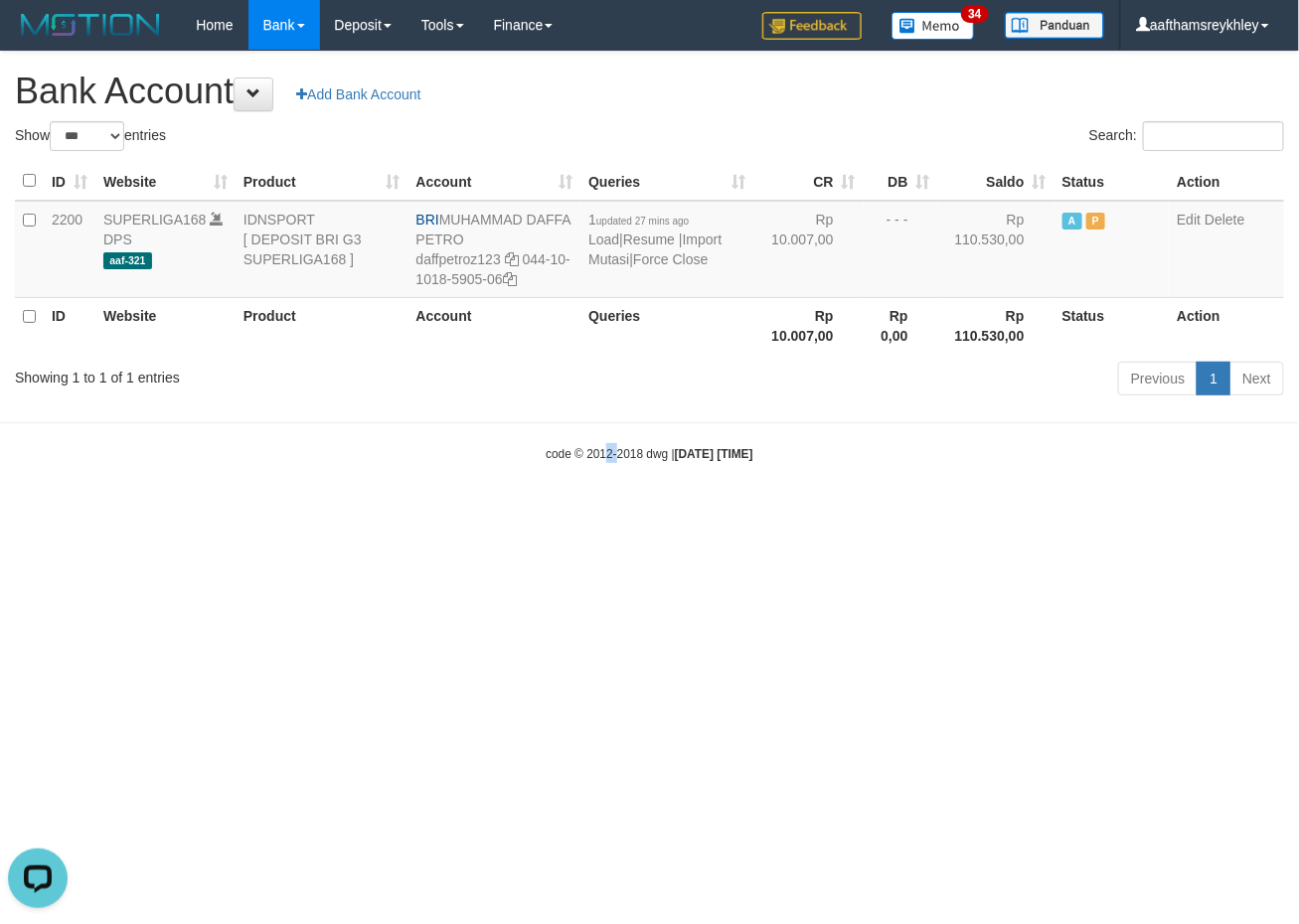 click on "Toggle navigation
Home
Bank
Account List
Load
By Website
Group
[ISPORT]													SUPERLIGA168
By Load Group (DPS)" at bounding box center (649, 256) 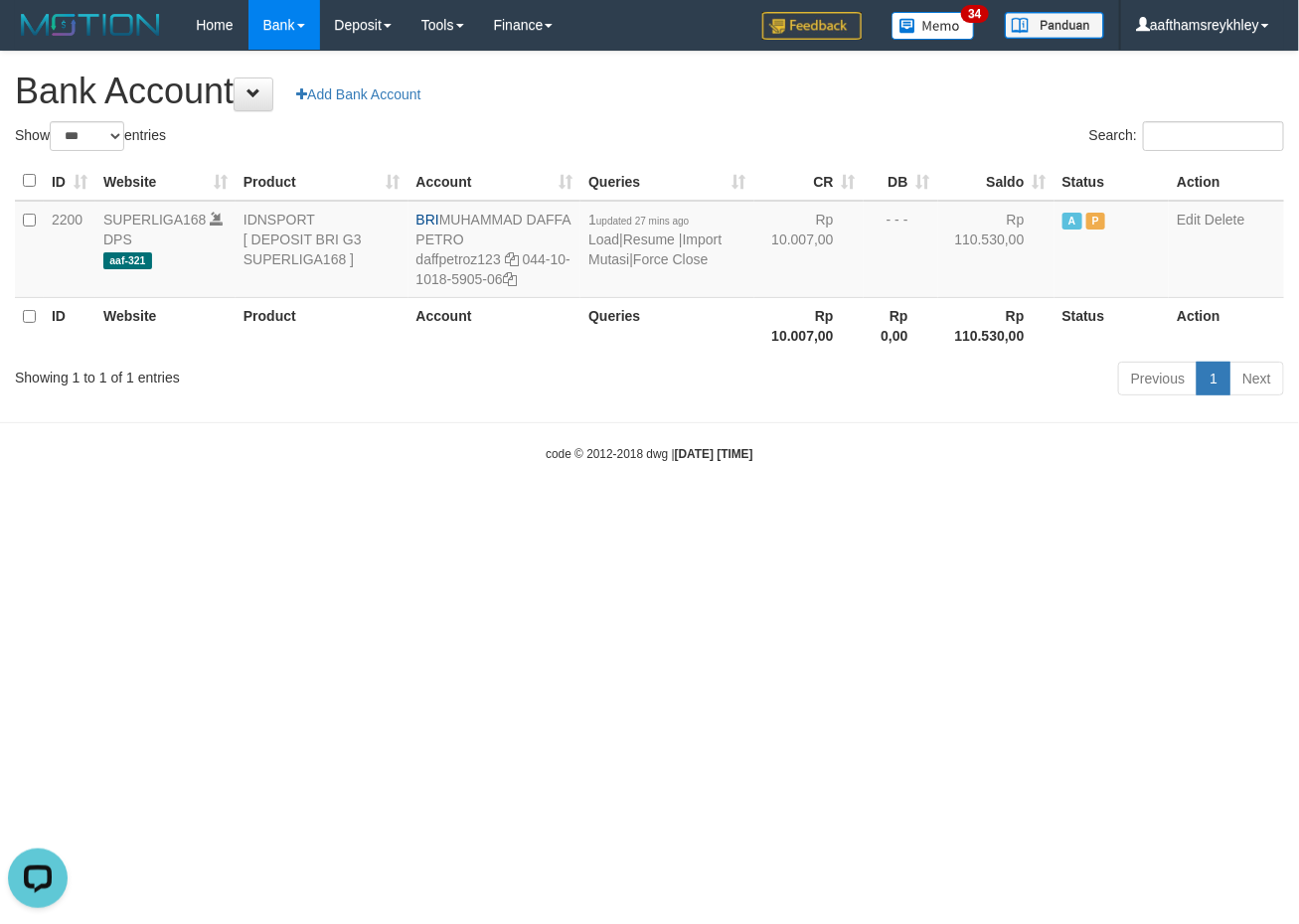 drag, startPoint x: 613, startPoint y: 537, endPoint x: 657, endPoint y: 544, distance: 44.55334 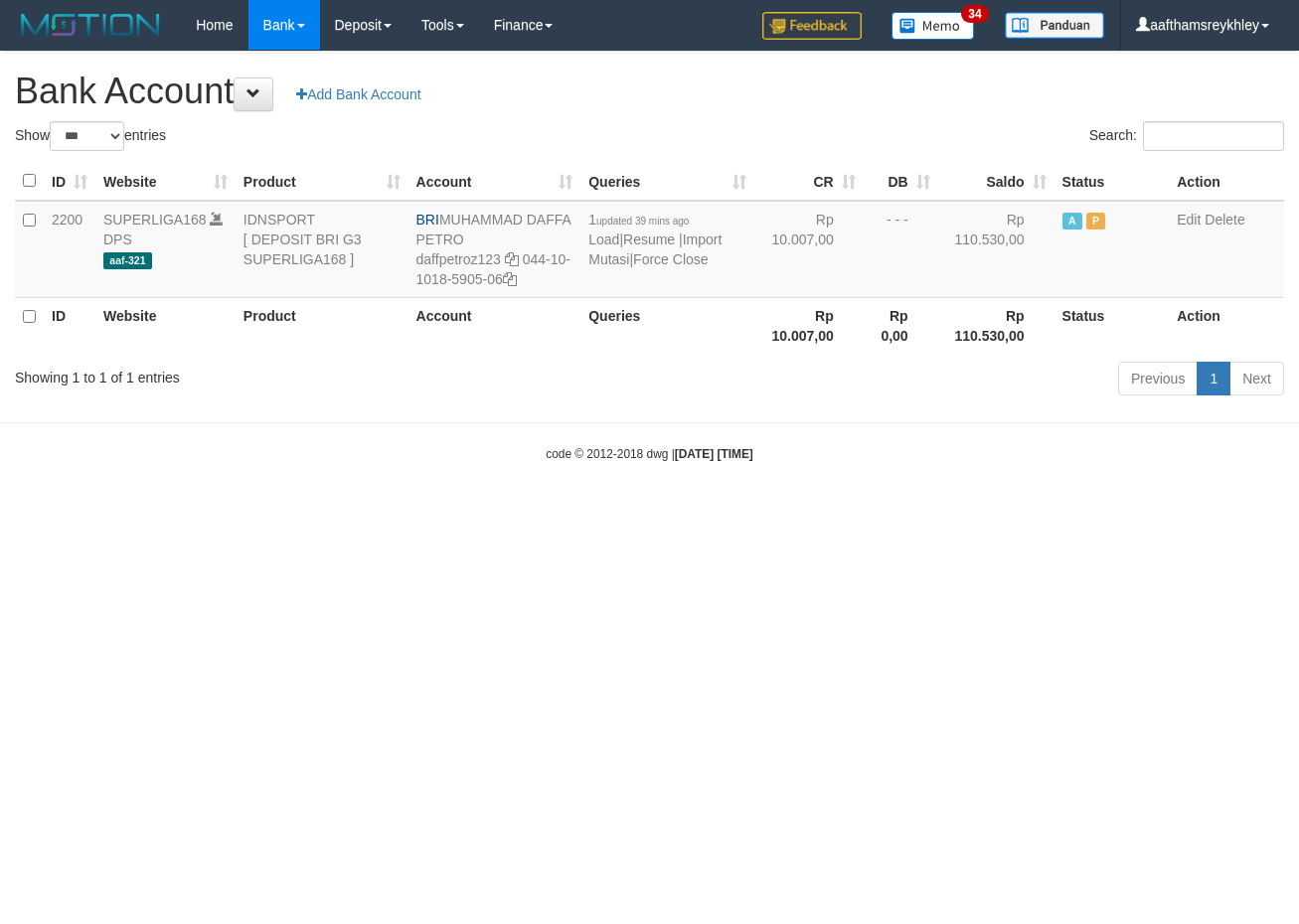 select on "***" 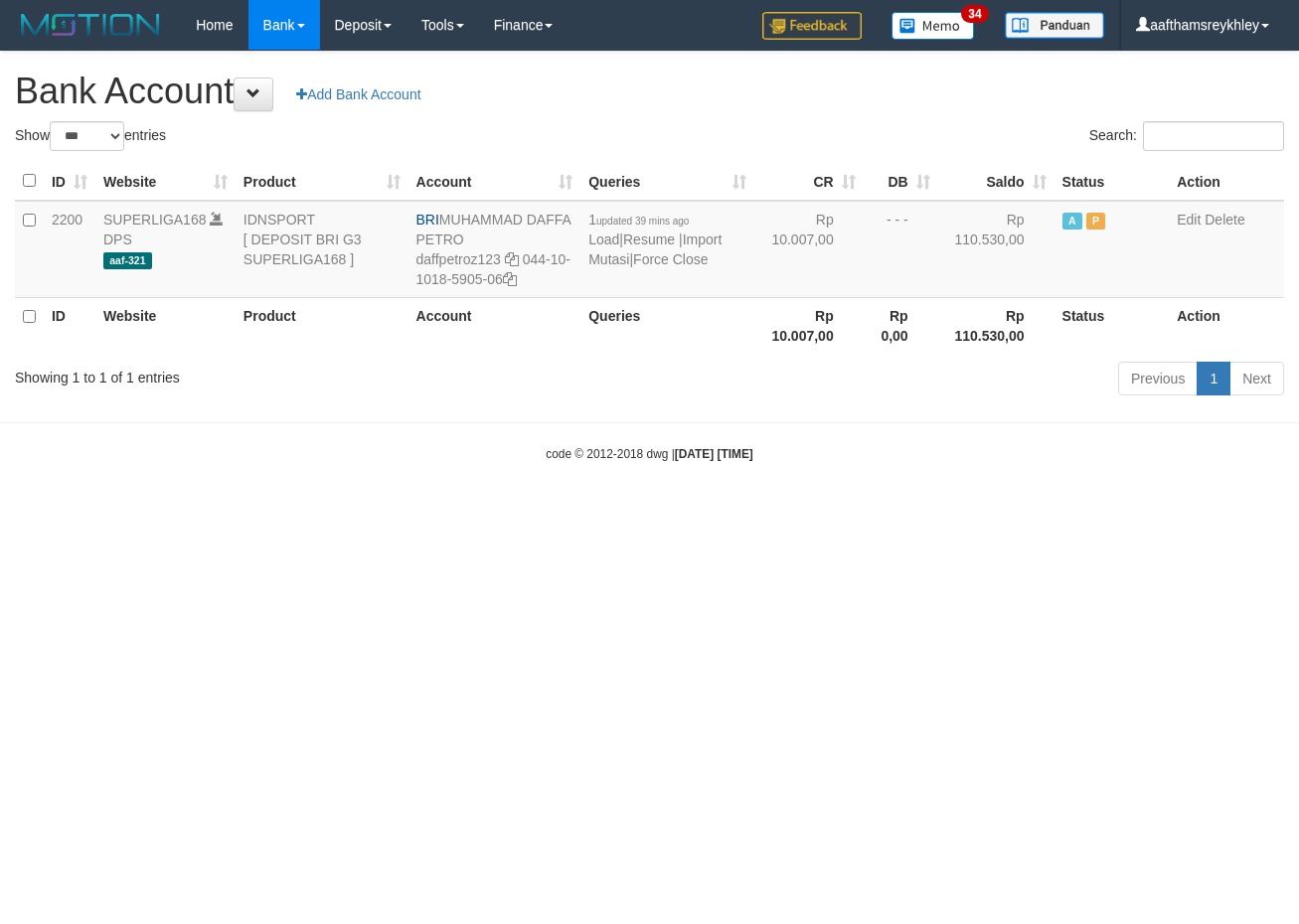 scroll, scrollTop: 0, scrollLeft: 0, axis: both 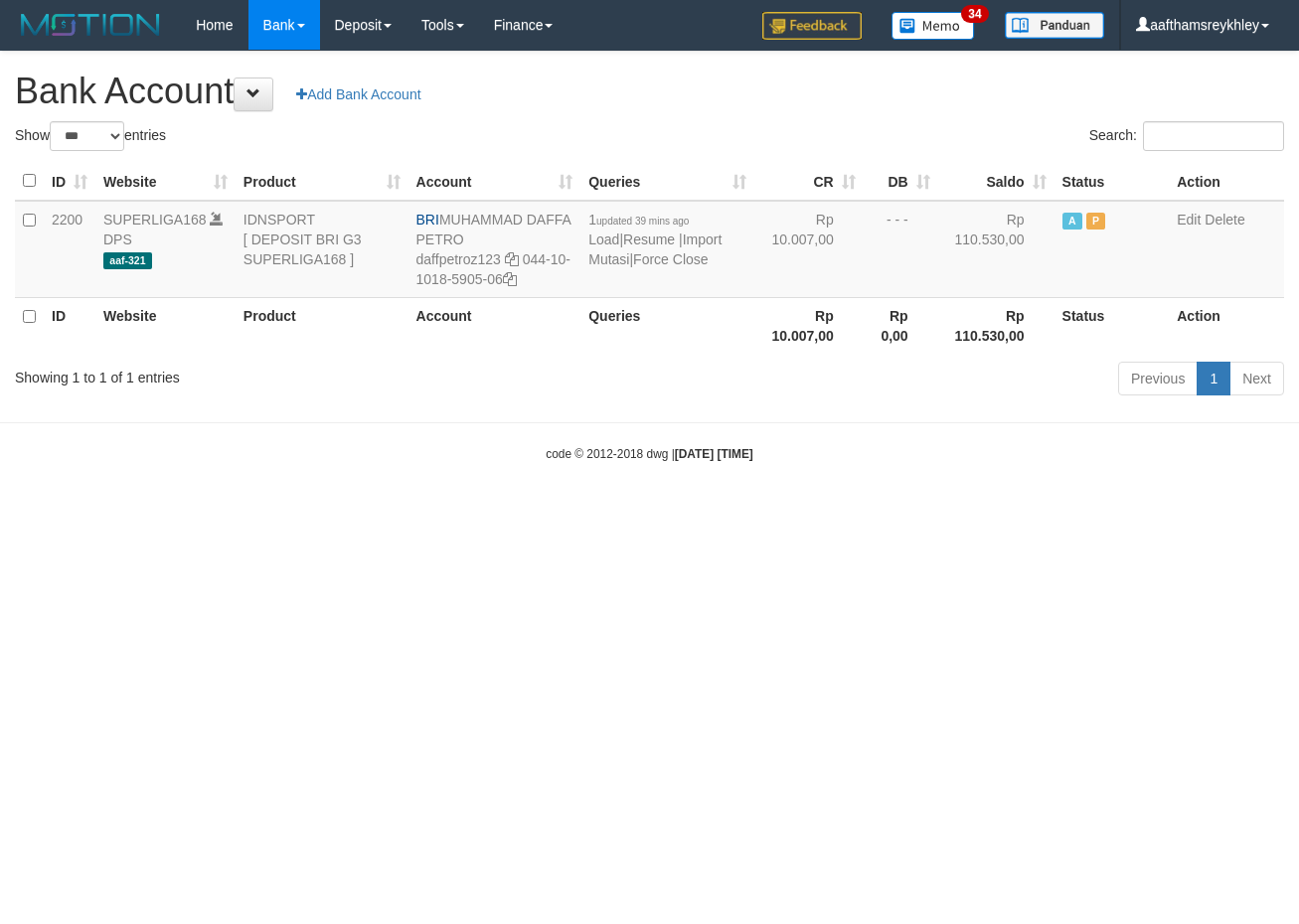 select on "***" 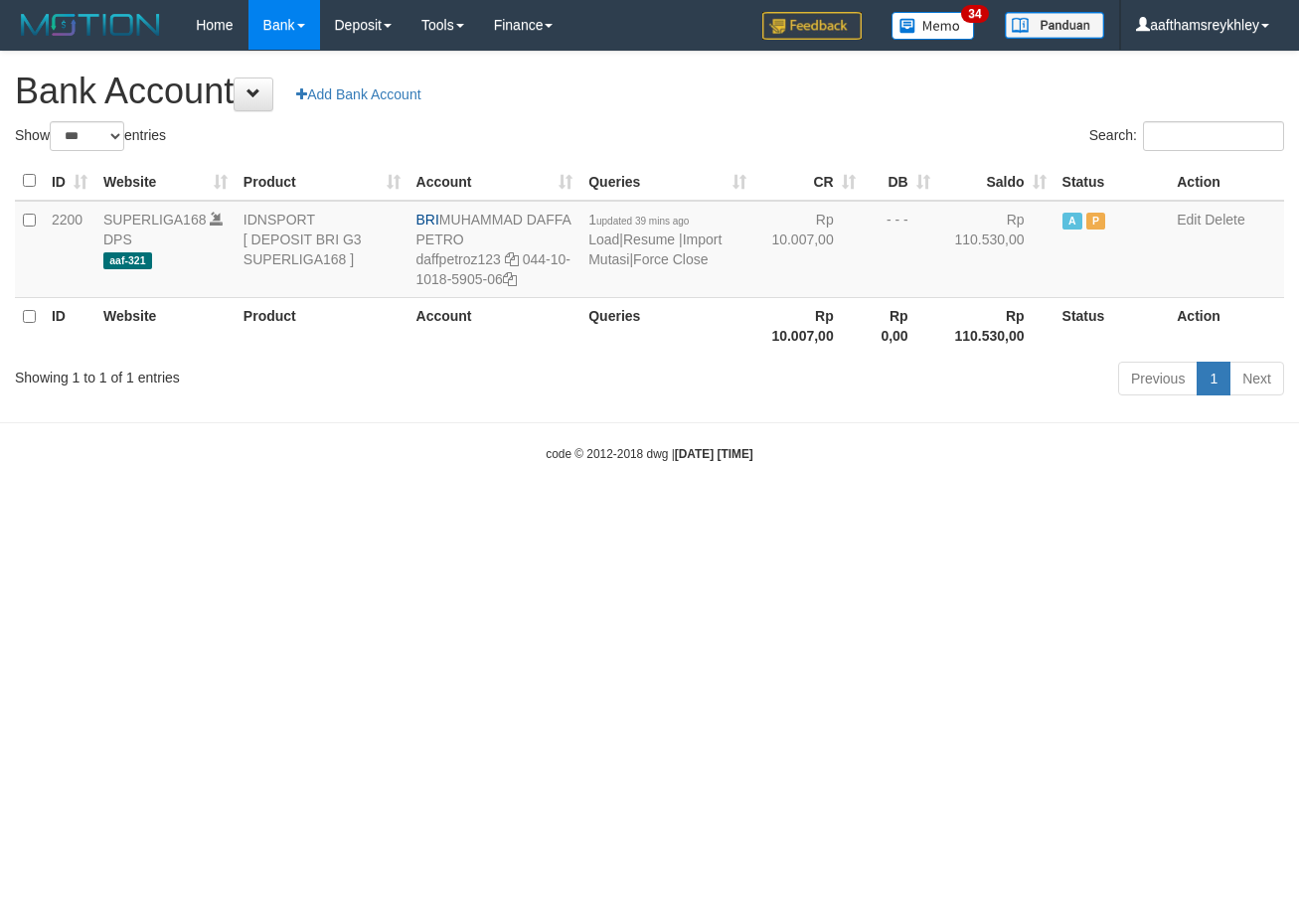 scroll, scrollTop: 0, scrollLeft: 0, axis: both 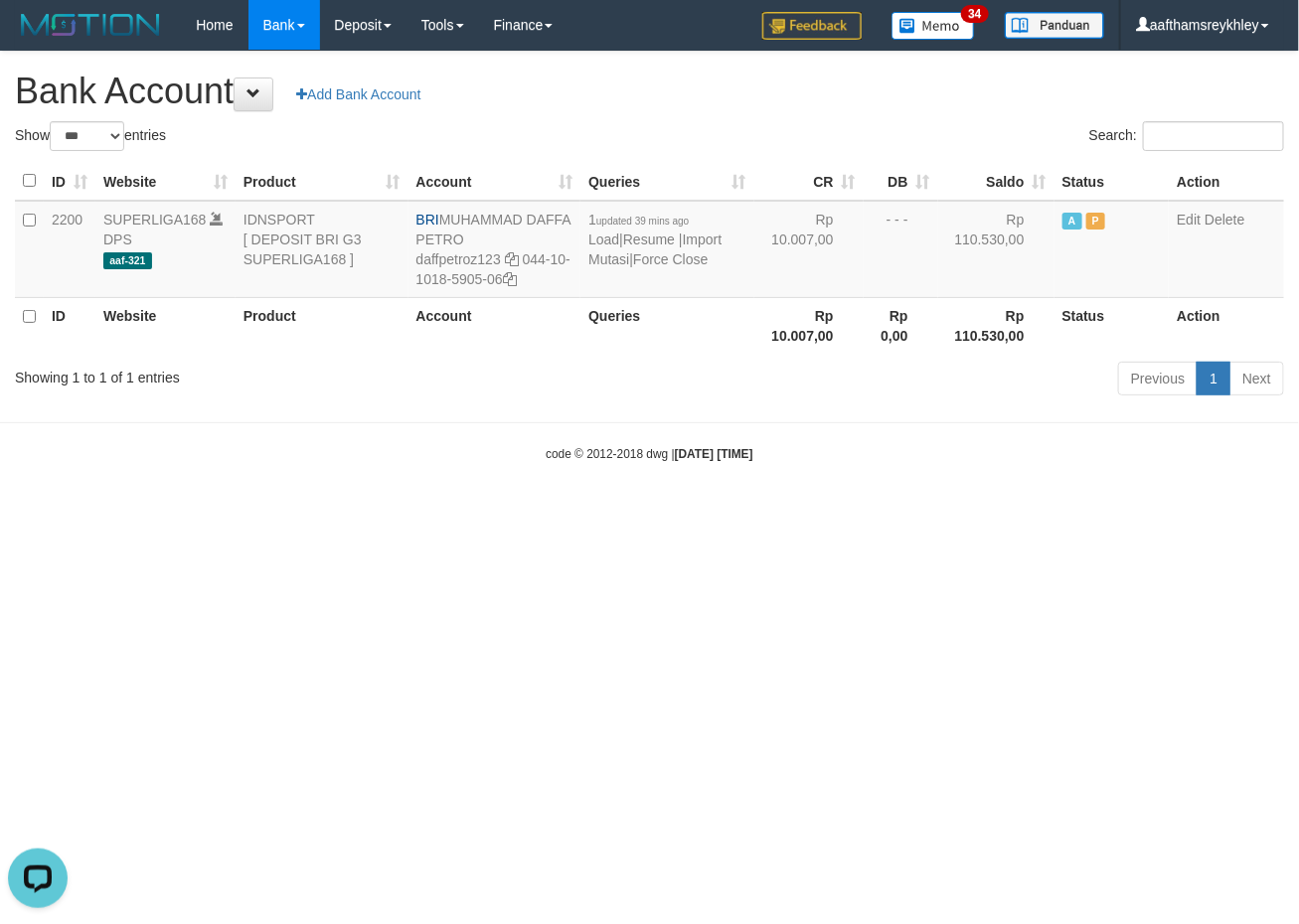 click on "Toggle navigation
Home
Bank
Account List
Load
By Website
Group
[ISPORT]													SUPERLIGA168
By Load Group (DPS)" at bounding box center (649, 256) 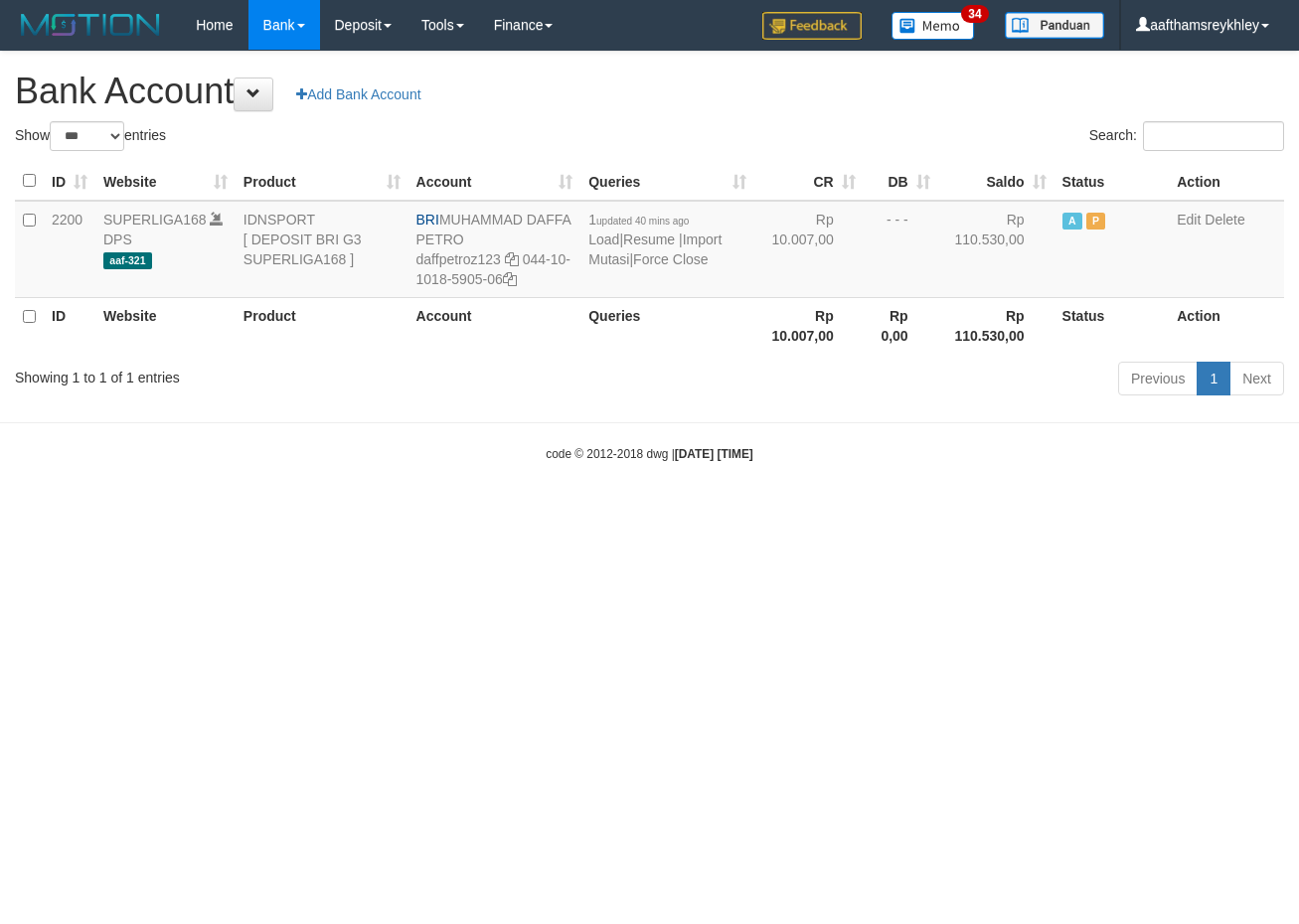select on "***" 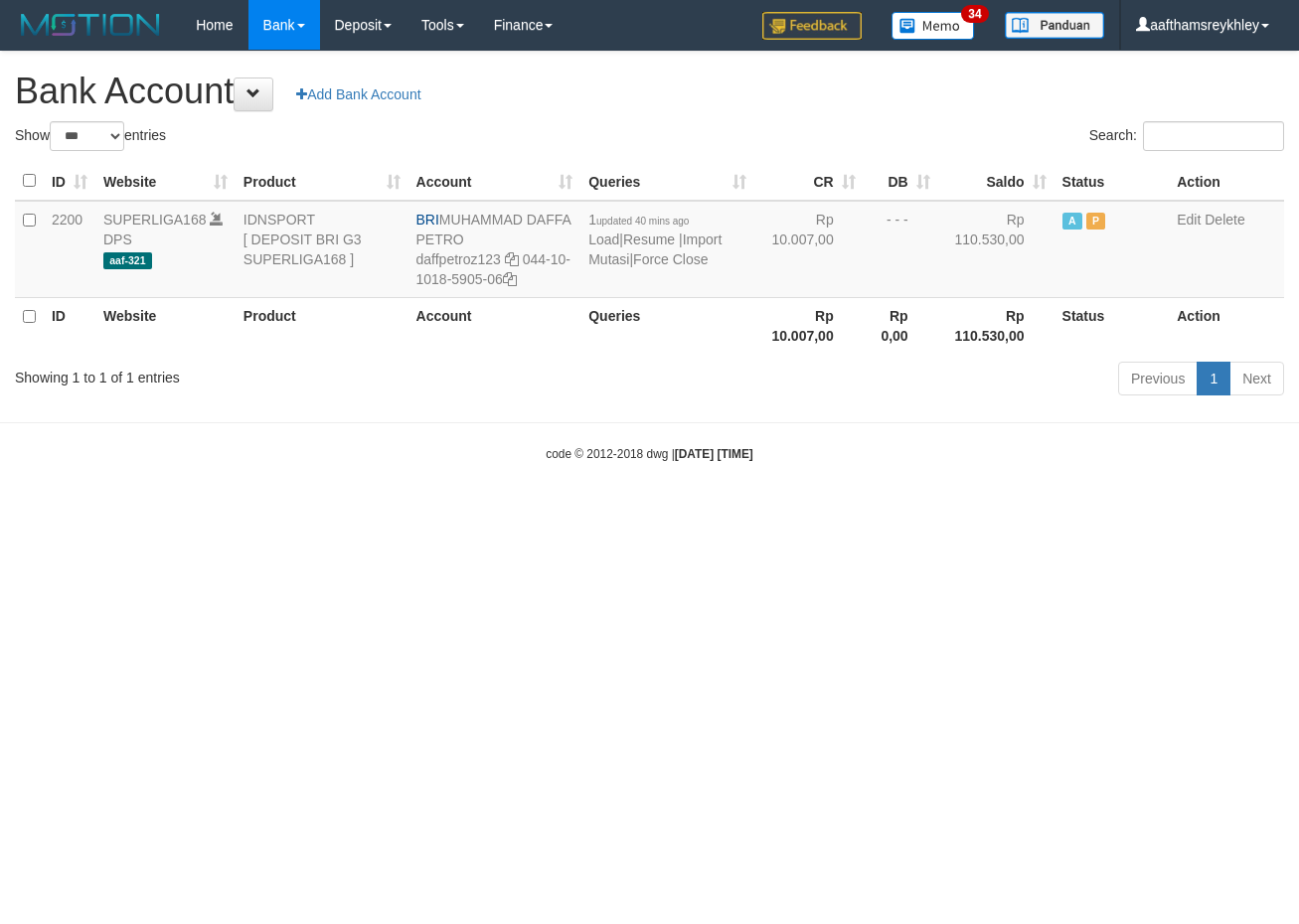 scroll, scrollTop: 0, scrollLeft: 0, axis: both 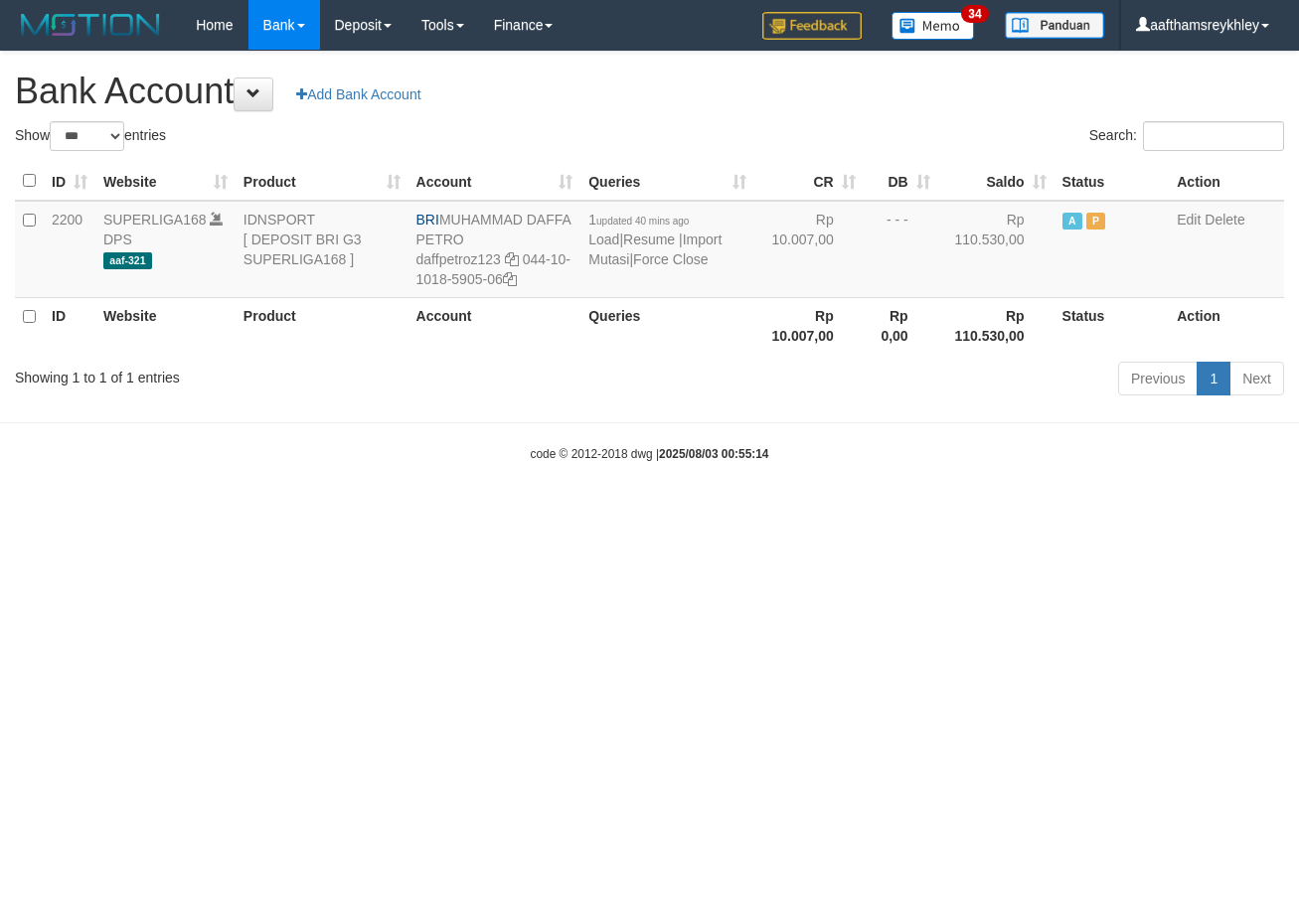 select on "***" 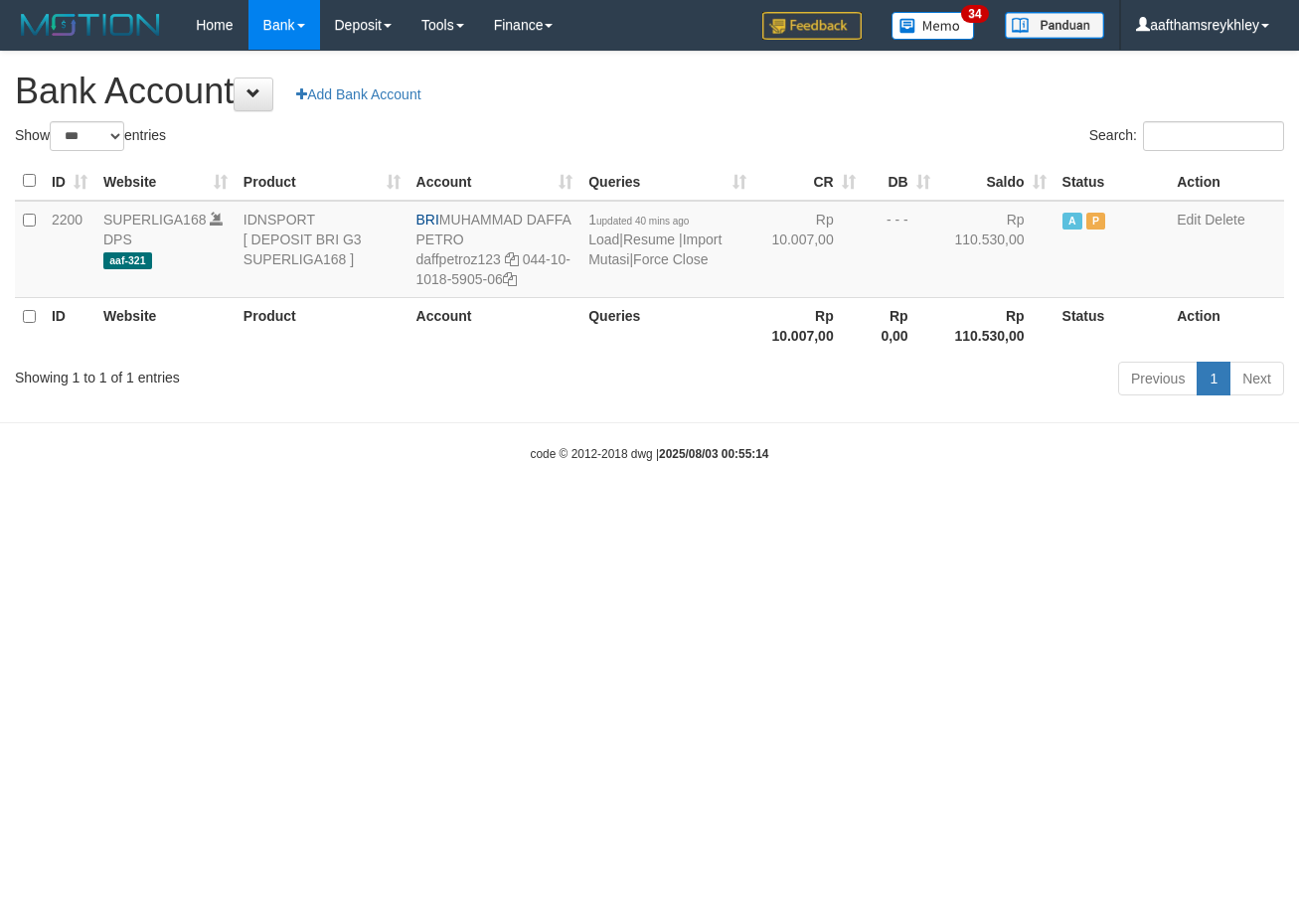 scroll, scrollTop: 0, scrollLeft: 0, axis: both 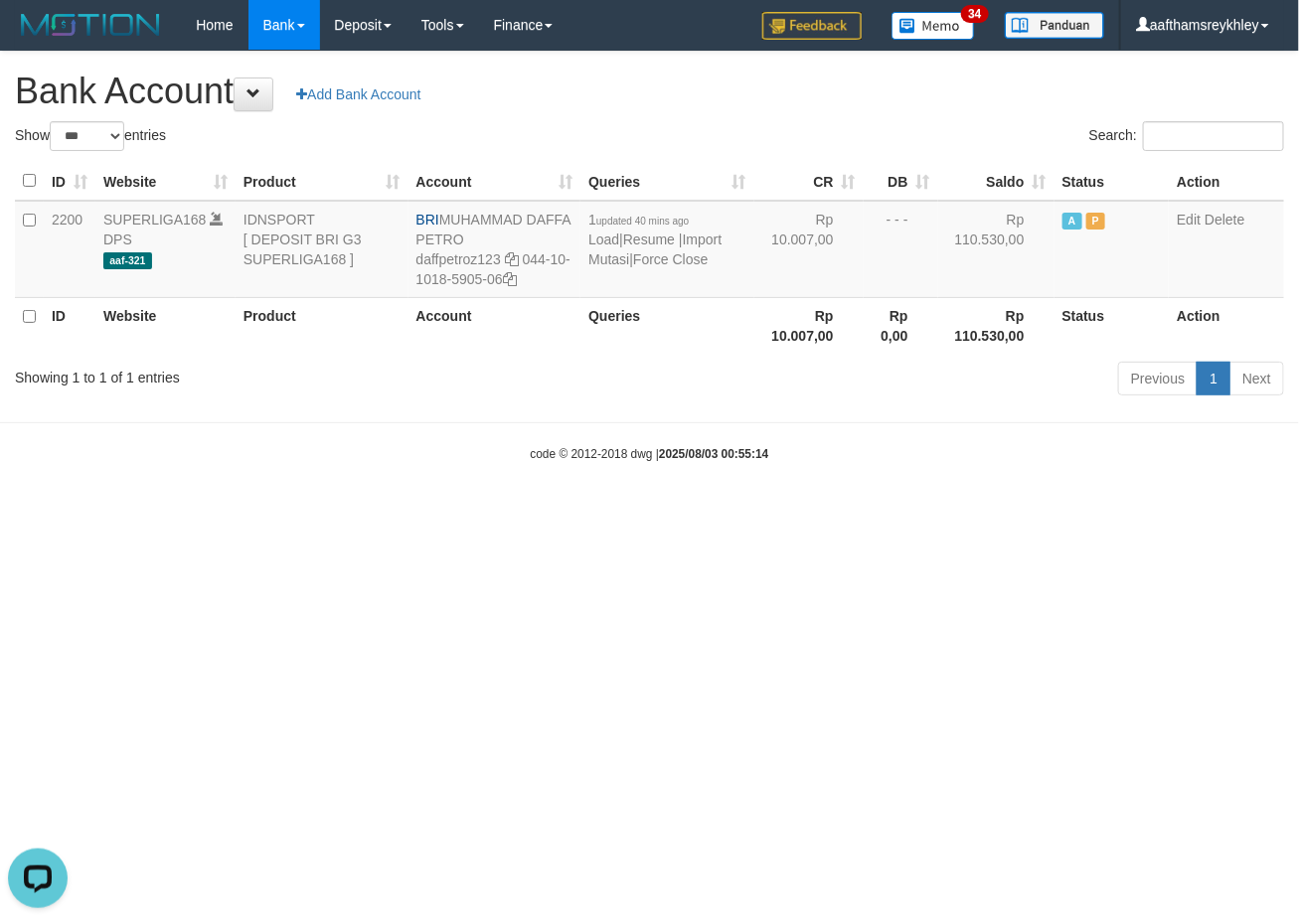 click on "Toggle navigation
Home
Bank
Account List
Load
By Website
Group
[ISPORT]													SUPERLIGA168
By Load Group (DPS)" at bounding box center (649, 256) 